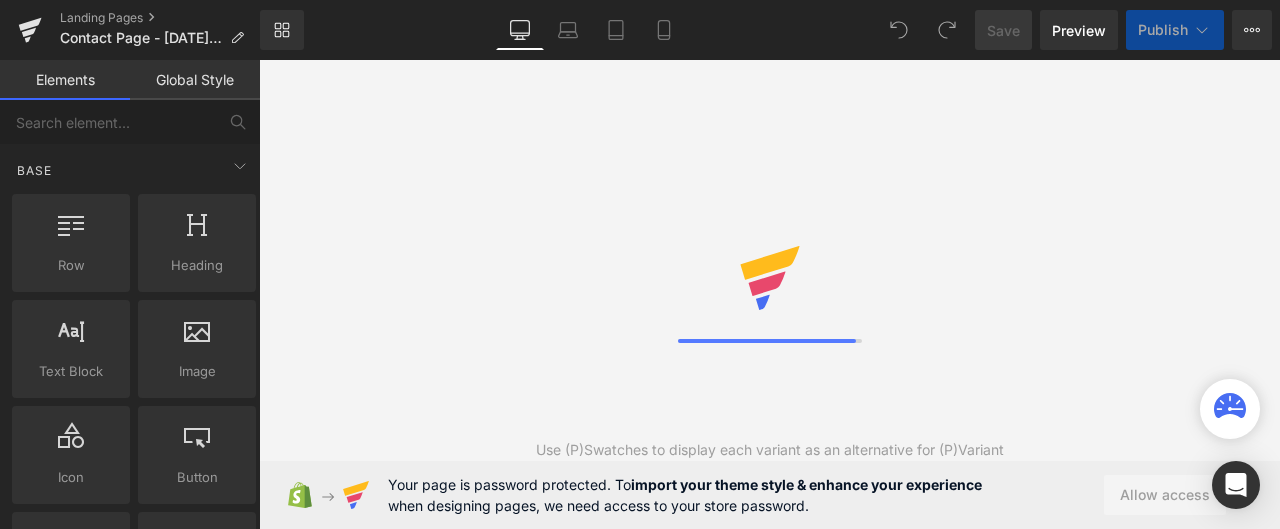 scroll, scrollTop: 0, scrollLeft: 0, axis: both 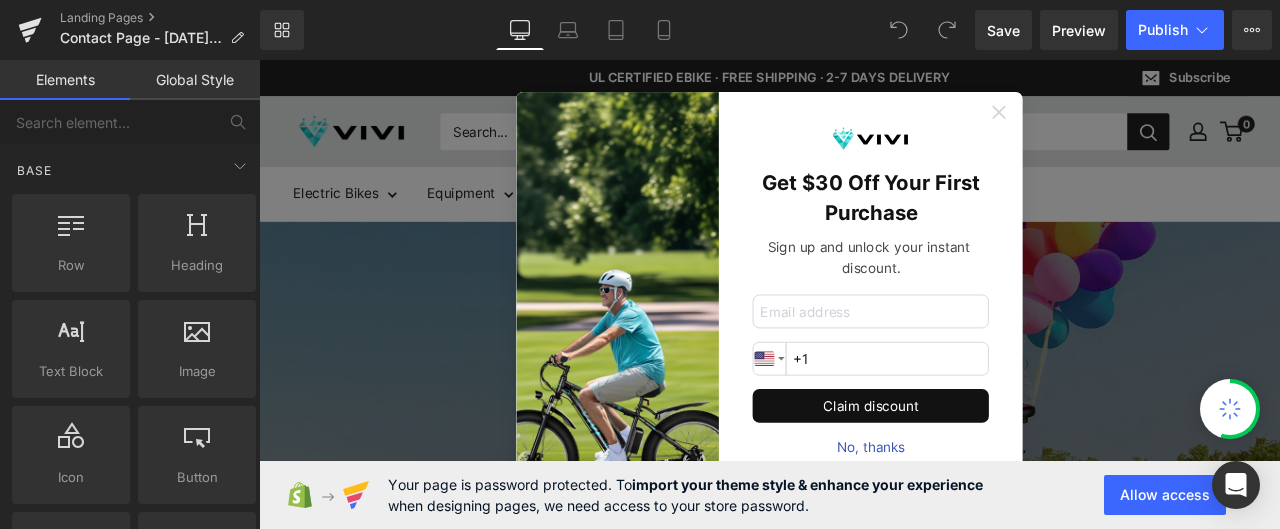 click 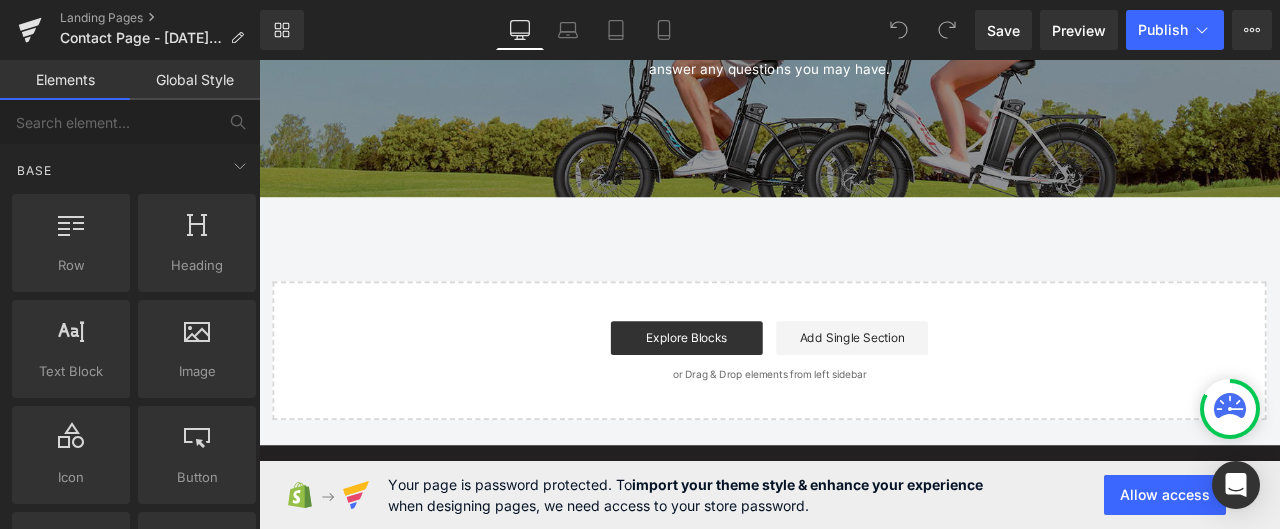 scroll, scrollTop: 400, scrollLeft: 0, axis: vertical 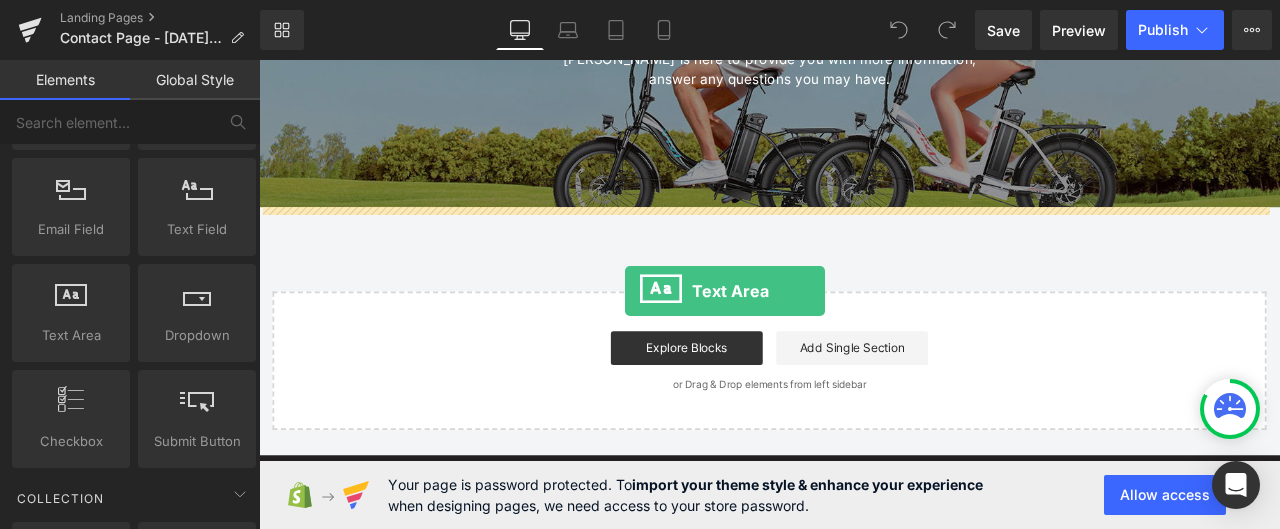 drag, startPoint x: 333, startPoint y: 350, endPoint x: 693, endPoint y: 334, distance: 360.35538 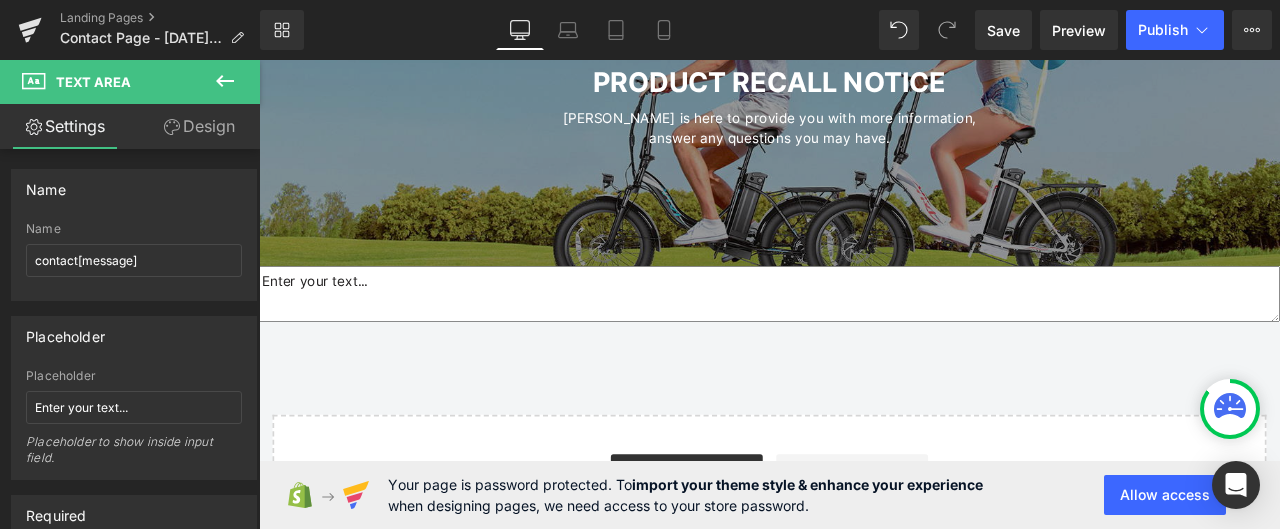 scroll, scrollTop: 300, scrollLeft: 0, axis: vertical 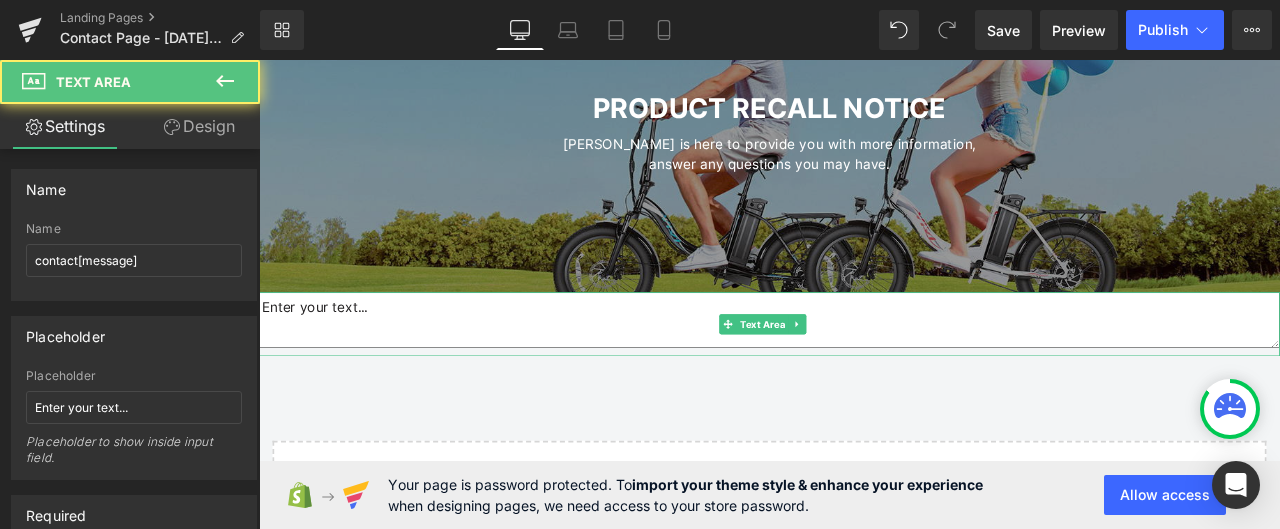 click at bounding box center (864, 368) 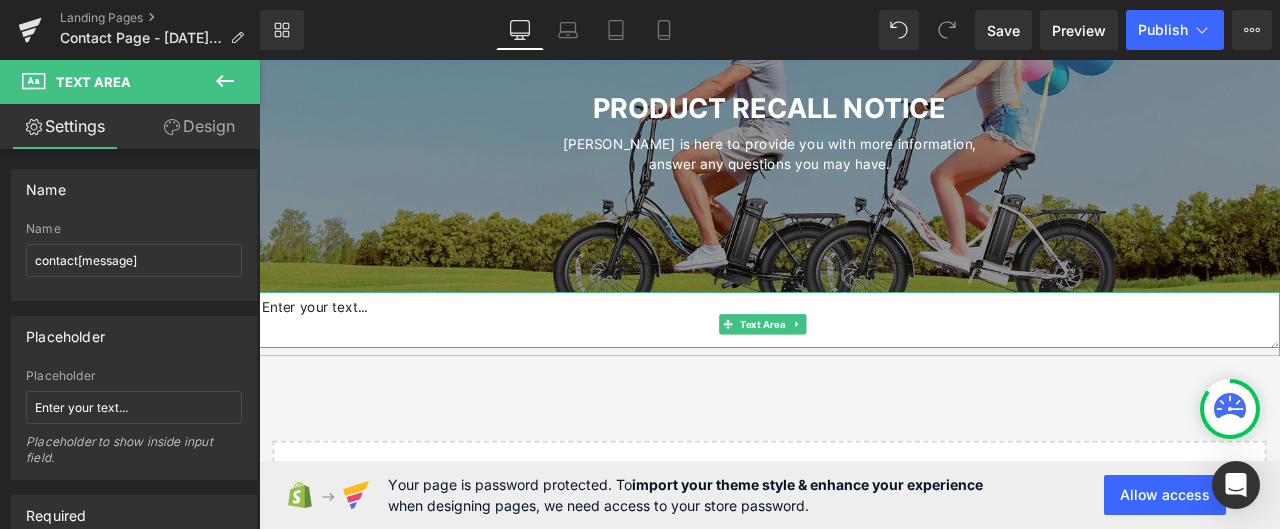 click at bounding box center (864, 368) 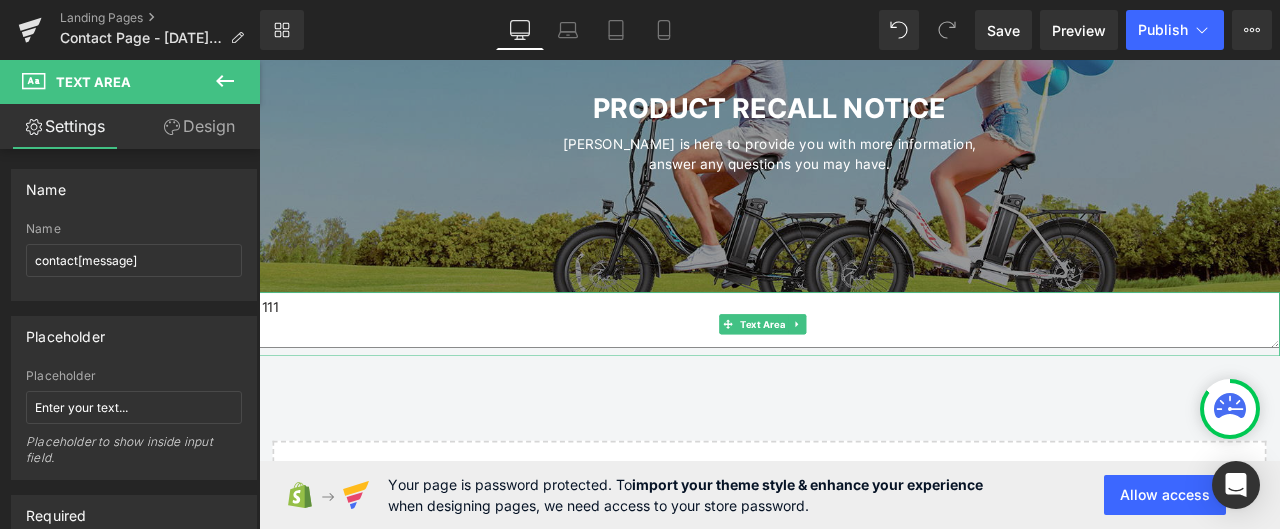 type on "111" 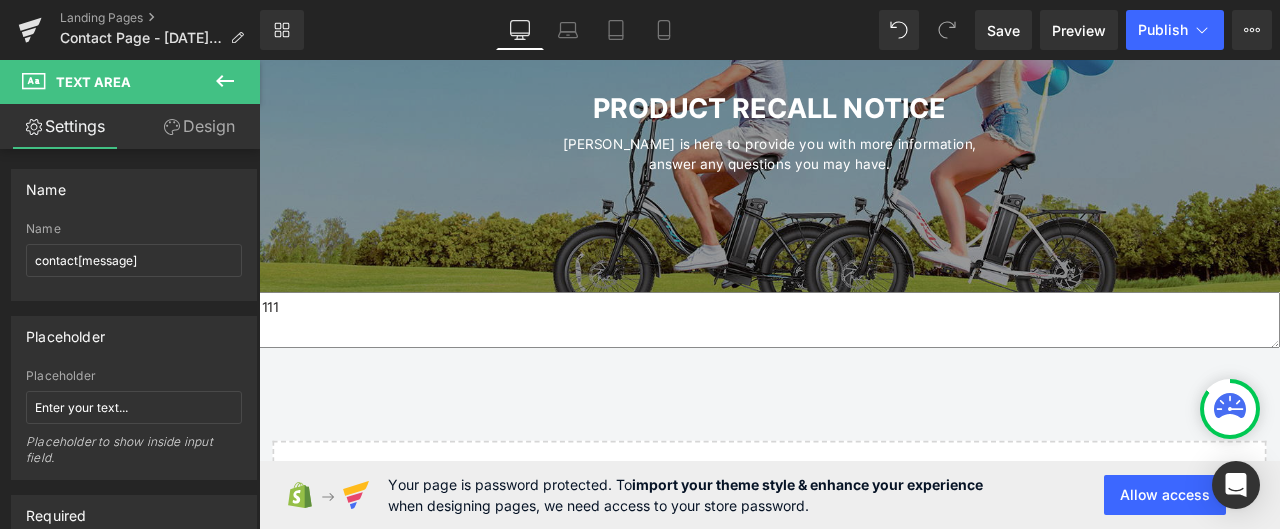 click on "Your page is password protected. To  import your theme style & enhance your experience    when designing pages, we need access to your store password.   Allow access" at bounding box center (755, 495) 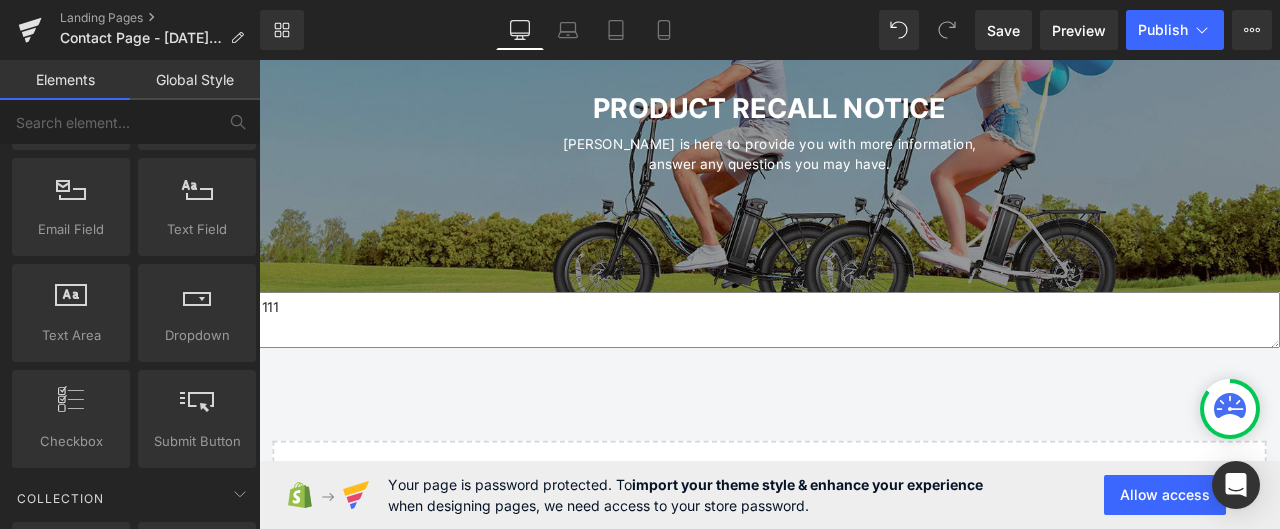 click on "PRODUCT RECALL NOTICE
Heading
[PERSON_NAME] is here to provide you with more information, answer any questions you may have.
Text Block
Row
Hero Banner         Row
111
Text Area
Select your layout" at bounding box center [864, 313] 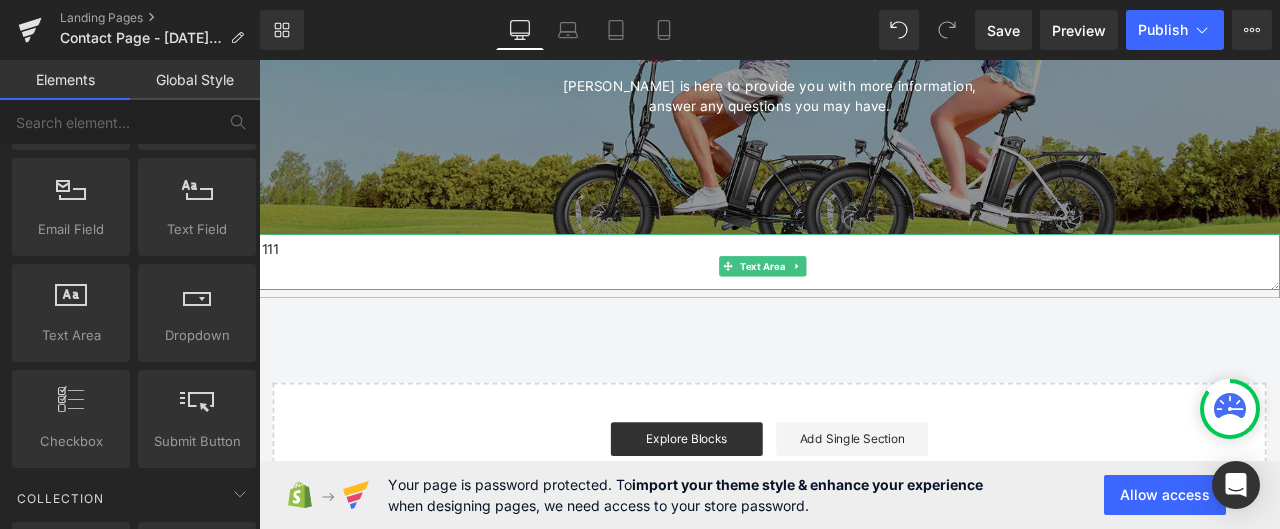 scroll, scrollTop: 400, scrollLeft: 0, axis: vertical 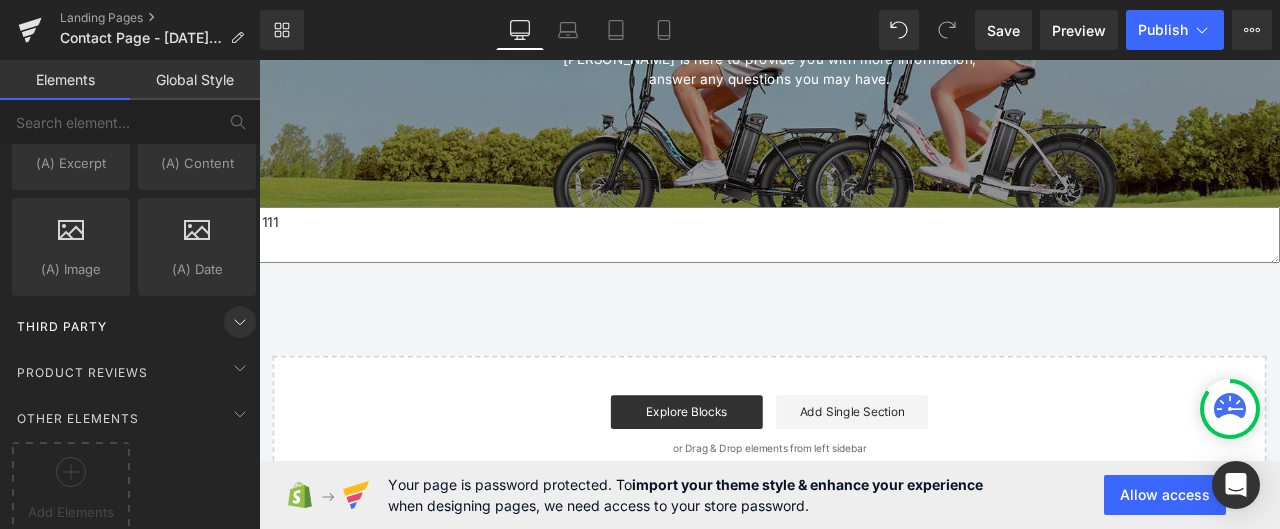 click 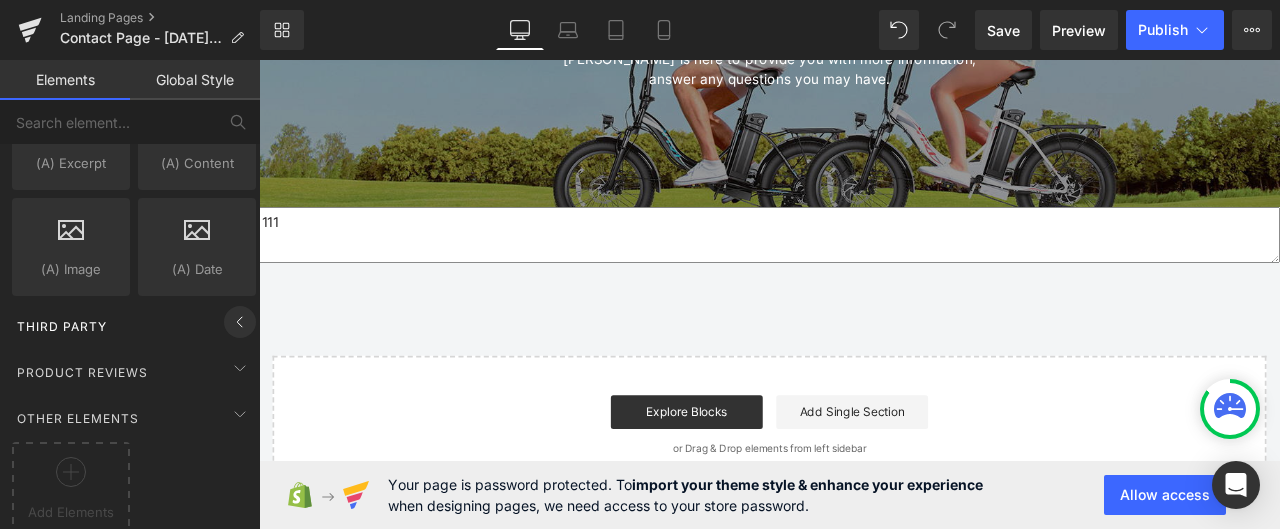 click 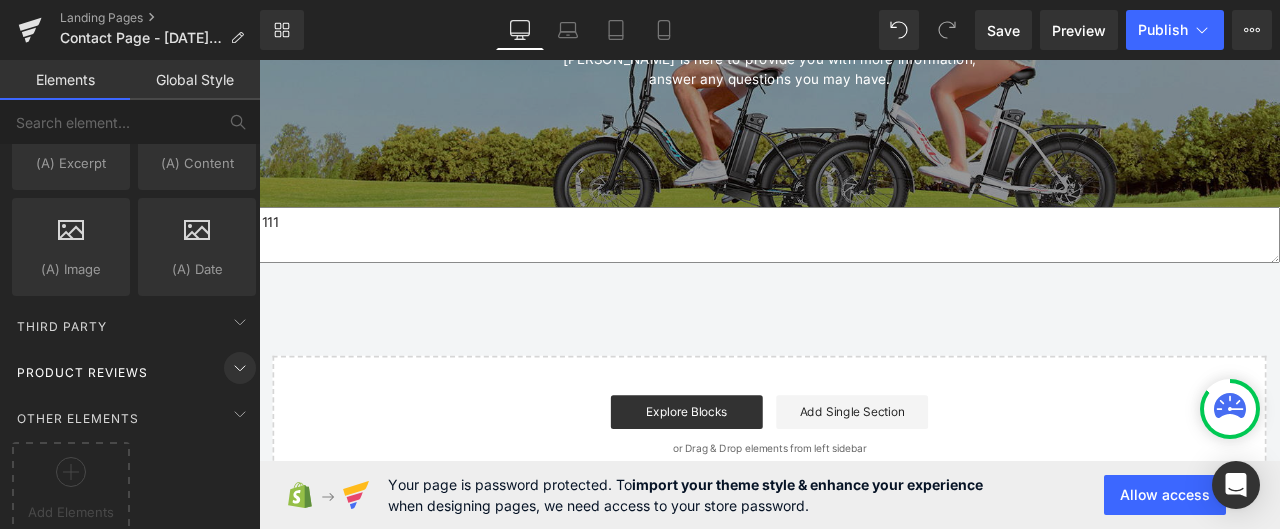 click 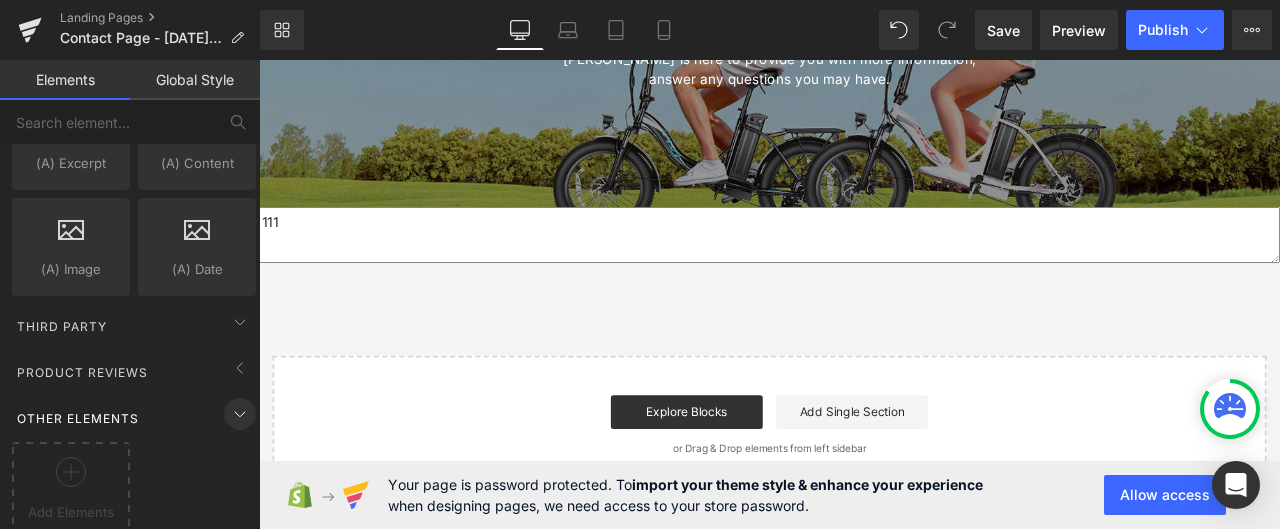 click 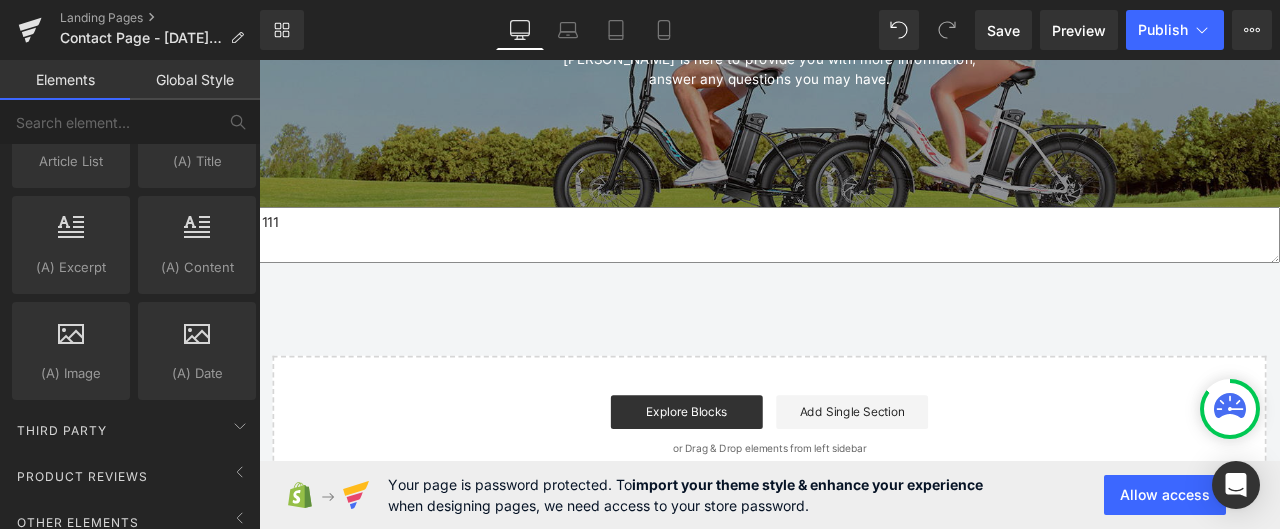 scroll, scrollTop: 3296, scrollLeft: 0, axis: vertical 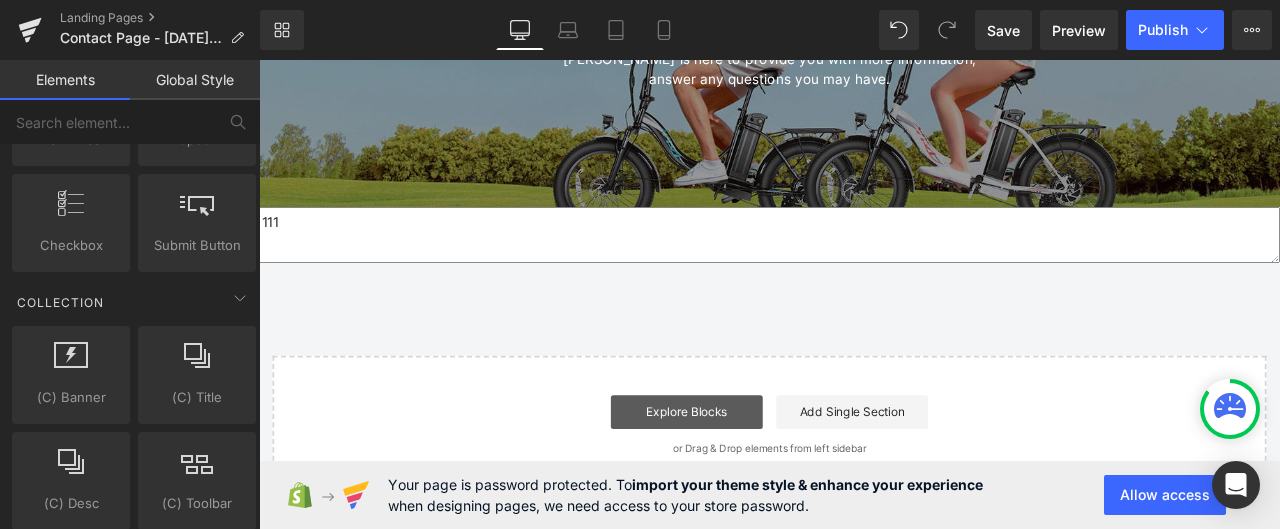 click on "Explore Blocks" at bounding box center [766, 478] 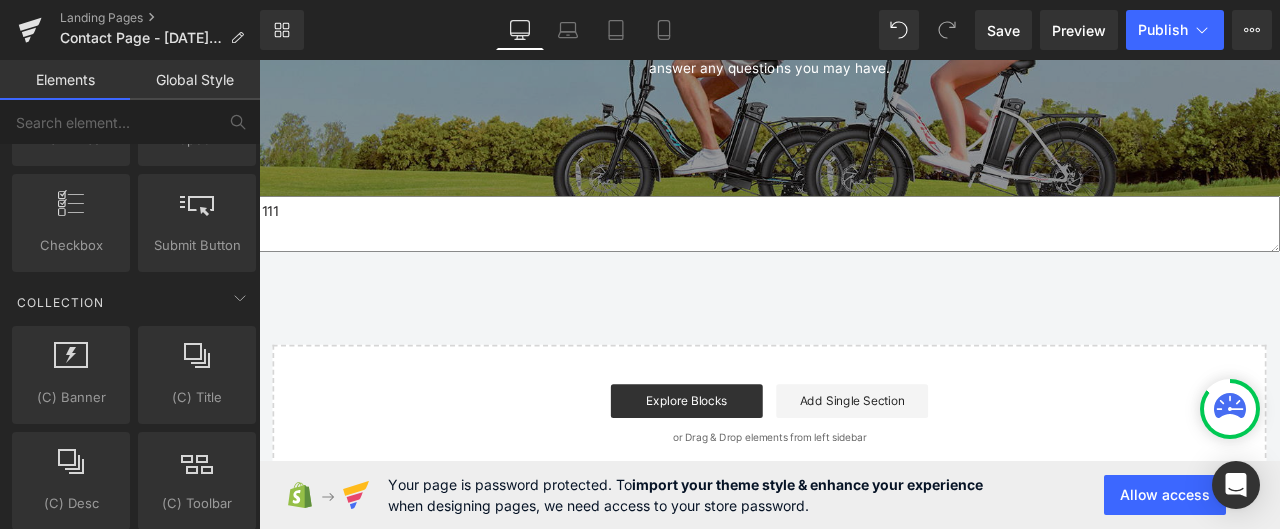 scroll, scrollTop: 600, scrollLeft: 0, axis: vertical 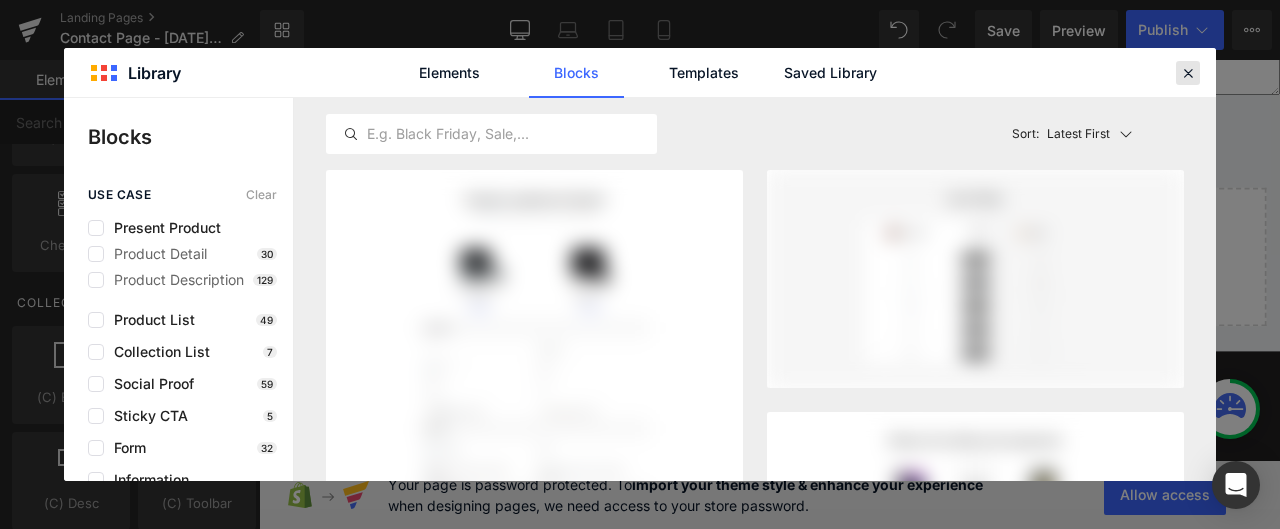 click at bounding box center (1188, 73) 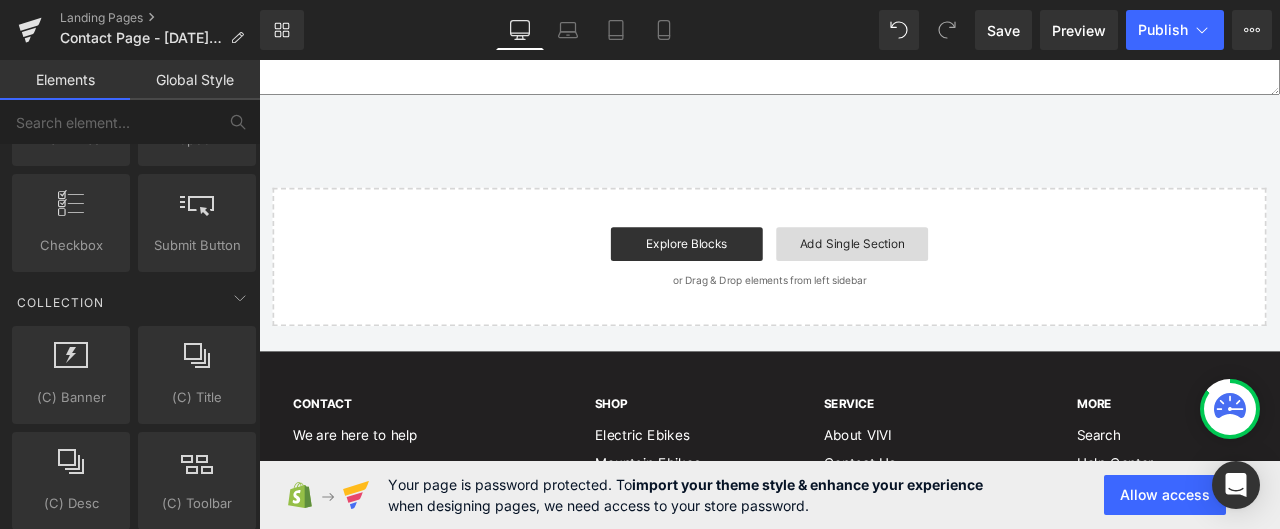 click on "Add Single Section" at bounding box center (962, 278) 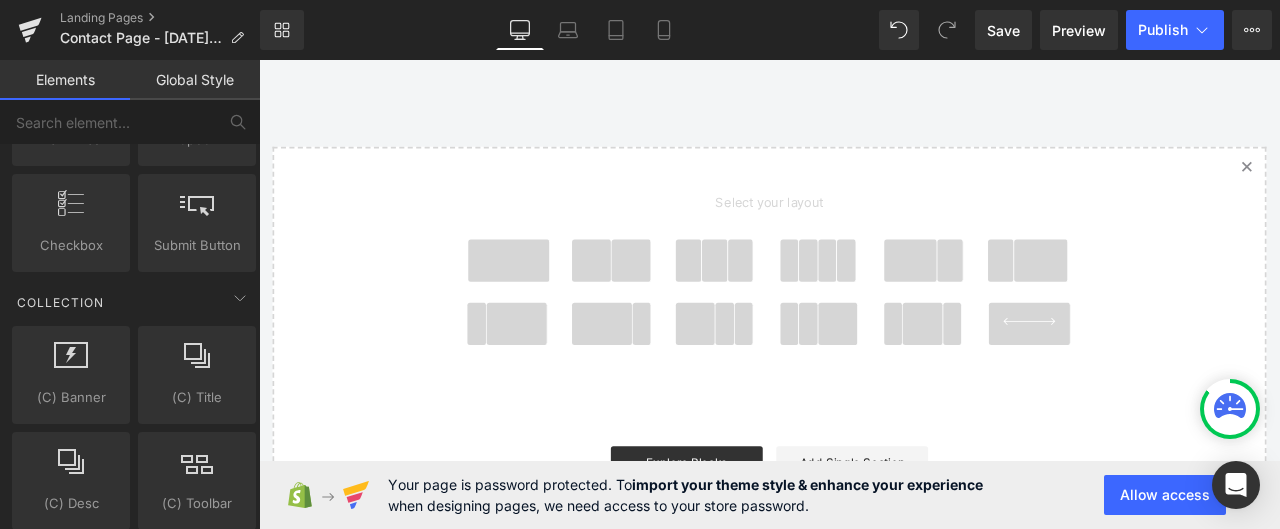 scroll, scrollTop: 600, scrollLeft: 0, axis: vertical 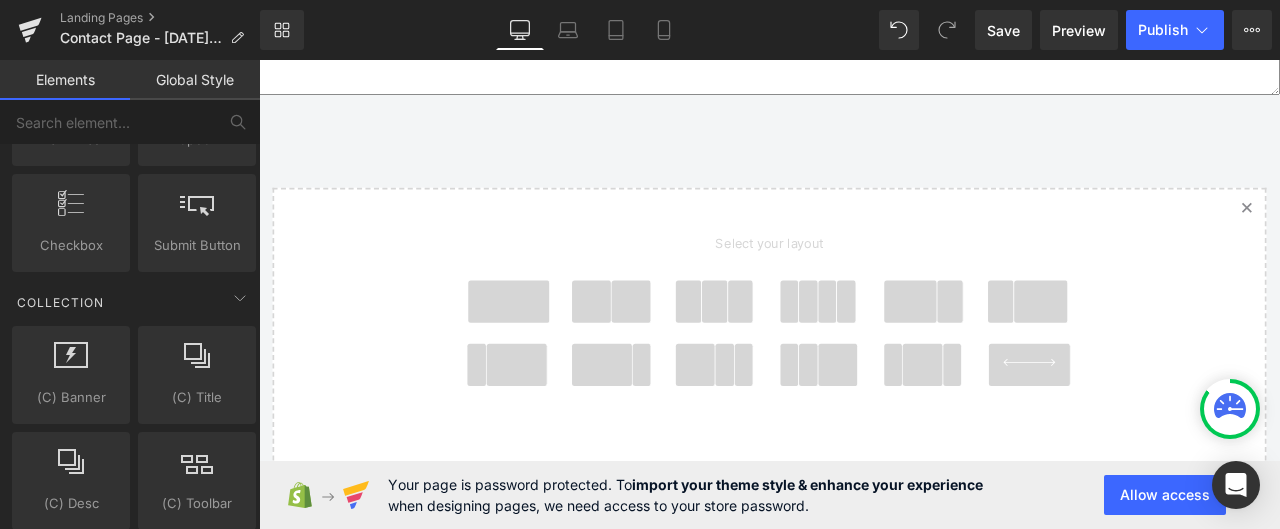 click at bounding box center (555, 346) 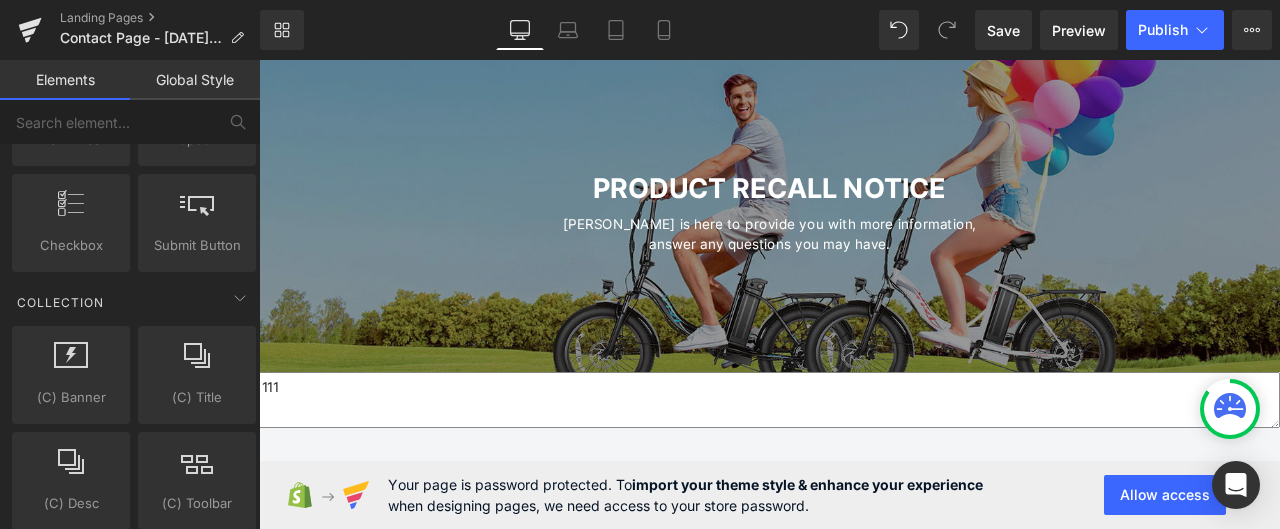 scroll, scrollTop: 400, scrollLeft: 0, axis: vertical 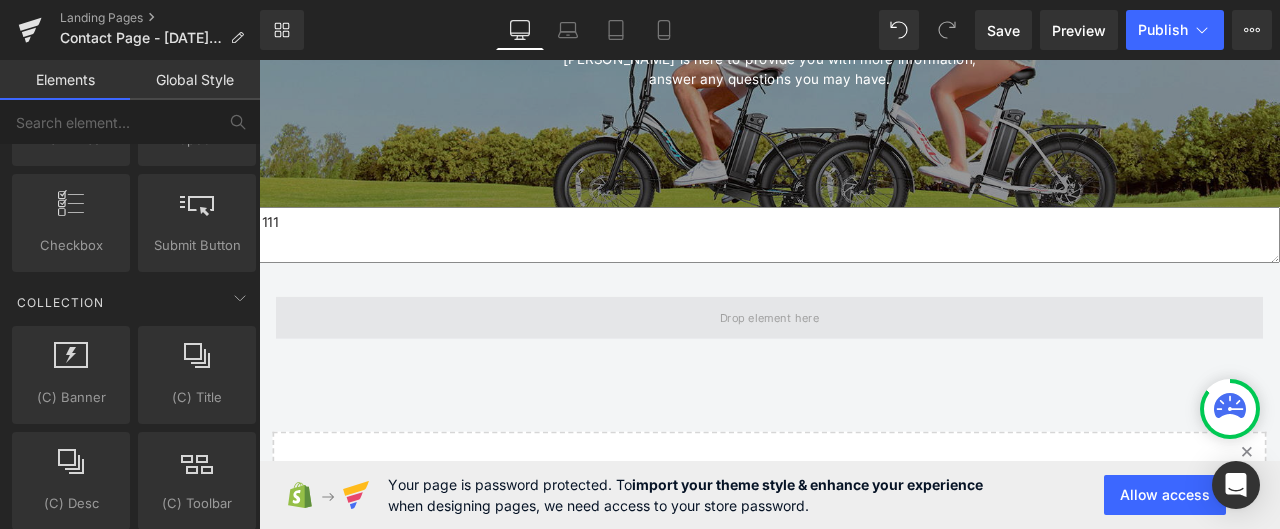 click at bounding box center [864, 366] 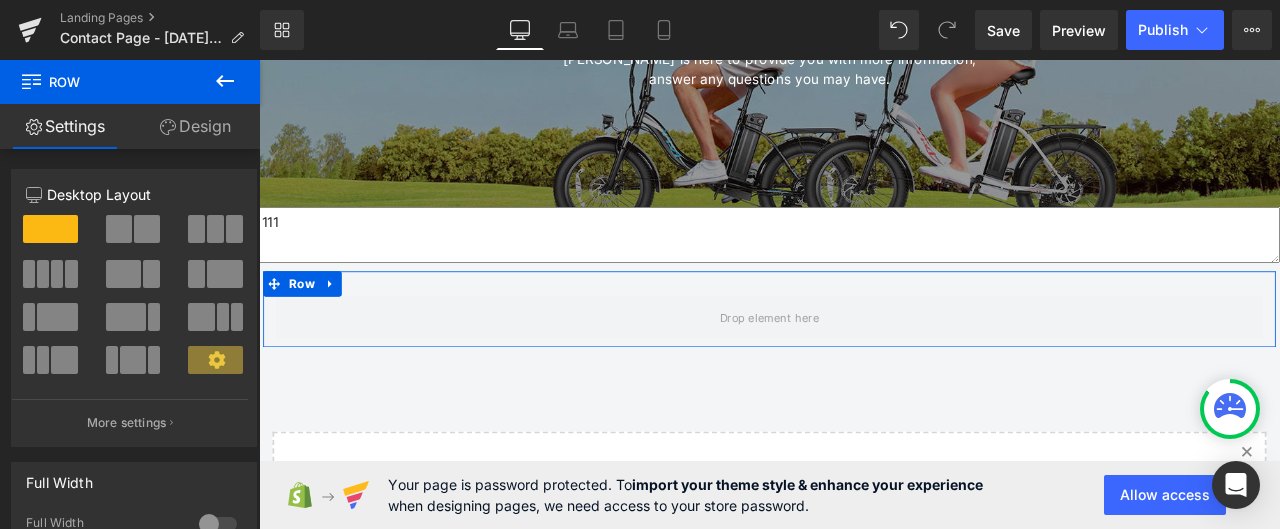 click on "Design" at bounding box center [195, 126] 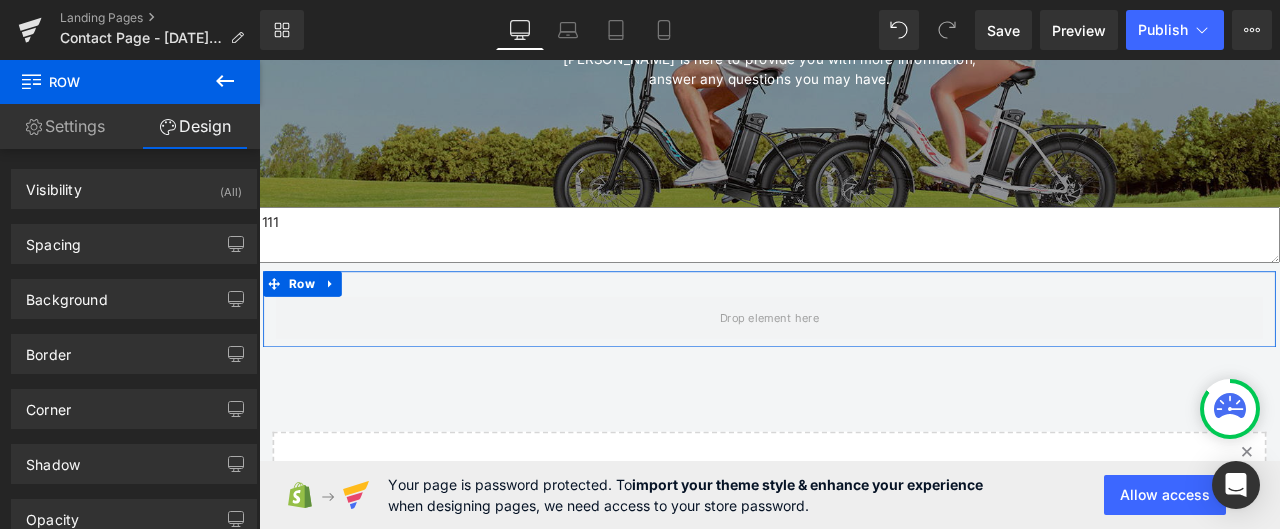 click on "Settings" at bounding box center (65, 126) 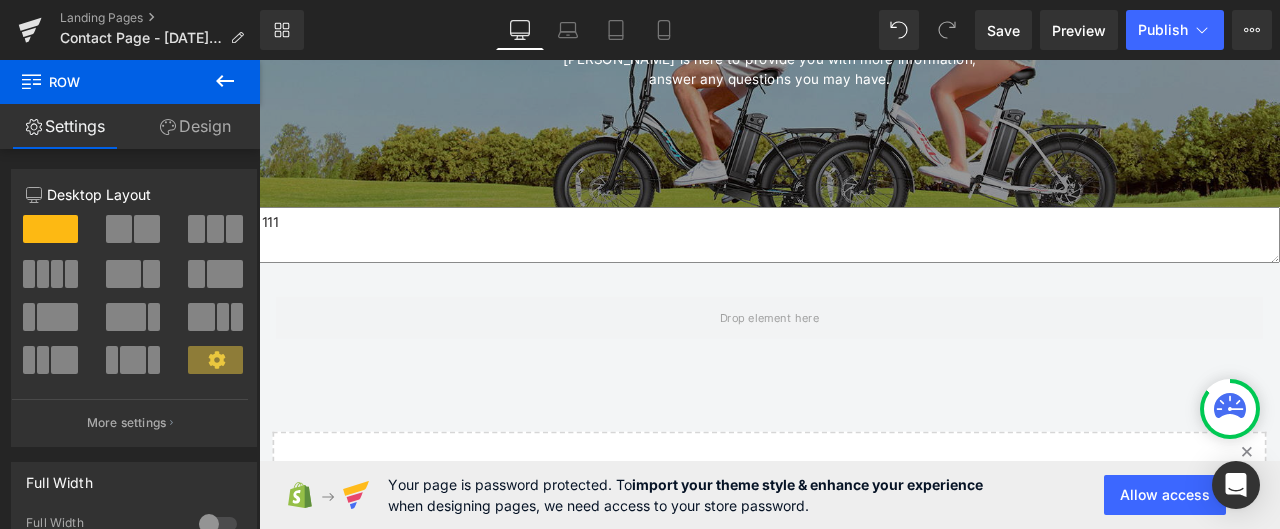 click 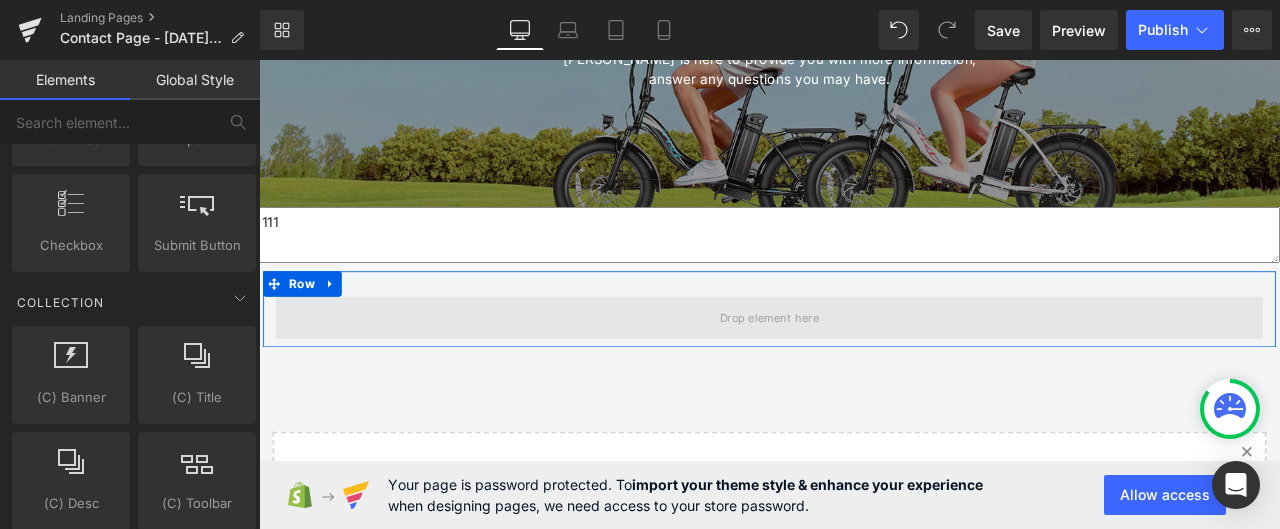 click at bounding box center (864, 366) 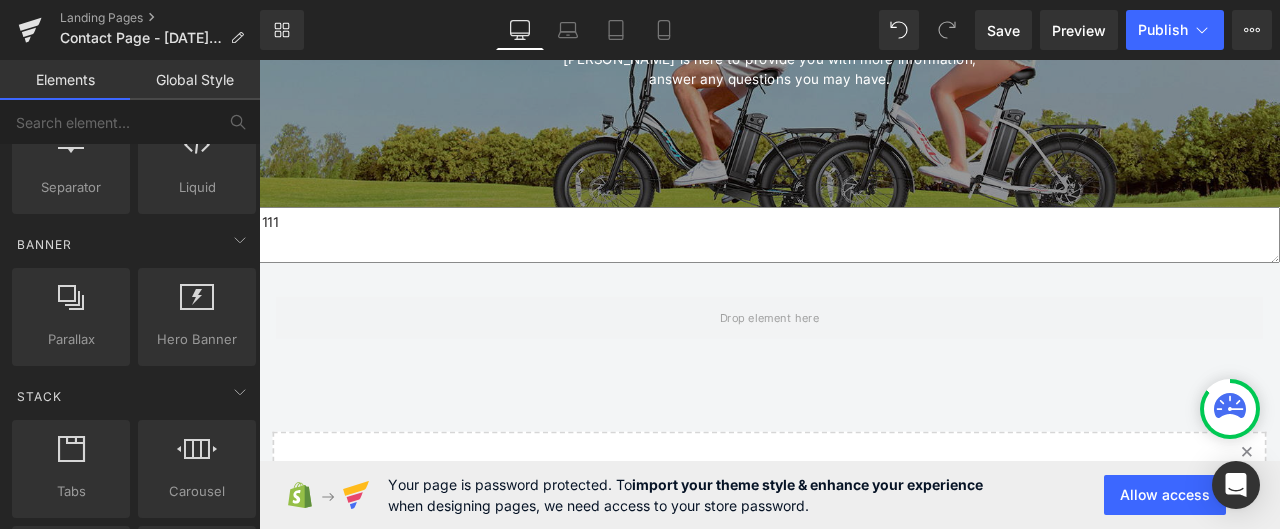 scroll, scrollTop: 0, scrollLeft: 0, axis: both 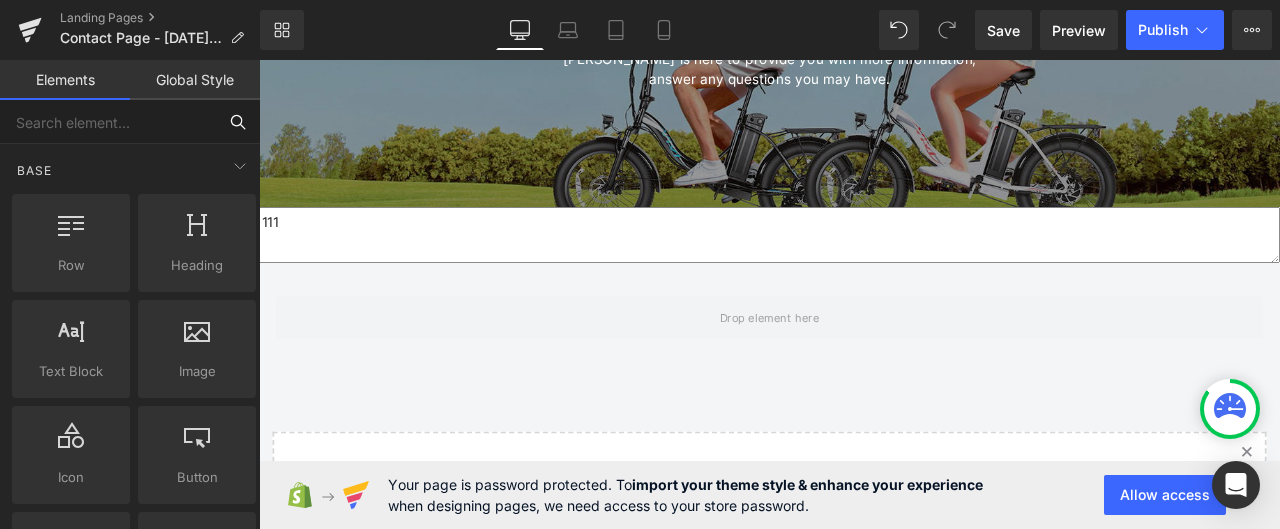 click at bounding box center (108, 122) 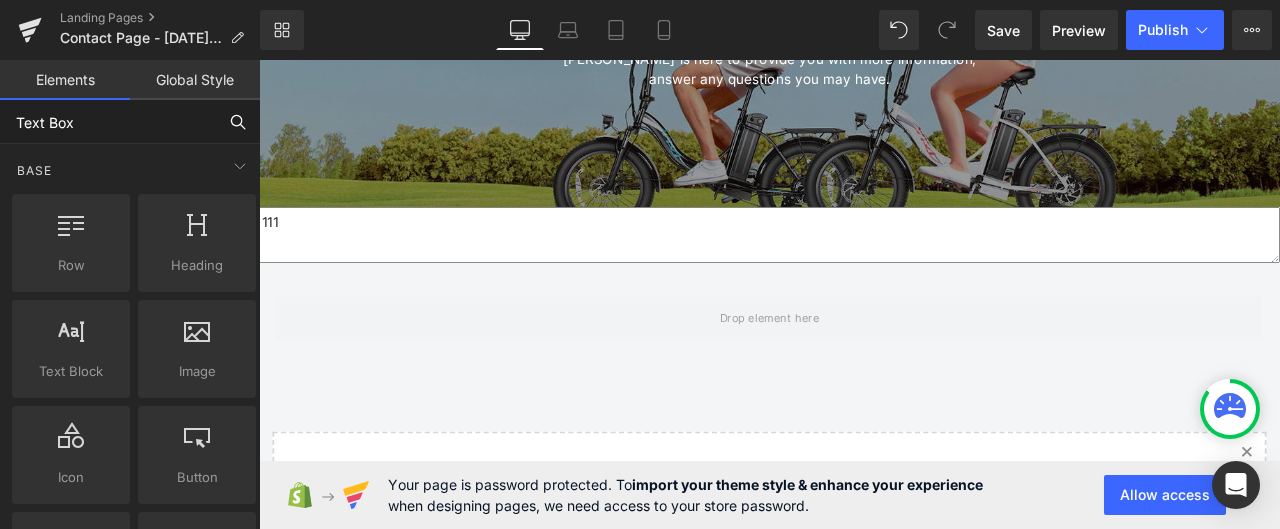 type on "Text Box" 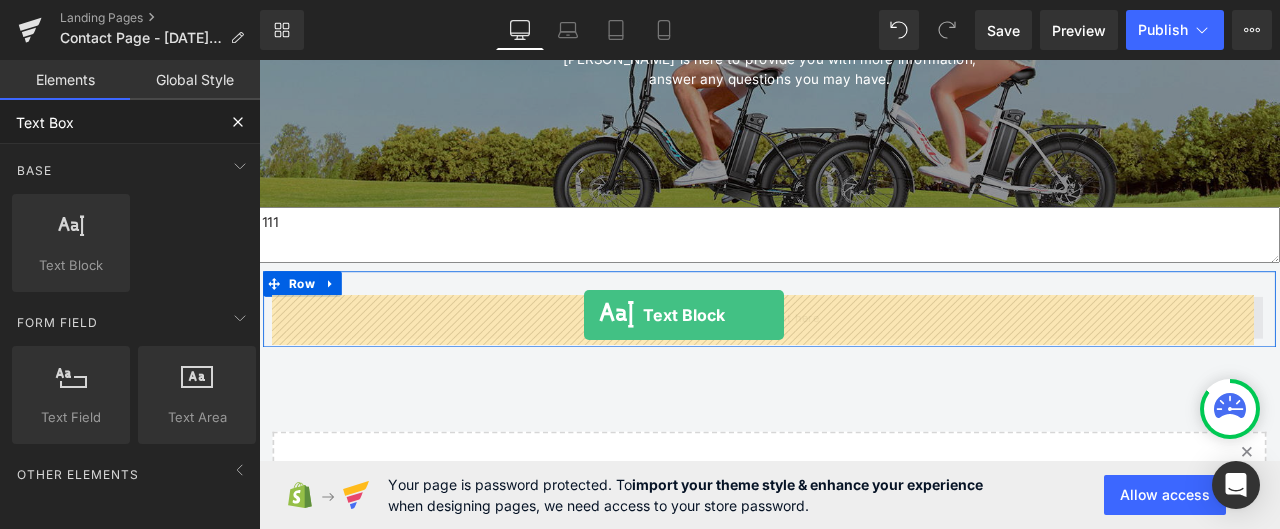 drag, startPoint x: 335, startPoint y: 313, endPoint x: 644, endPoint y: 362, distance: 312.861 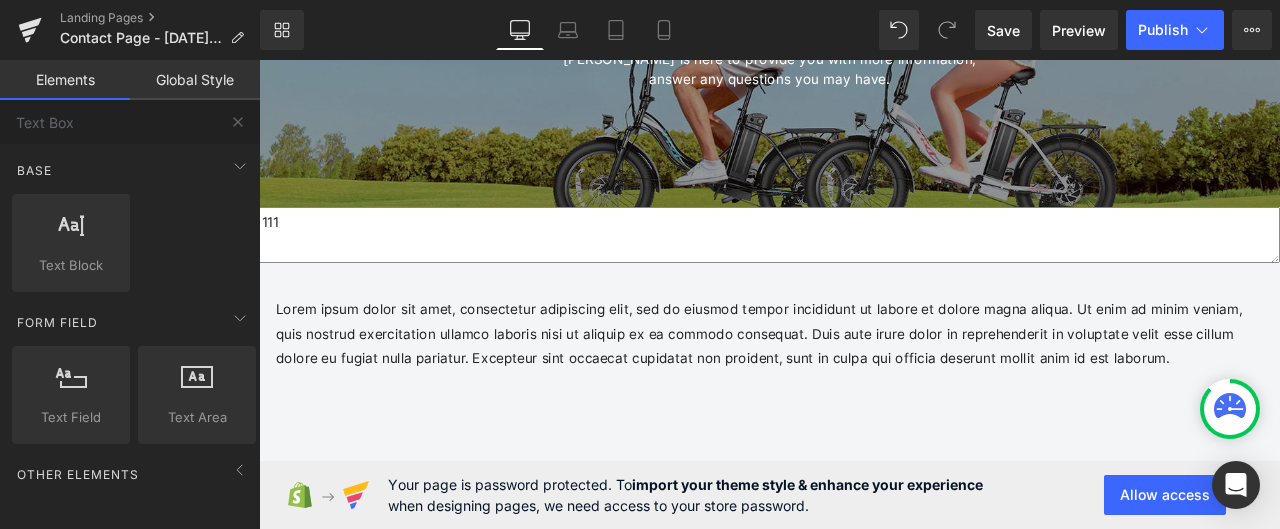 click on "PRODUCT RECALL NOTICE
Heading
[PERSON_NAME] is here to provide you with more information, answer any questions you may have.
Text Block
Row
Hero Banner         Row
111
Text Area
Lorem ipsum dolor sit amet, consectetur adipiscing elit, sed do eiusmod tempor incididunt ut labore et dolore magna aliqua. Ut enim ad minim veniam, quis nostrud exercitation ullamco laboris nisi ut aliquip ex ea commodo consequat. Duis aute irure dolor in reprehenderit in voluptate velit esse cillum dolore eu fugiat nulla pariatur. Excepteur sint occaecat cupidatat non proident, sunt in culpa qui officia deserunt mollit anim id est laborum.
Text Block
Row
Select your layout" at bounding box center [864, 432] 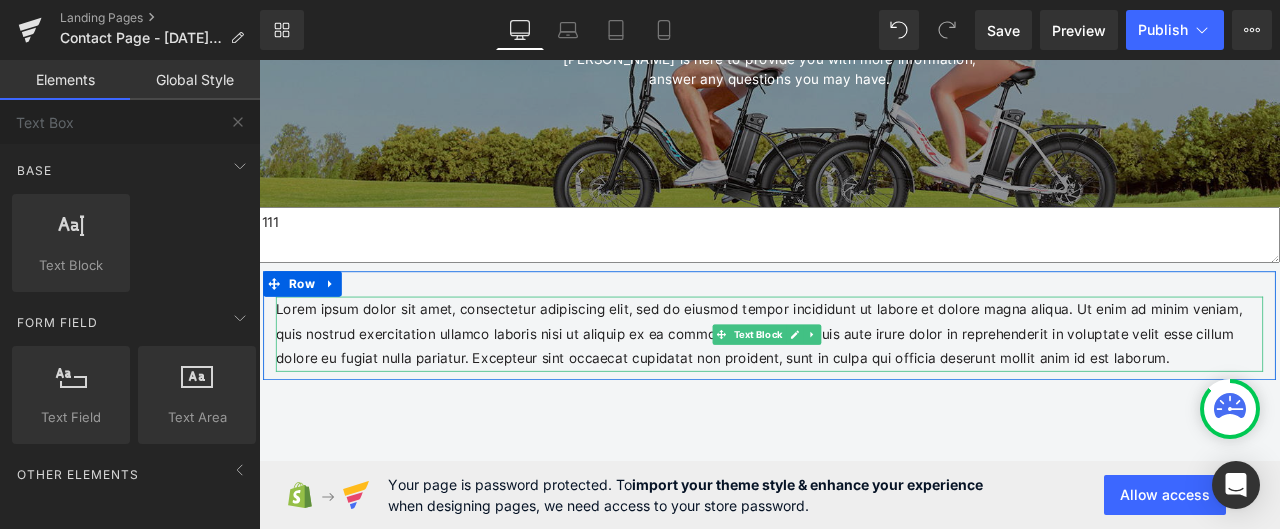 click on "Lorem ipsum dolor sit amet, consectetur adipiscing elit, sed do eiusmod tempor incididunt ut labore et dolore magna aliqua. Ut enim ad minim veniam, quis nostrud exercitation ullamco laboris nisi ut aliquip ex ea commodo consequat. Duis aute irure dolor in reprehenderit in voluptate velit esse cillum dolore eu fugiat nulla pariatur. Excepteur sint occaecat cupidatat non proident, sunt in culpa qui officia deserunt mollit anim id est laborum." at bounding box center (864, 386) 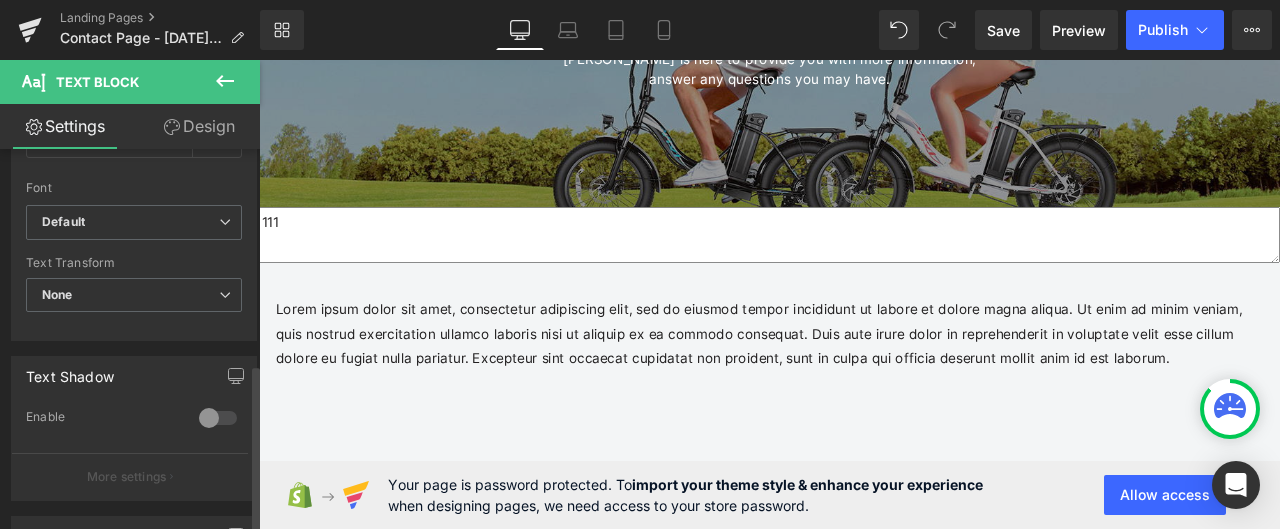 scroll, scrollTop: 600, scrollLeft: 0, axis: vertical 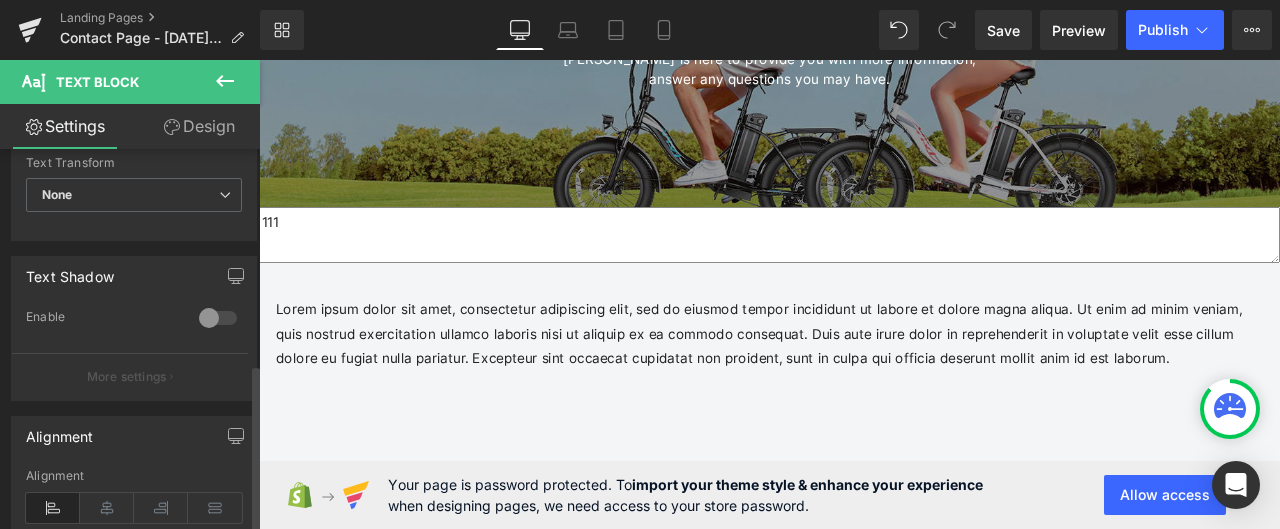 click at bounding box center [218, 318] 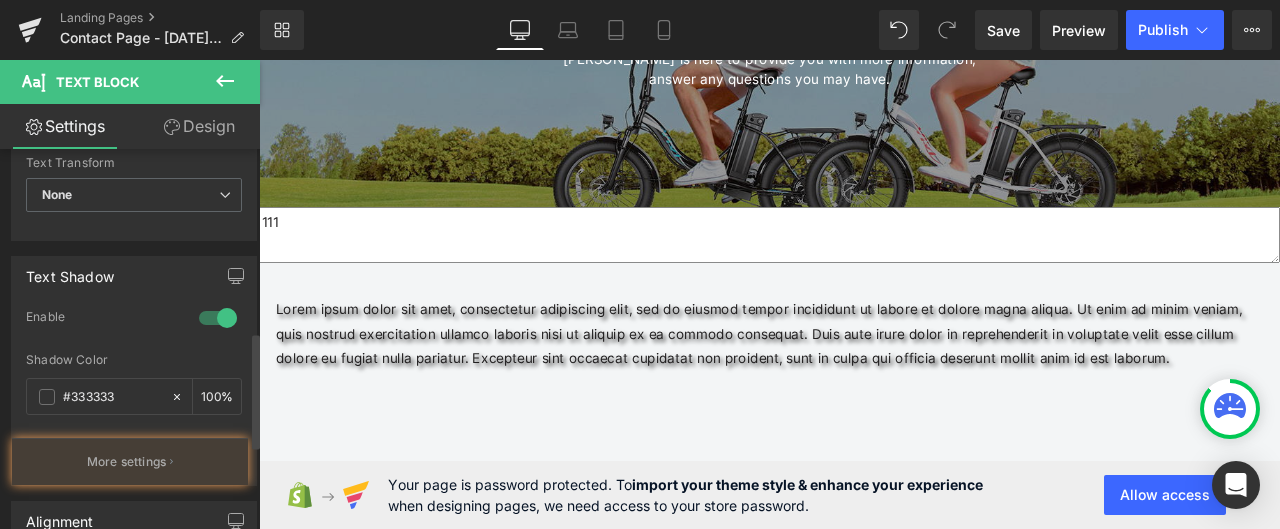 click at bounding box center [218, 318] 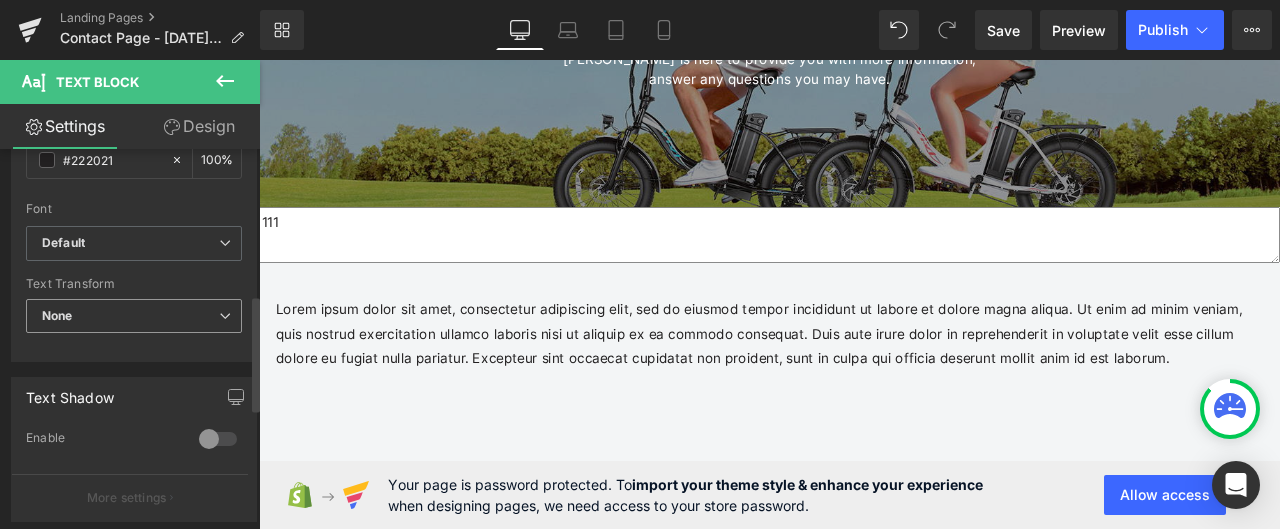 scroll, scrollTop: 0, scrollLeft: 0, axis: both 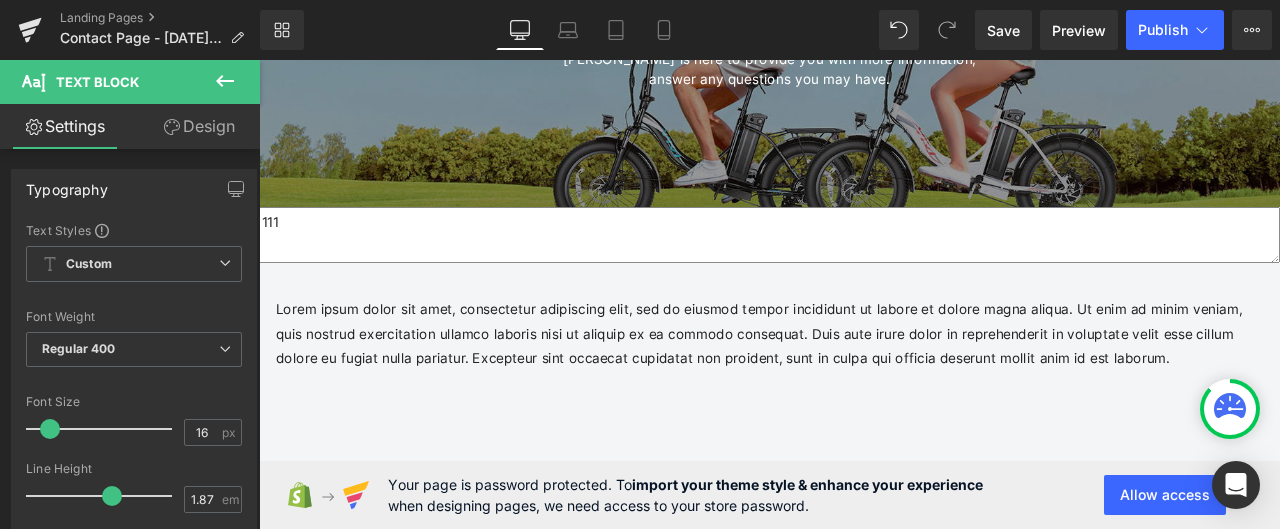 click on "Design" at bounding box center (199, 126) 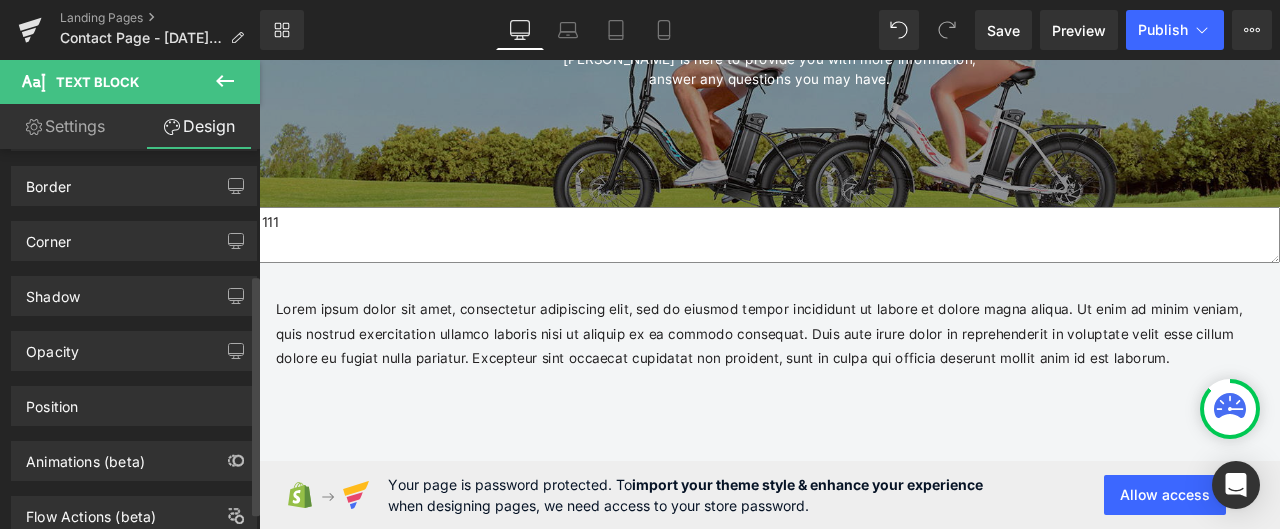 scroll, scrollTop: 200, scrollLeft: 0, axis: vertical 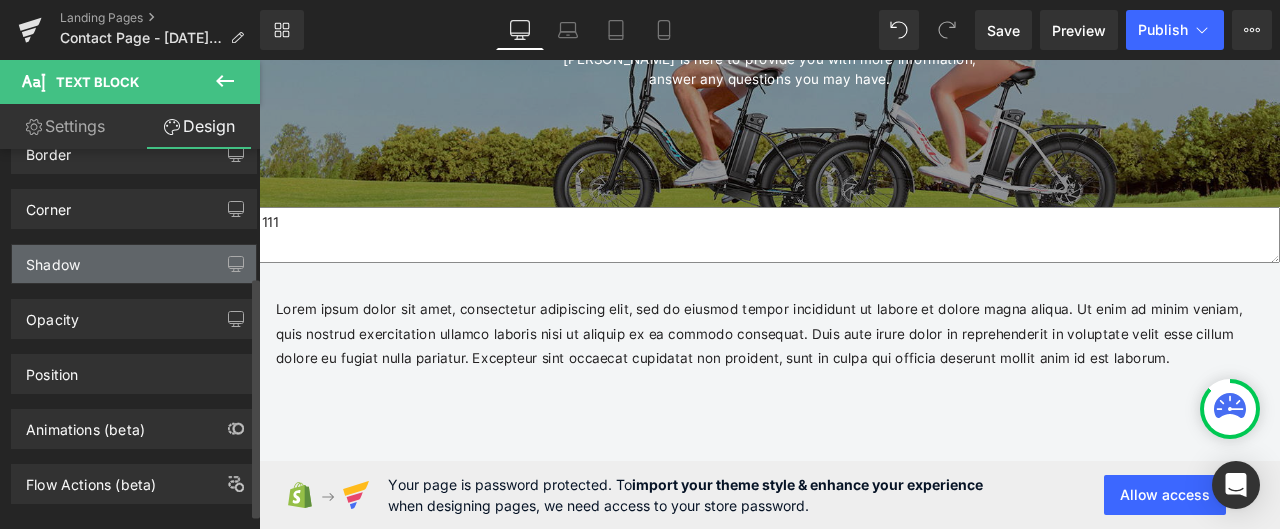 click on "Shadow" at bounding box center [134, 264] 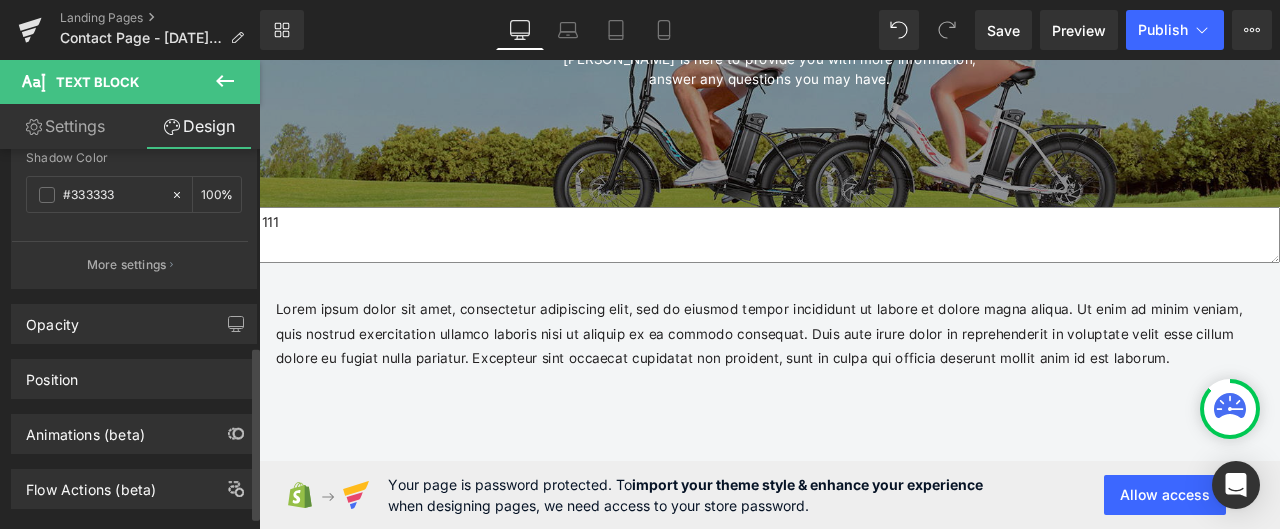 scroll, scrollTop: 457, scrollLeft: 0, axis: vertical 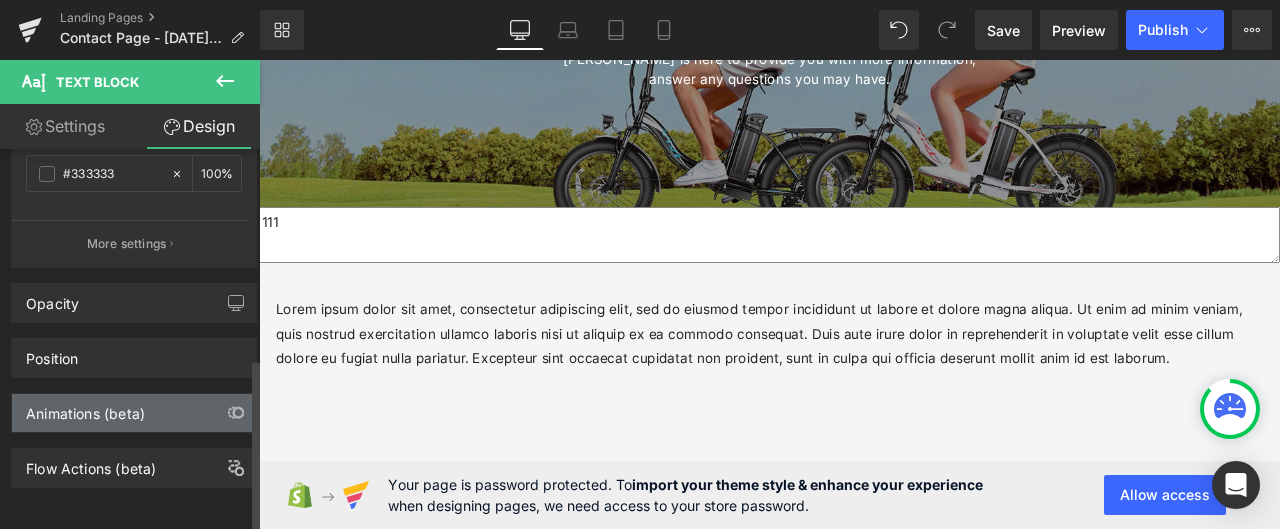 click on "Animations (beta)" at bounding box center (85, 408) 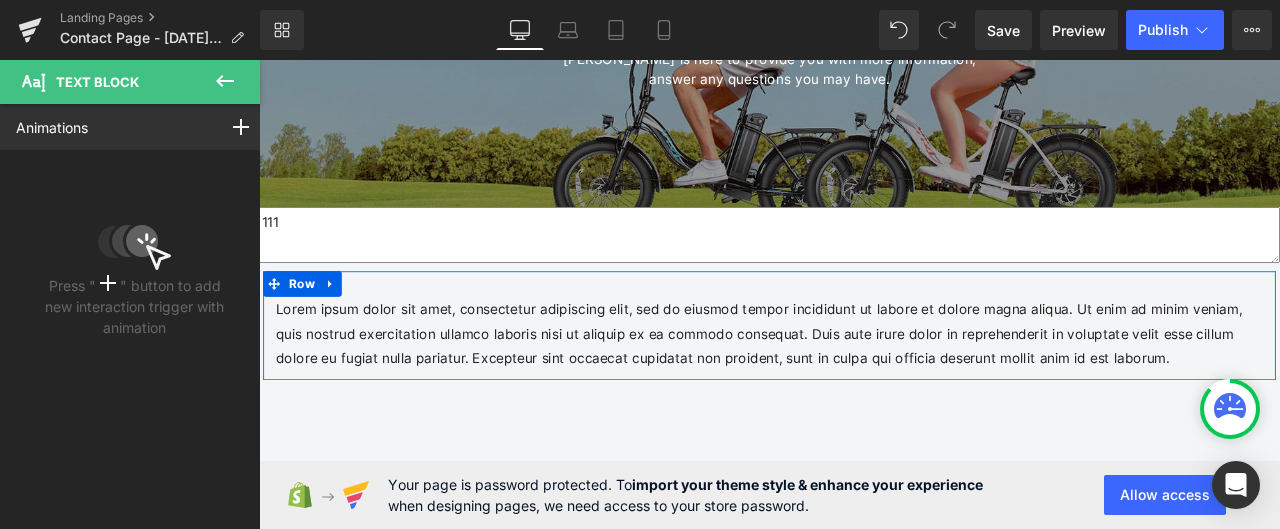 click on "111" at bounding box center (864, 268) 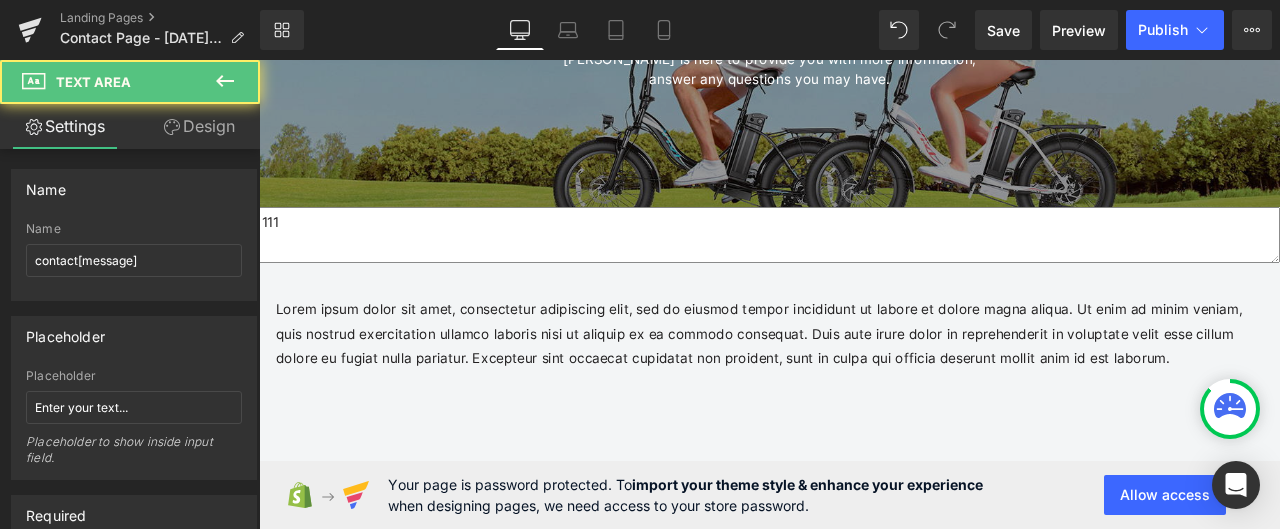 click 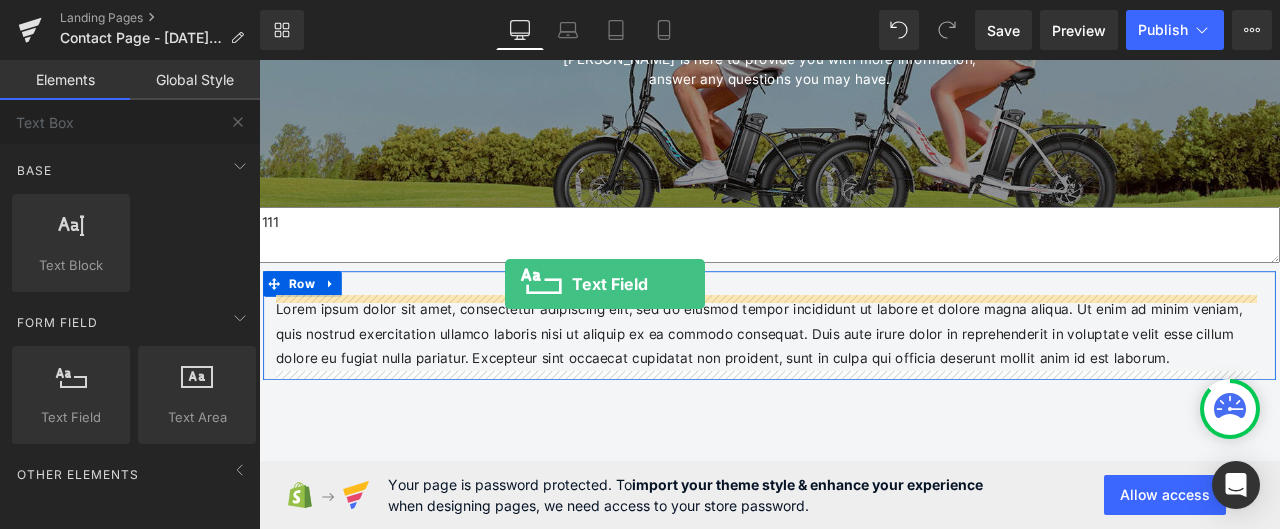 drag, startPoint x: 337, startPoint y: 461, endPoint x: 550, endPoint y: 325, distance: 252.71526 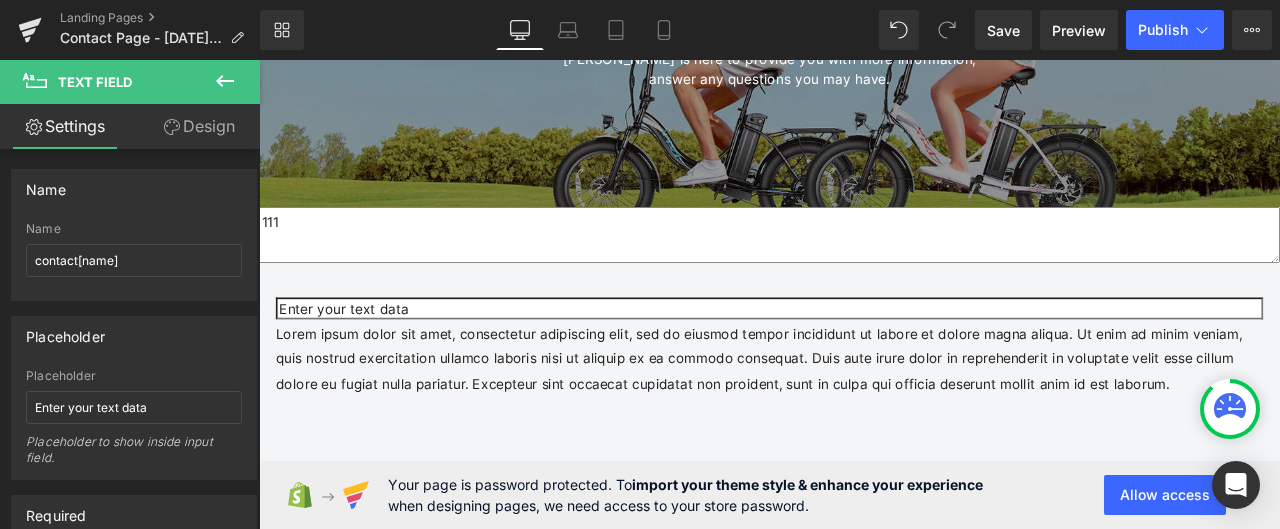 click on "Rendering Content" at bounding box center [640, 450] 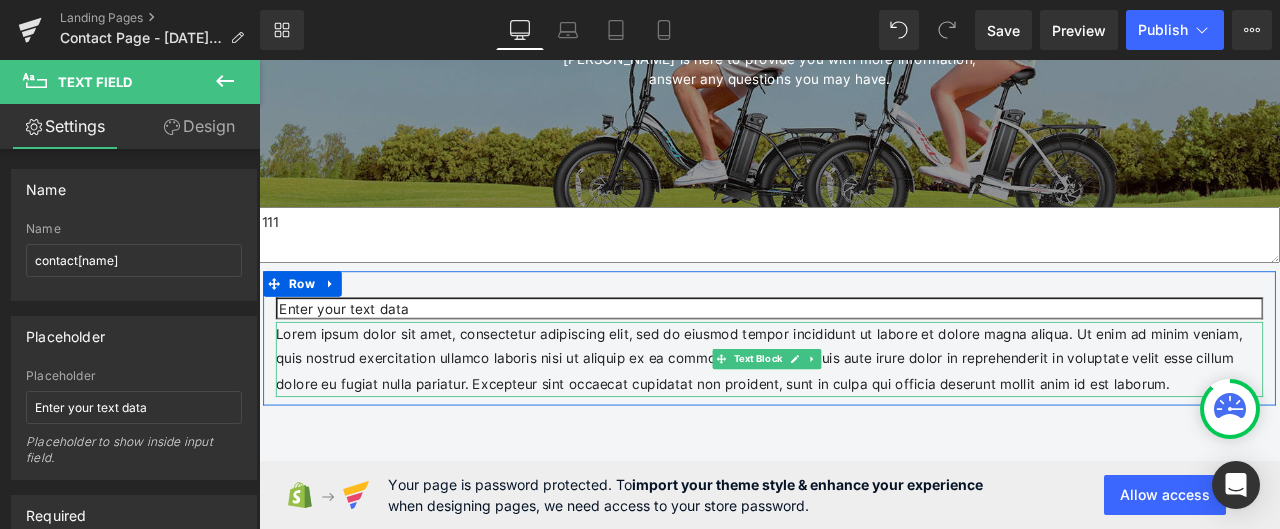 click on "Lorem ipsum dolor sit amet, consectetur adipiscing elit, sed do eiusmod tempor incididunt ut labore et dolore magna aliqua. Ut enim ad minim veniam, quis nostrud exercitation ullamco laboris nisi ut aliquip ex ea commodo consequat. Duis aute irure dolor in reprehenderit in voluptate velit esse cillum dolore eu fugiat nulla pariatur. Excepteur sint occaecat cupidatat non proident, sunt in culpa qui officia deserunt mollit anim id est laborum." at bounding box center [864, 416] 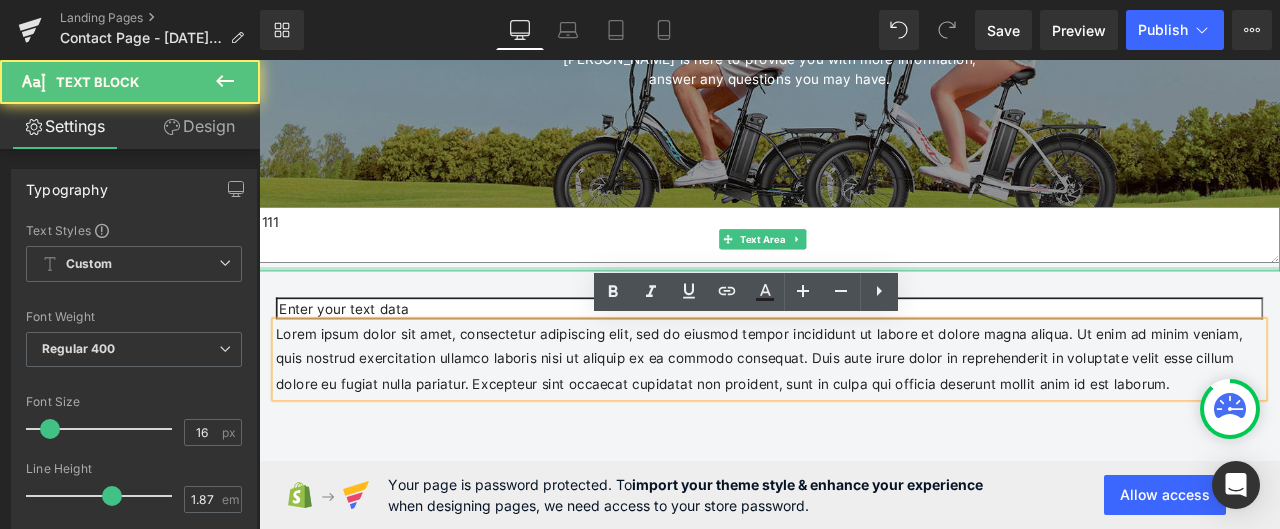 click at bounding box center [864, 308] 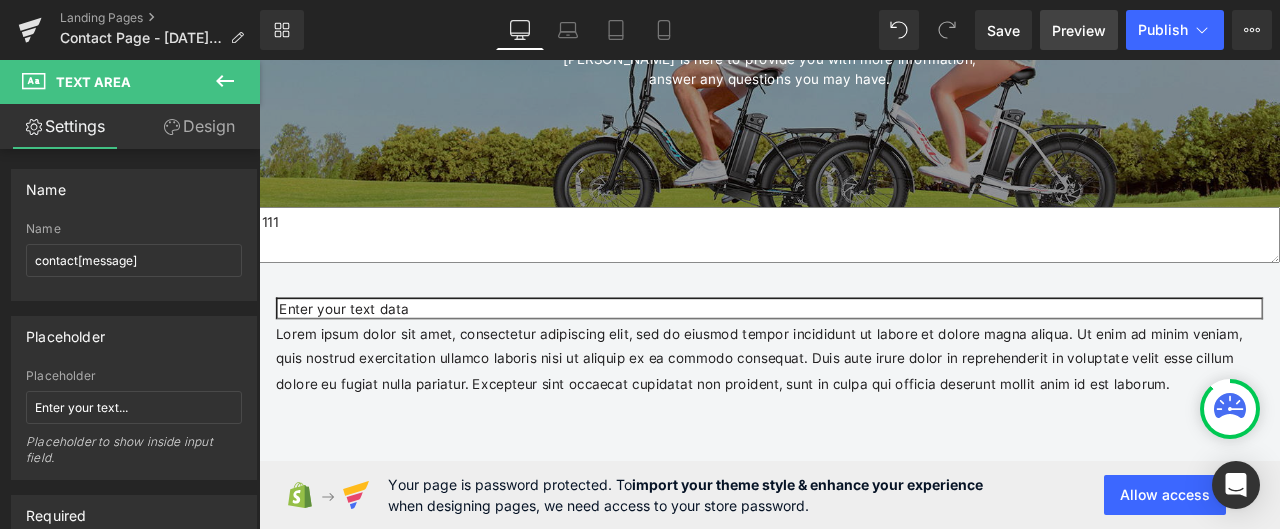 click on "Preview" at bounding box center (1079, 30) 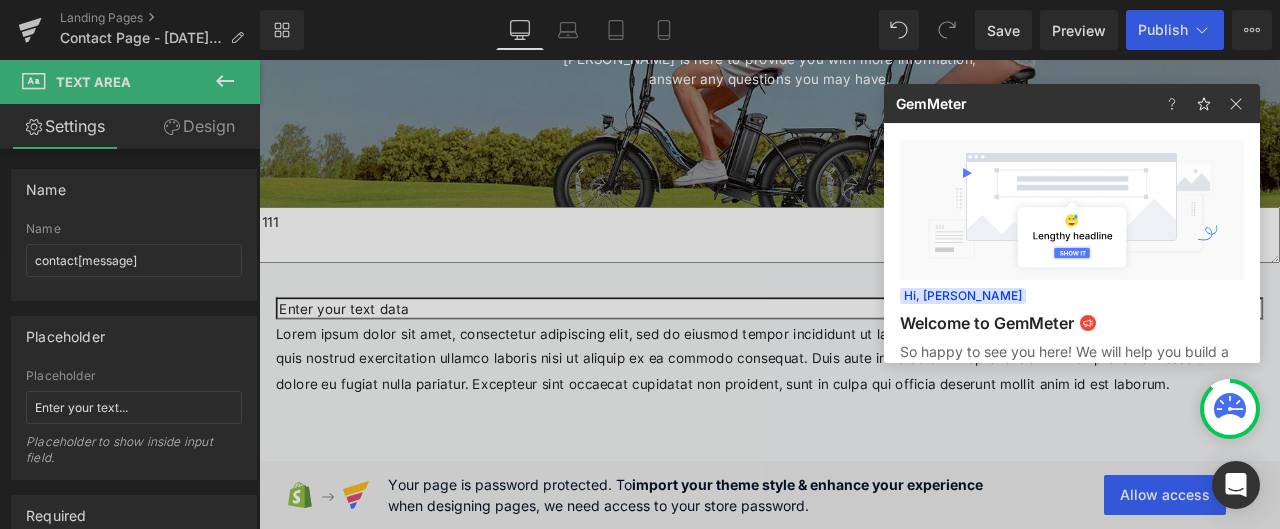 click at bounding box center [640, 264] 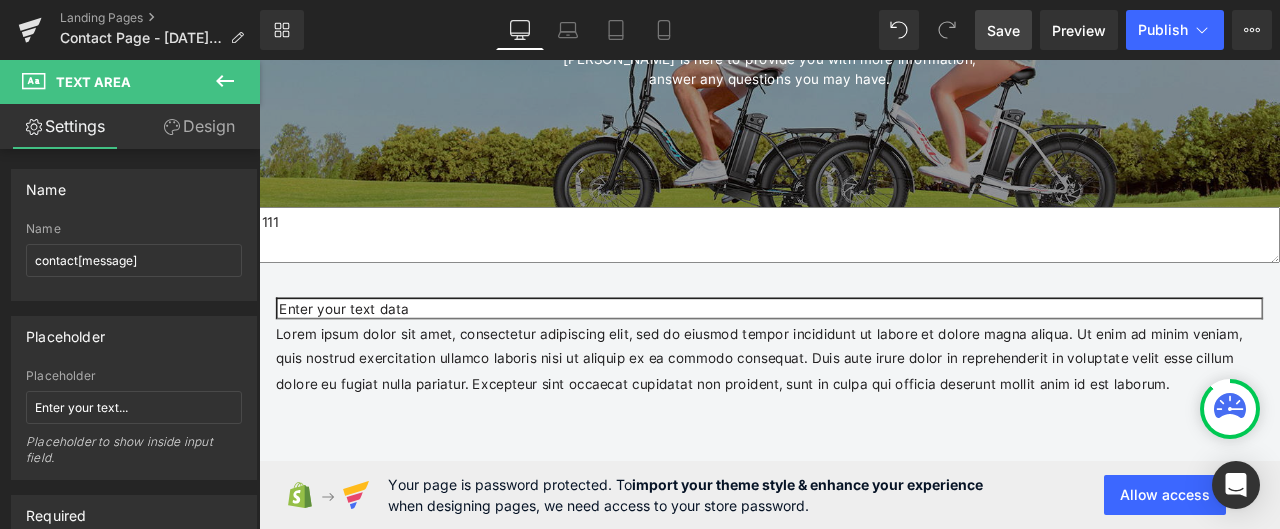 click on "Save" at bounding box center [1003, 30] 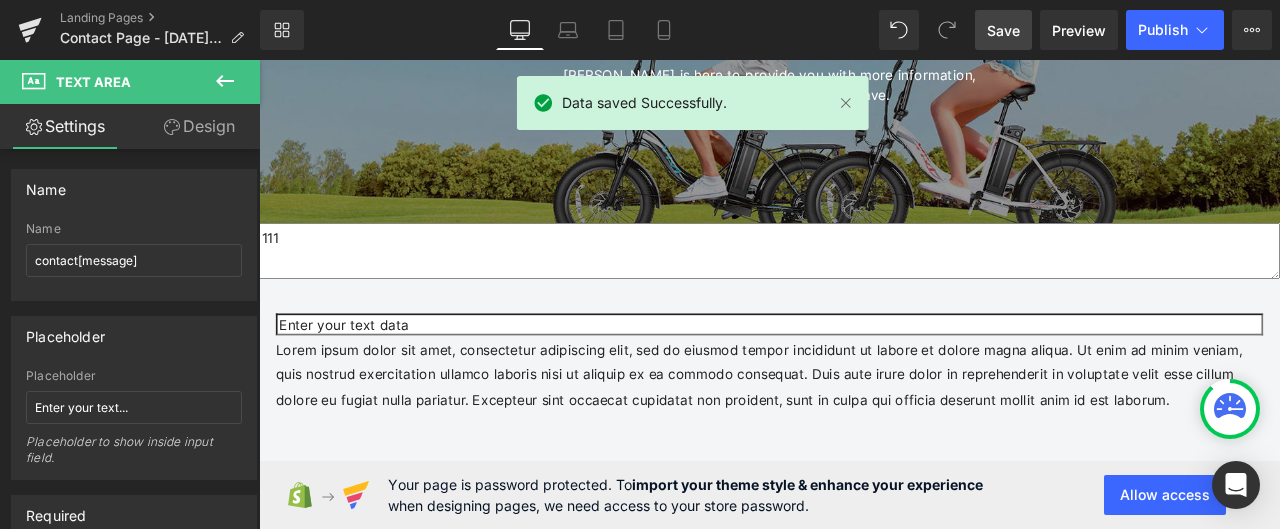 scroll, scrollTop: 400, scrollLeft: 0, axis: vertical 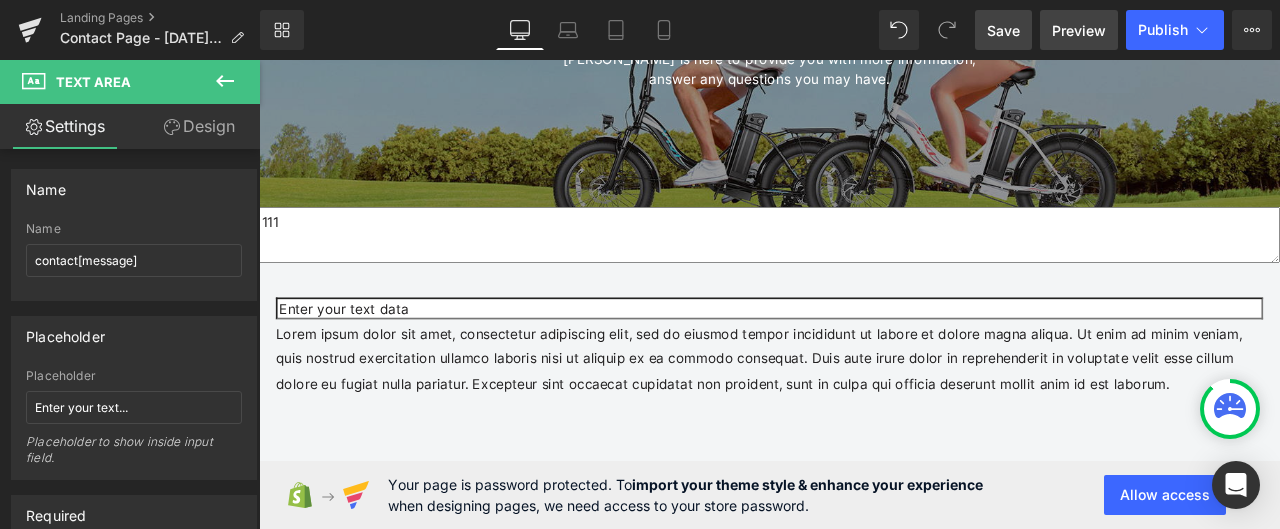 click on "Preview" at bounding box center (1079, 30) 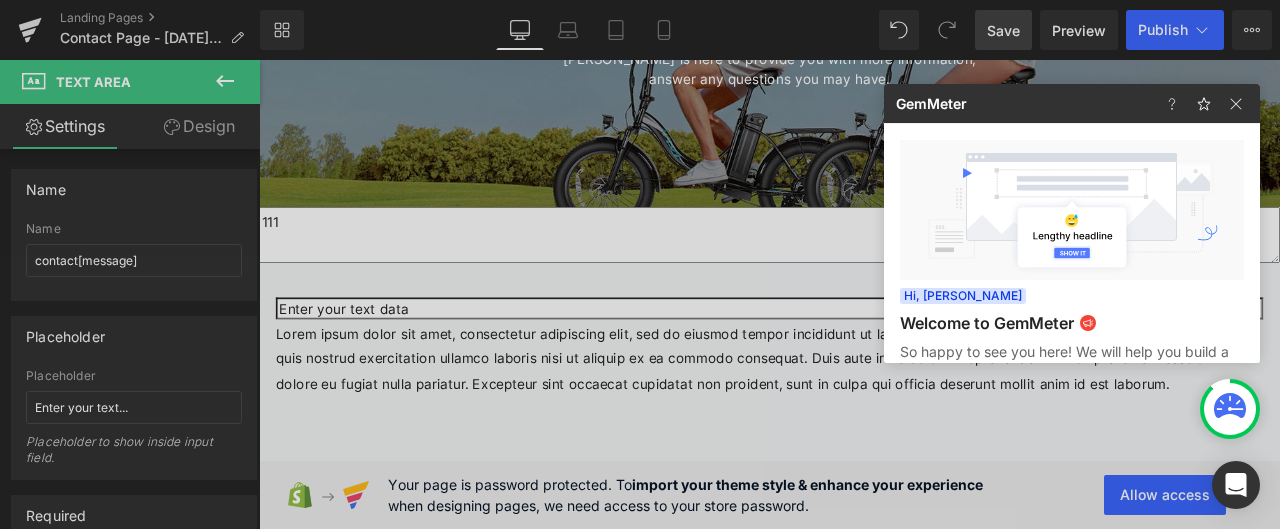 click at bounding box center [640, 264] 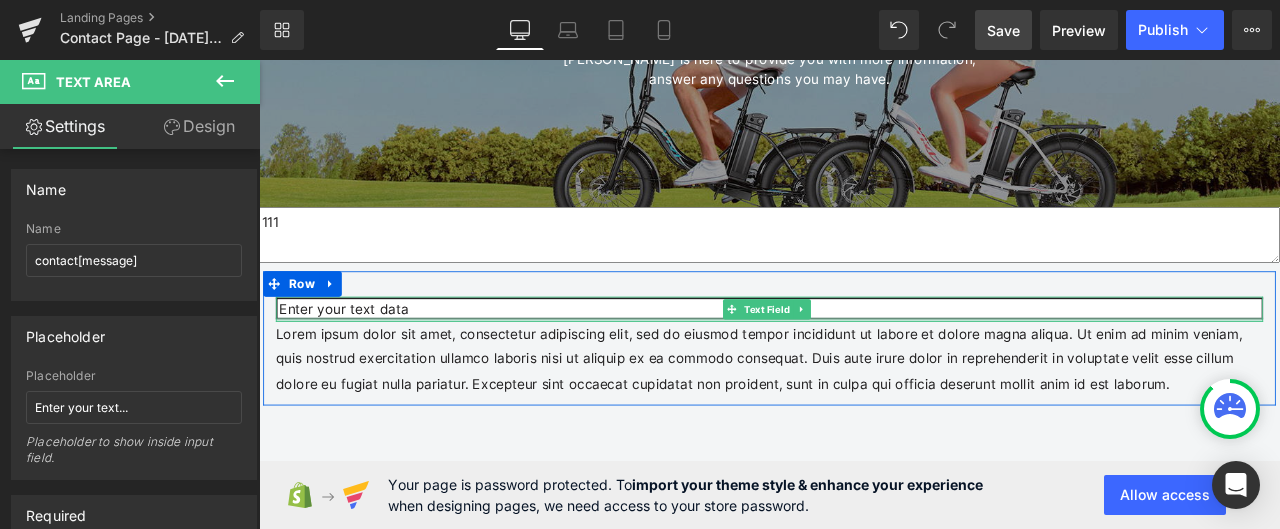 click at bounding box center (864, 368) 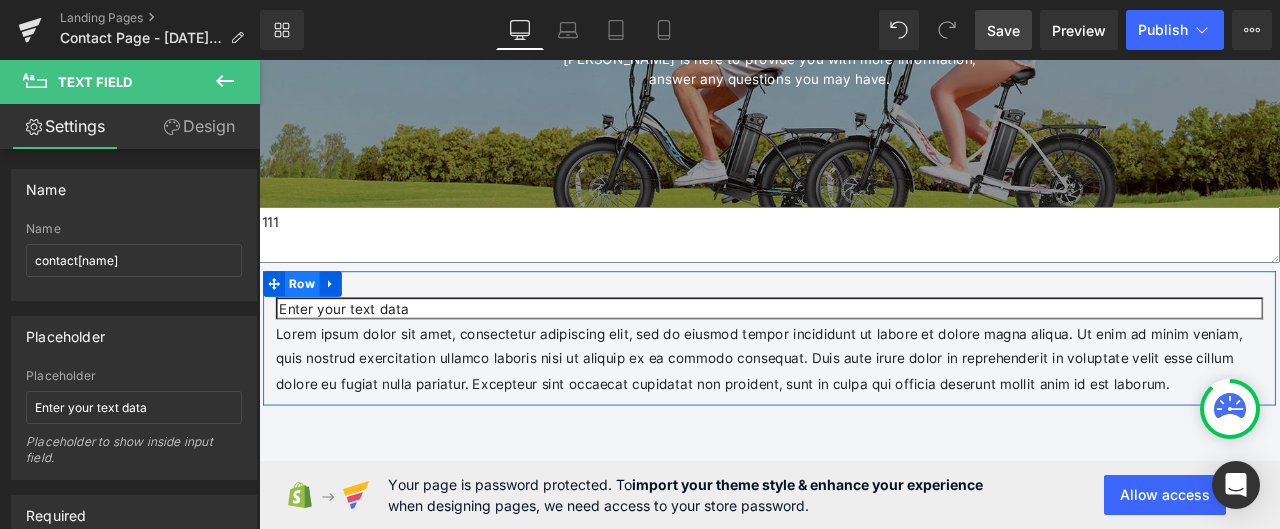 click on "Row" at bounding box center [310, 326] 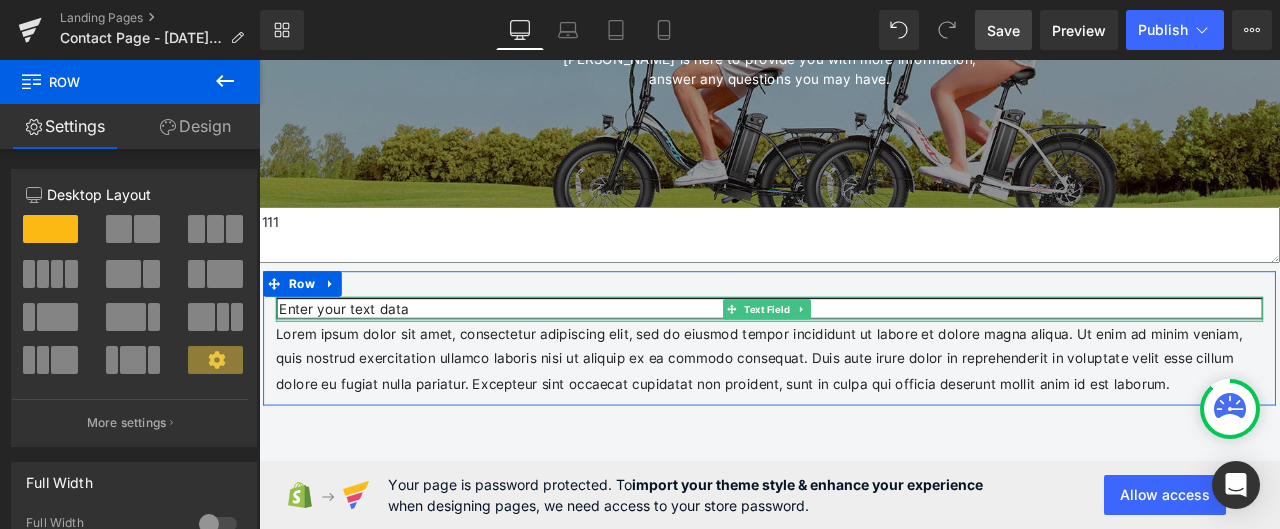 click at bounding box center (864, 368) 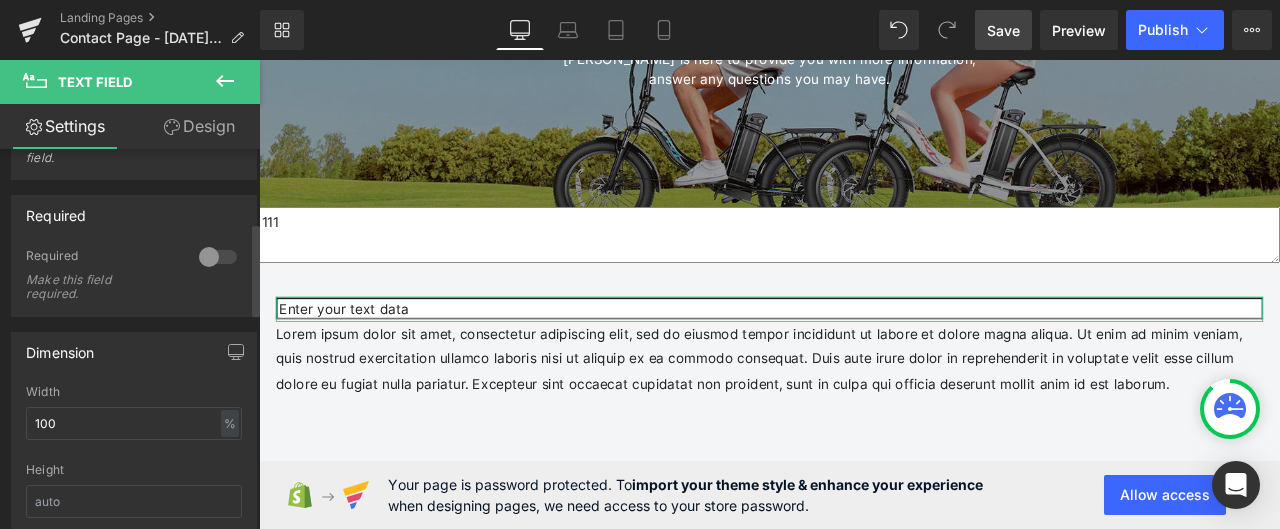 scroll, scrollTop: 0, scrollLeft: 0, axis: both 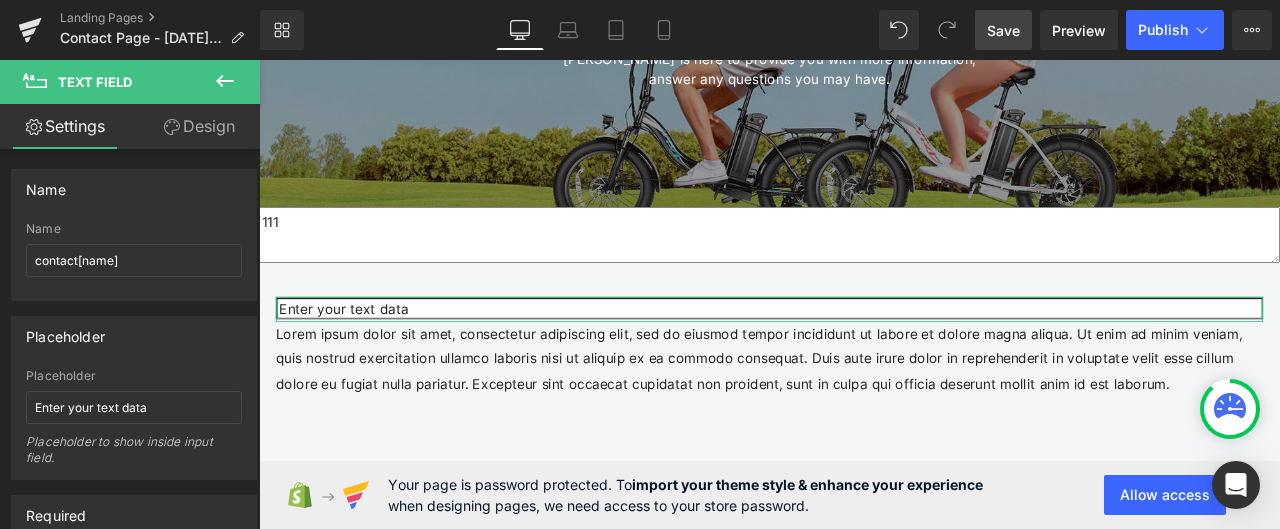 click on "Design" at bounding box center (199, 126) 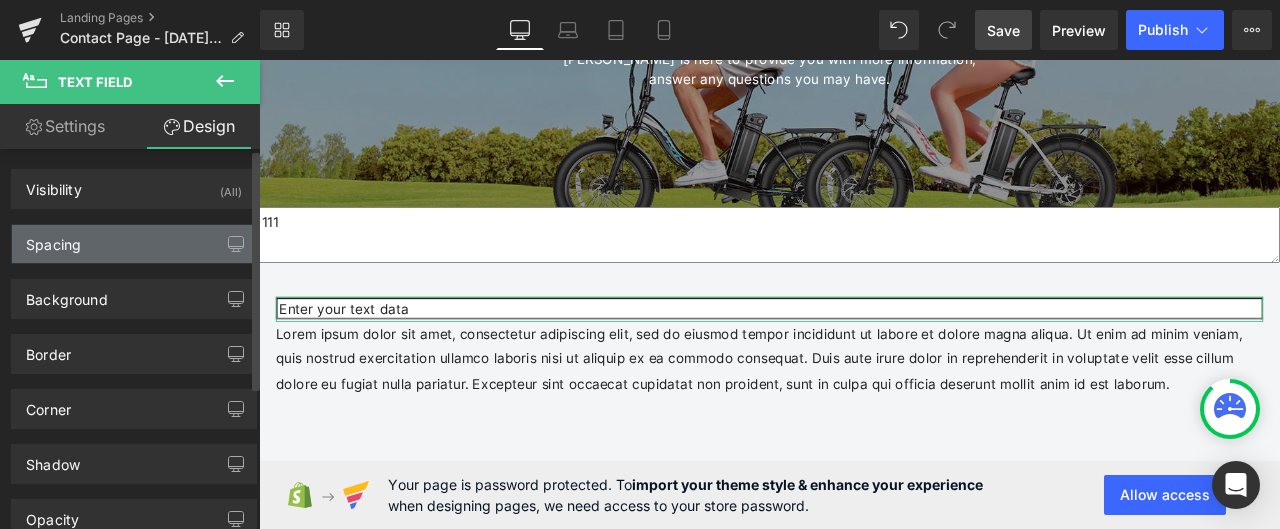 click on "Spacing" at bounding box center (134, 244) 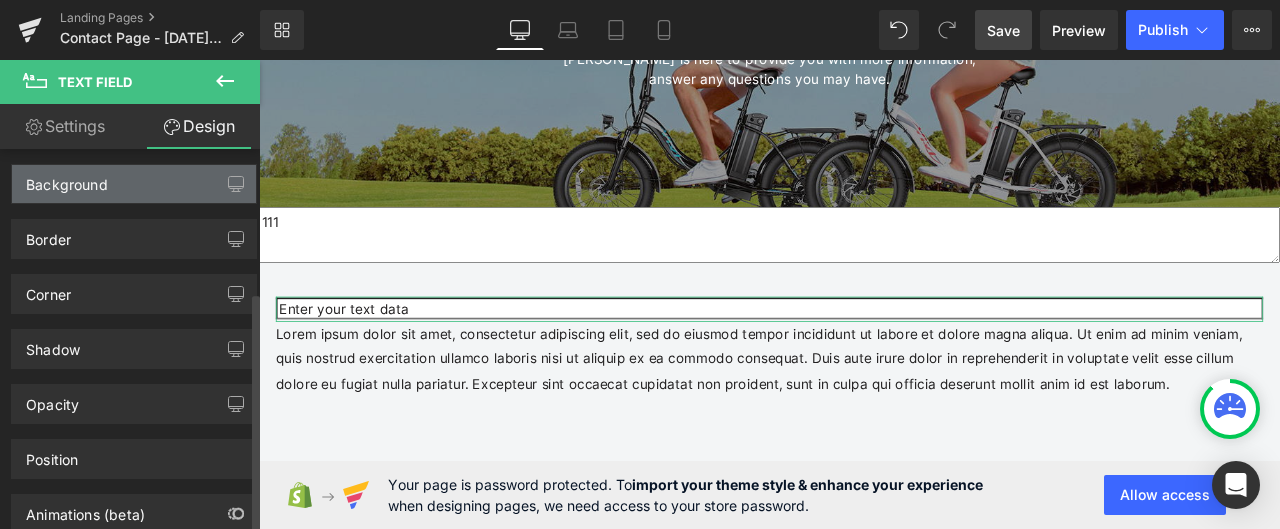 scroll, scrollTop: 500, scrollLeft: 0, axis: vertical 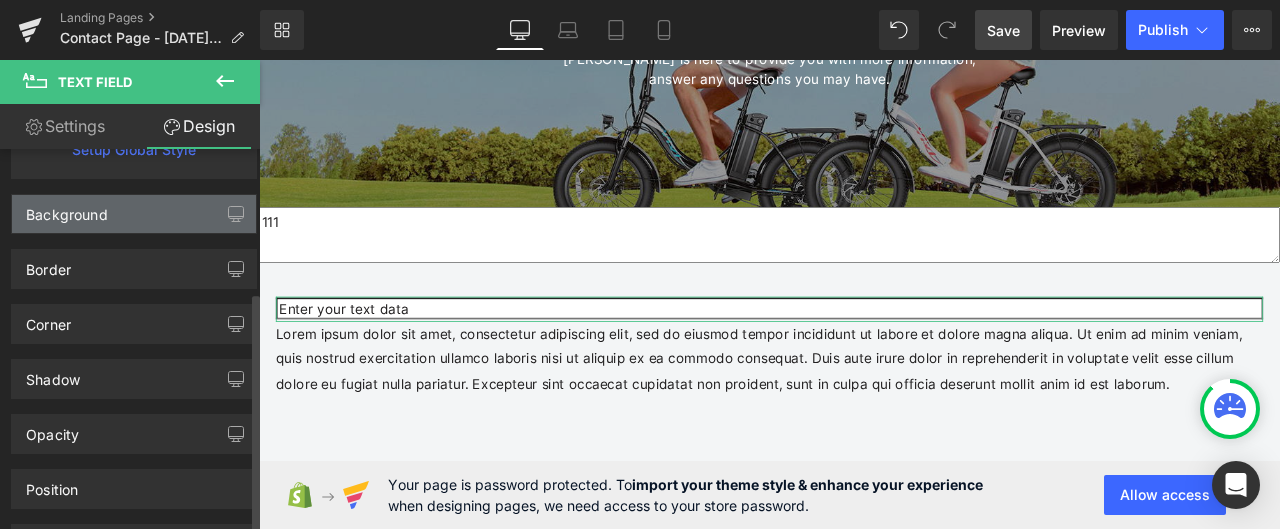 click on "Background" at bounding box center [134, 214] 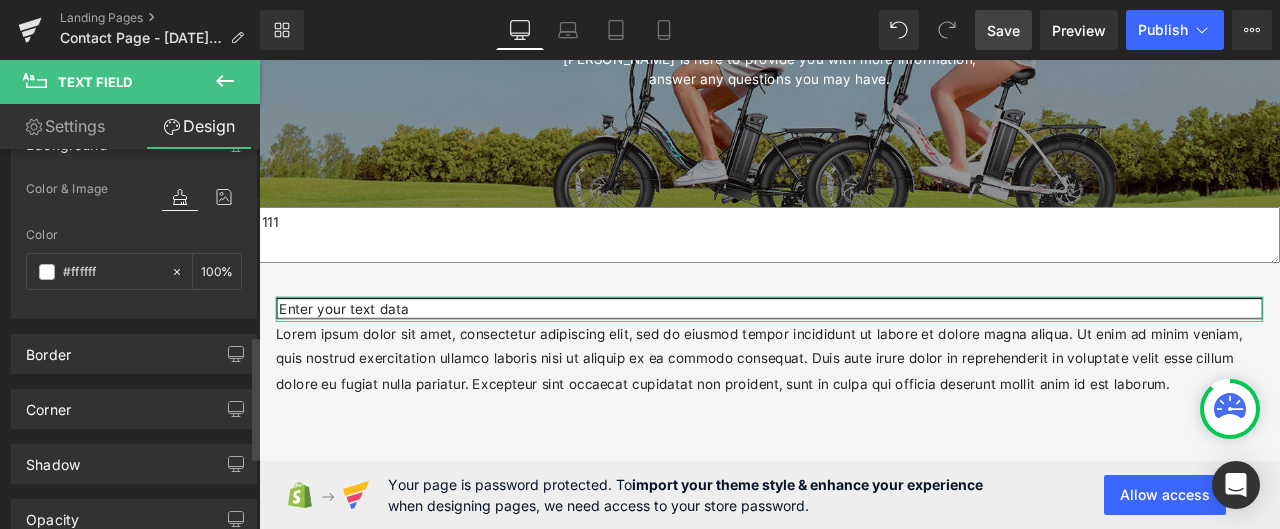 scroll, scrollTop: 600, scrollLeft: 0, axis: vertical 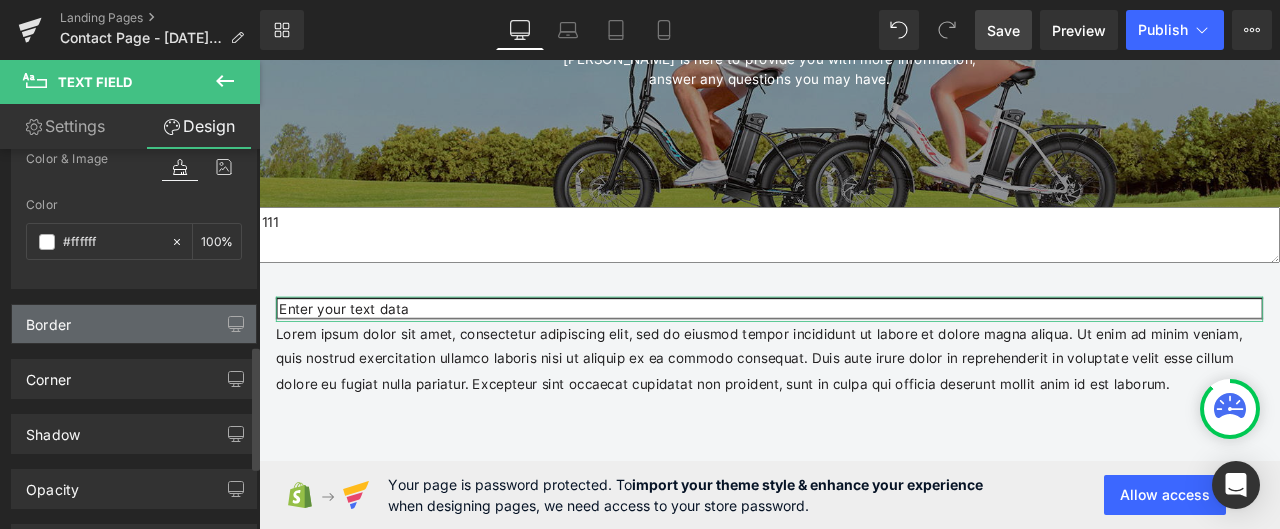 click on "Border" at bounding box center (134, 324) 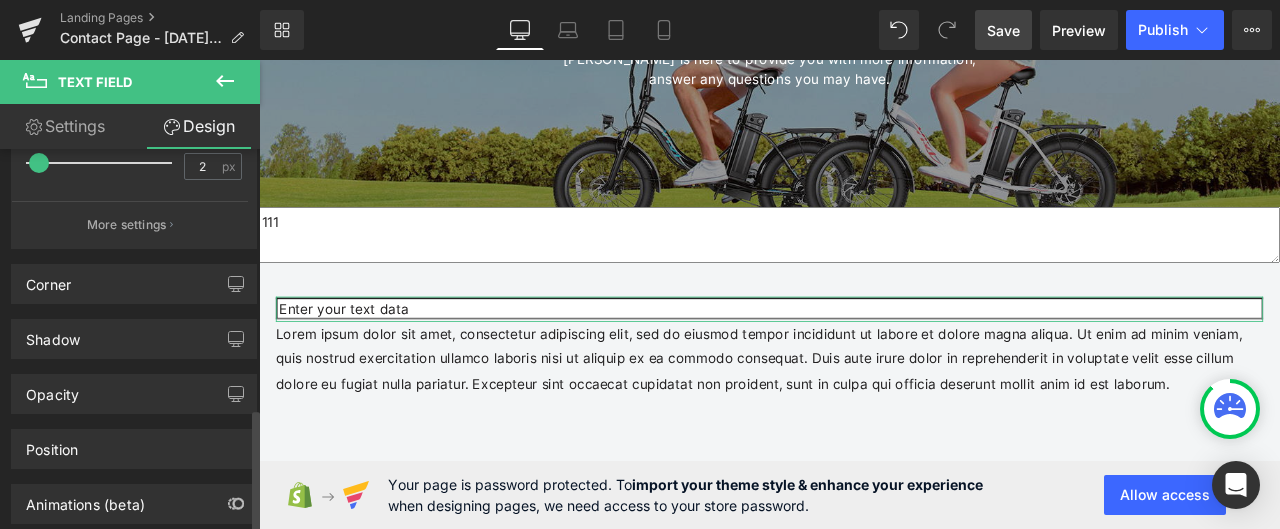 scroll, scrollTop: 1100, scrollLeft: 0, axis: vertical 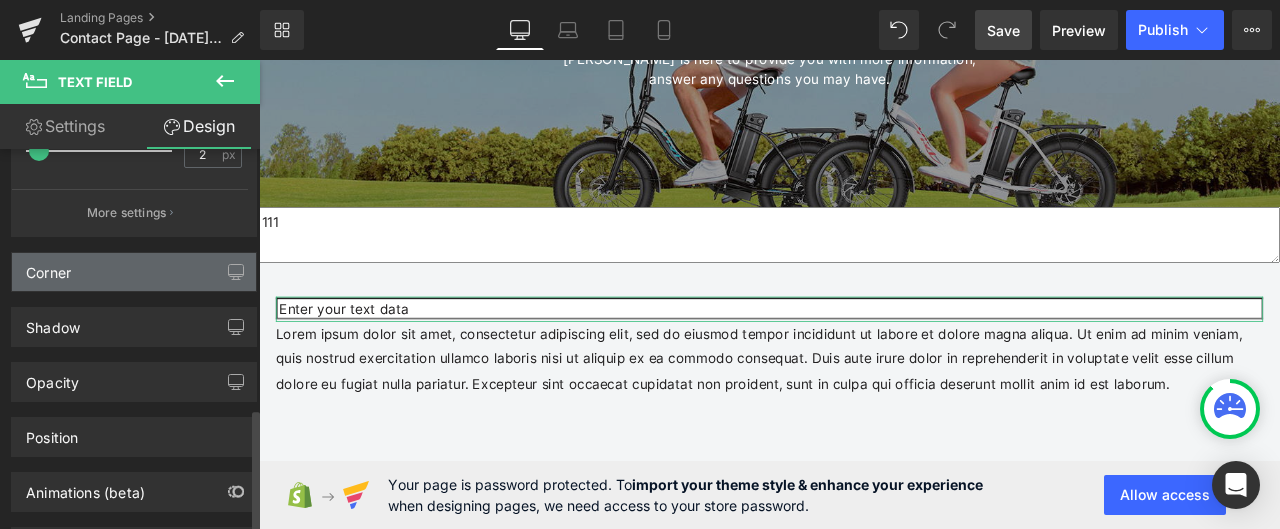 click on "Corner" at bounding box center (134, 272) 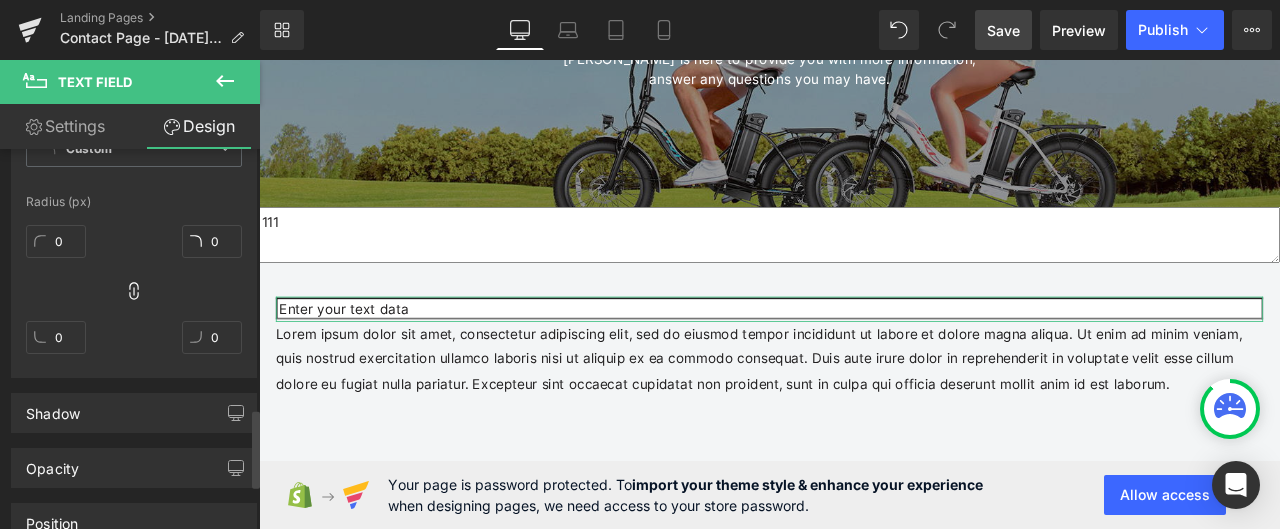scroll, scrollTop: 1300, scrollLeft: 0, axis: vertical 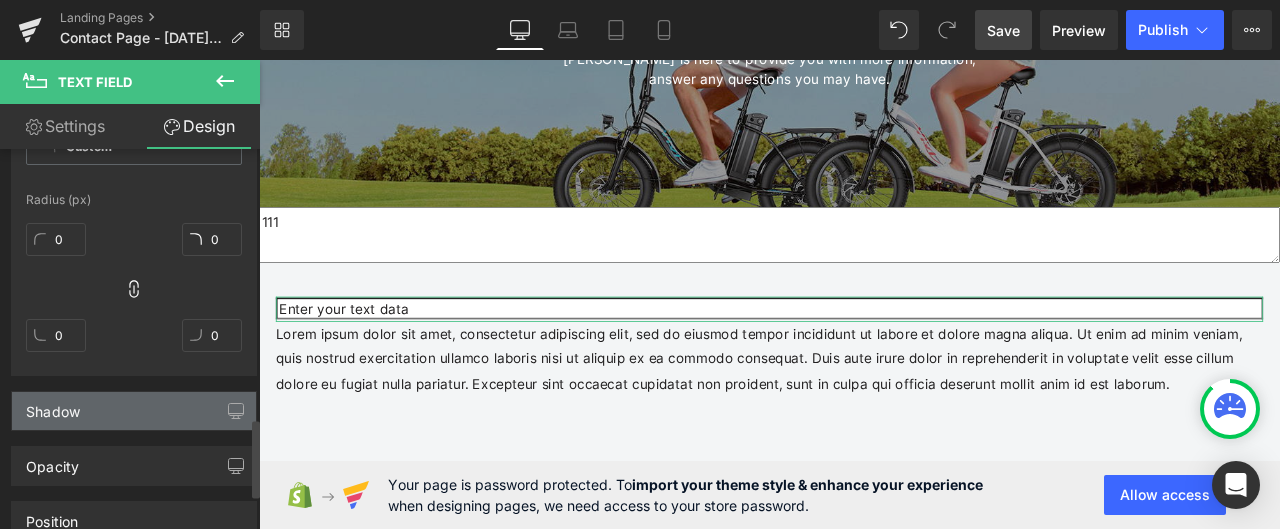 click on "Shadow" at bounding box center [134, 411] 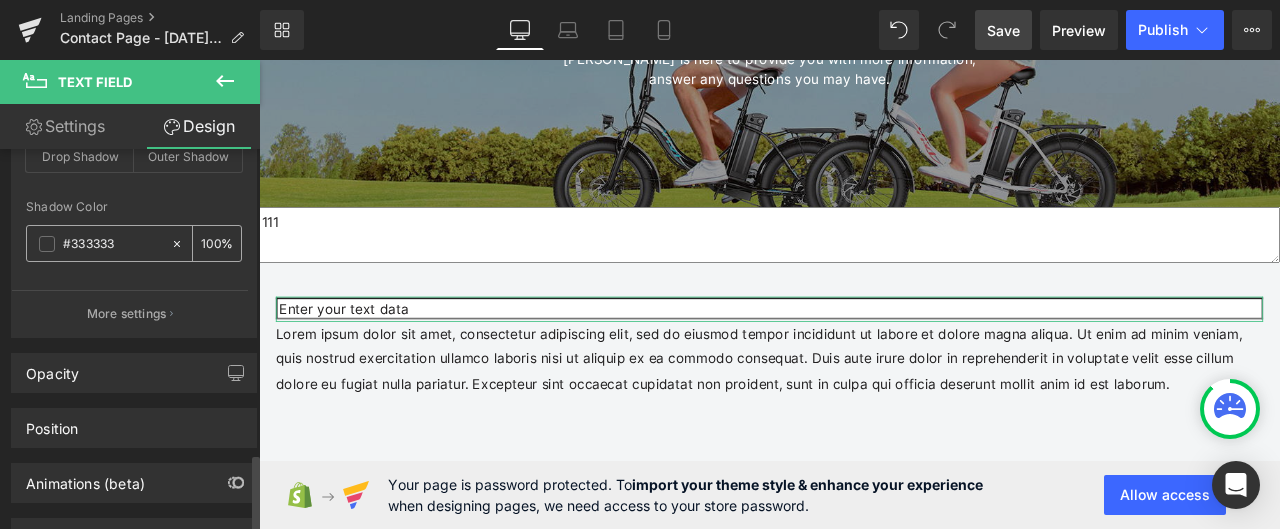 scroll, scrollTop: 1602, scrollLeft: 0, axis: vertical 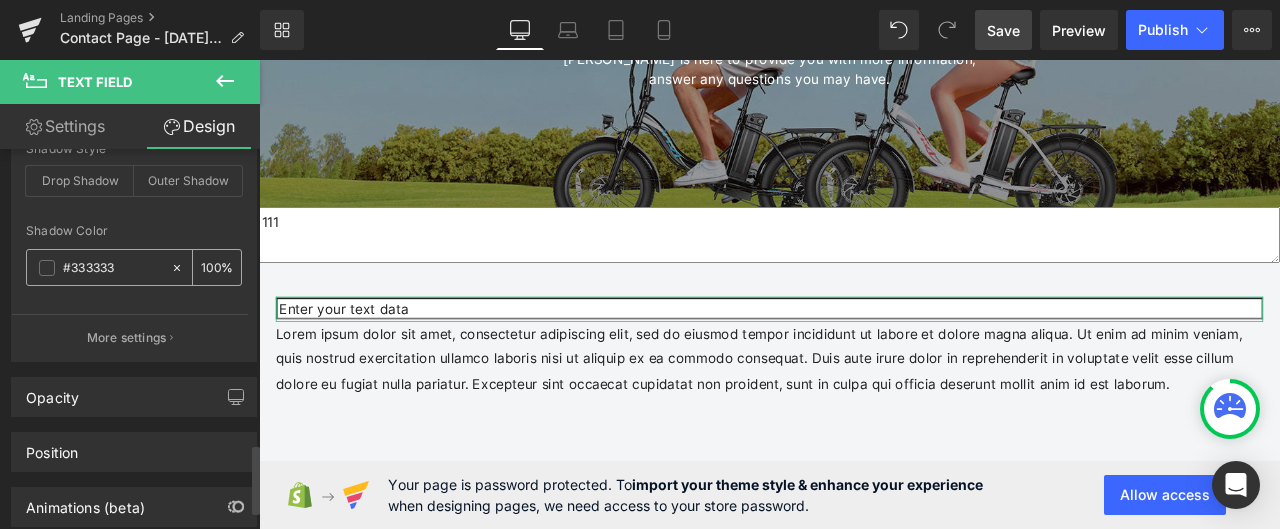 click at bounding box center [47, 268] 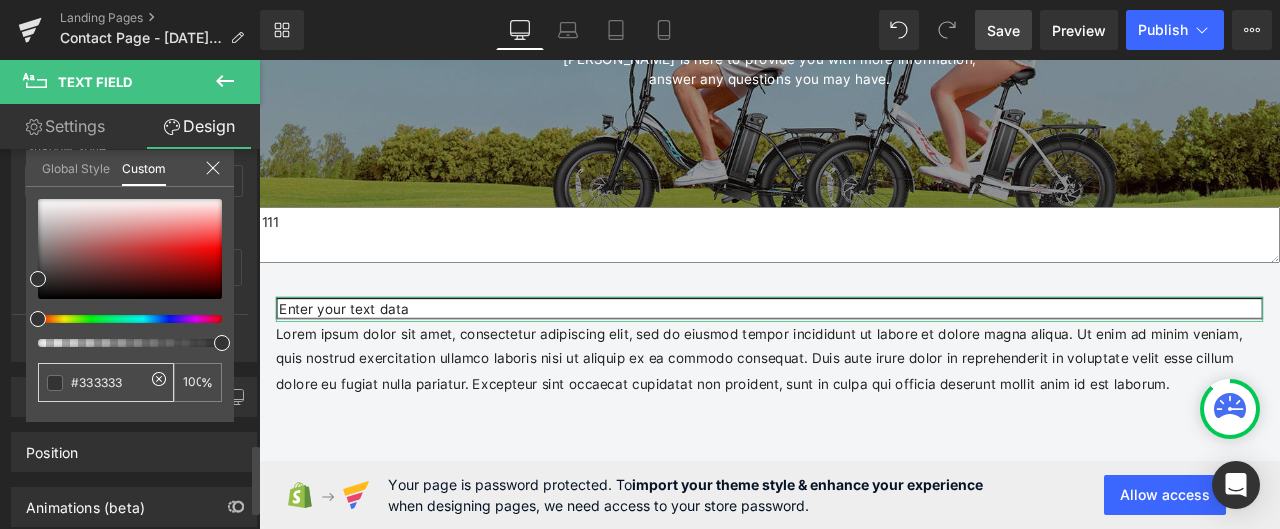drag, startPoint x: 78, startPoint y: 385, endPoint x: 128, endPoint y: 379, distance: 50.358715 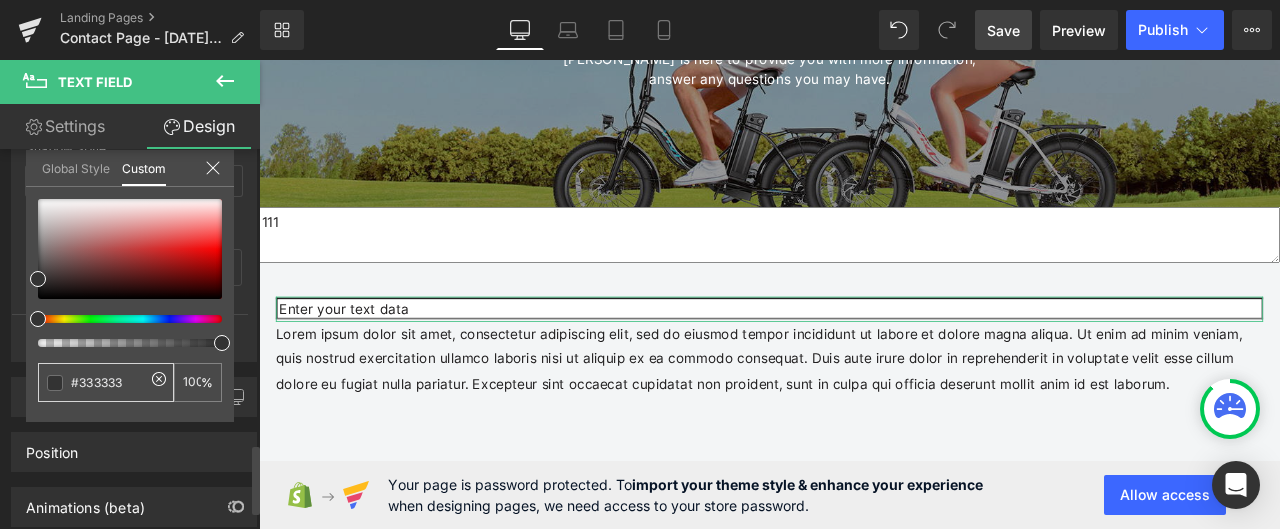 type on "#ffffff" 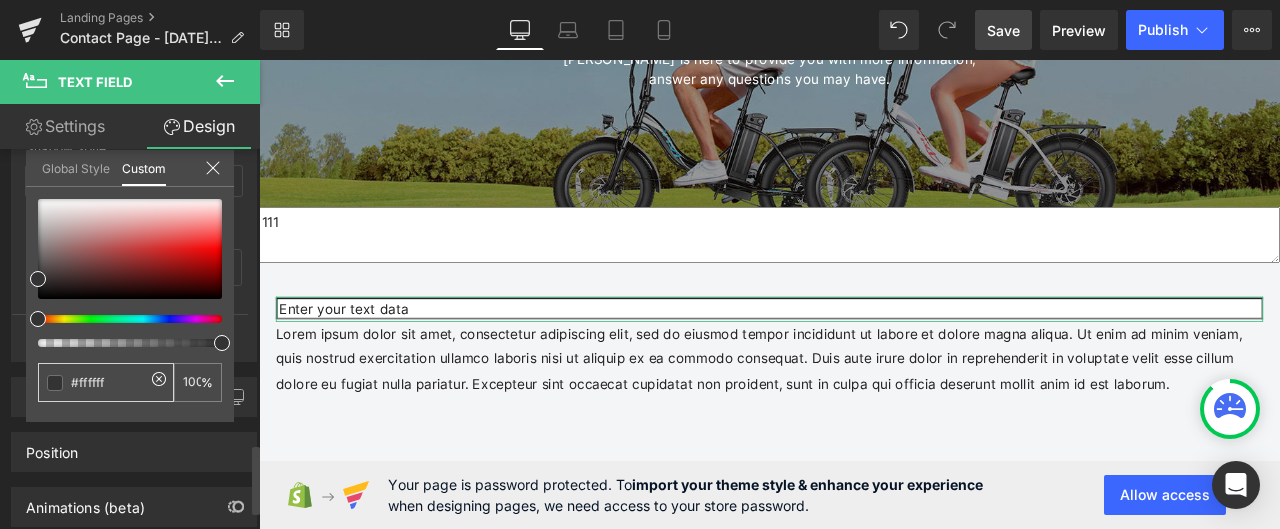 type on "#ffffff" 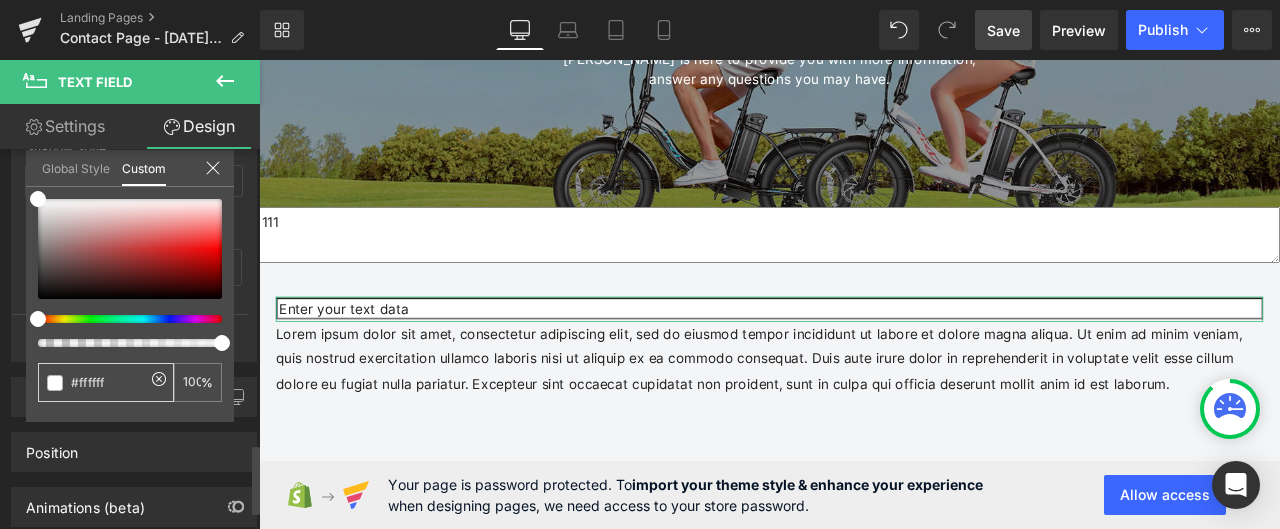 drag, startPoint x: 79, startPoint y: 388, endPoint x: 119, endPoint y: 383, distance: 40.311287 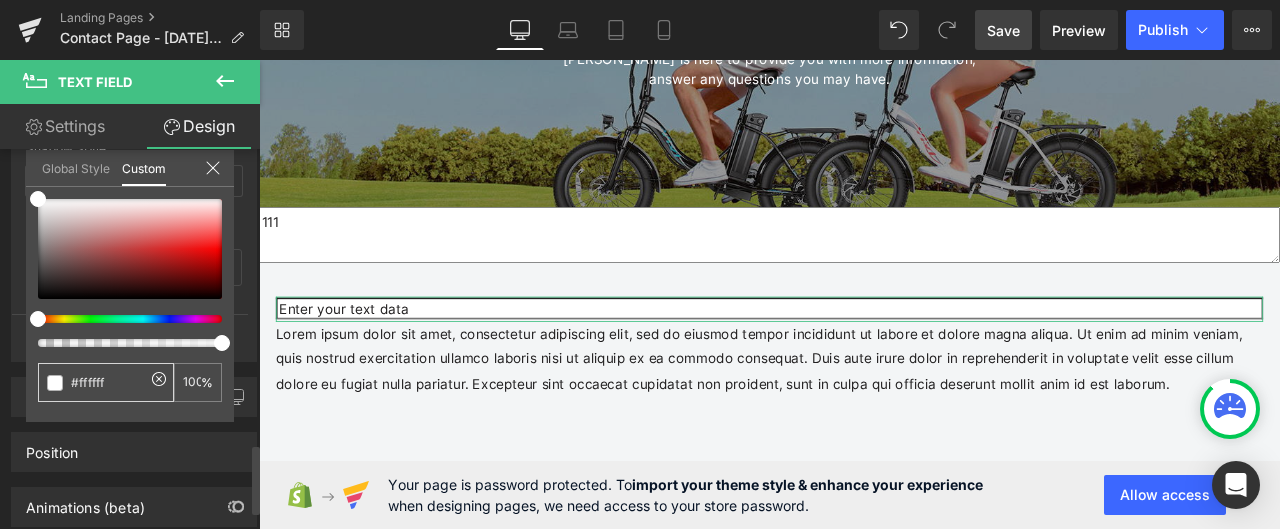 type on "#0" 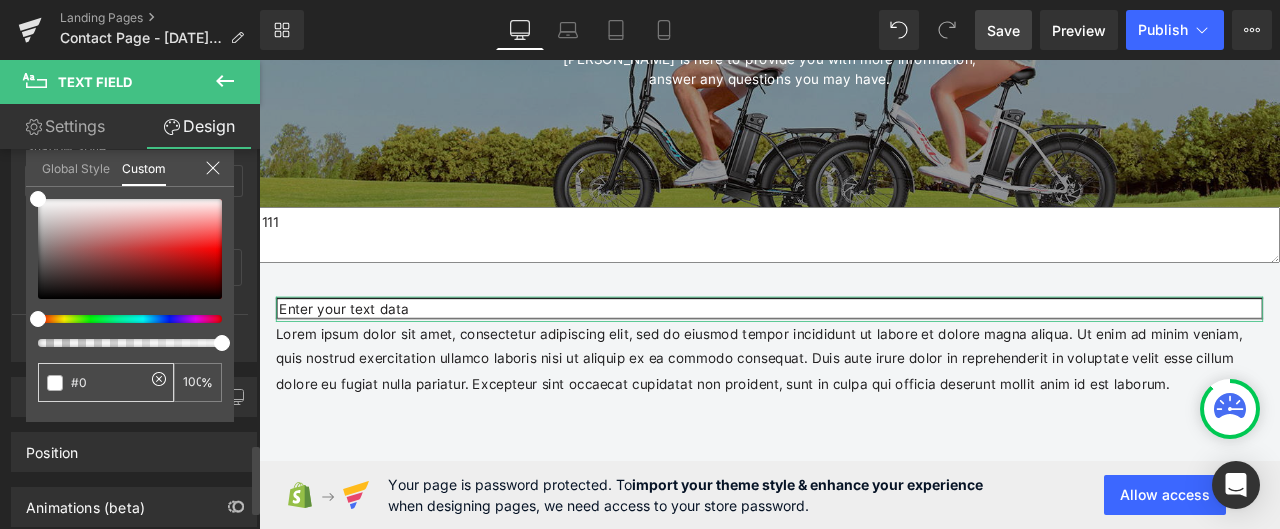 type on "#0" 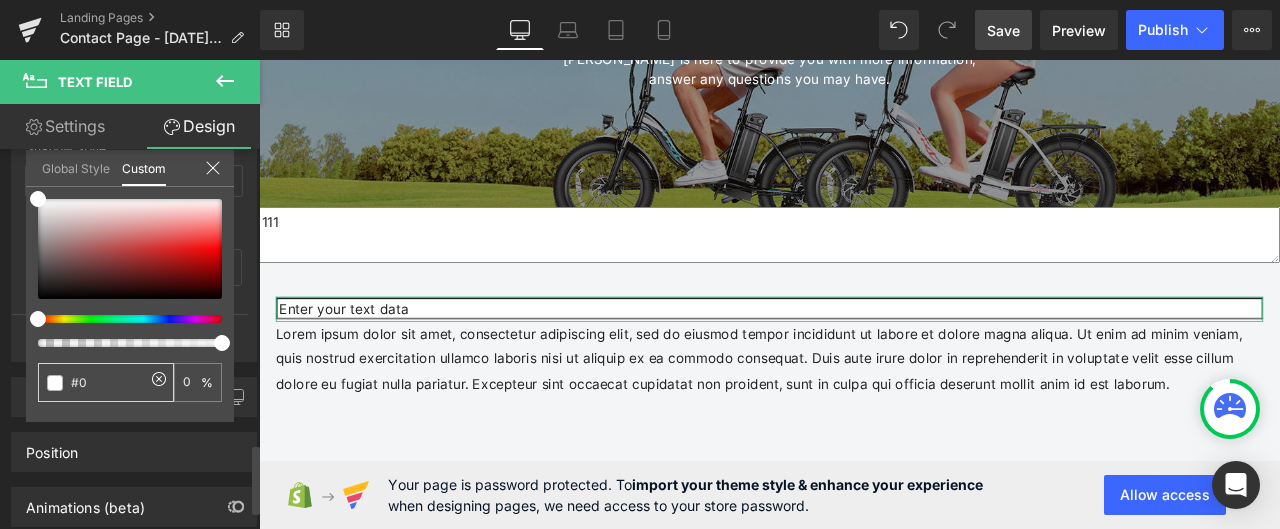 type on "#00" 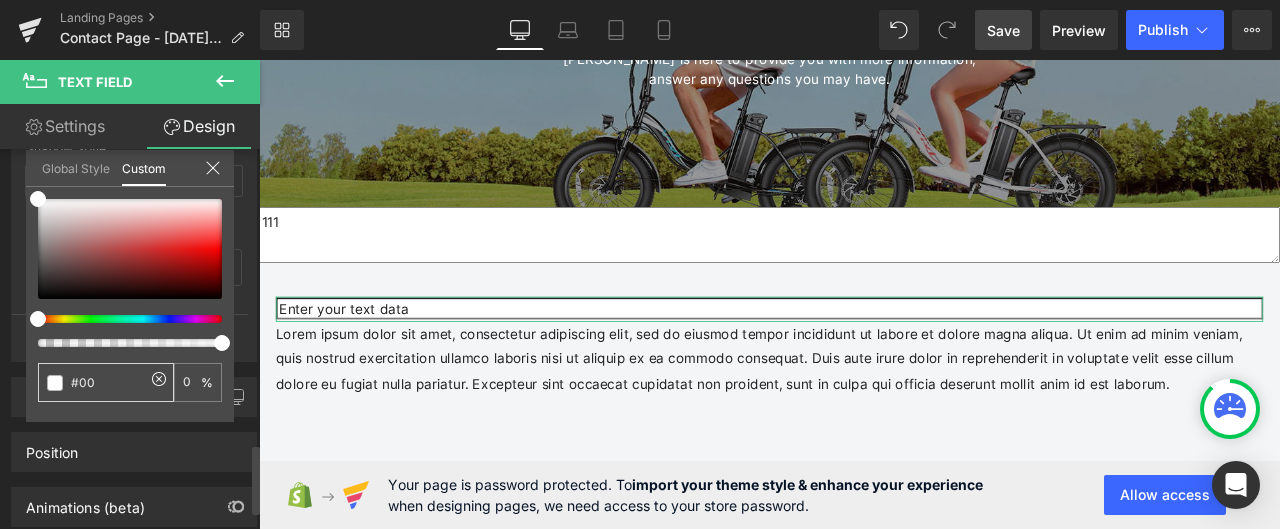 type on "#00" 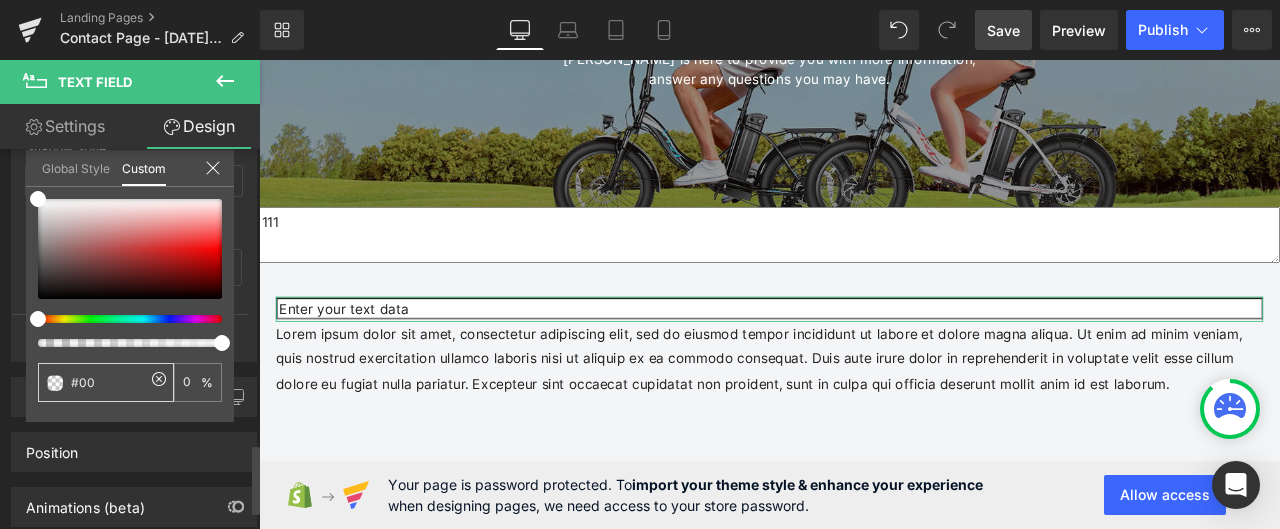 type on "#000" 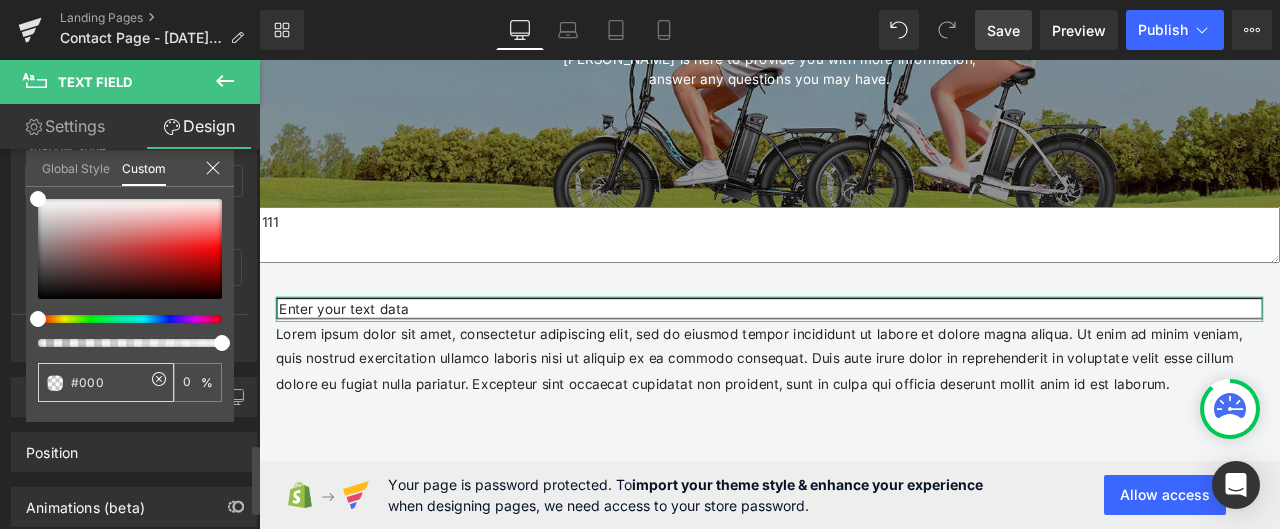 type on "#000" 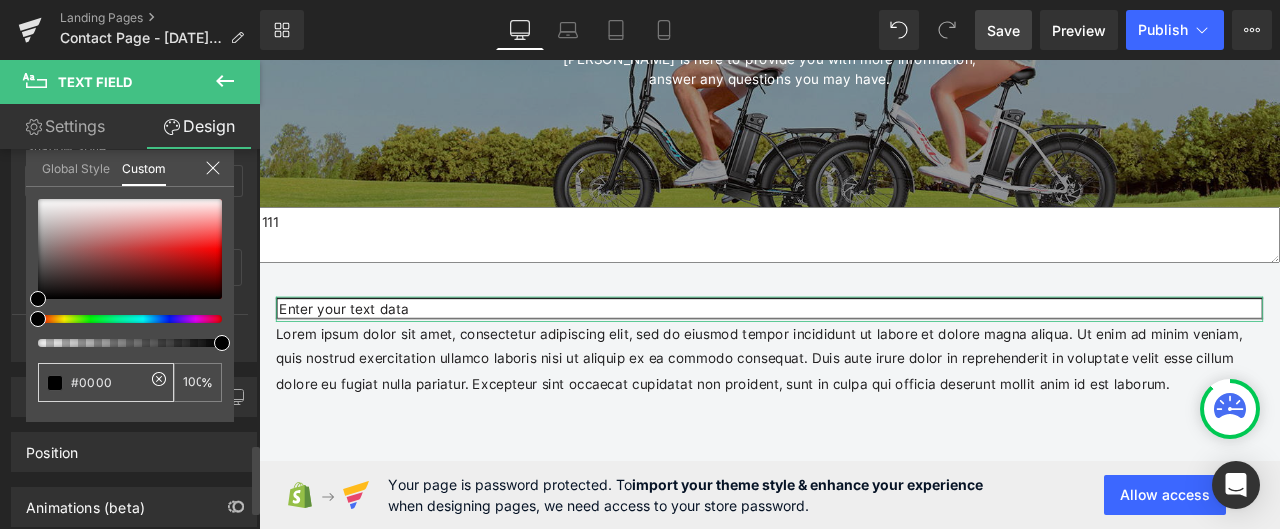 type on "#00000" 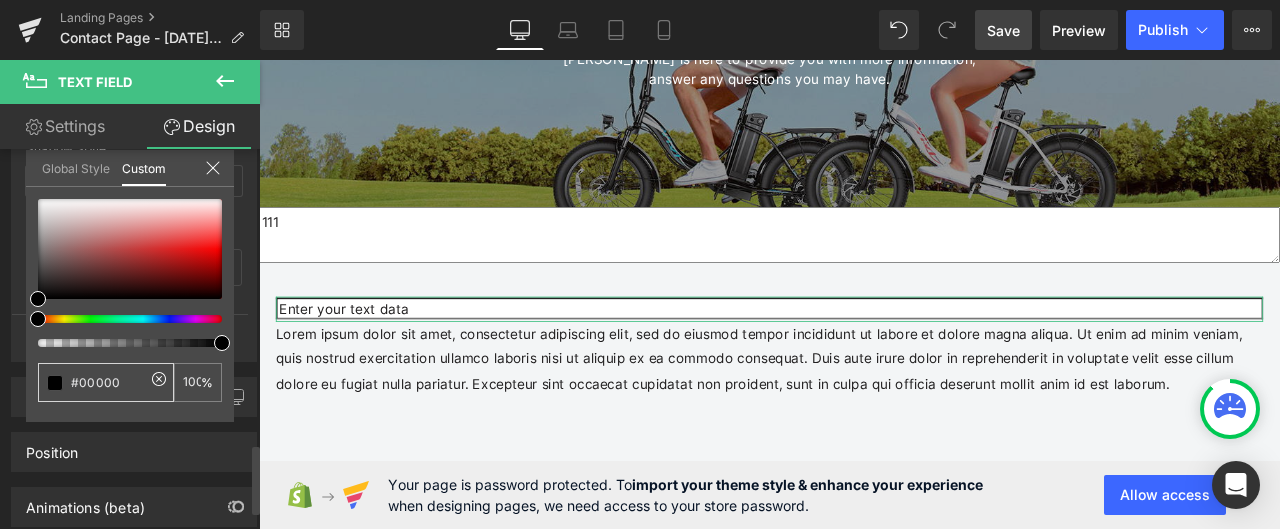 type on "#00000" 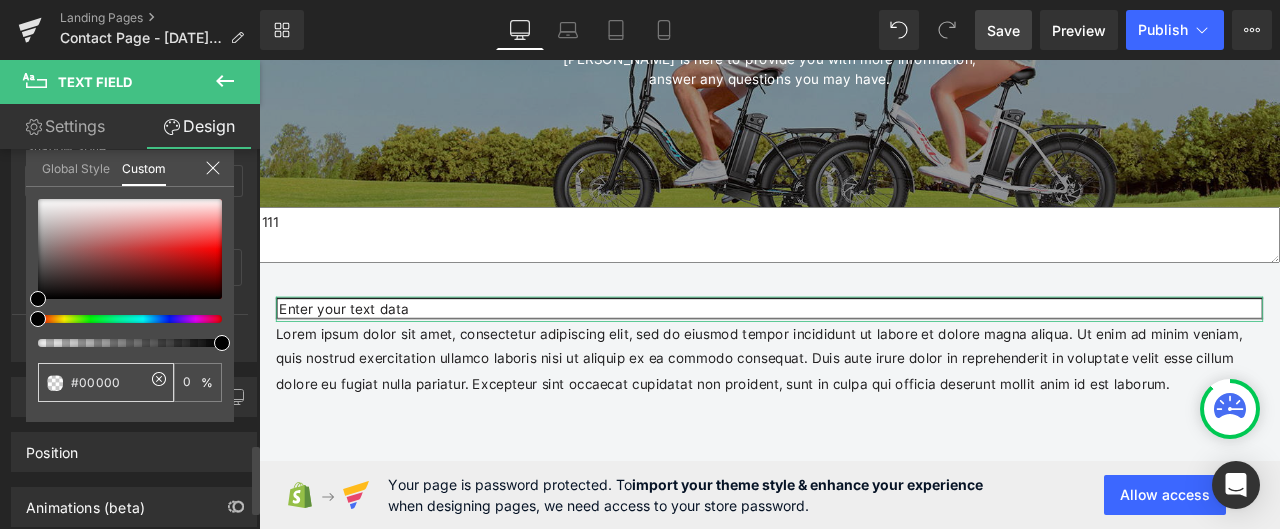 type on "#000000" 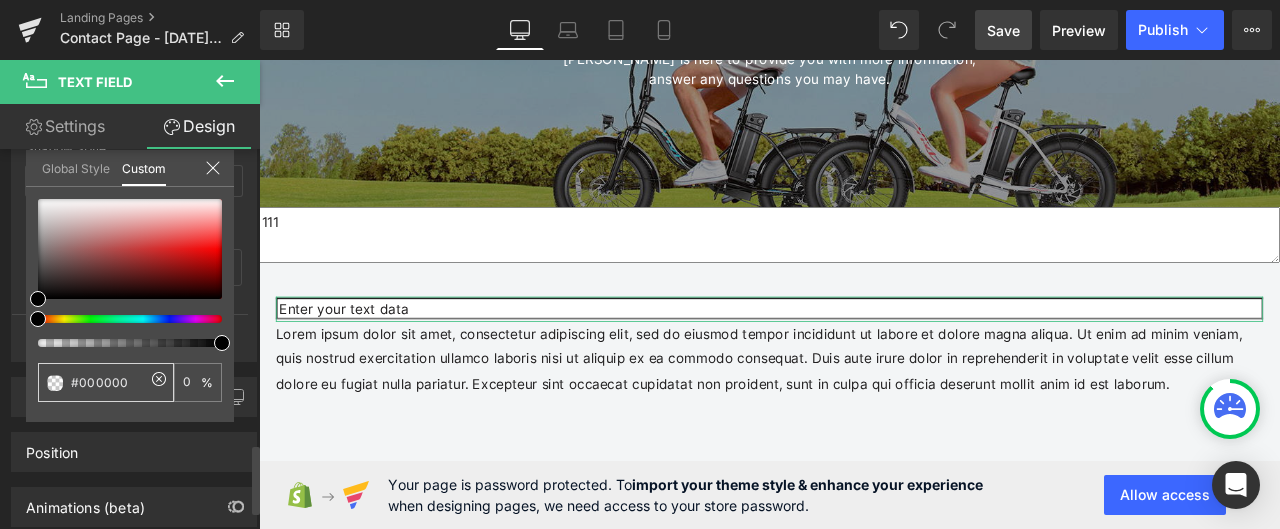 type on "#000000" 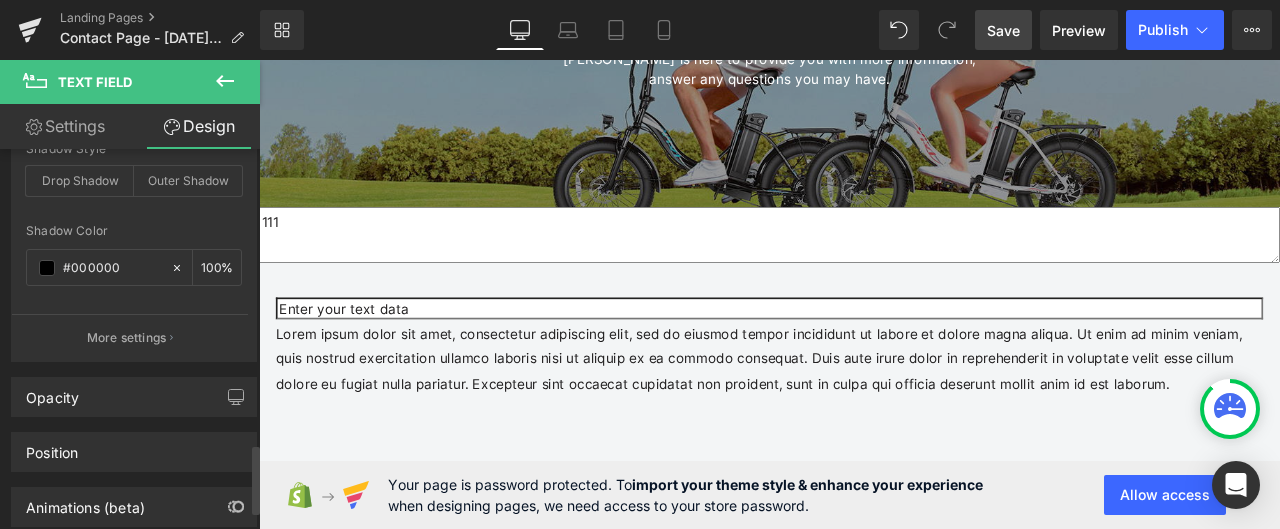 click on "Skip to content
Close
Newsletter
Subscribe to our newsletter and get $30 off your first purchase
Your email
Subscribe
UL CERTIFIED EBIKE · FREE SHIPPING · 2-7 DAYS DELIVERY
Subscribe
Electric Bikes
Equipment
Support
Community
Help Center
Dealer
Need help?
[PHONE_NUMBER]" at bounding box center (864, 841) 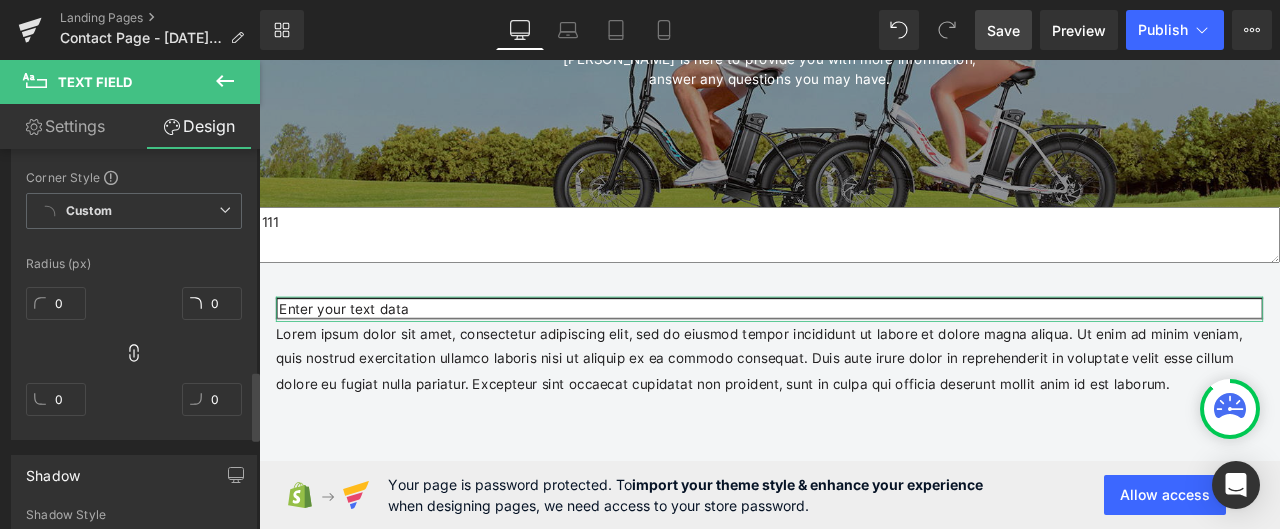 scroll, scrollTop: 1202, scrollLeft: 0, axis: vertical 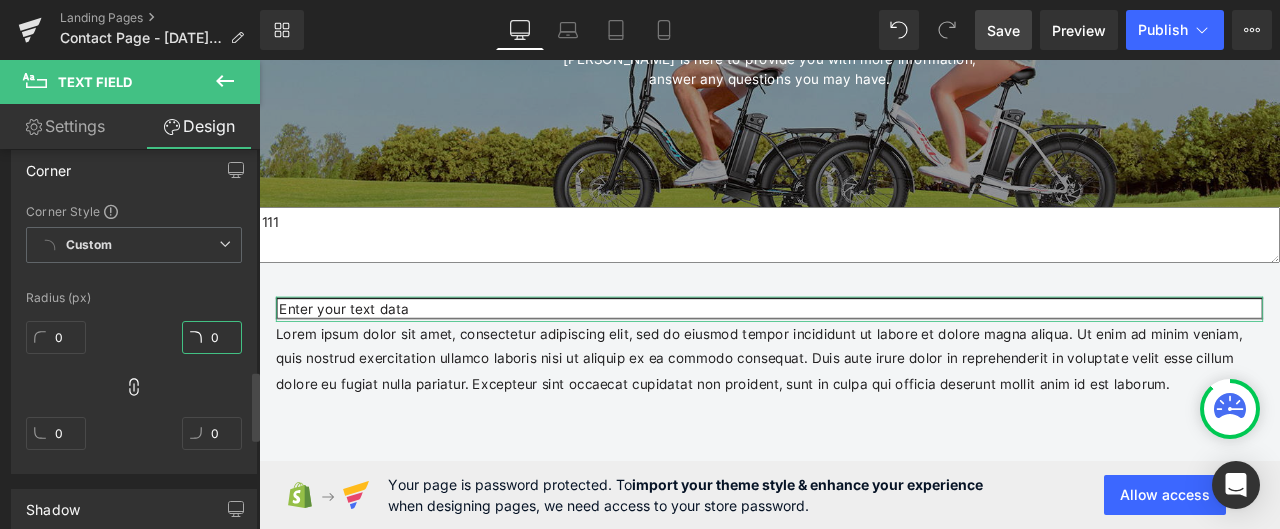 click on "0" at bounding box center (212, 337) 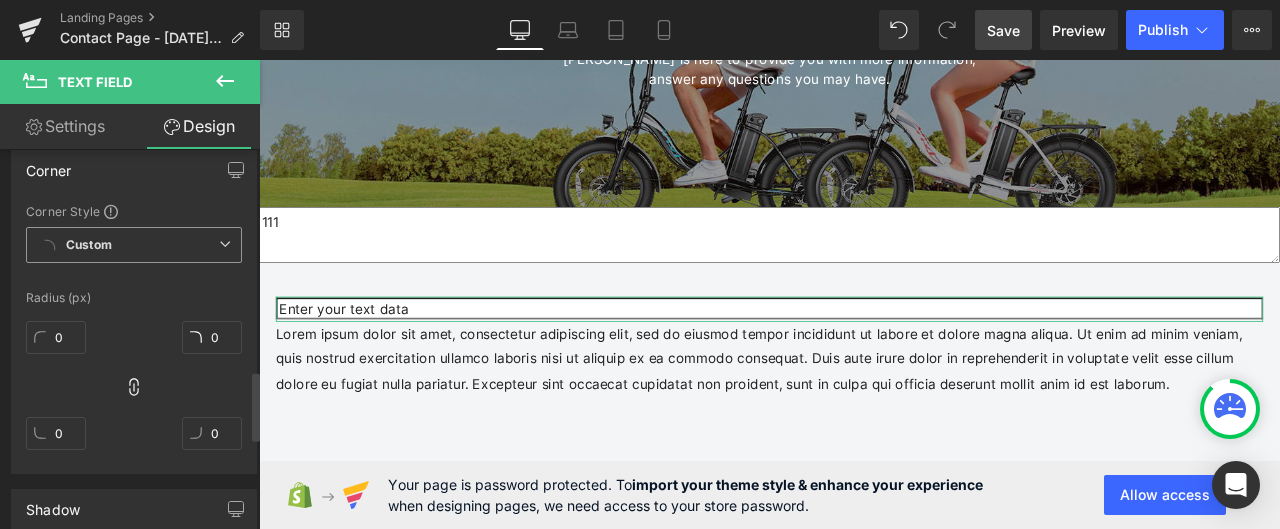 click on "Custom
Setup Global Style" at bounding box center (134, 245) 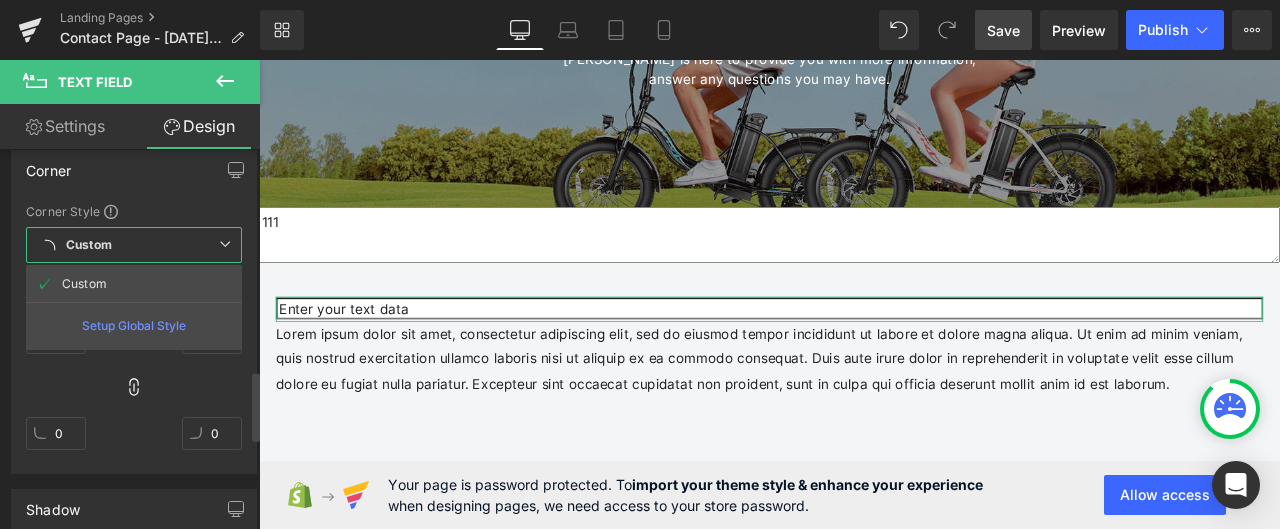 click on "Custom
Setup Global Style" at bounding box center [134, 245] 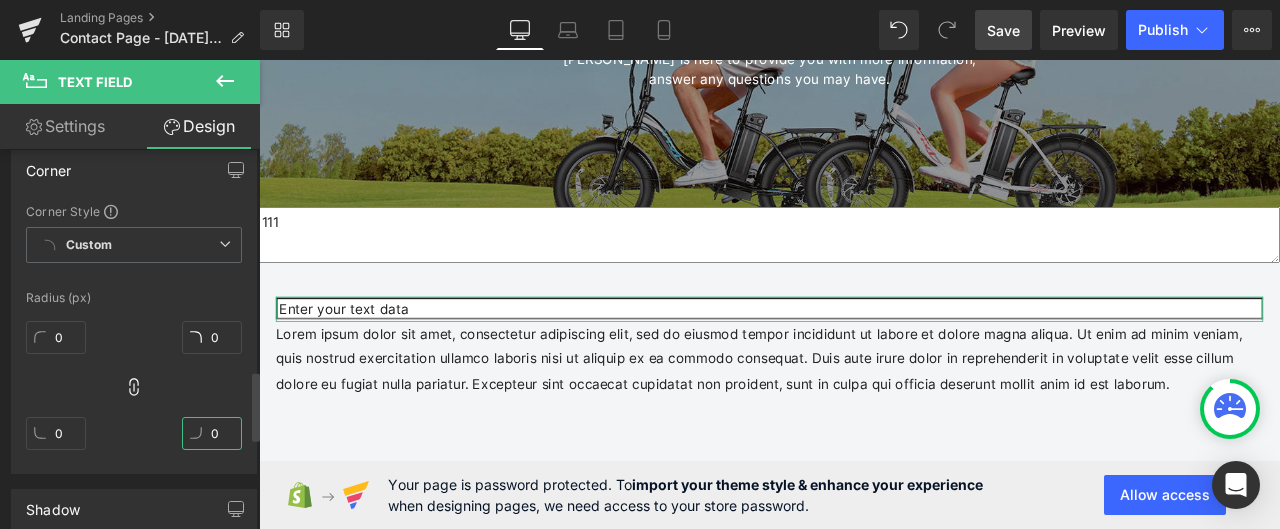 click on "0" at bounding box center (212, 433) 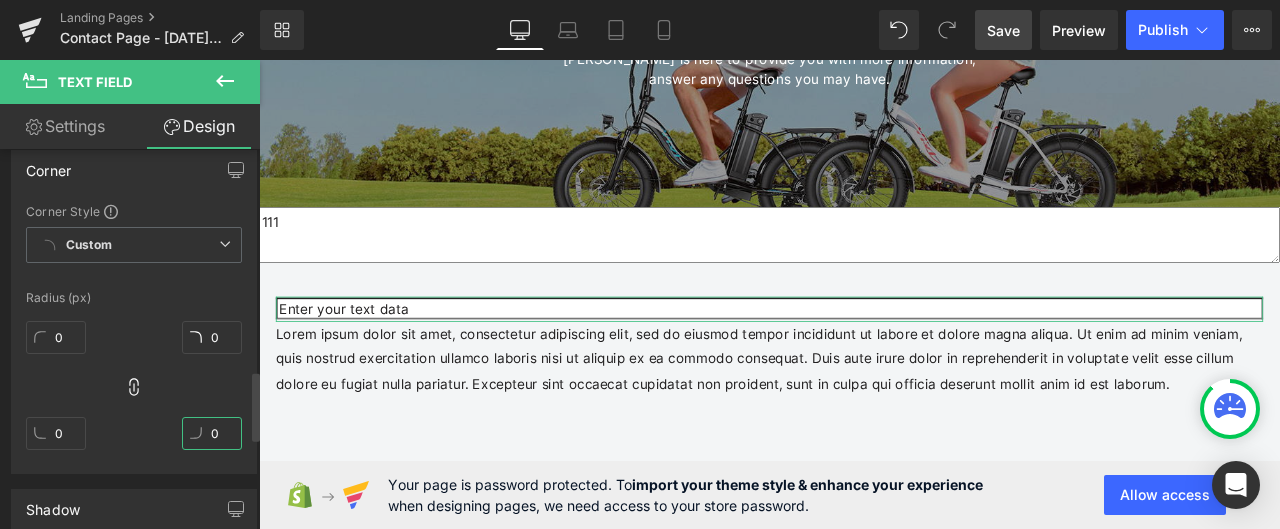 type on "1" 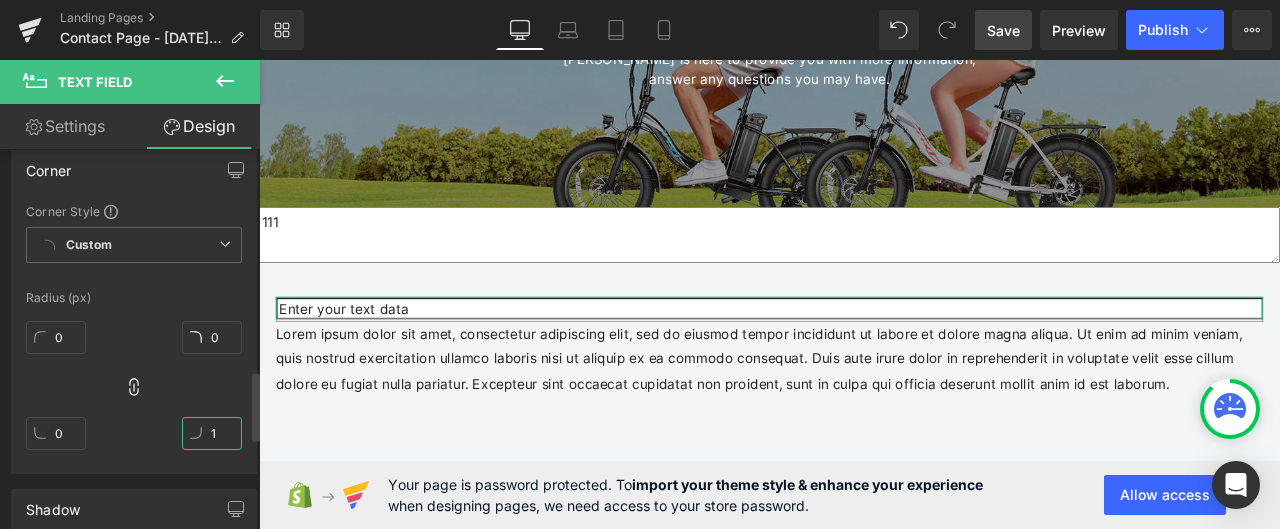 type on "1" 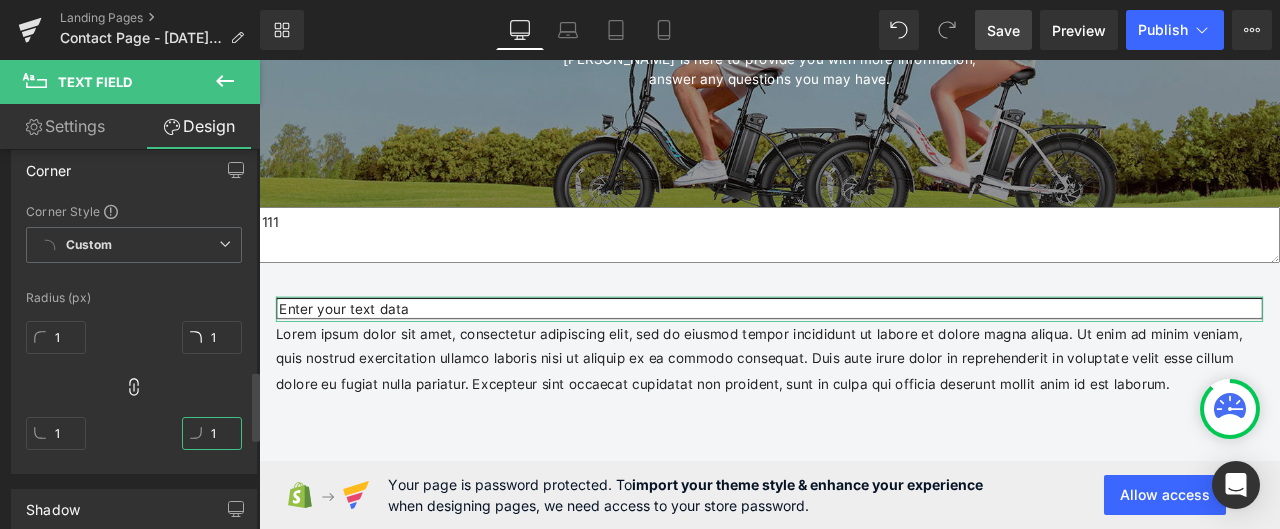 type on "12" 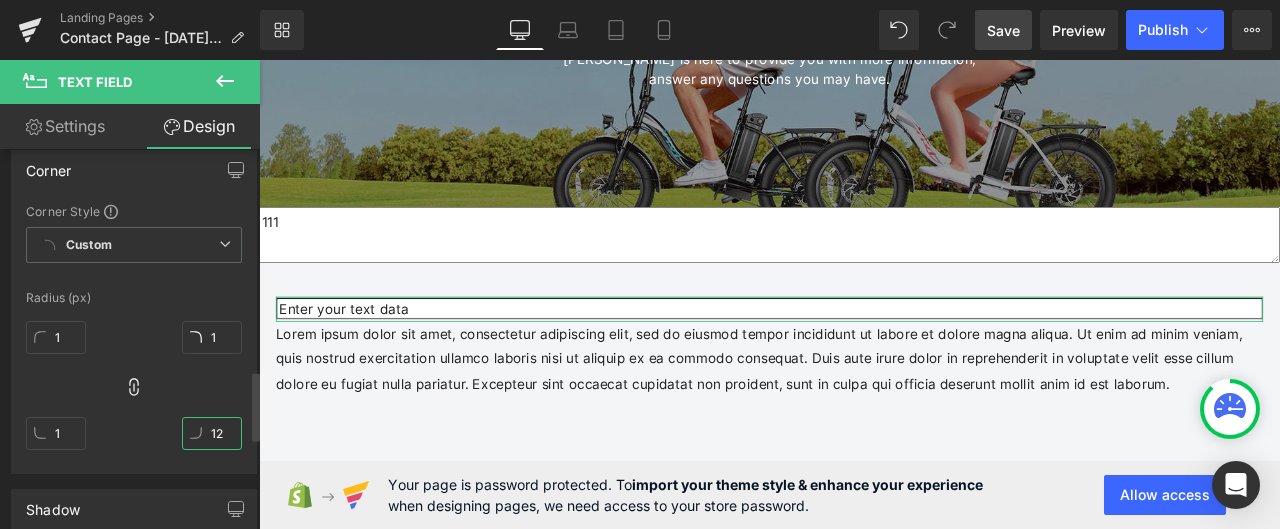 type on "12" 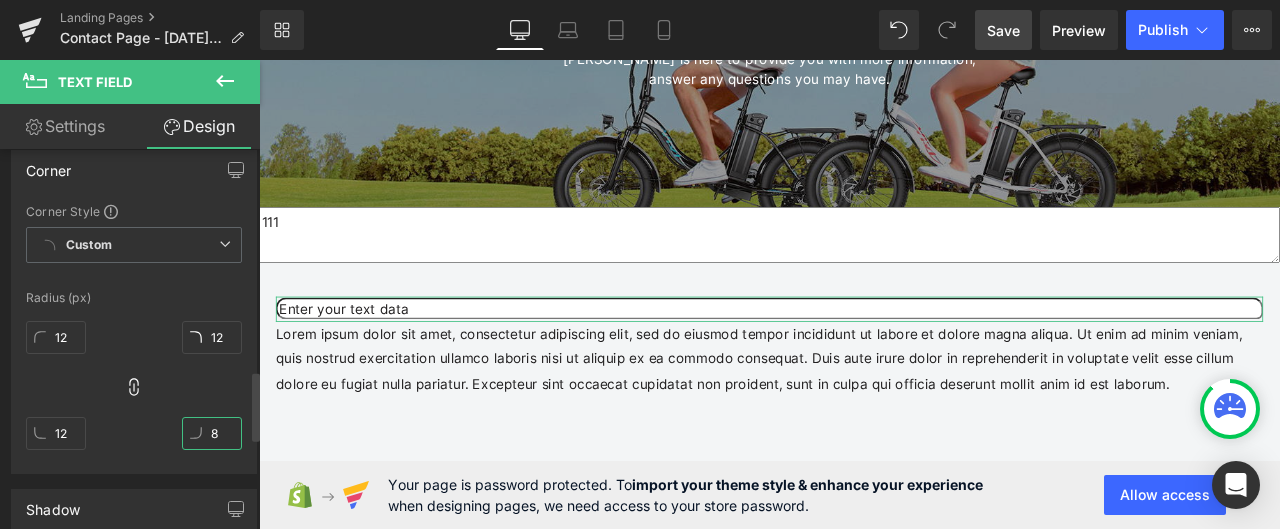 drag, startPoint x: 220, startPoint y: 429, endPoint x: 192, endPoint y: 437, distance: 29.12044 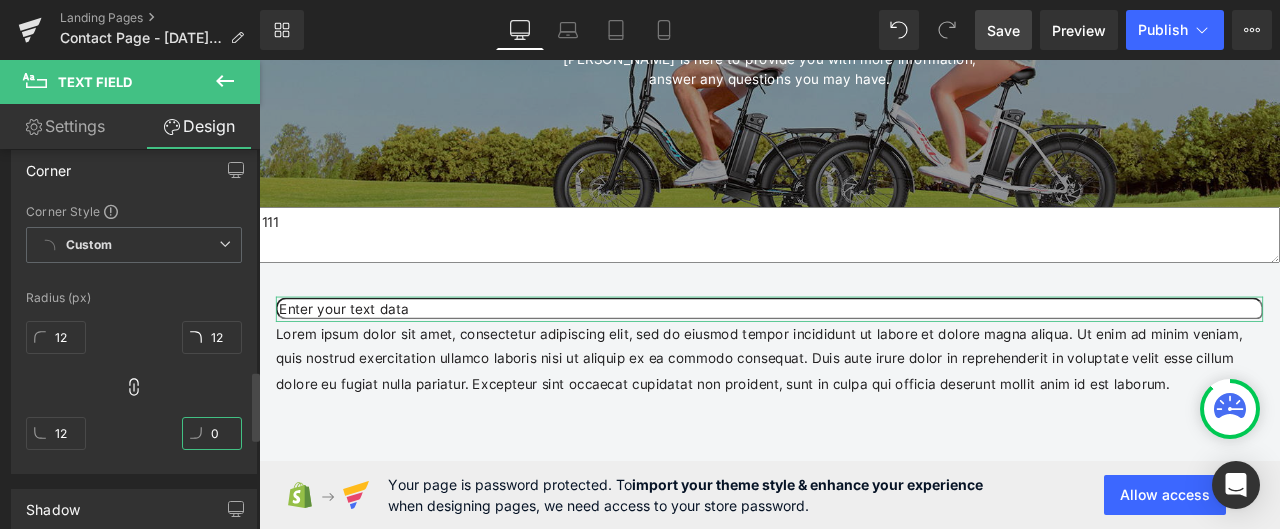 type on "0" 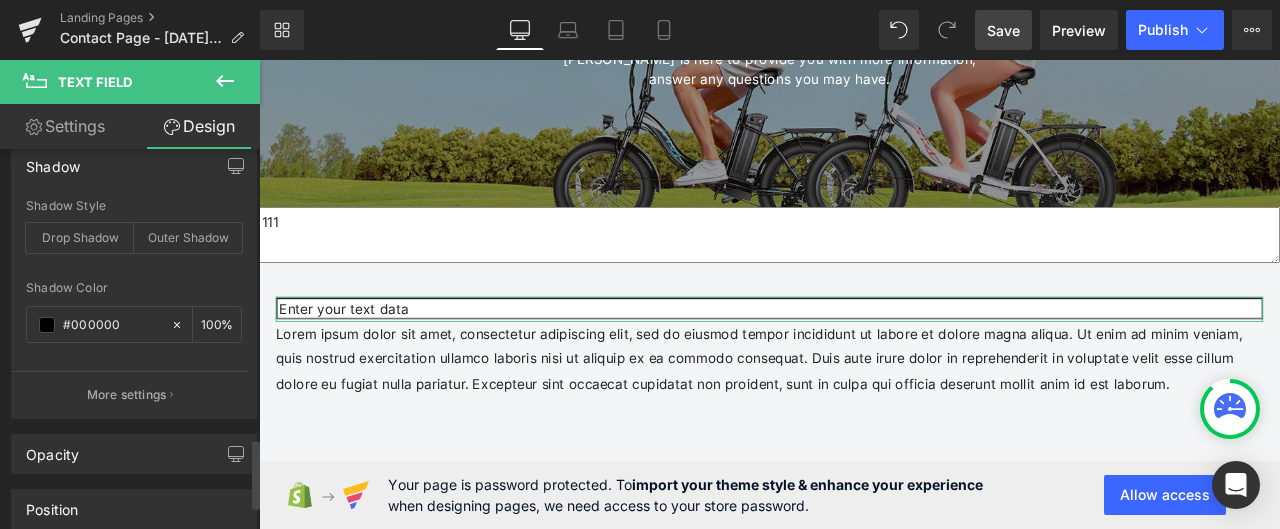 scroll, scrollTop: 1602, scrollLeft: 0, axis: vertical 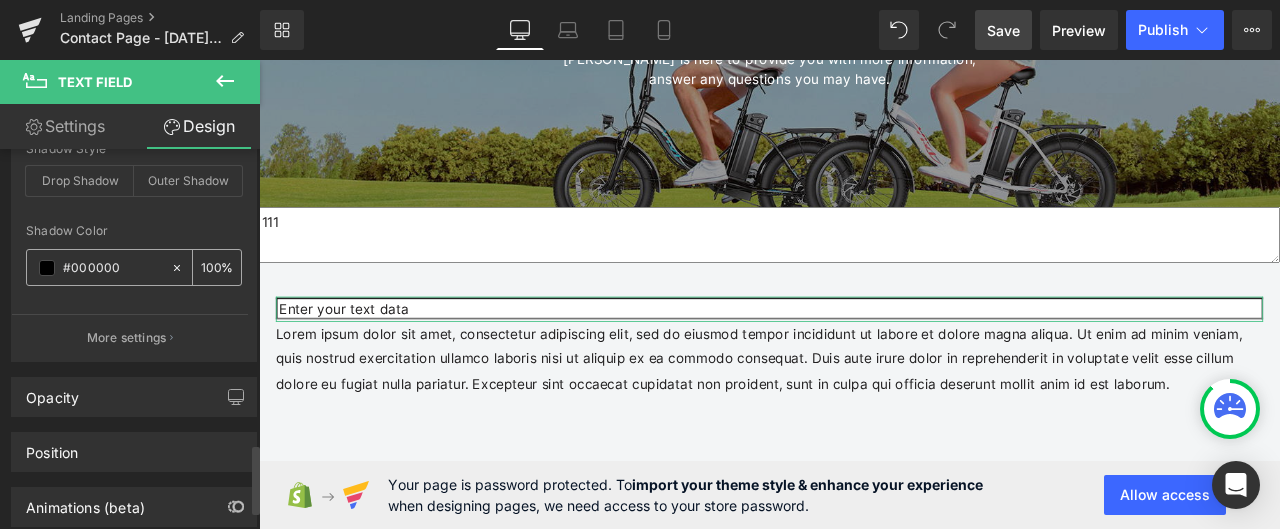 click on "100 %" at bounding box center (217, 267) 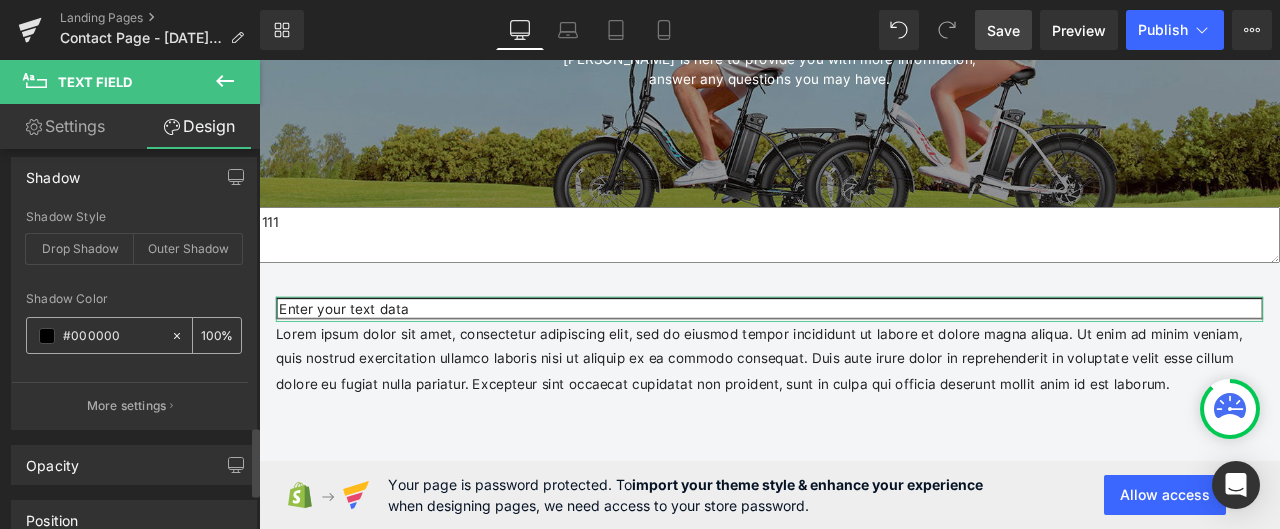 scroll, scrollTop: 1502, scrollLeft: 0, axis: vertical 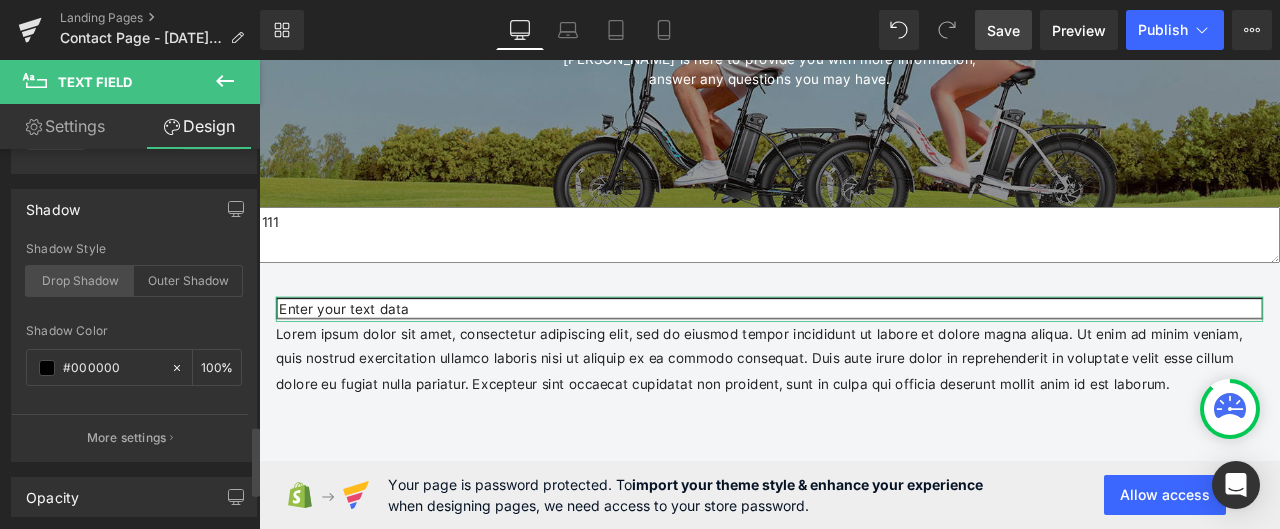 click on "Drop Shadow" at bounding box center (80, 281) 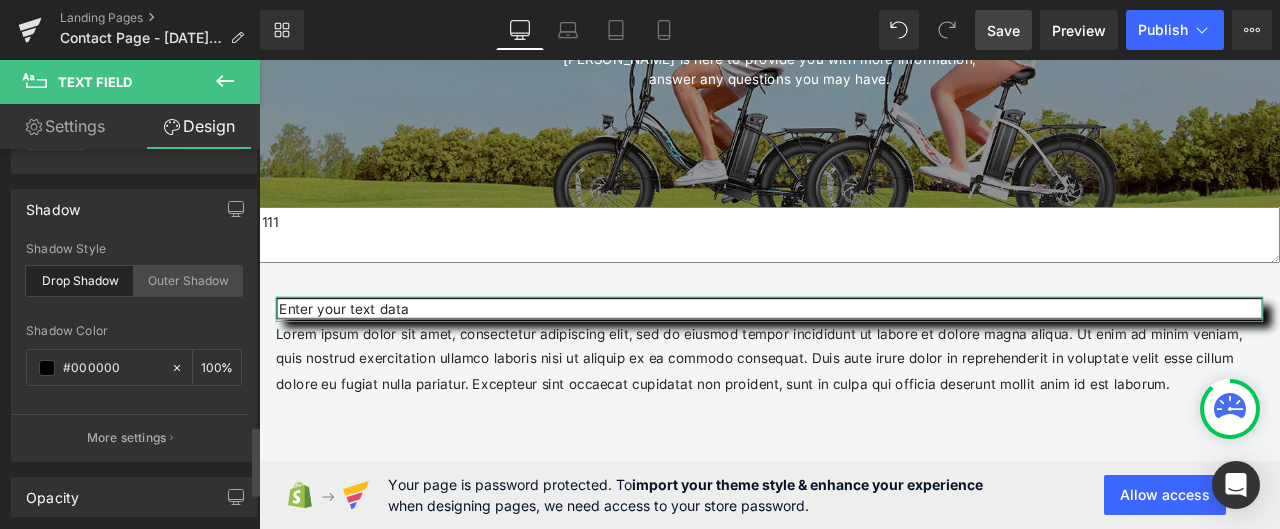 click on "Outer Shadow" at bounding box center [188, 281] 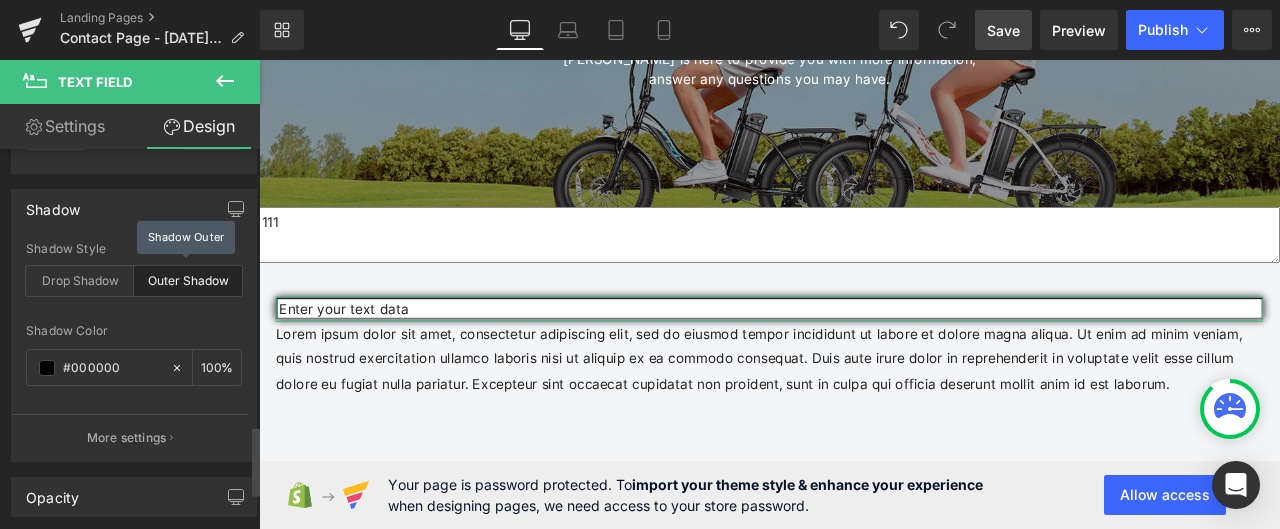 click on "Outer Shadow" at bounding box center [188, 281] 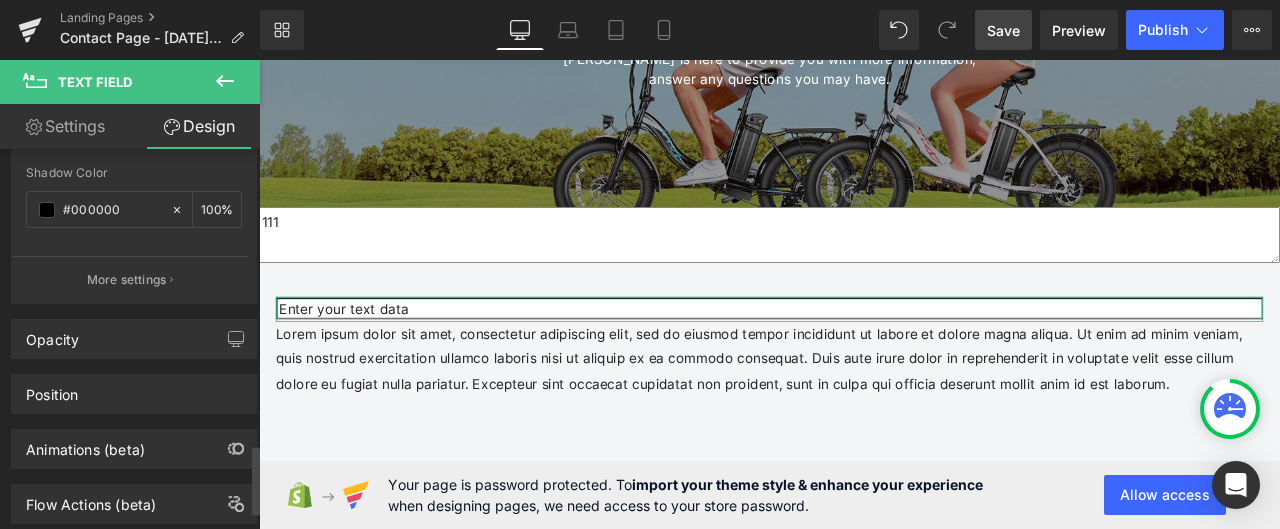 scroll, scrollTop: 1702, scrollLeft: 0, axis: vertical 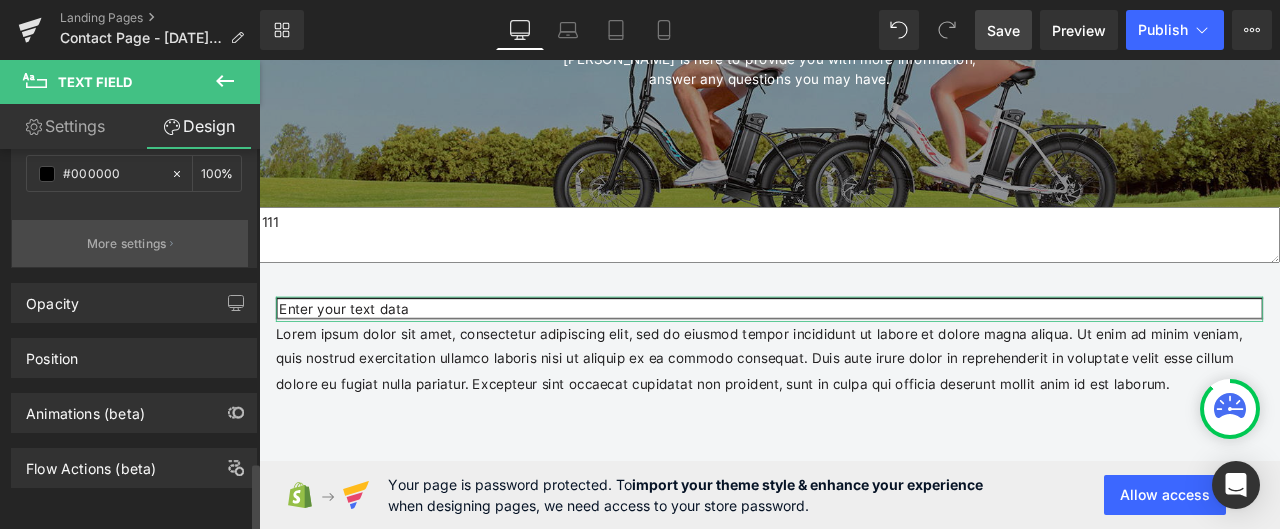 click on "More settings" at bounding box center [130, 243] 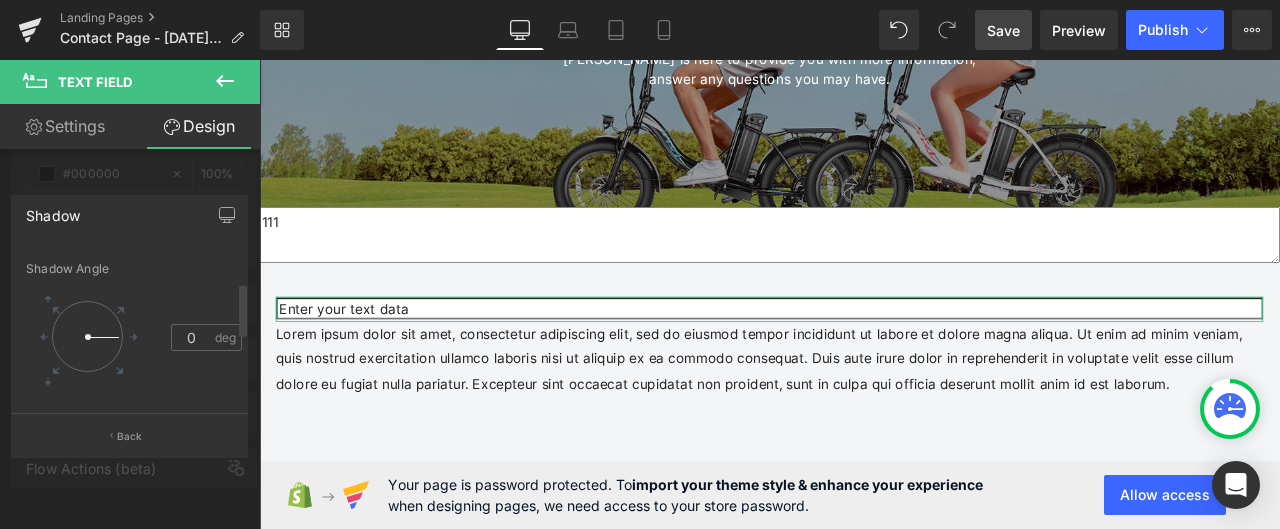 scroll, scrollTop: 100, scrollLeft: 0, axis: vertical 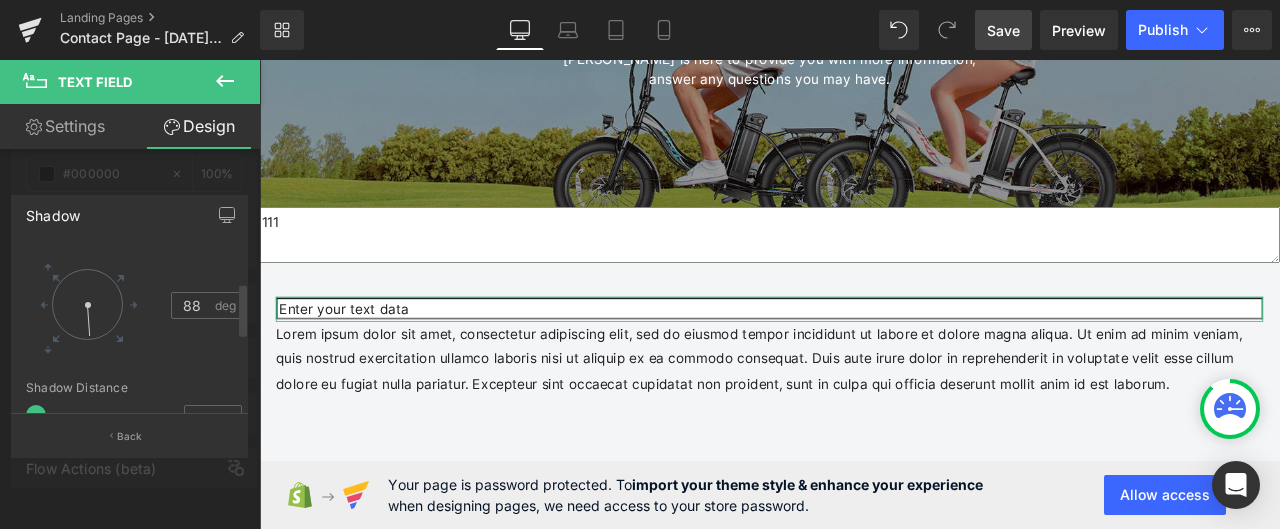 drag, startPoint x: 88, startPoint y: 305, endPoint x: 82, endPoint y: 351, distance: 46.389652 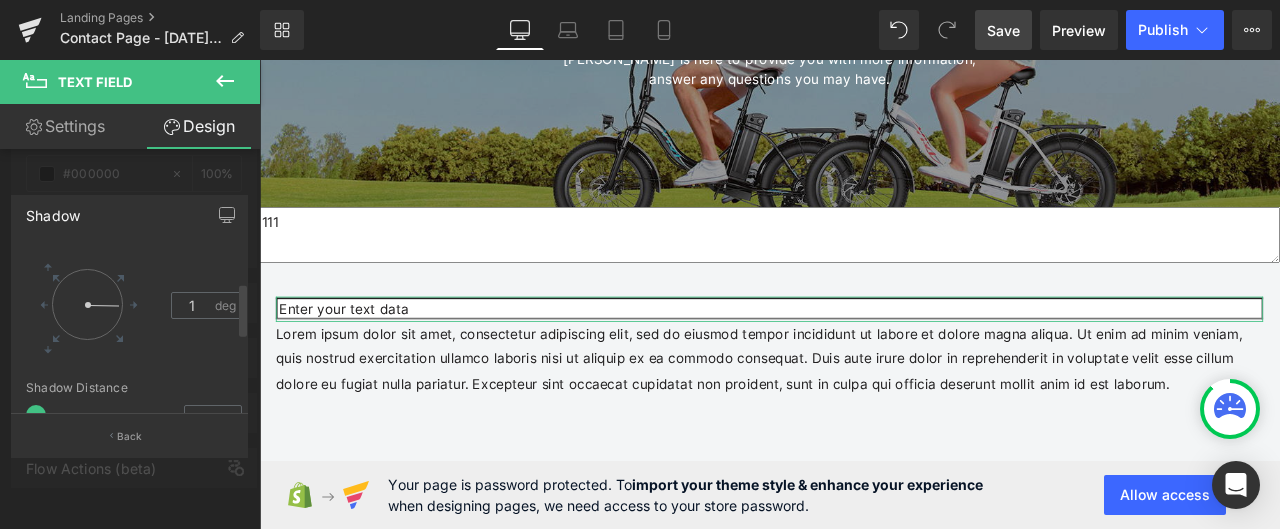 type on "-0" 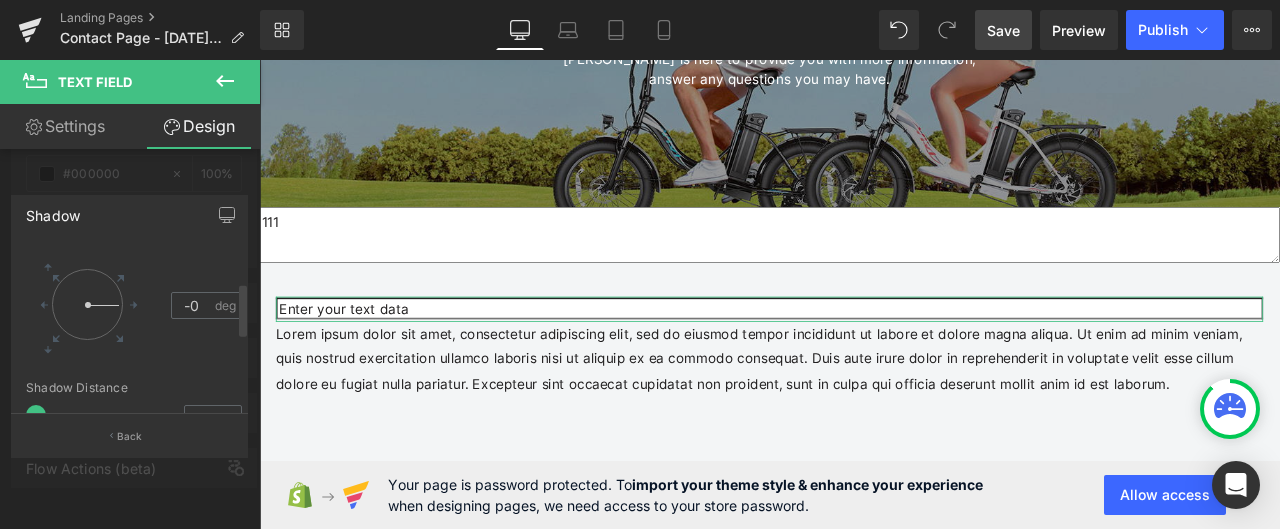 drag, startPoint x: 82, startPoint y: 335, endPoint x: 122, endPoint y: 301, distance: 52.49762 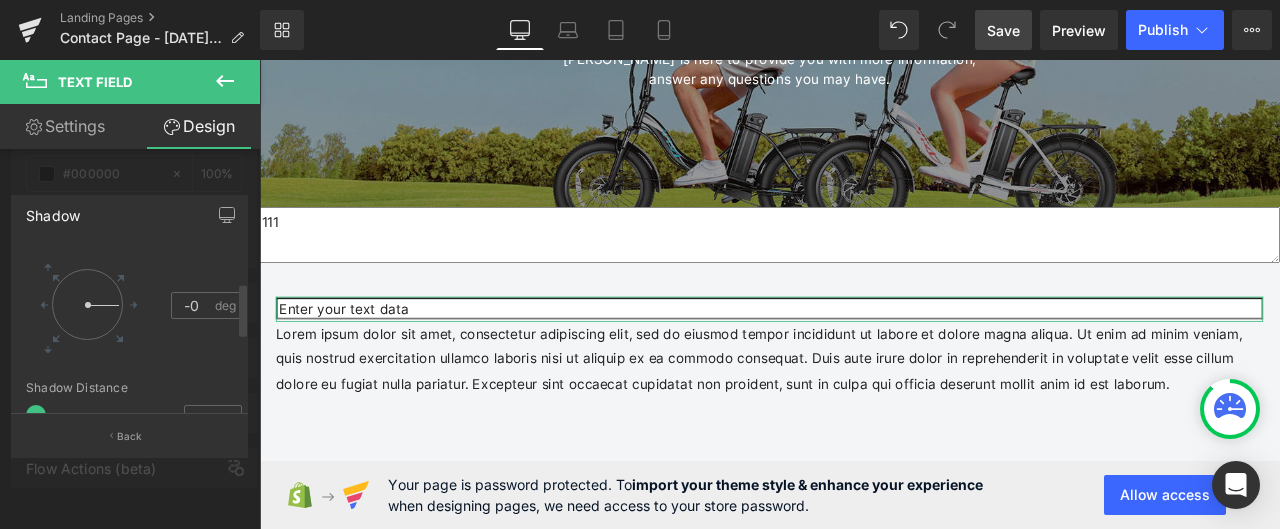 click at bounding box center (87, 304) 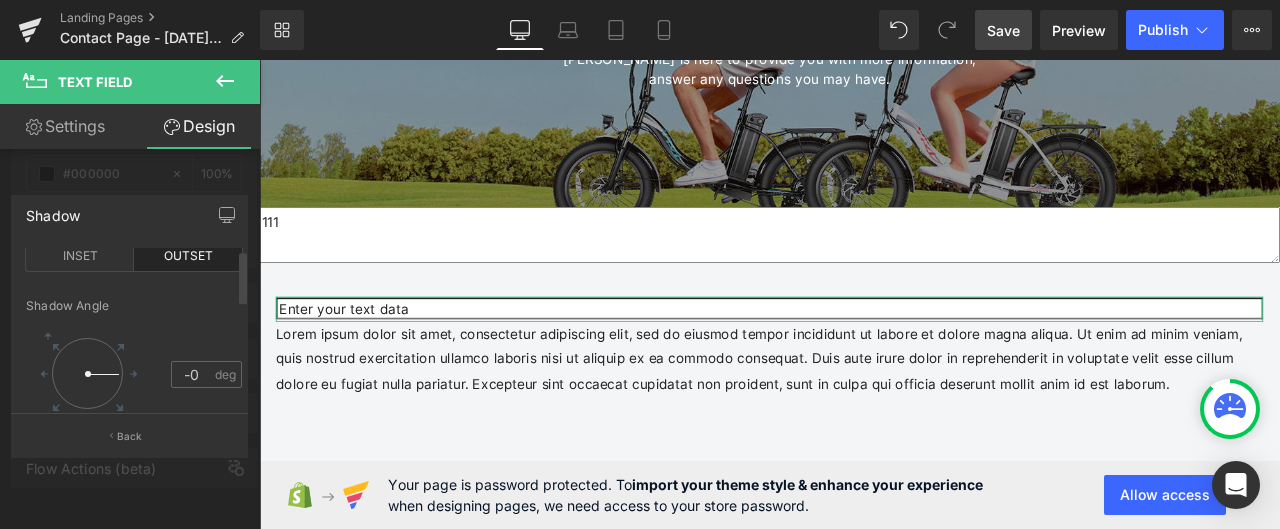 scroll, scrollTop: 0, scrollLeft: 0, axis: both 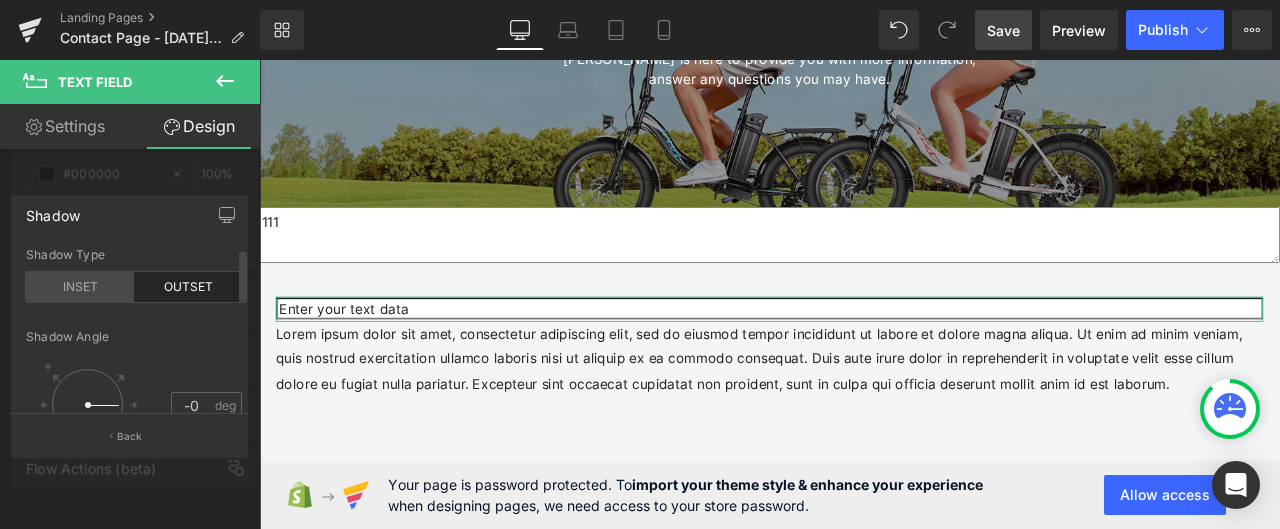 click on "INSET" at bounding box center [80, 287] 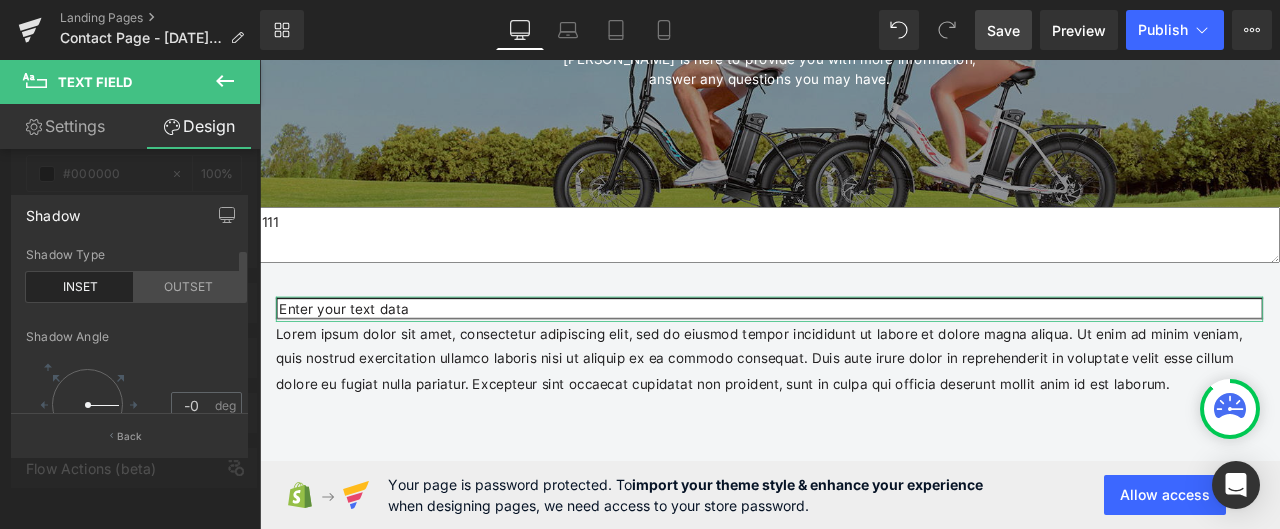 click on "OUTSET" at bounding box center [188, 287] 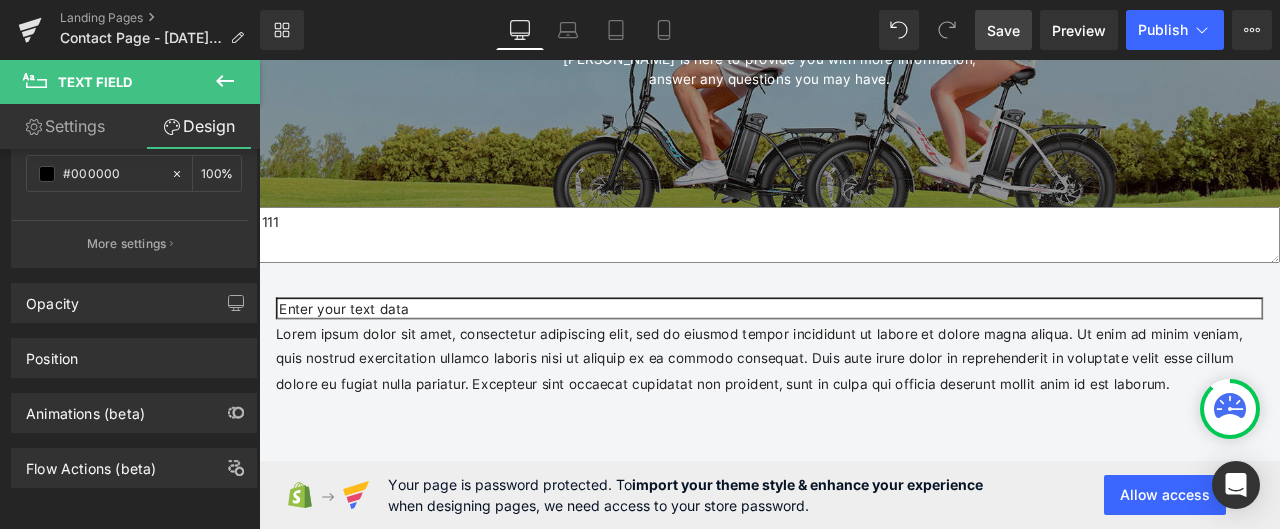 click on "Skip to content
Close
Newsletter
Subscribe to our newsletter and get $30 off your first purchase
Your email
Subscribe
UL CERTIFIED EBIKE · FREE SHIPPING · 2-7 DAYS DELIVERY
Subscribe
Electric Bikes
Equipment
Support
Community
Help Center
Dealer
Need help?
[PHONE_NUMBER]" at bounding box center (864, 841) 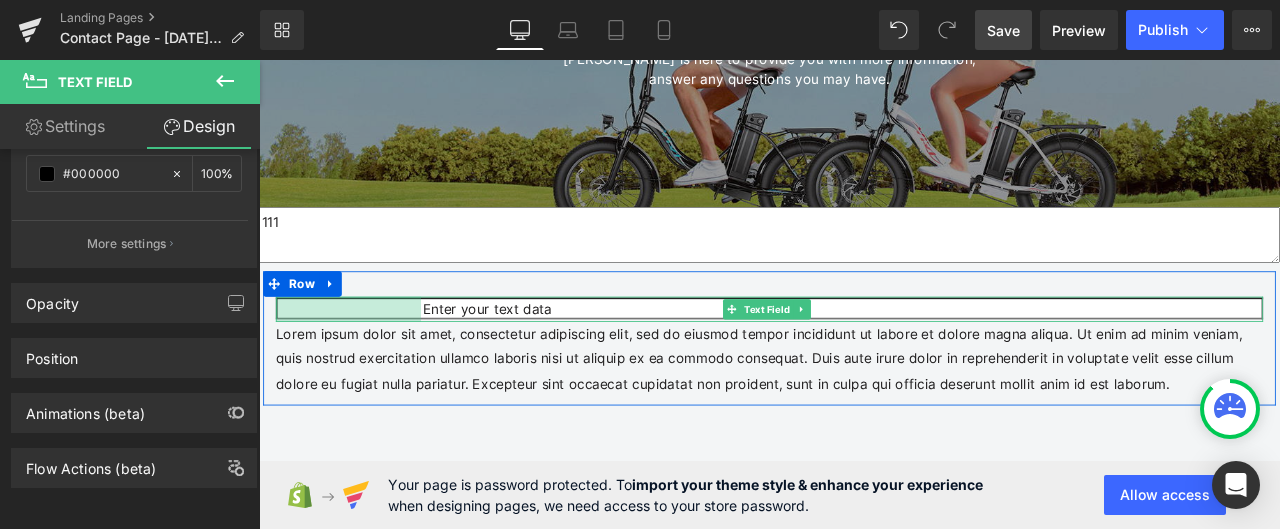 drag, startPoint x: 276, startPoint y: 350, endPoint x: 452, endPoint y: 372, distance: 177.36967 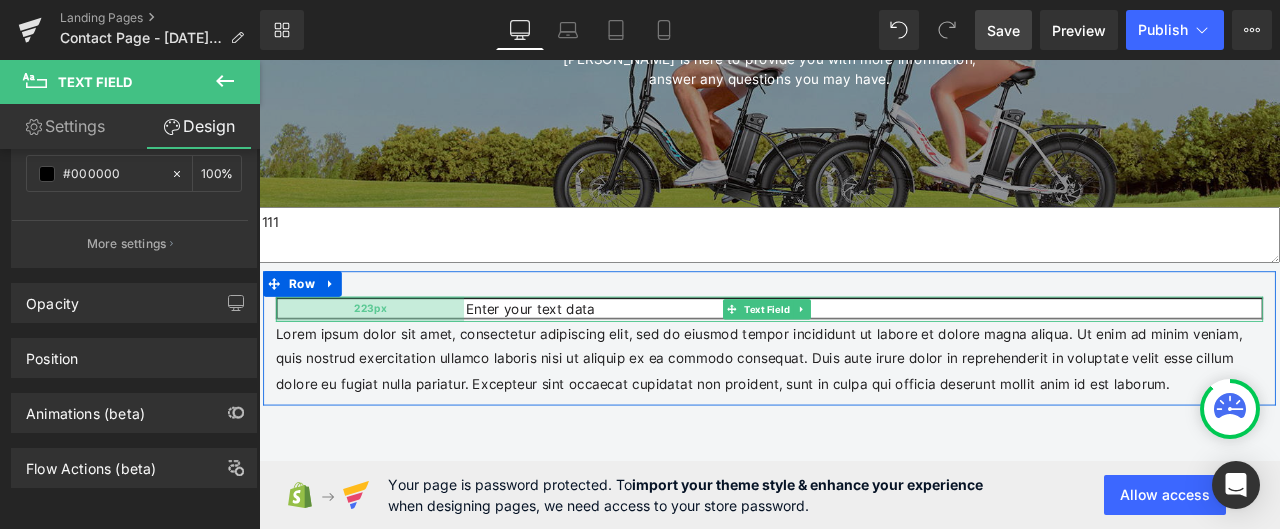 type on "307px" 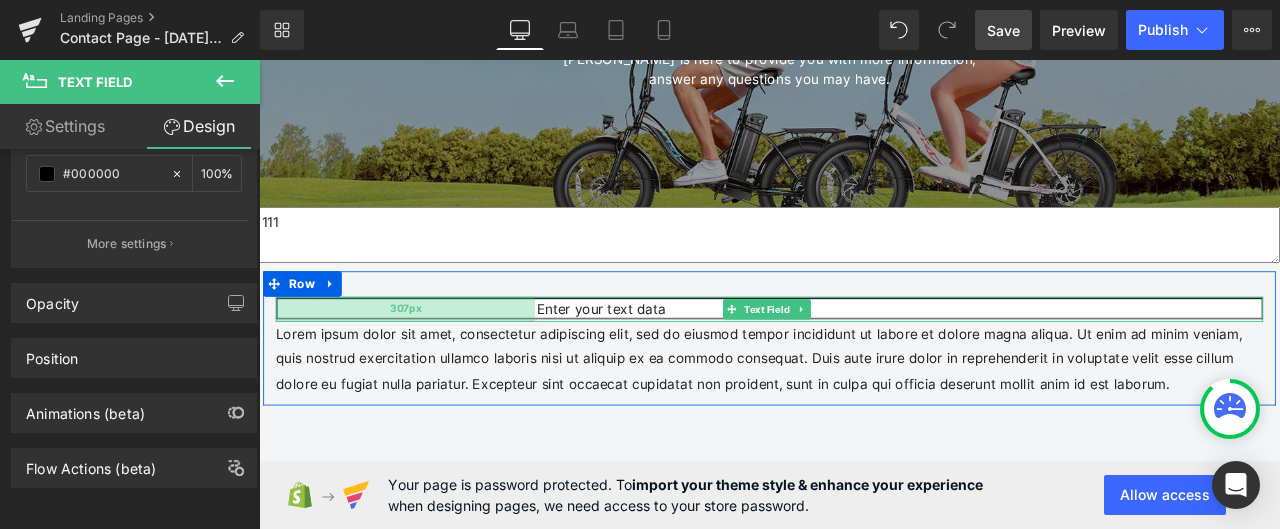 drag, startPoint x: 275, startPoint y: 351, endPoint x: 405, endPoint y: 364, distance: 130.64838 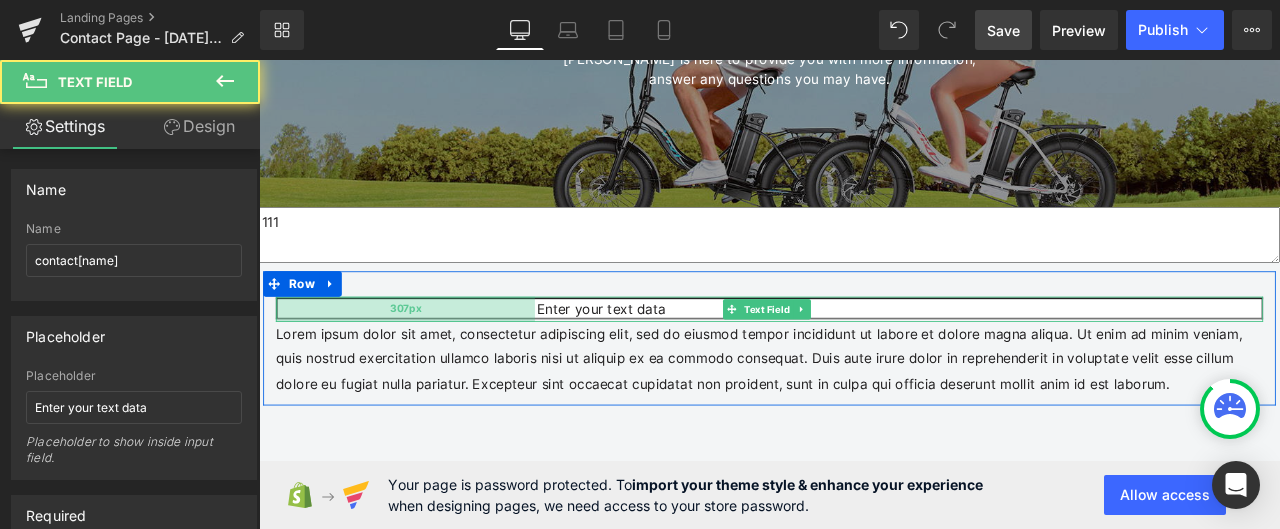 drag, startPoint x: 588, startPoint y: 355, endPoint x: 535, endPoint y: 356, distance: 53.009434 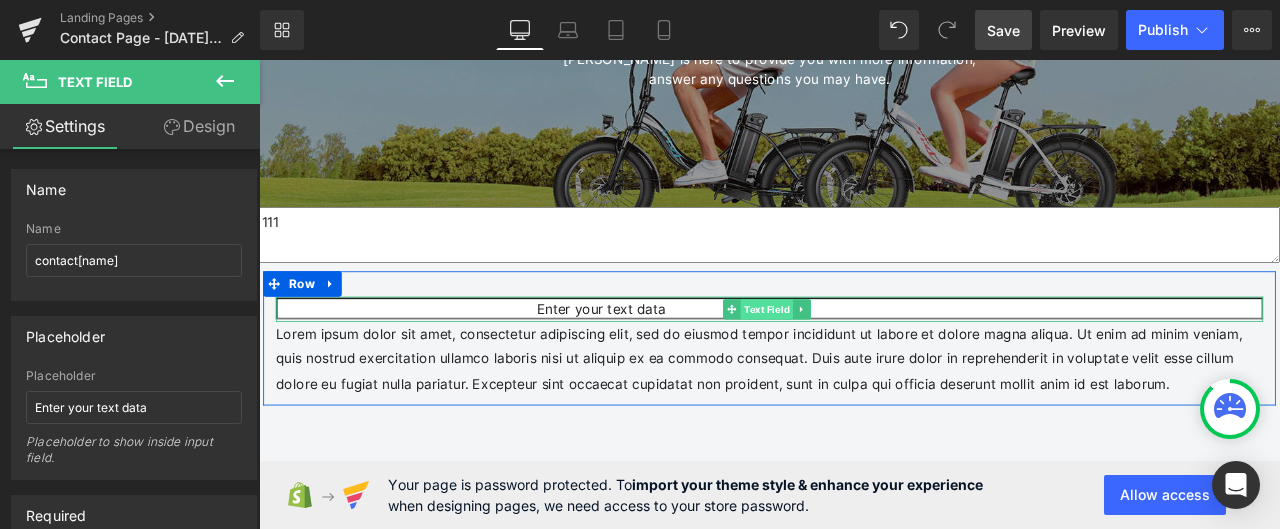 click on "Text Field" at bounding box center (860, 356) 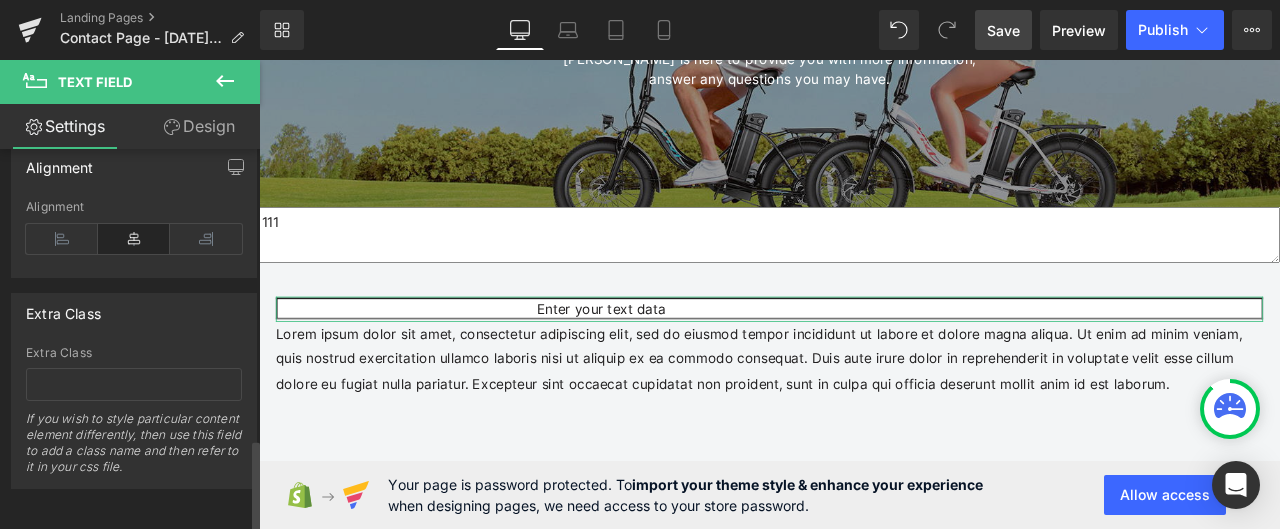 scroll, scrollTop: 1182, scrollLeft: 0, axis: vertical 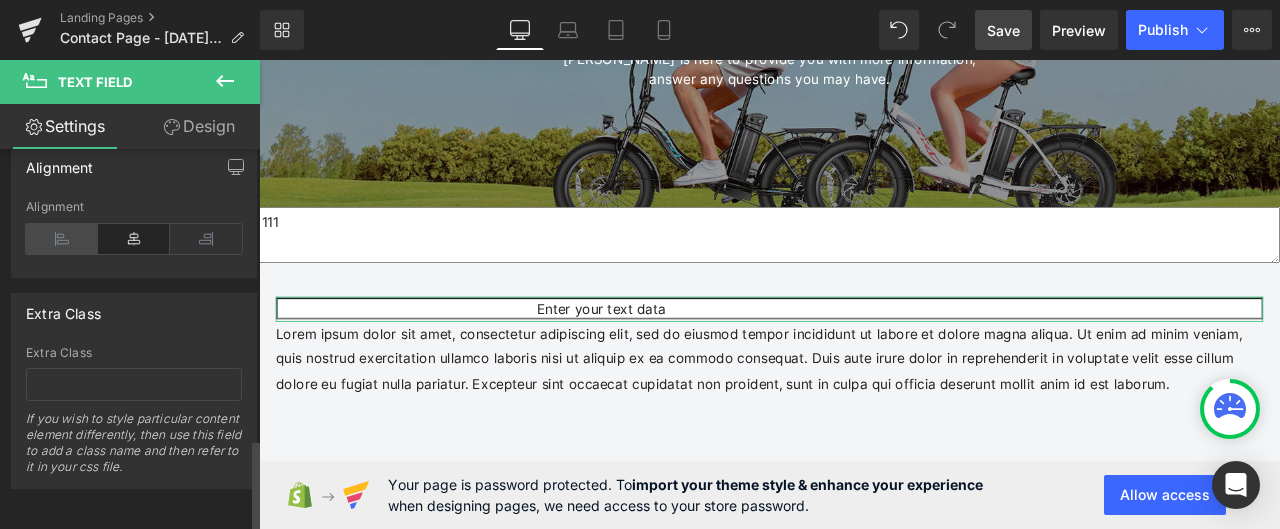click at bounding box center (62, 239) 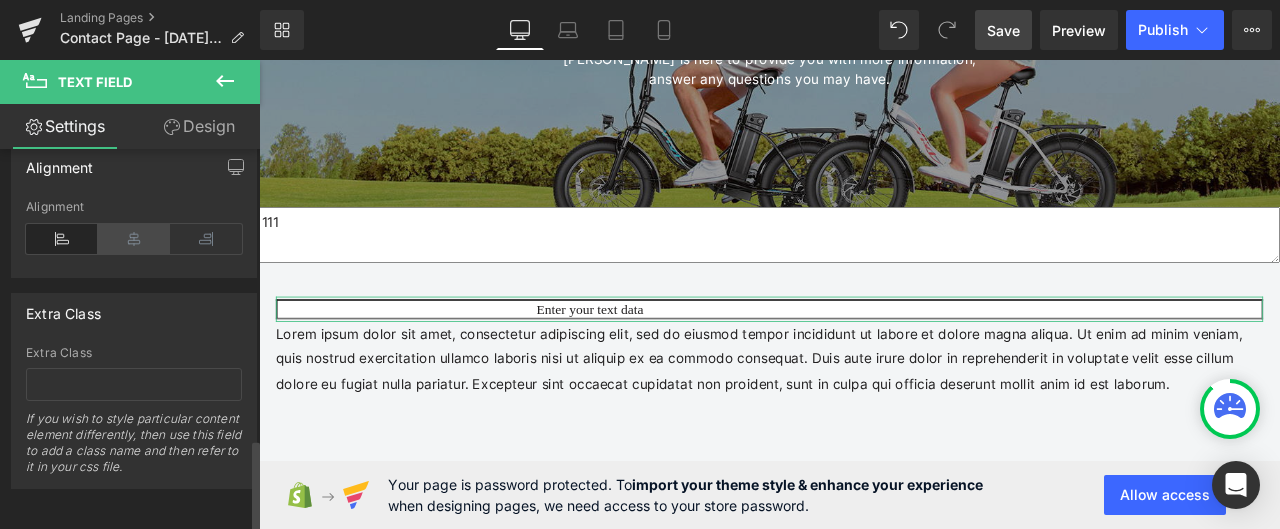 click at bounding box center [134, 239] 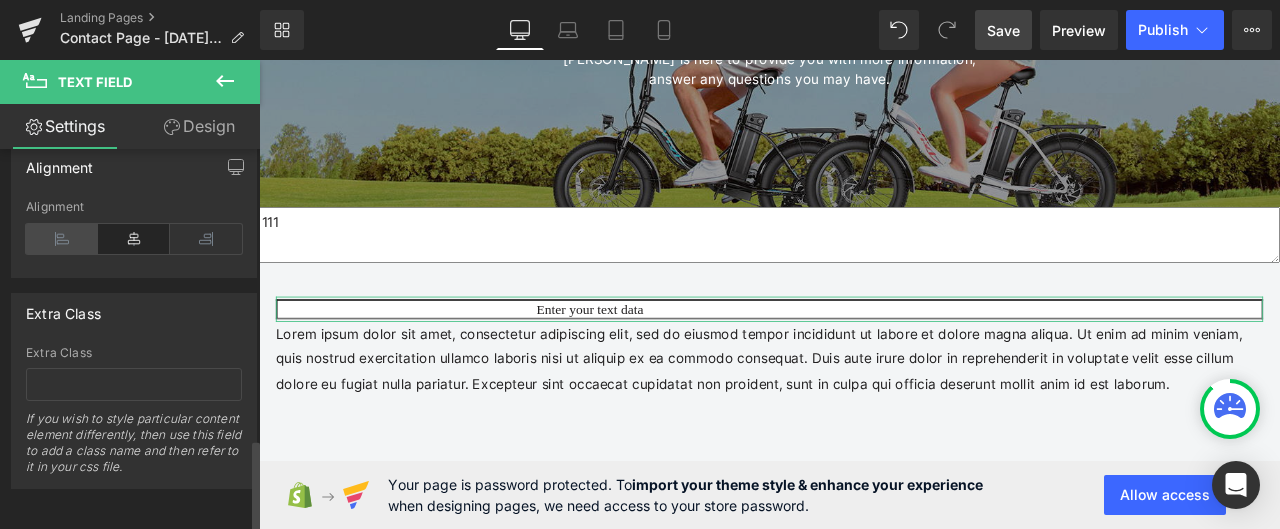 click at bounding box center [62, 239] 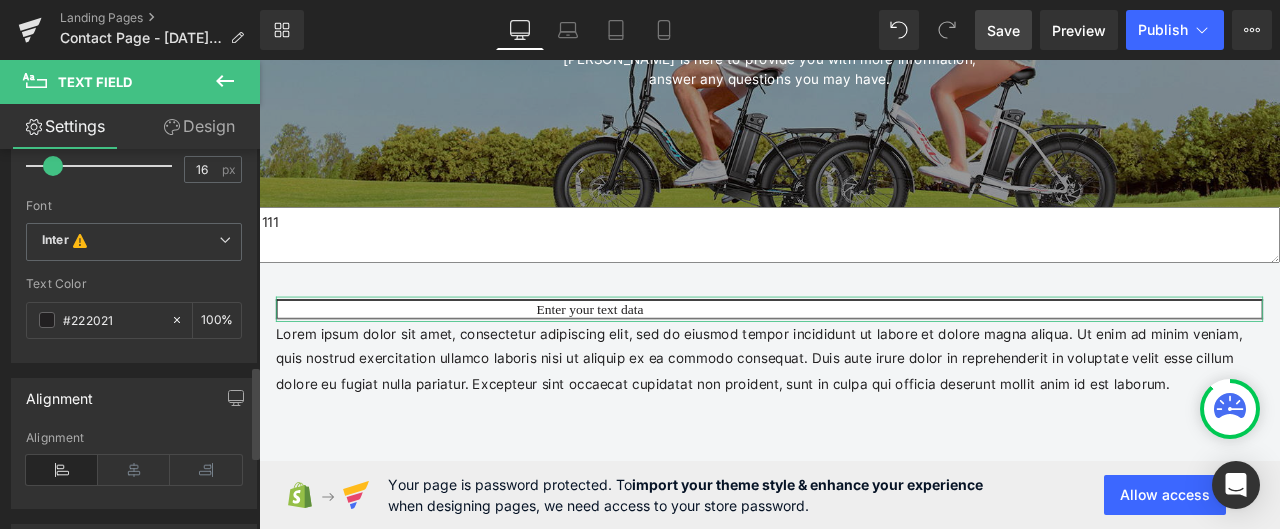 scroll, scrollTop: 982, scrollLeft: 0, axis: vertical 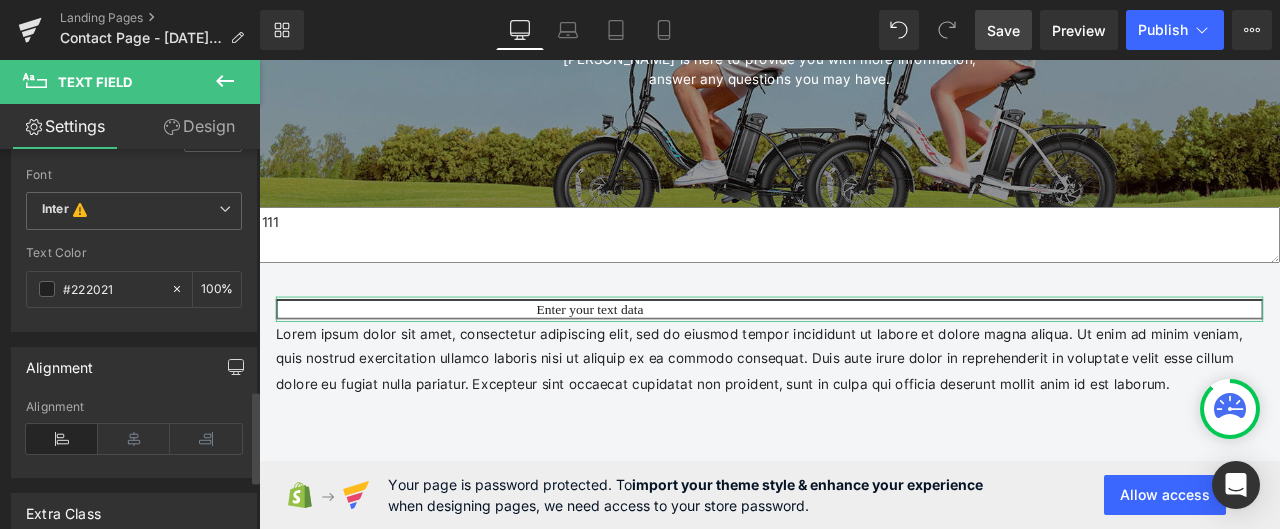 click at bounding box center (236, 367) 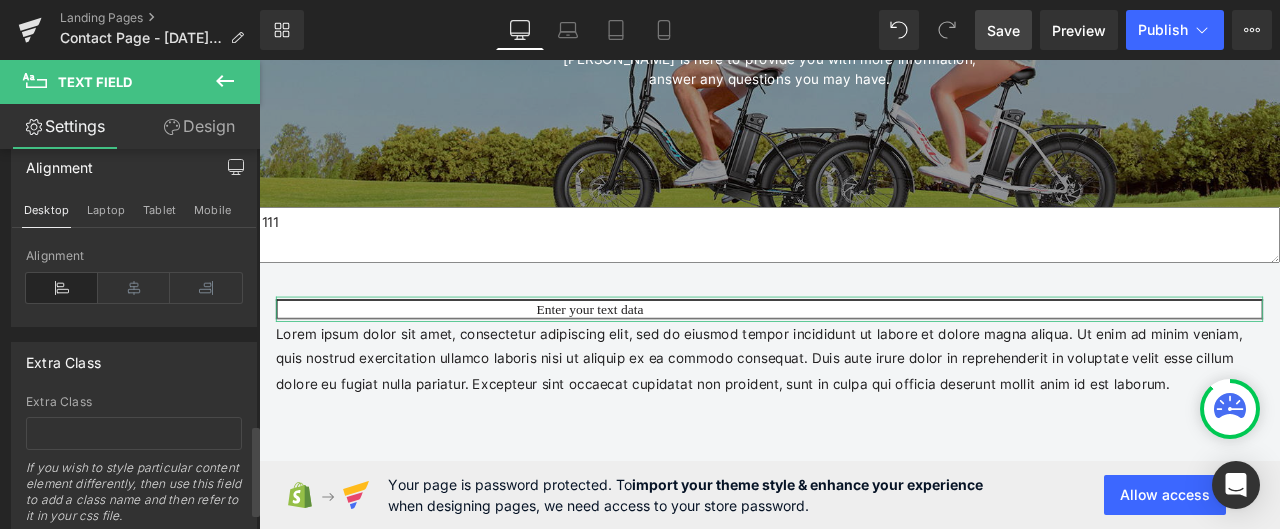 scroll, scrollTop: 1082, scrollLeft: 0, axis: vertical 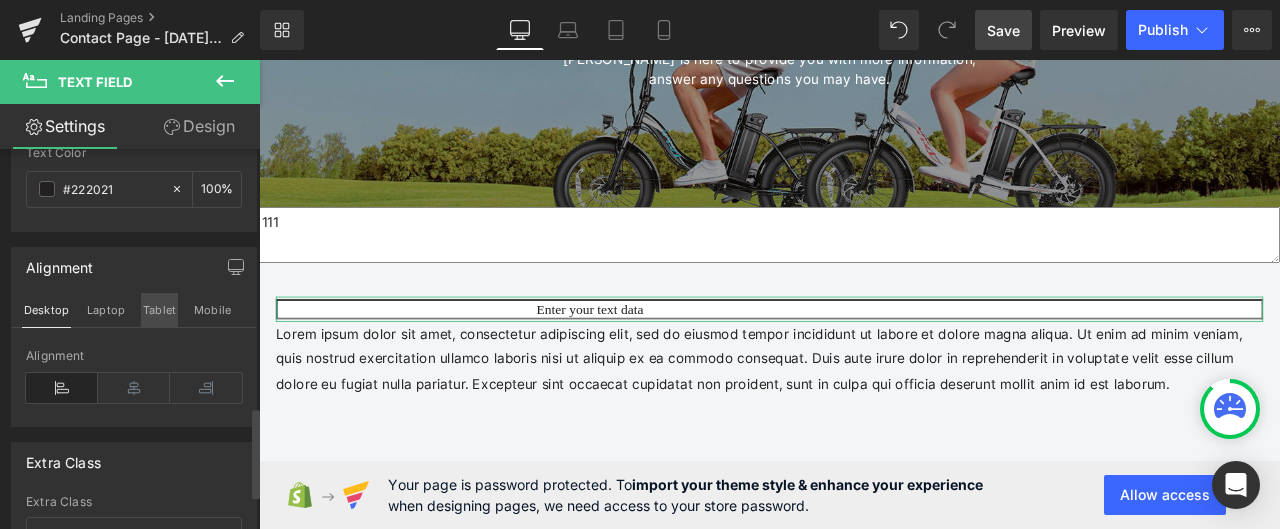 click on "Tablet" at bounding box center [159, 310] 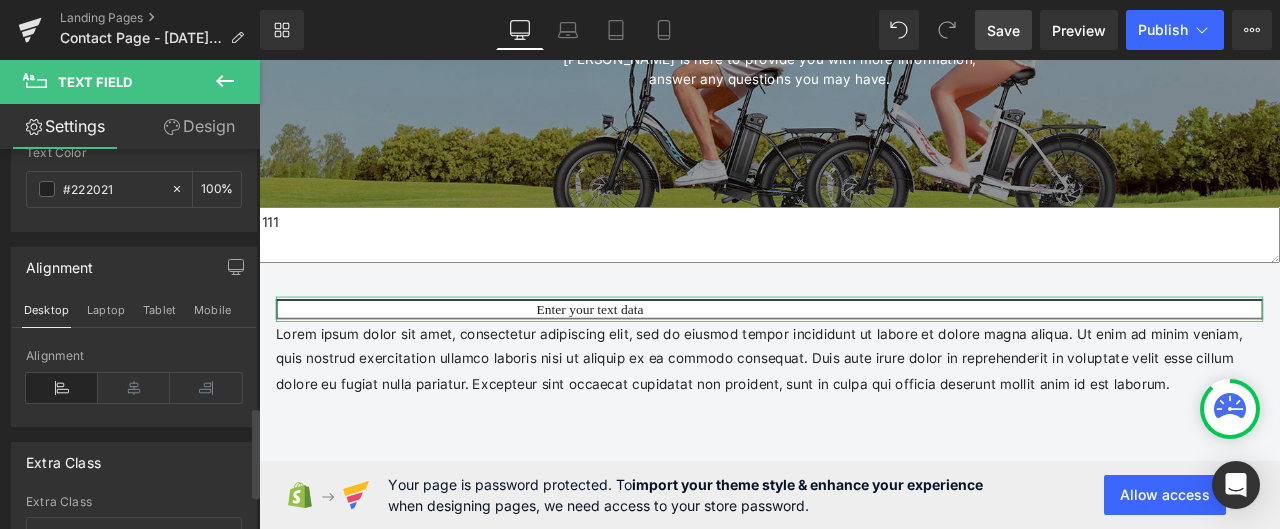 scroll, scrollTop: 320, scrollLeft: 0, axis: vertical 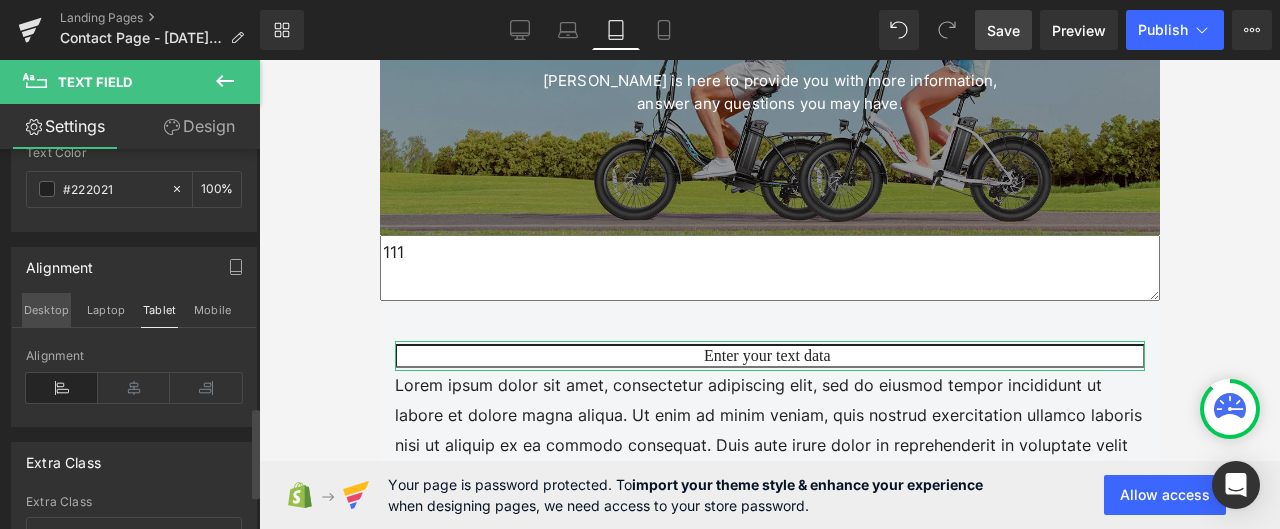 click on "Desktop" at bounding box center [46, 310] 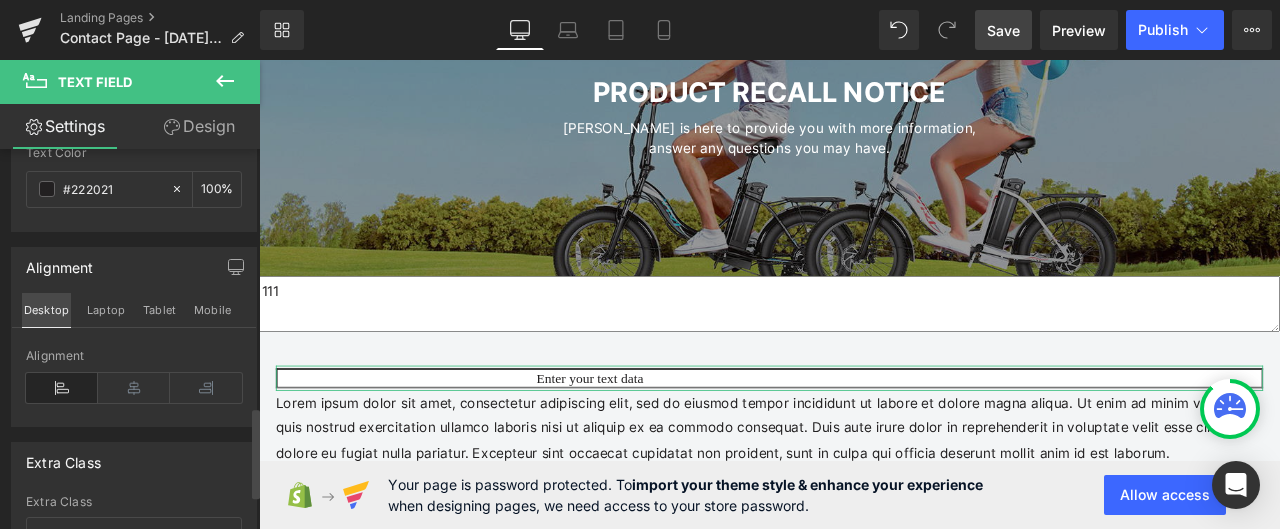 scroll, scrollTop: 399, scrollLeft: 0, axis: vertical 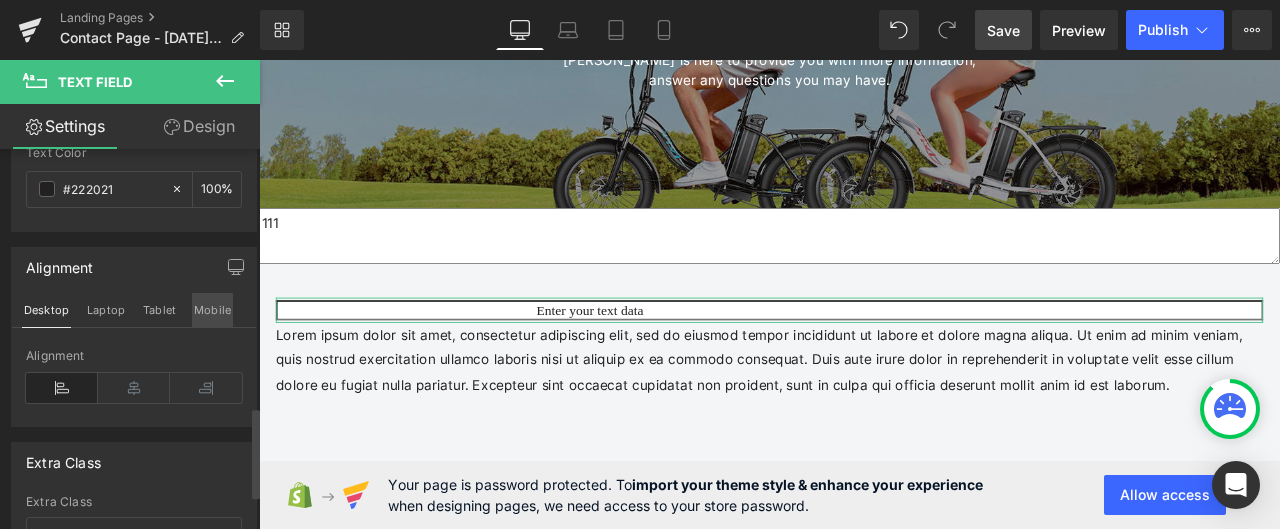 click on "Mobile" at bounding box center (212, 310) 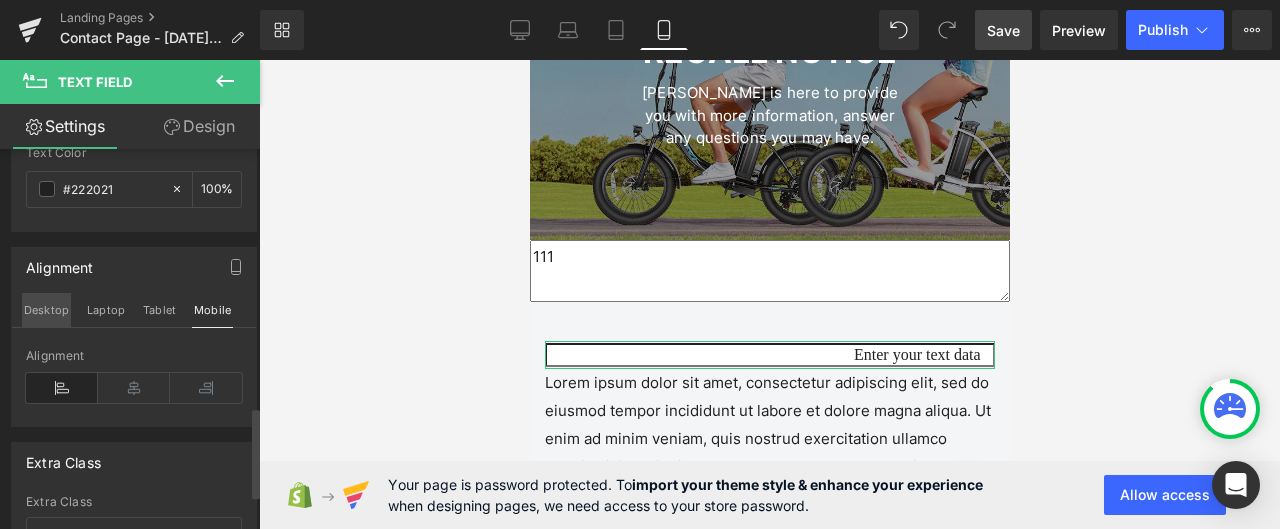 click on "Desktop" at bounding box center [46, 310] 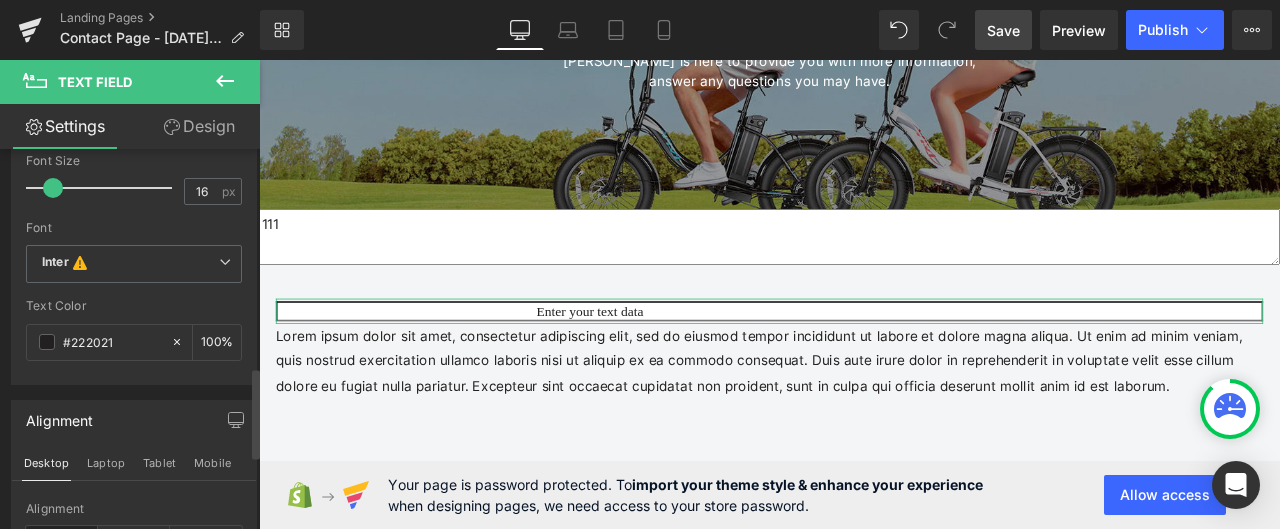 scroll, scrollTop: 882, scrollLeft: 0, axis: vertical 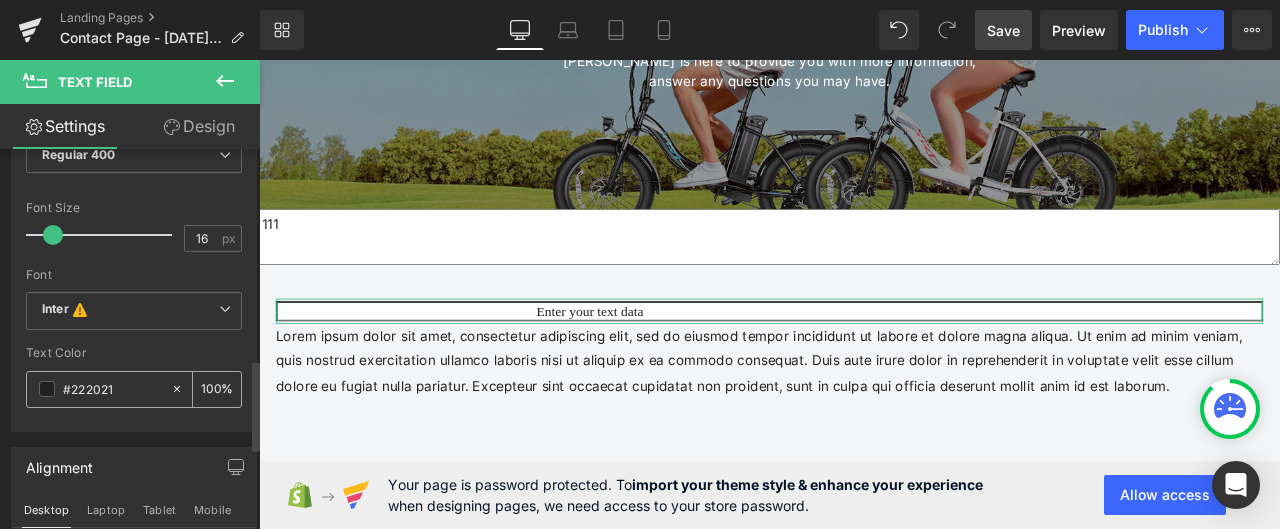 click at bounding box center [47, 389] 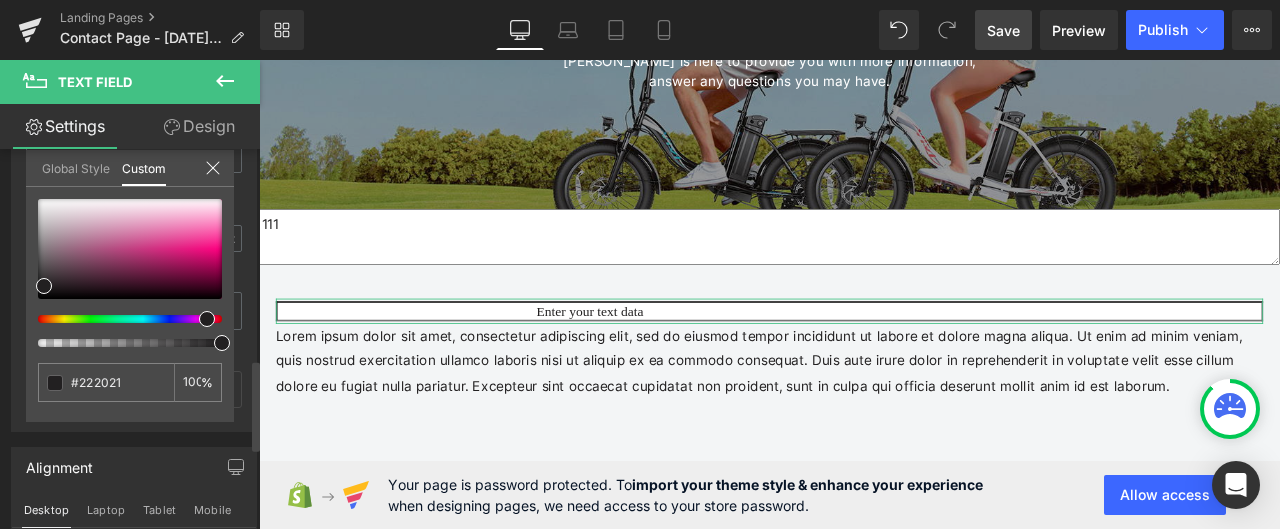 type on "#222020" 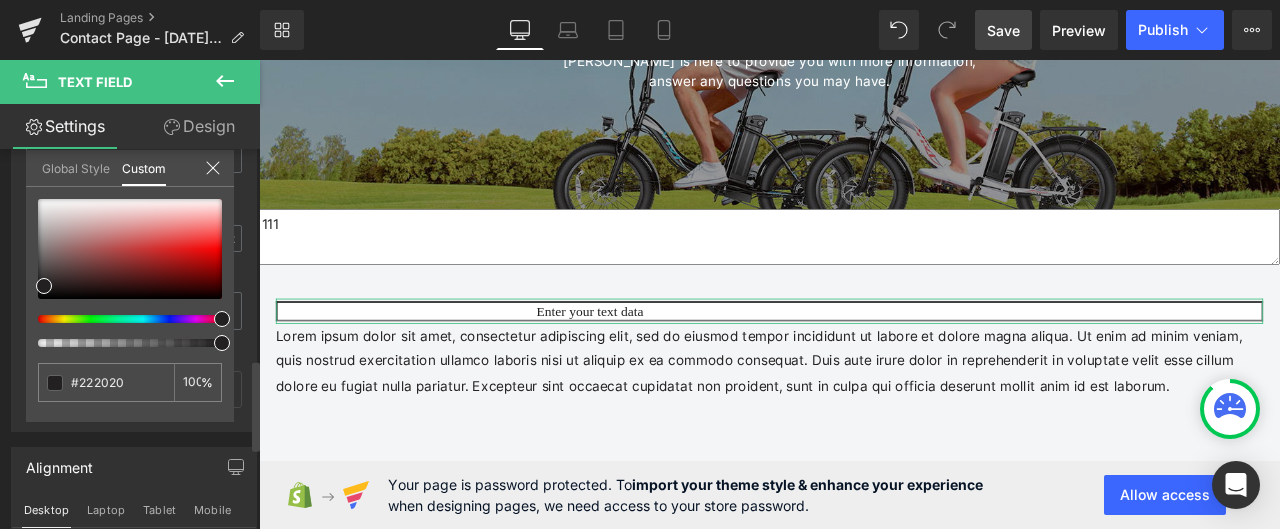 click at bounding box center (222, 319) 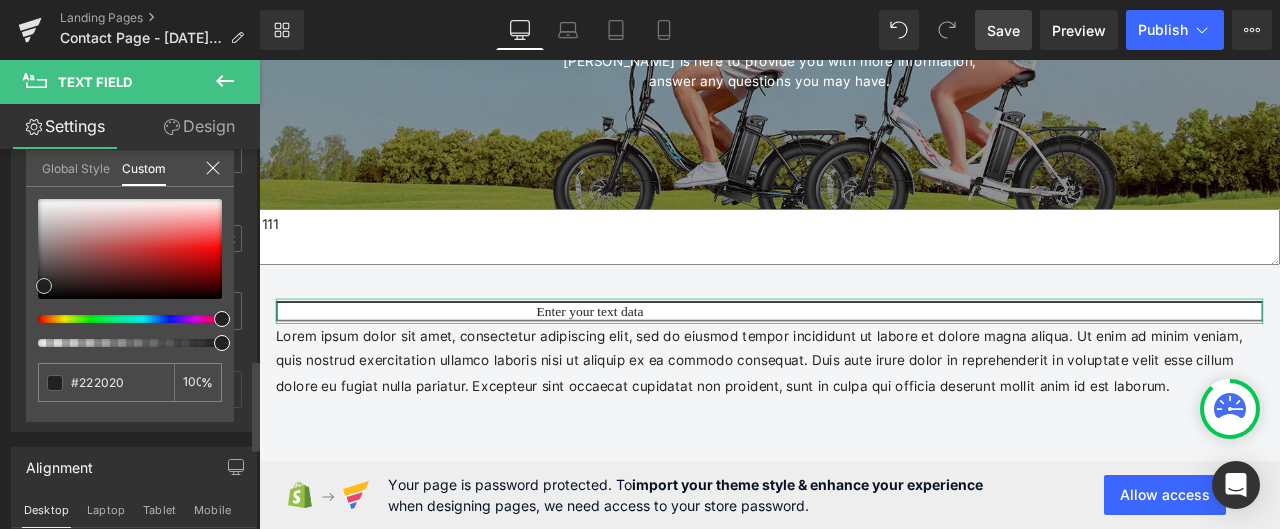 type on "#ed0707" 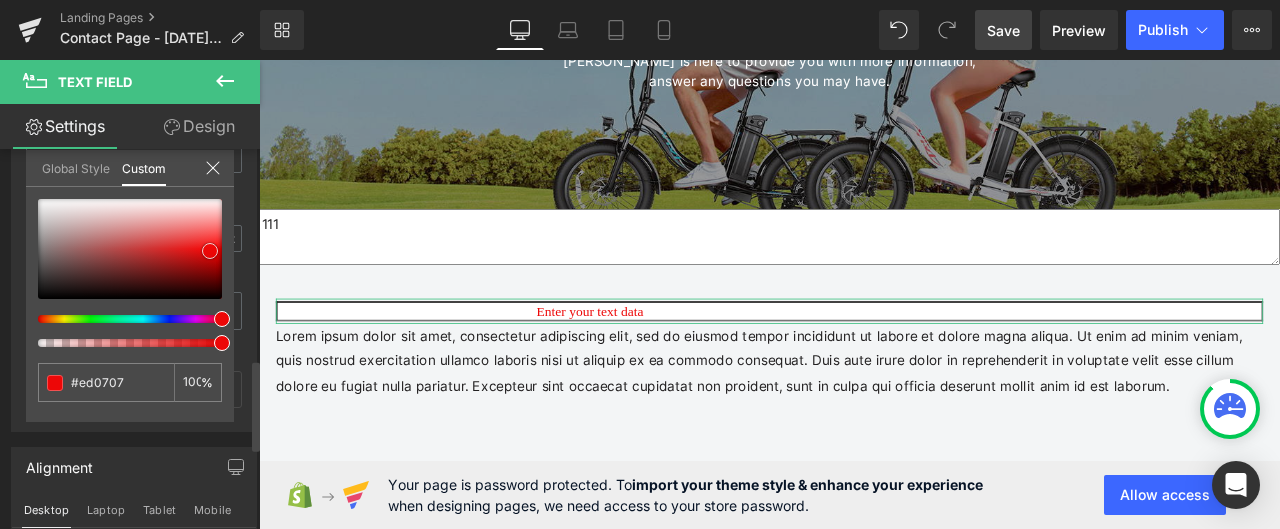 click at bounding box center (130, 249) 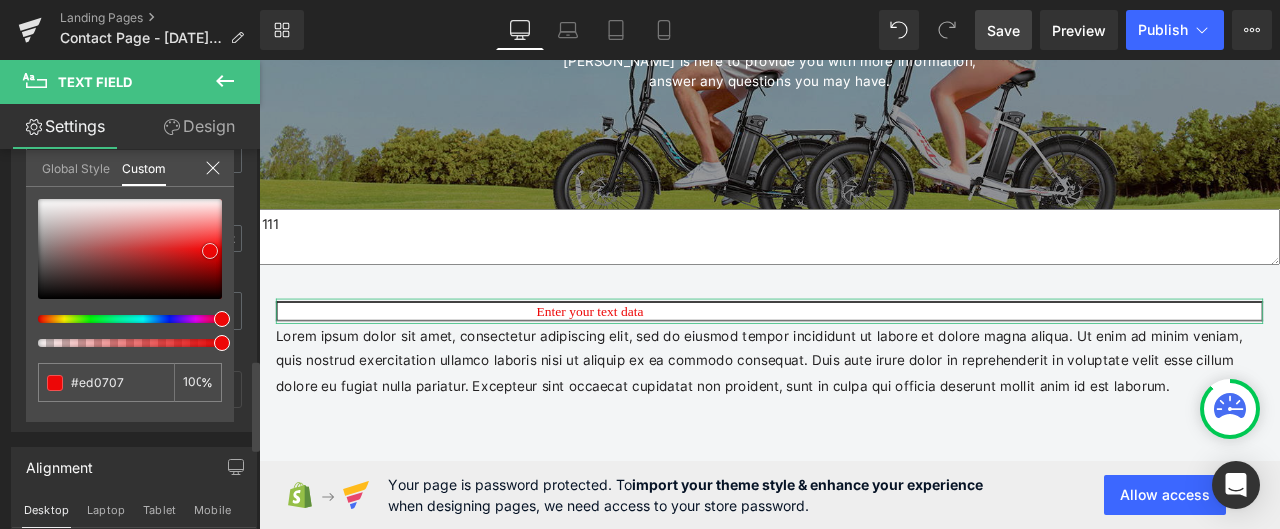 type on "#f70707" 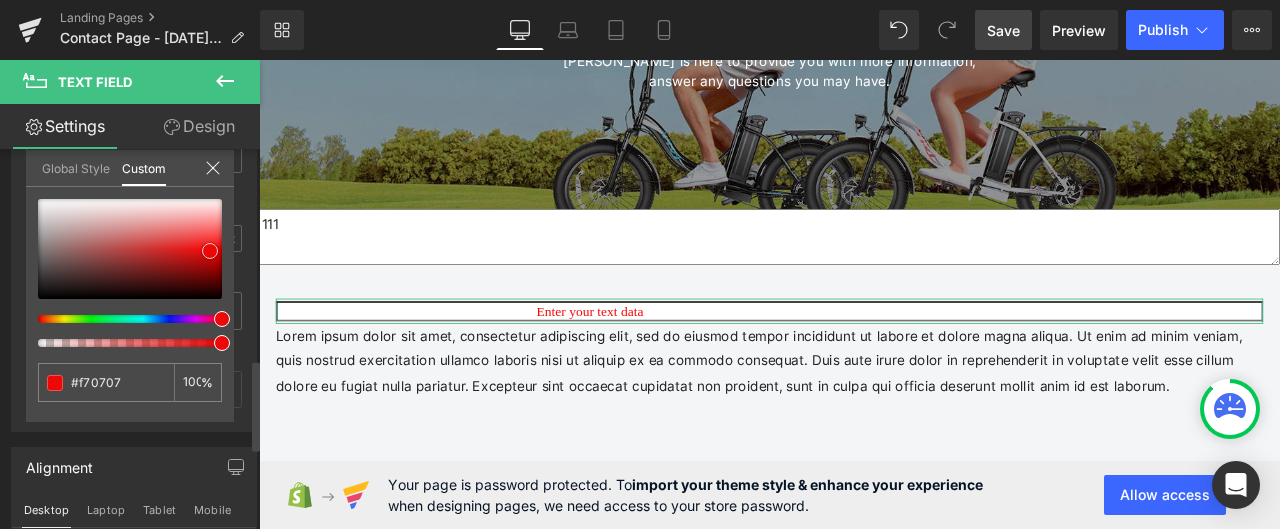 type on "#f81010" 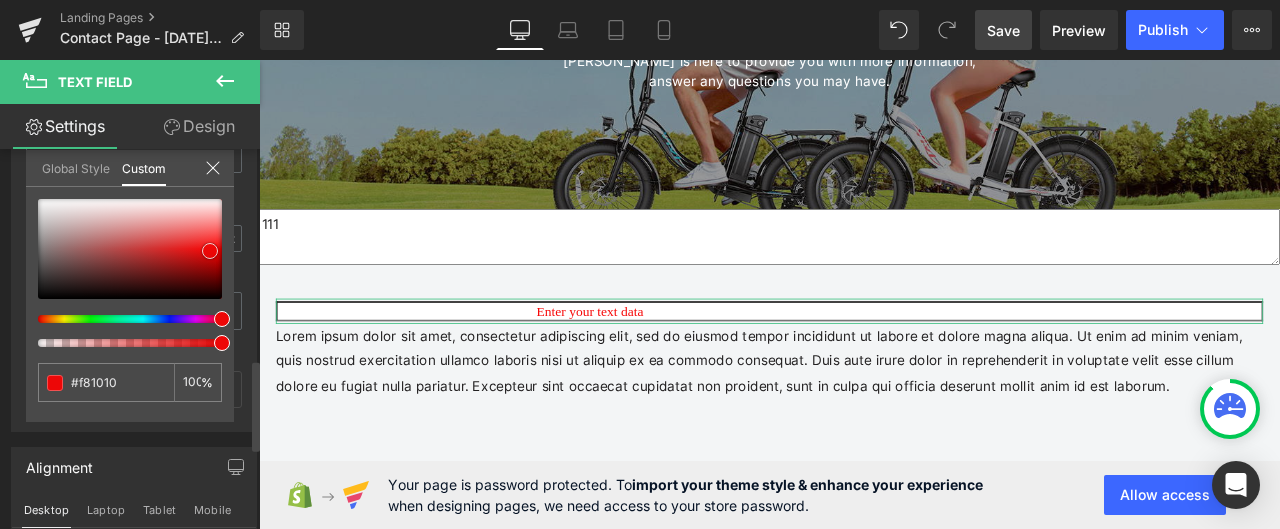 type on "#f71616" 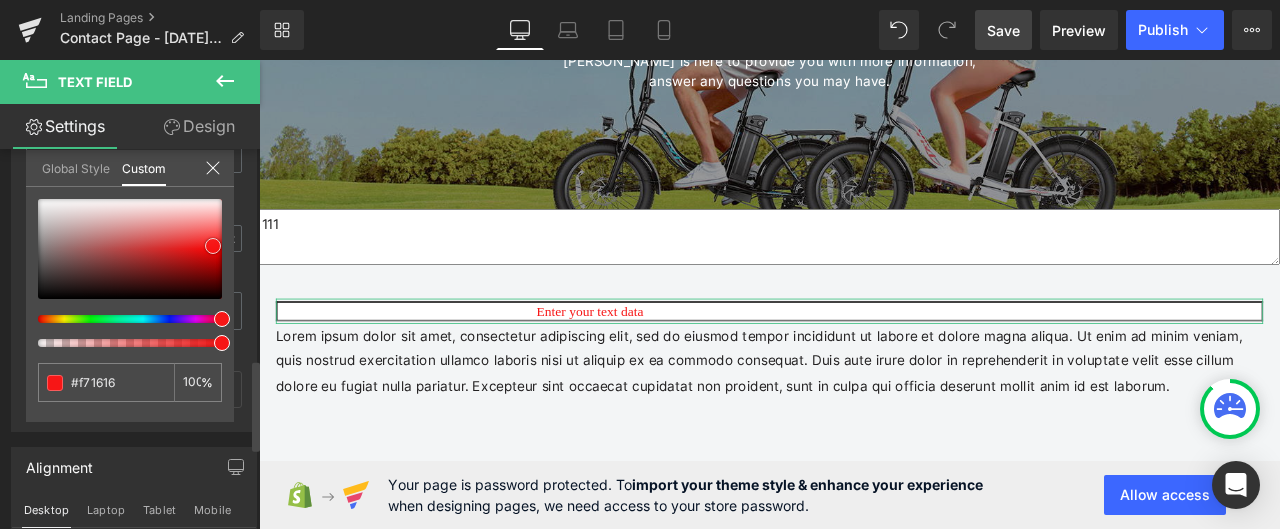 type on "#f91515" 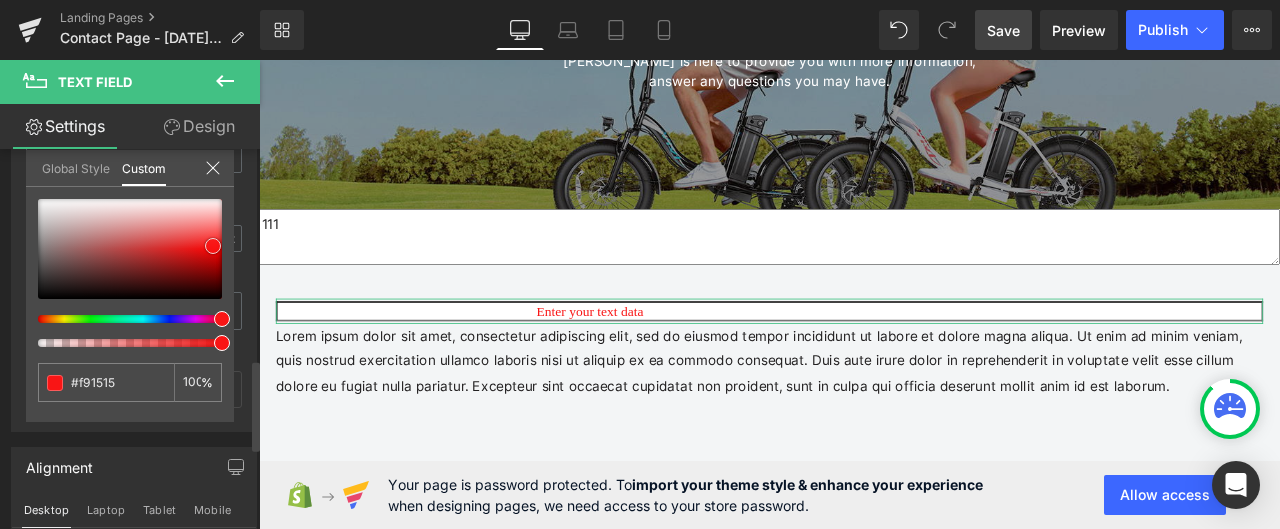 type on "#fa1e1e" 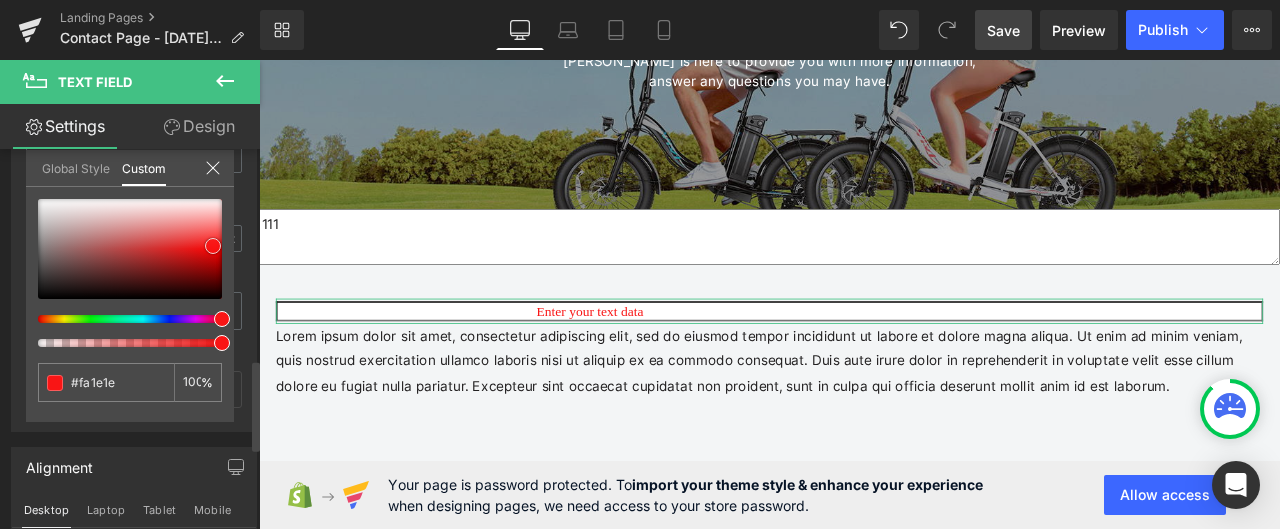 type on "#fa2828" 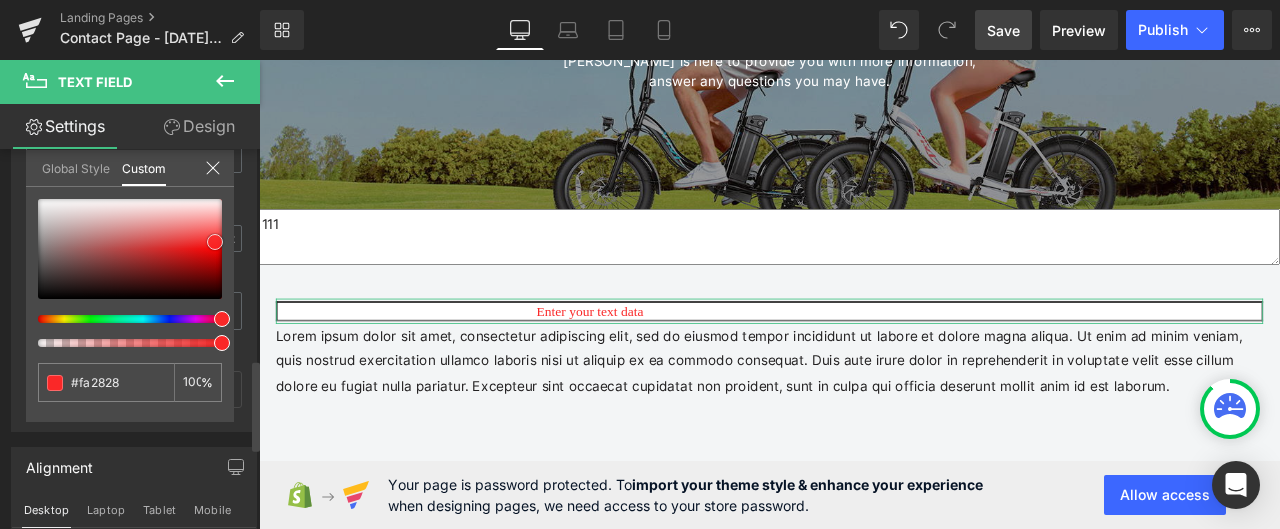 drag, startPoint x: 213, startPoint y: 247, endPoint x: 218, endPoint y: 238, distance: 10.29563 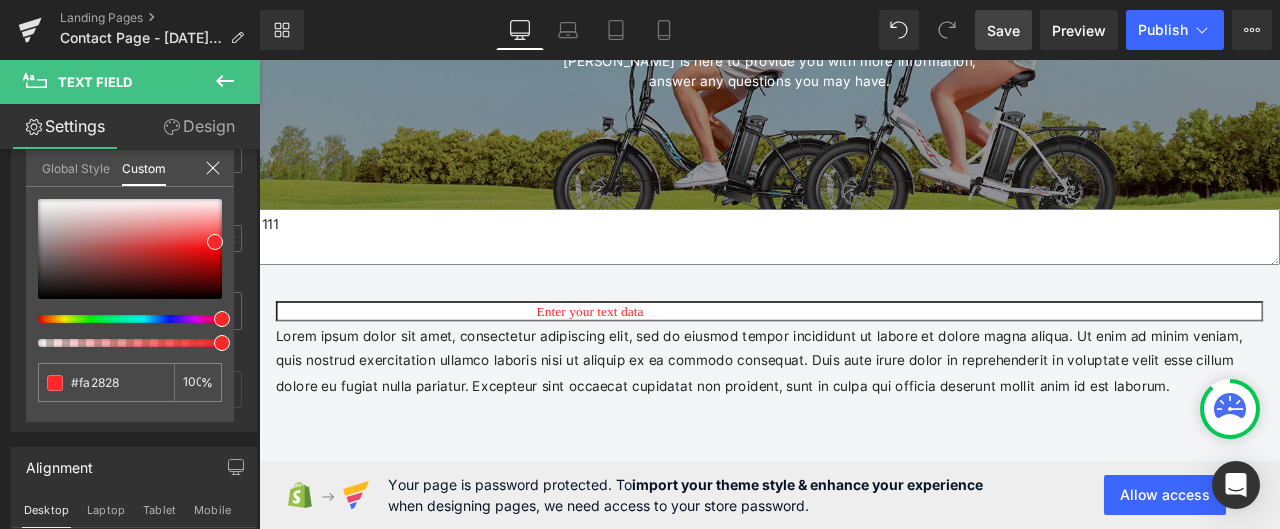 click on "Skip to content
Close
Newsletter
Subscribe to our newsletter and get $30 off your first purchase
Your email
Subscribe
UL CERTIFIED EBIKE · FREE SHIPPING · 2-7 DAYS DELIVERY
Subscribe
Electric Bikes
Equipment
Support
Community
Help Center
Dealer
Need help?
[PHONE_NUMBER]" at bounding box center (864, 843) 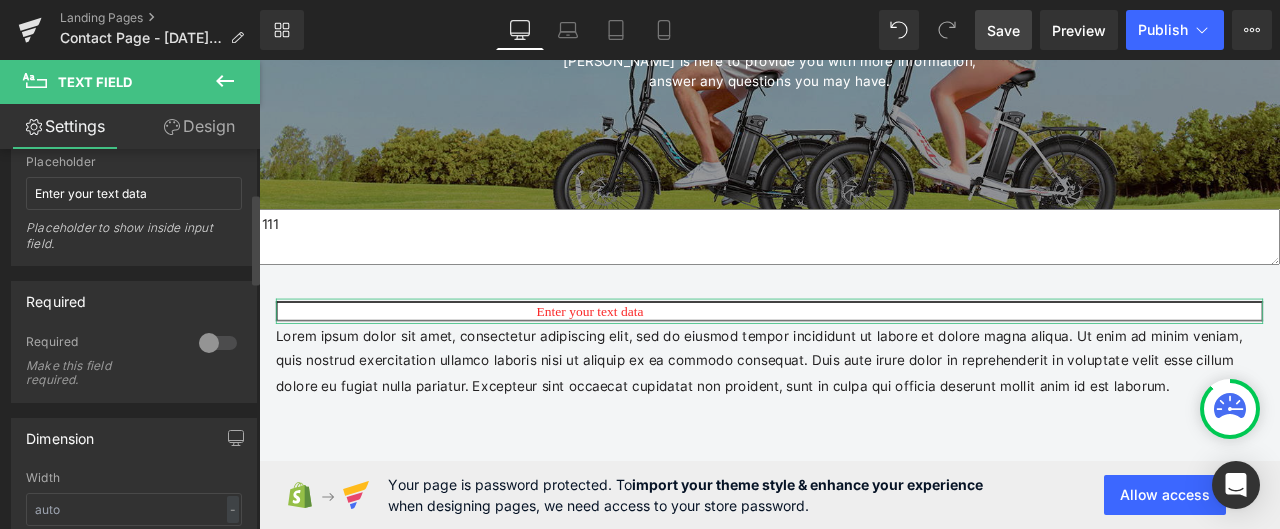 scroll, scrollTop: 182, scrollLeft: 0, axis: vertical 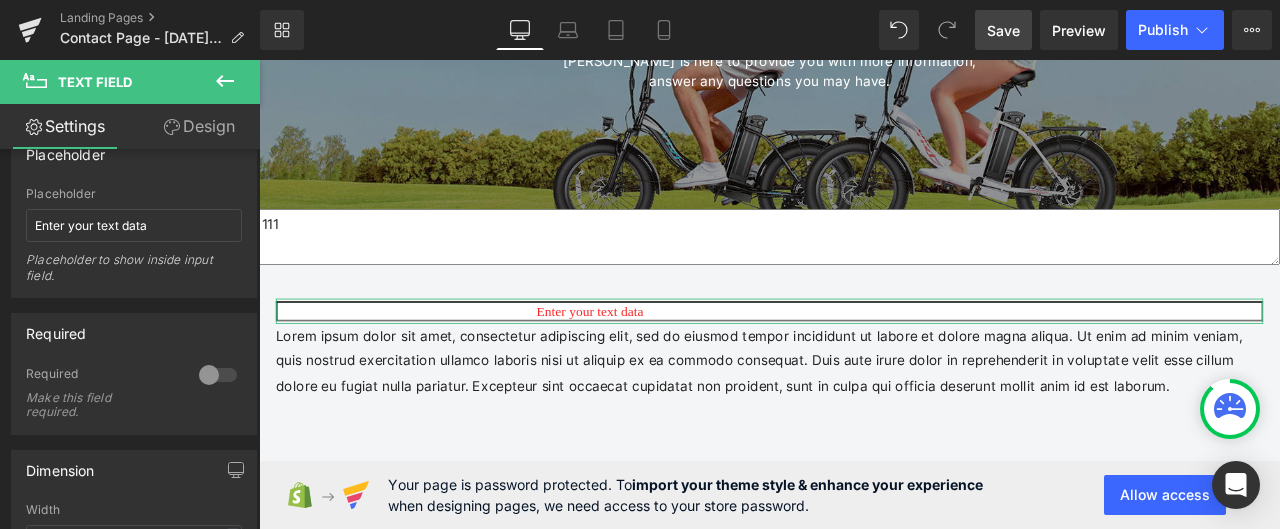 click on "Design" at bounding box center [199, 126] 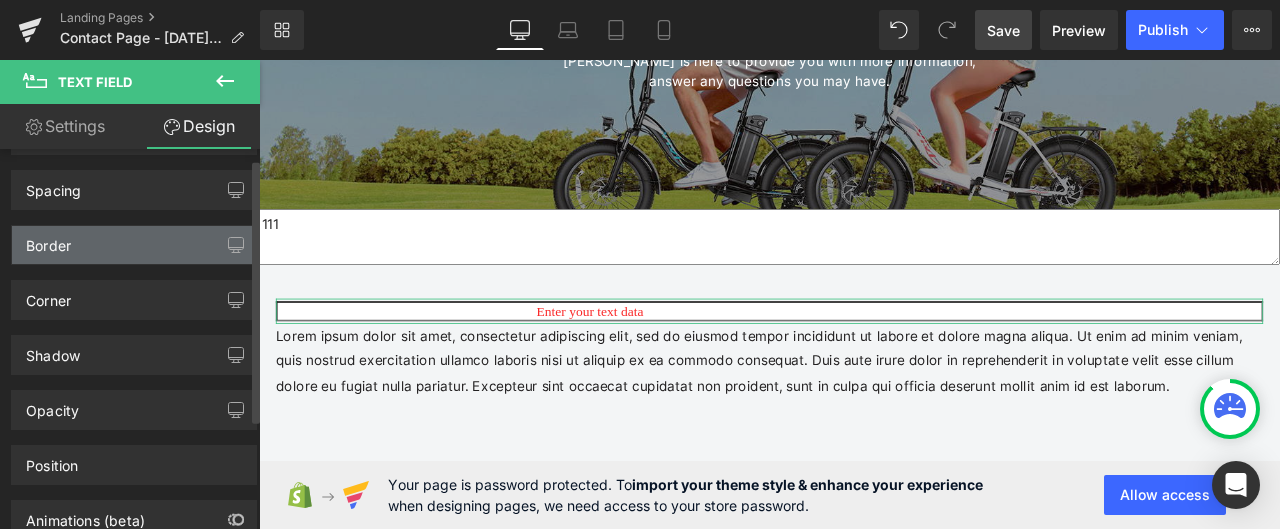 scroll, scrollTop: 100, scrollLeft: 0, axis: vertical 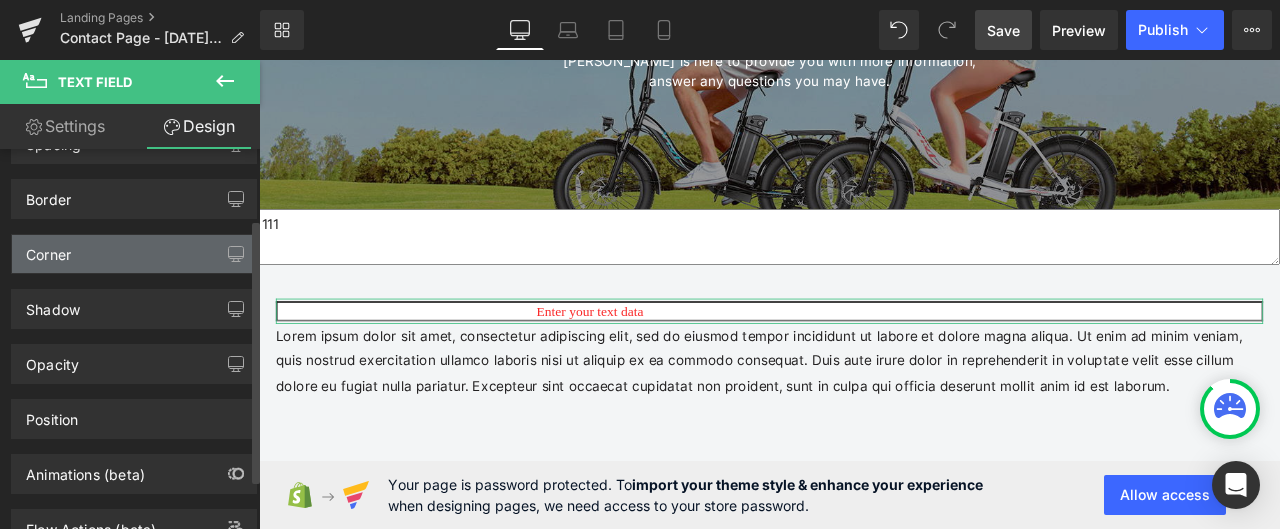 click on "Corner" at bounding box center (134, 254) 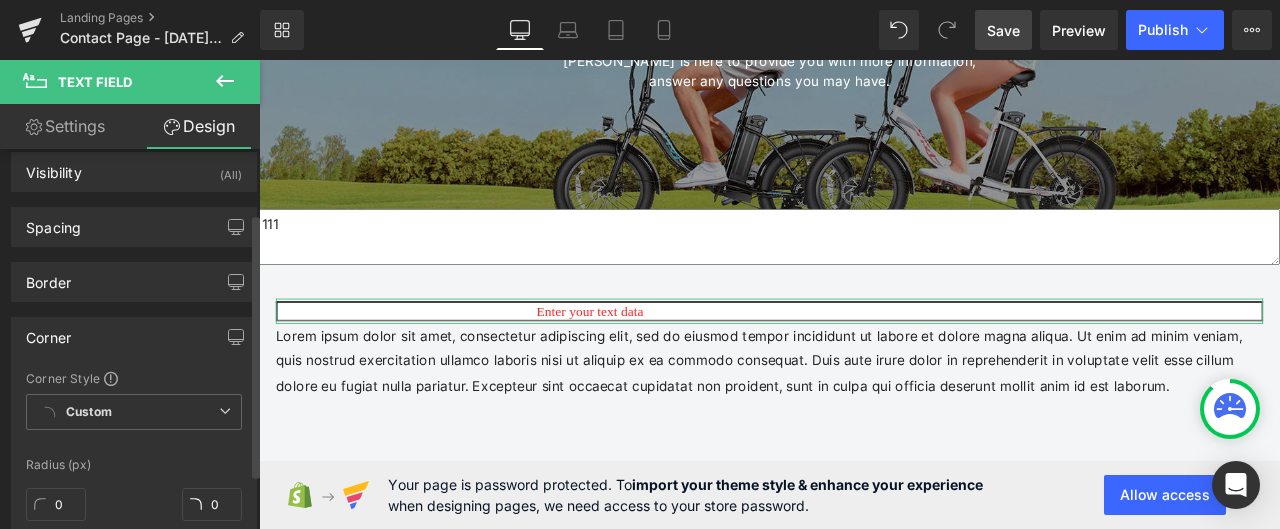 scroll, scrollTop: 0, scrollLeft: 0, axis: both 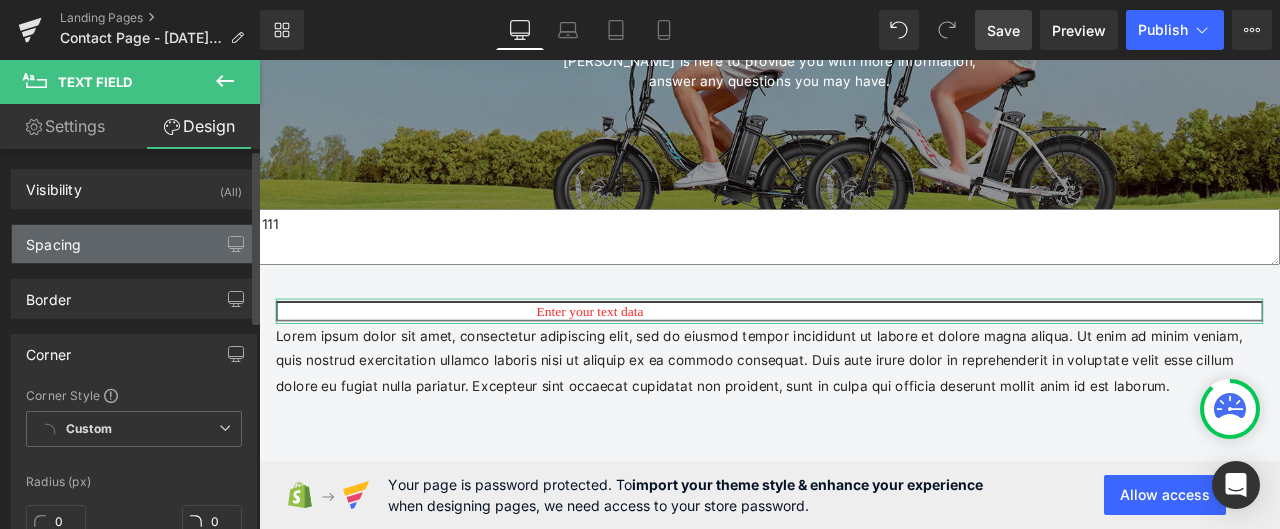 click on "Spacing" at bounding box center (134, 244) 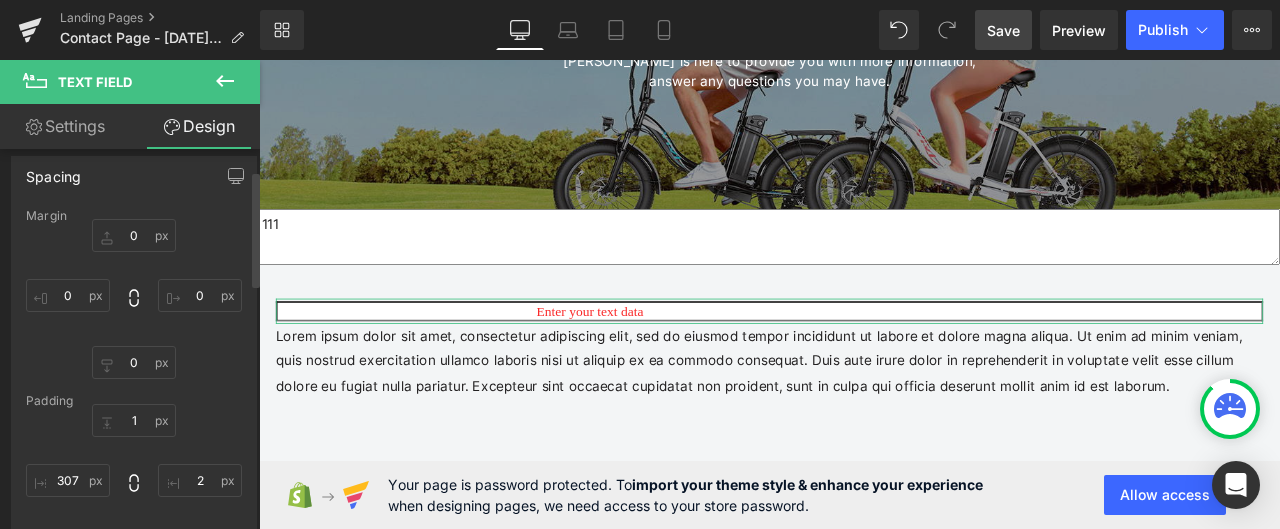 scroll, scrollTop: 100, scrollLeft: 0, axis: vertical 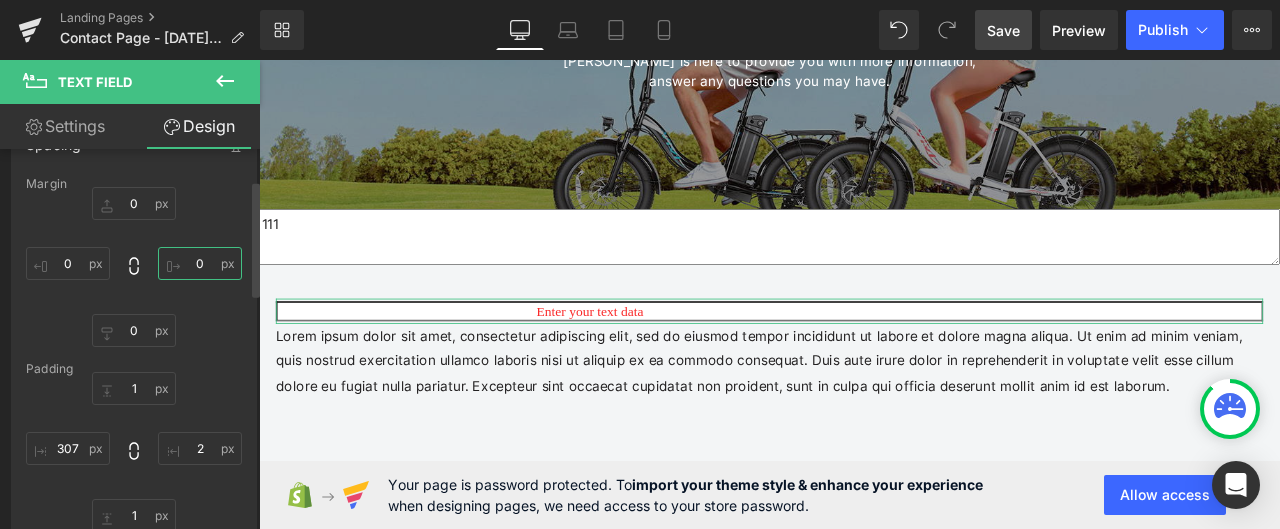 click on "0" at bounding box center [200, 263] 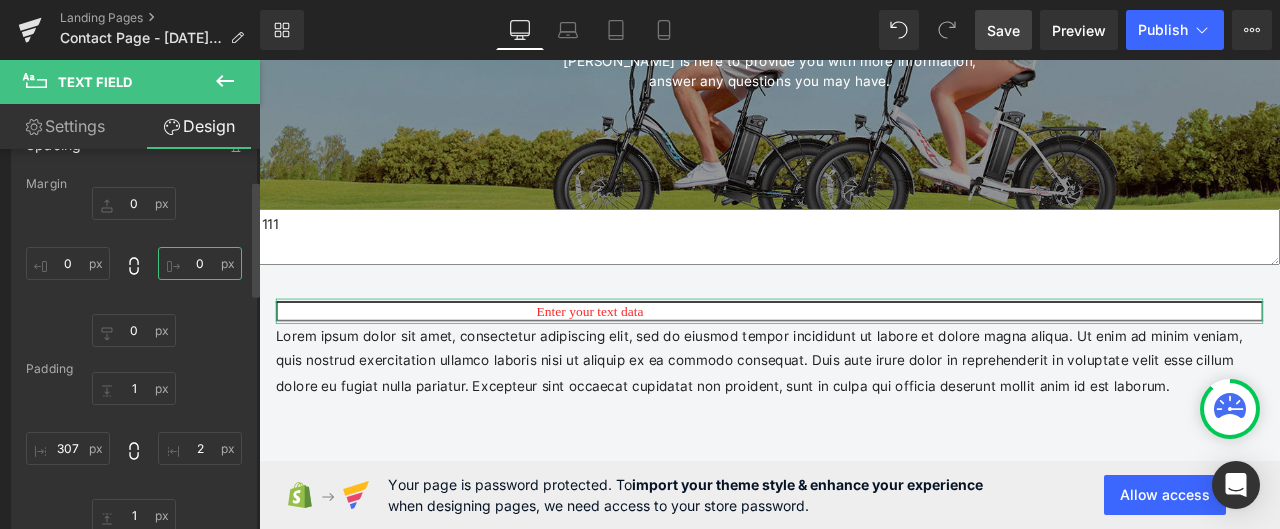 drag, startPoint x: 202, startPoint y: 261, endPoint x: 179, endPoint y: 263, distance: 23.086792 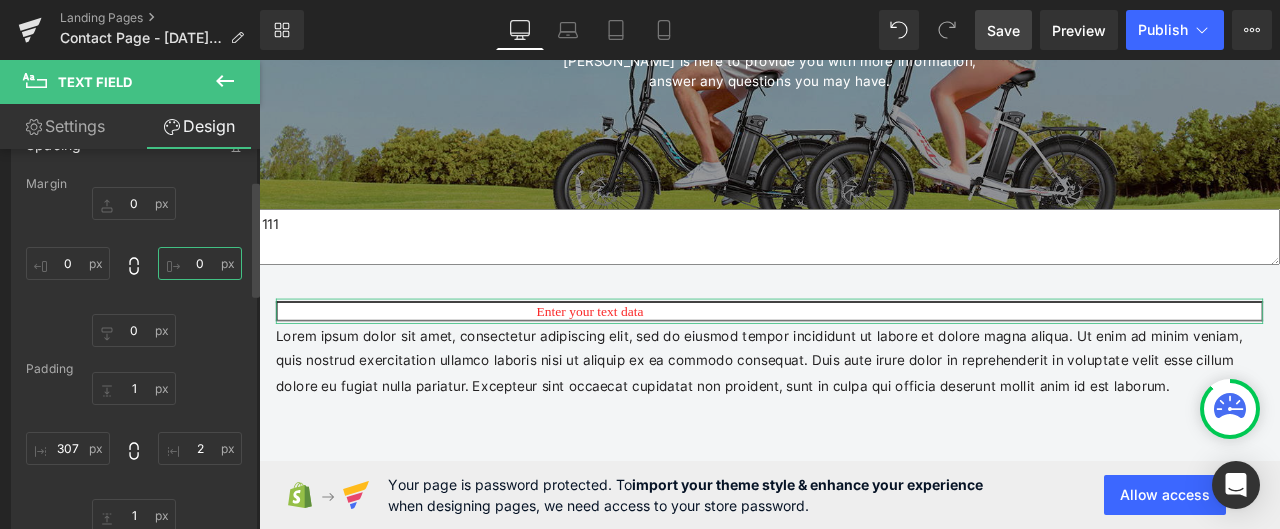 click on "0" at bounding box center [200, 263] 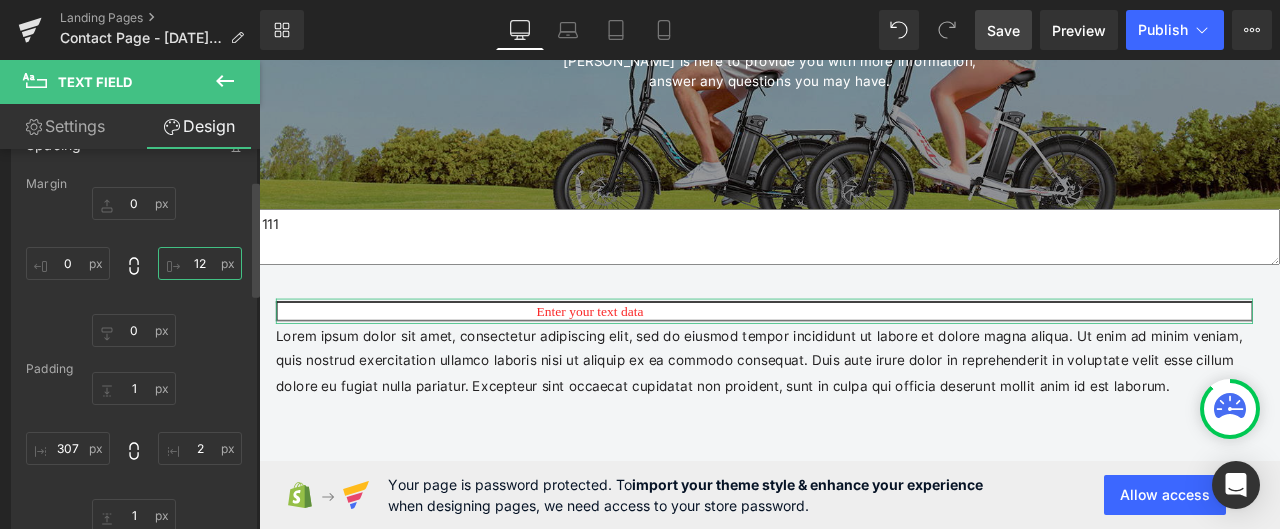 drag, startPoint x: 200, startPoint y: 258, endPoint x: 174, endPoint y: 266, distance: 27.202942 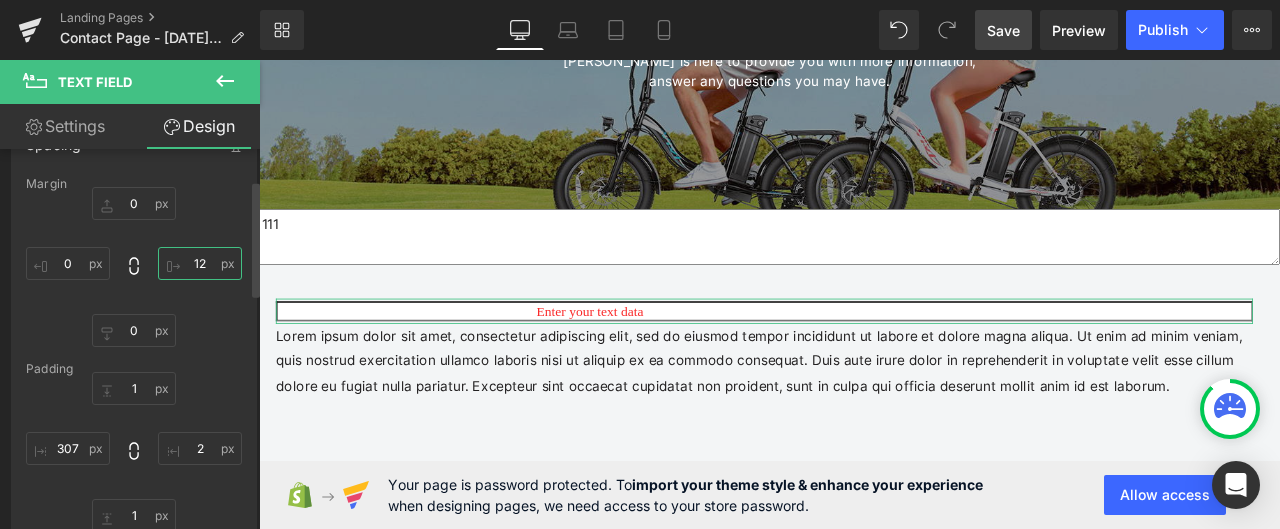 click on "12" at bounding box center [200, 263] 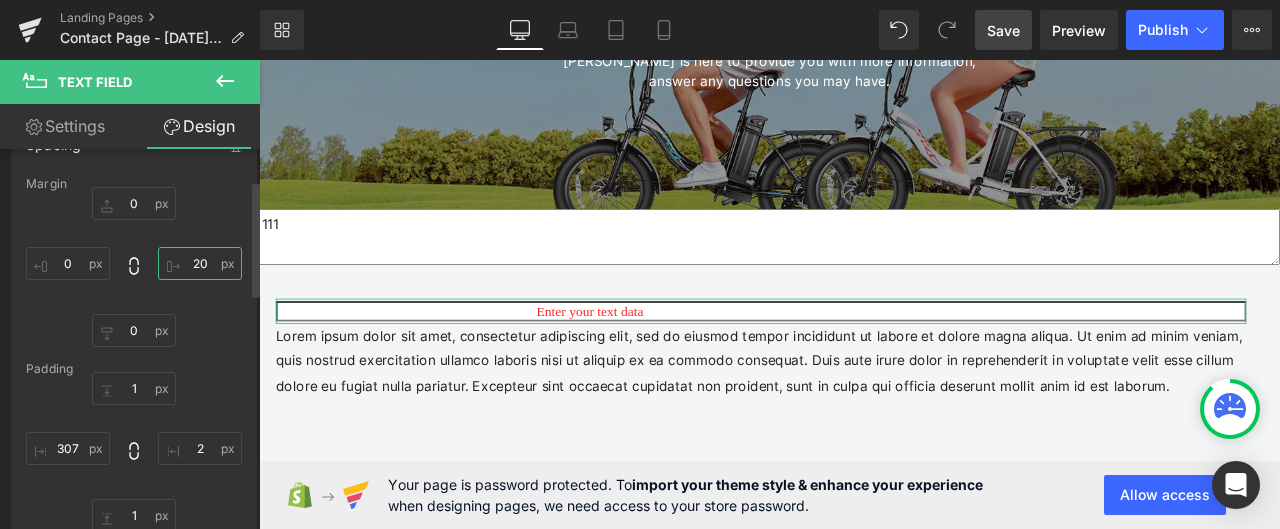 drag, startPoint x: 209, startPoint y: 262, endPoint x: 164, endPoint y: 271, distance: 45.891174 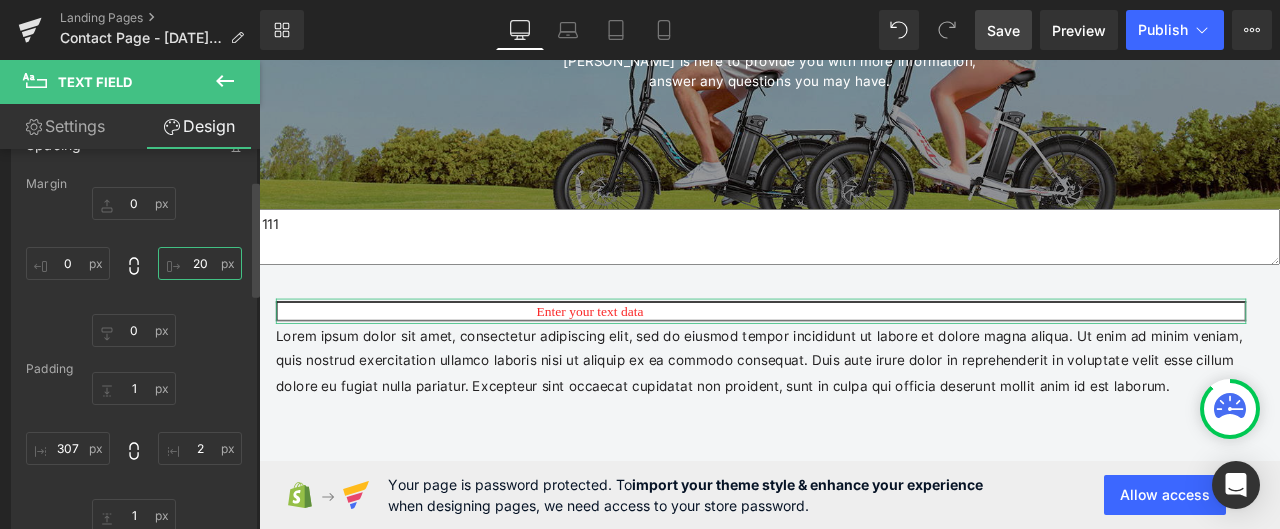 click on "20" at bounding box center [200, 263] 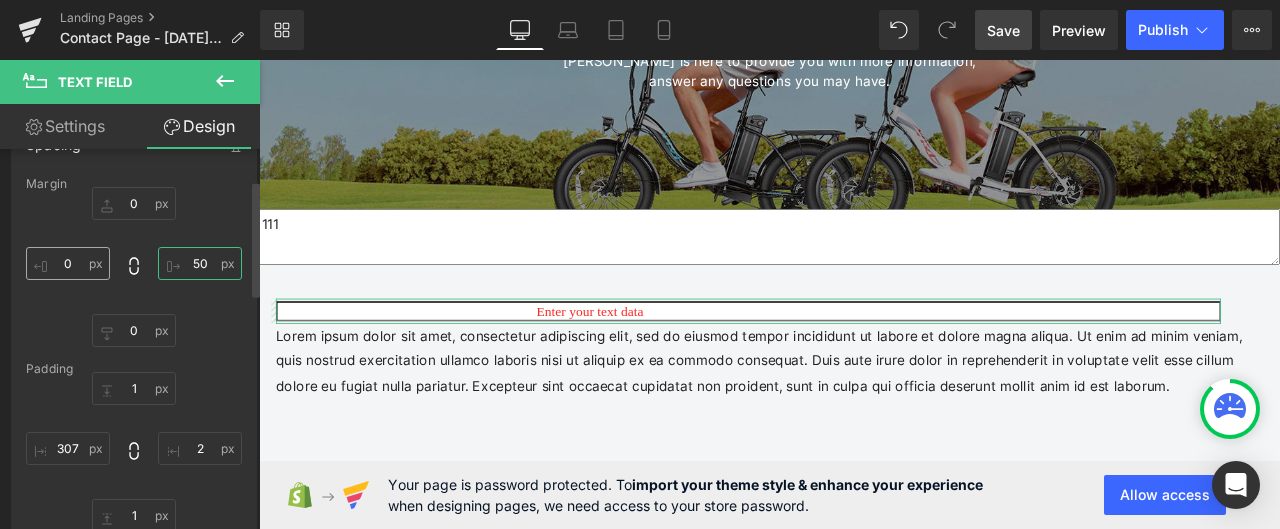 type on "50" 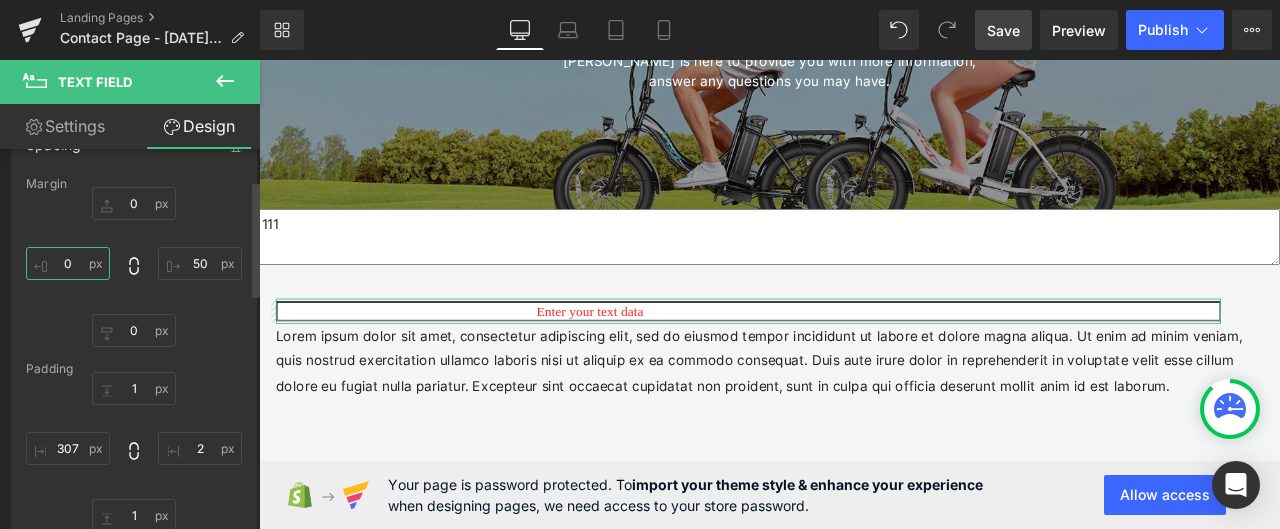 click on "0" at bounding box center [68, 263] 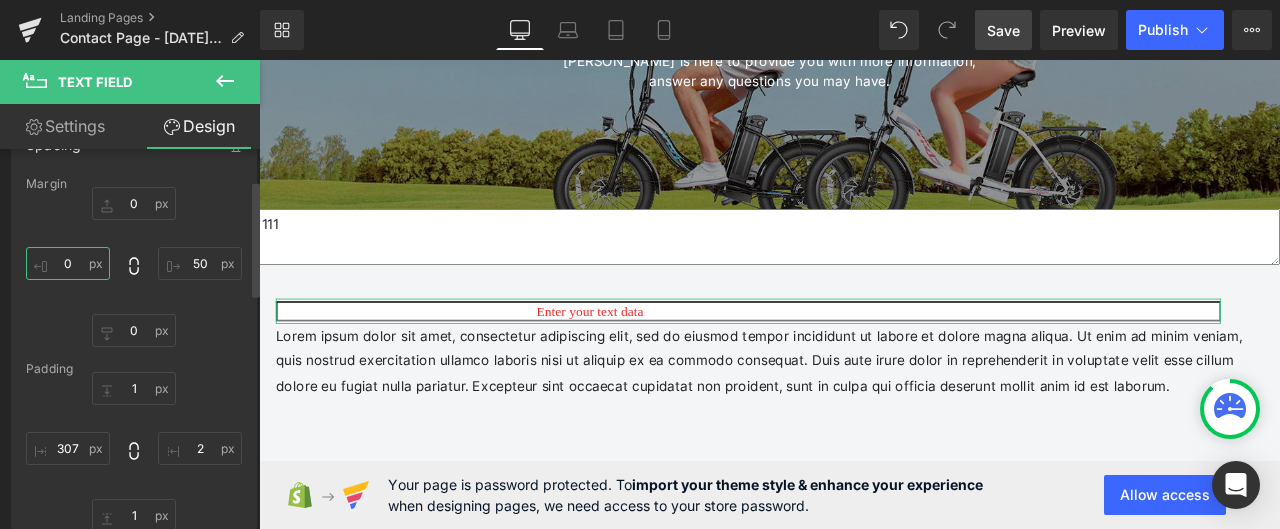 drag, startPoint x: 72, startPoint y: 261, endPoint x: 59, endPoint y: 266, distance: 13.928389 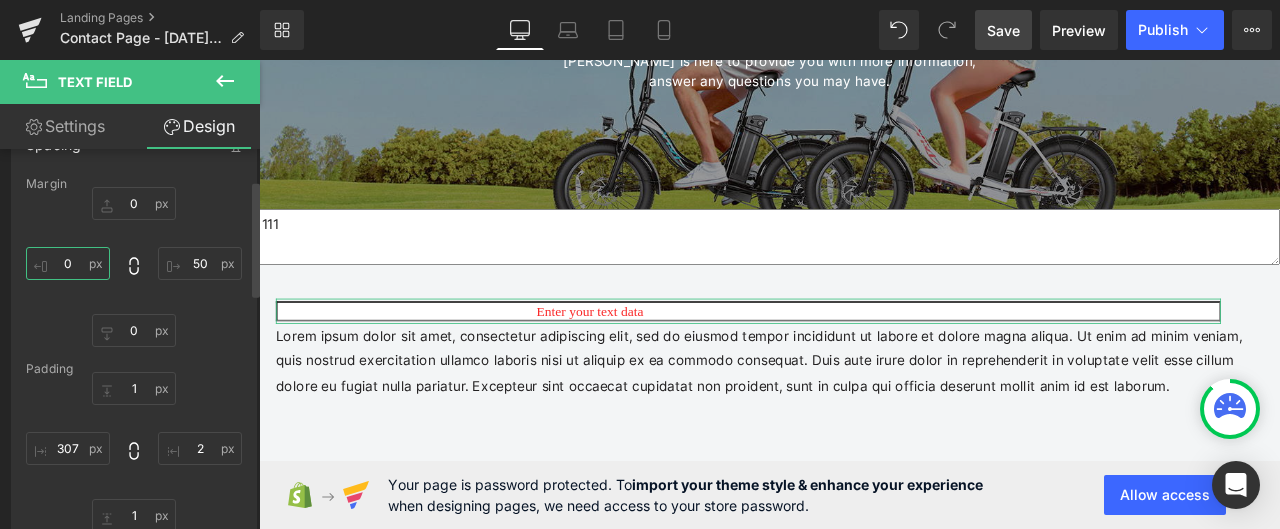 click on "0" at bounding box center [68, 263] 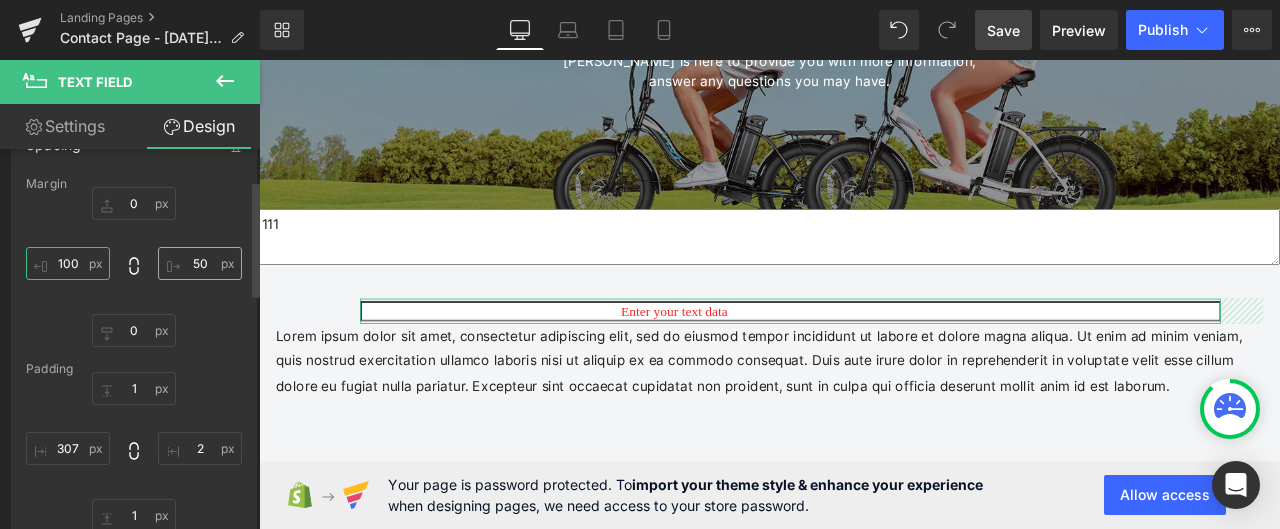 type on "100" 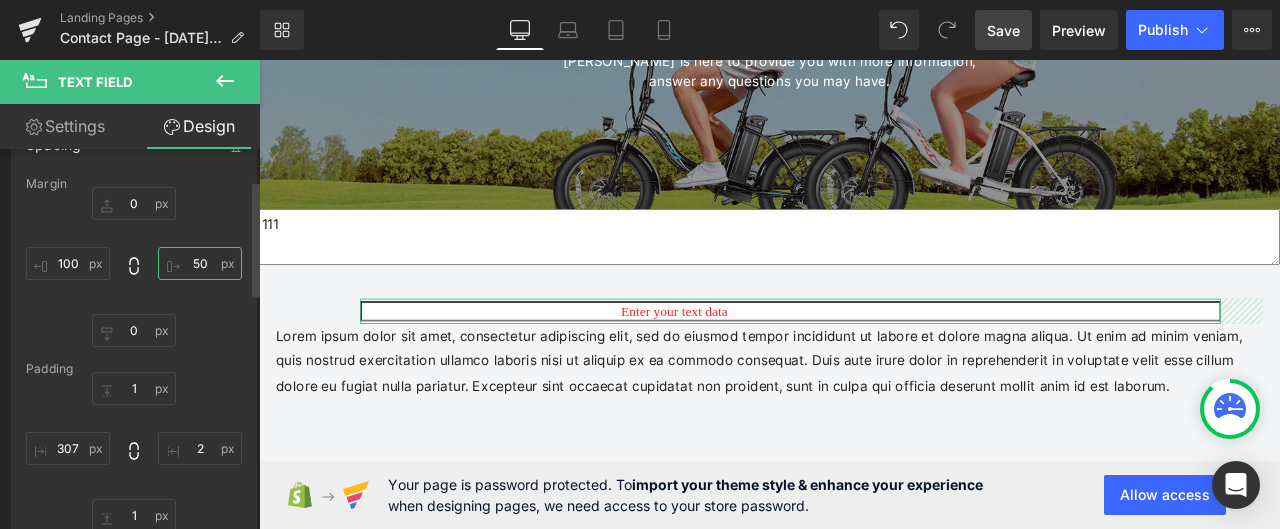click on "50" at bounding box center [200, 263] 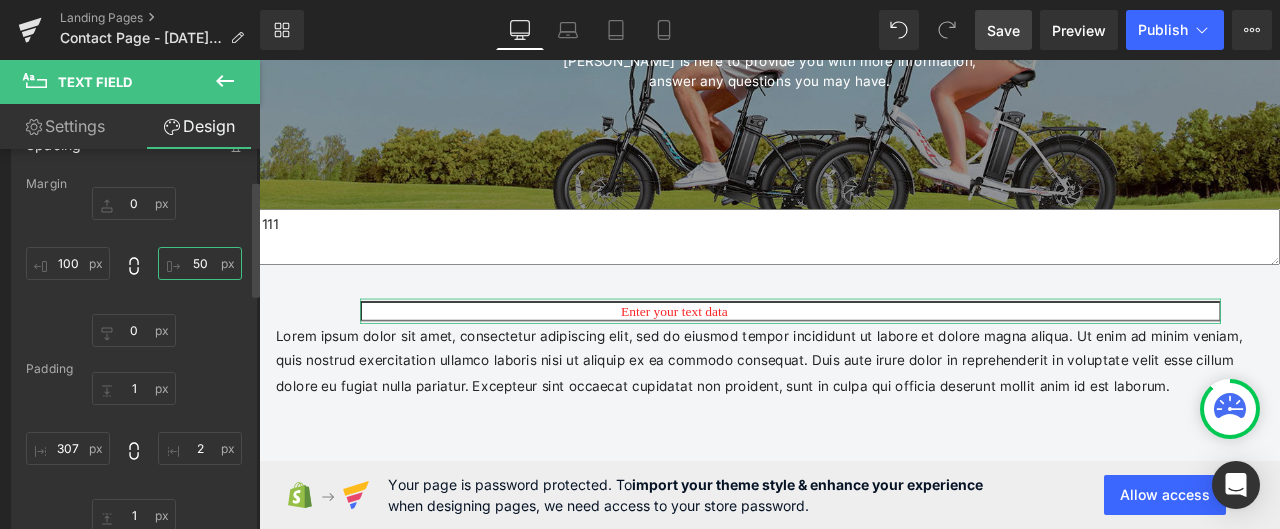 type on "5" 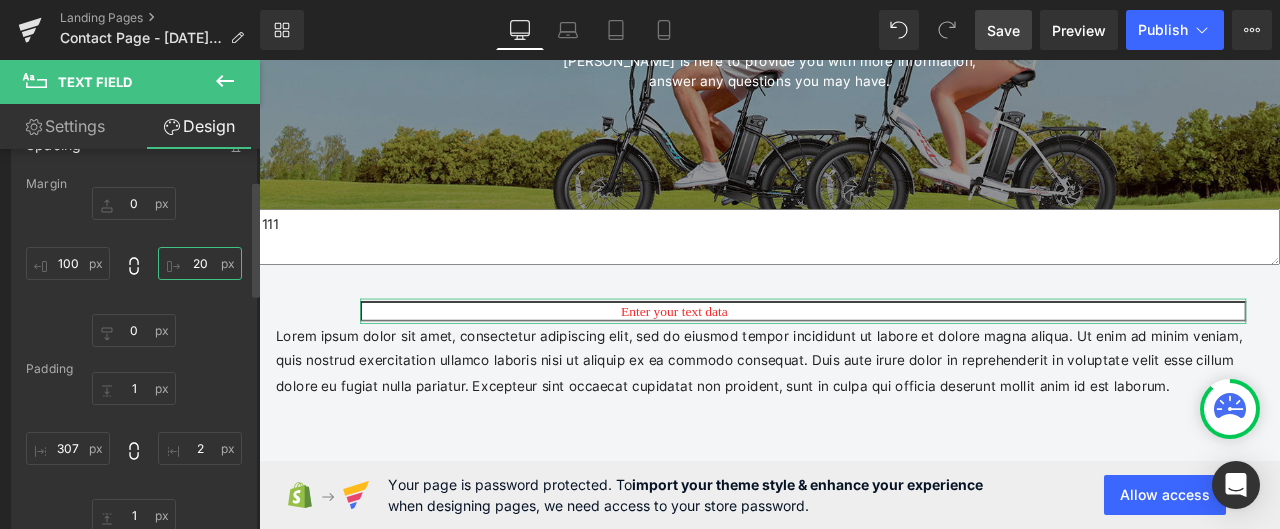 type on "200" 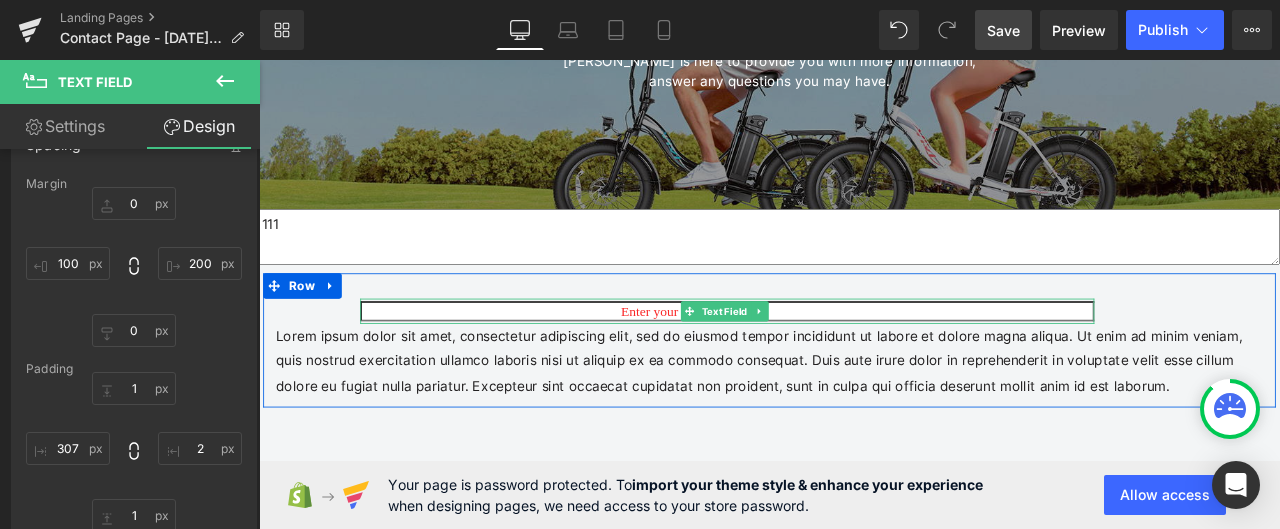click at bounding box center (814, 358) 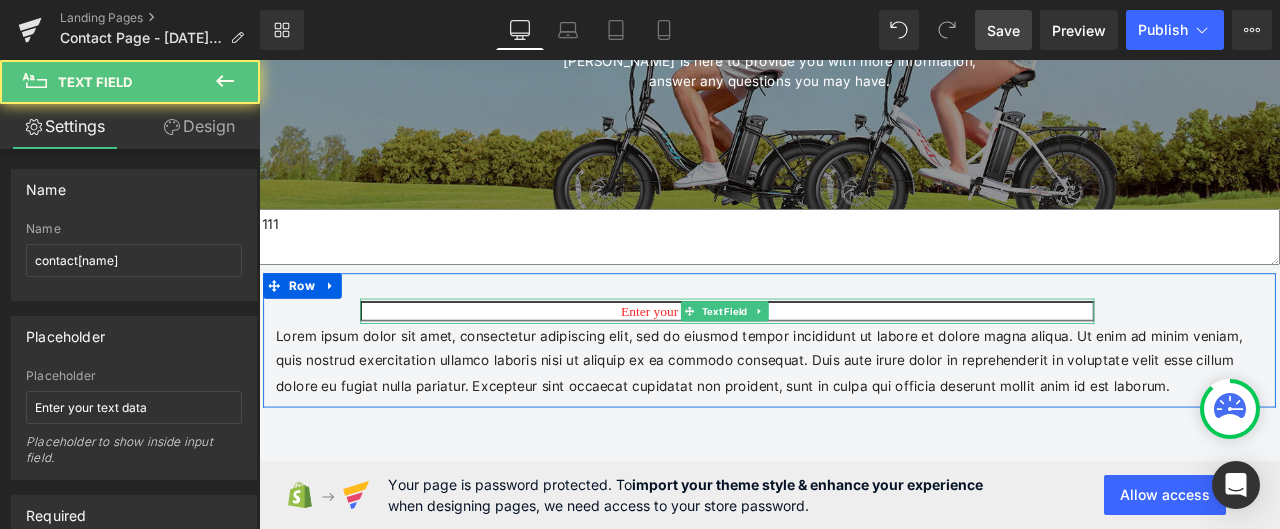click at bounding box center [814, 358] 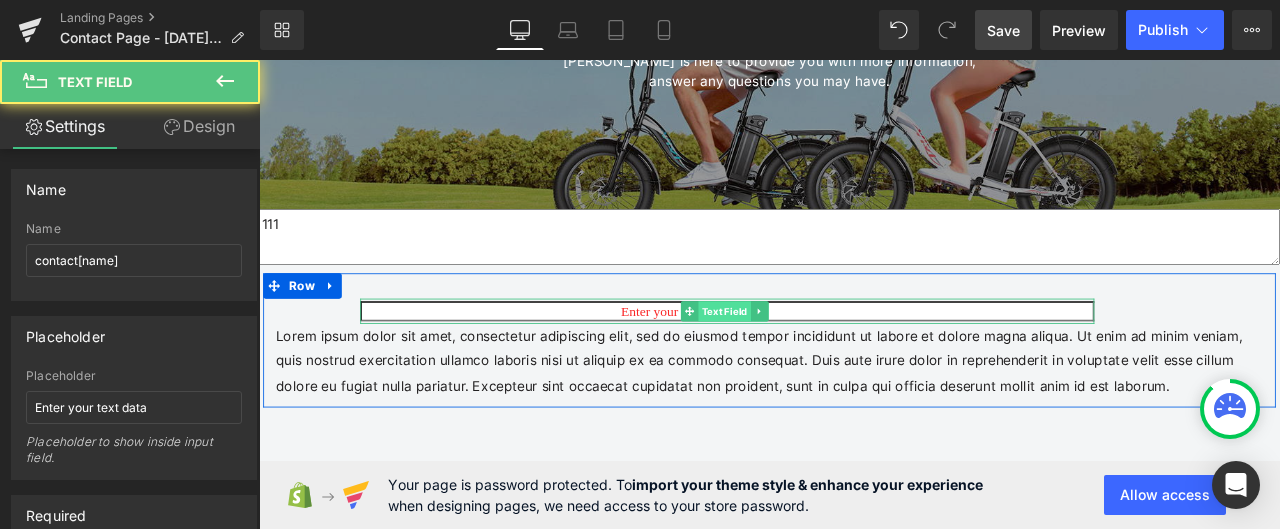 click on "Text Field" at bounding box center [810, 358] 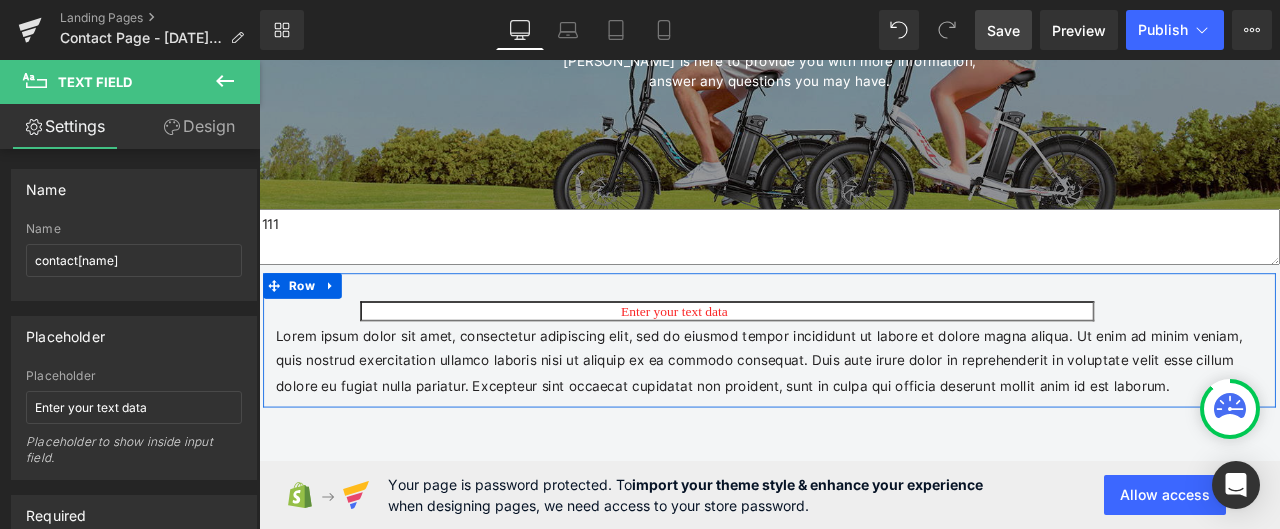 click on "Lorem ipsum dolor sit amet, consectetur adipiscing elit, sed do eiusmod tempor incididunt ut labore et dolore magna aliqua. Ut enim ad minim veniam, quis nostrud exercitation ullamco laboris nisi ut aliquip ex ea commodo consequat. Duis aute irure dolor in reprehenderit in voluptate velit esse cillum dolore eu fugiat nulla pariatur. Excepteur sint occaecat cupidatat non proident, sunt in culpa qui officia deserunt mollit anim id est laborum." at bounding box center [864, 418] 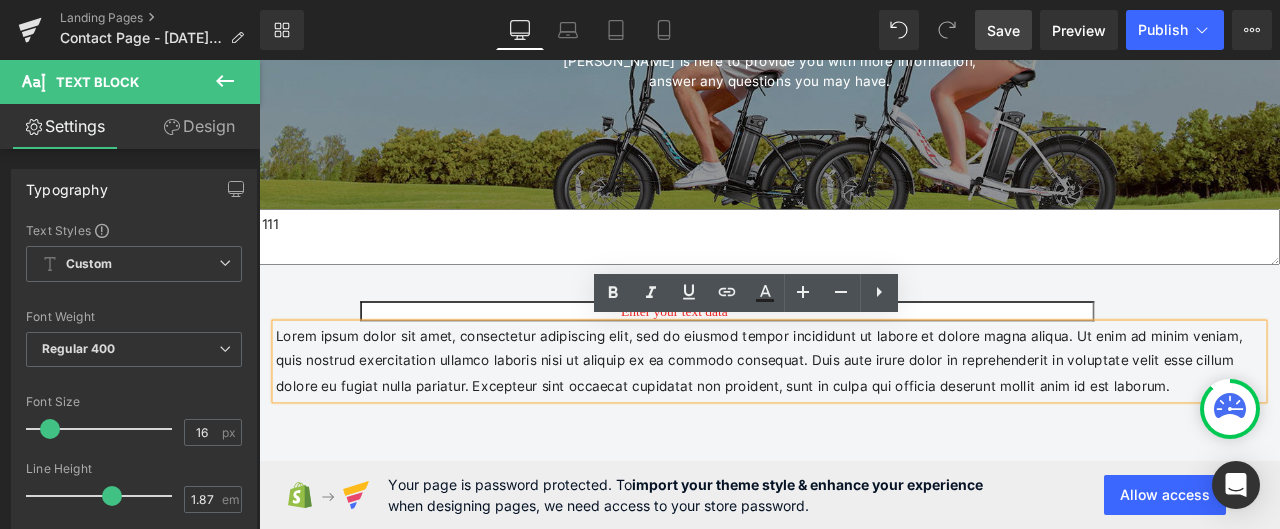 click at bounding box center (814, 358) 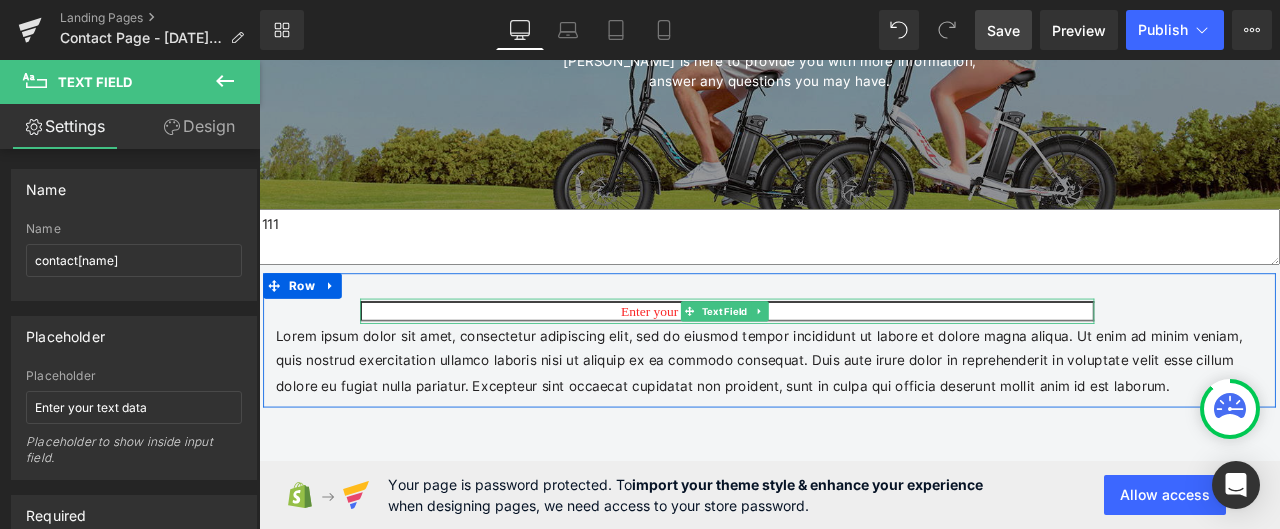 click at bounding box center [814, 358] 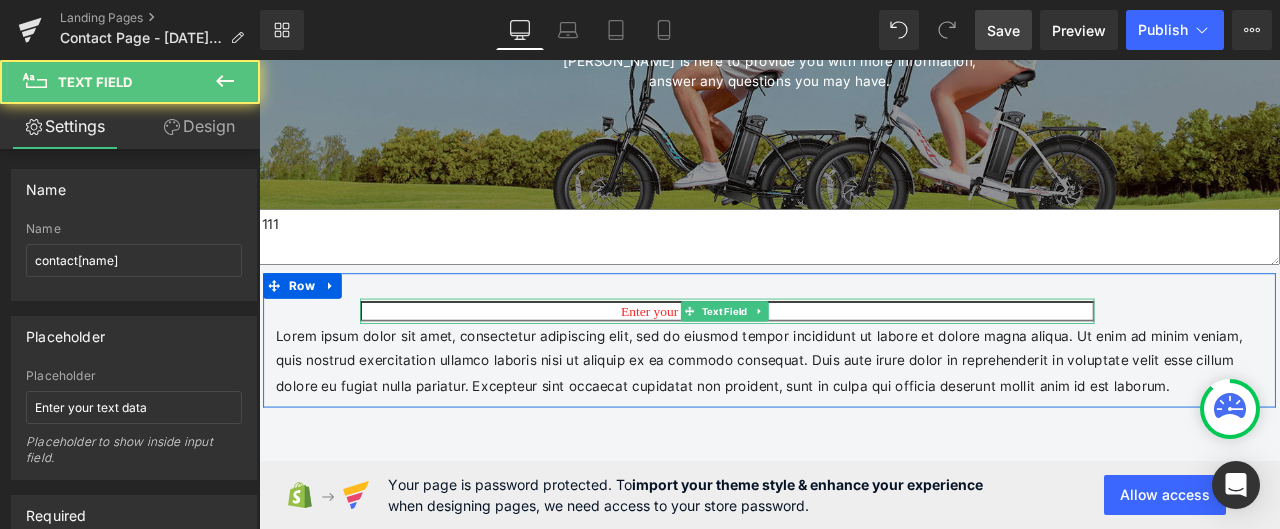 drag, startPoint x: 727, startPoint y: 352, endPoint x: 951, endPoint y: 360, distance: 224.1428 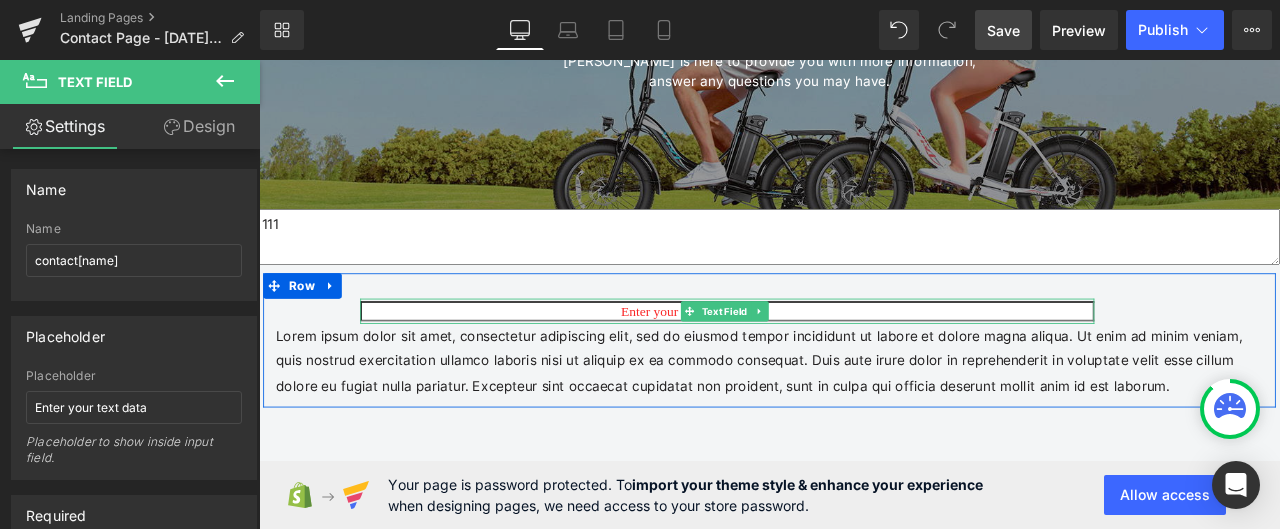 click at bounding box center [814, 358] 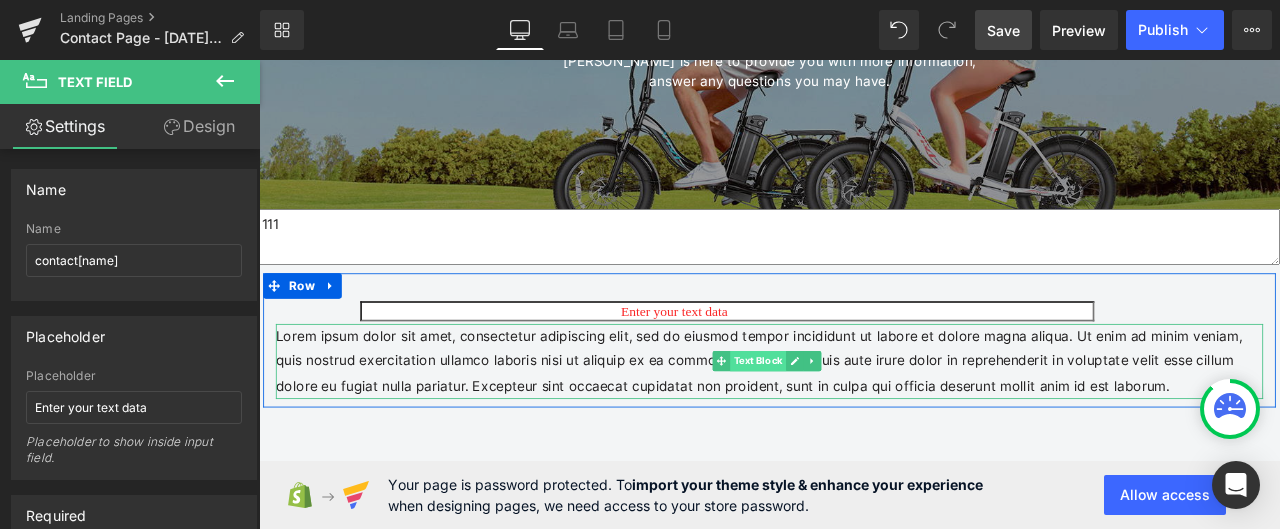 click on "Text Block" at bounding box center (850, 417) 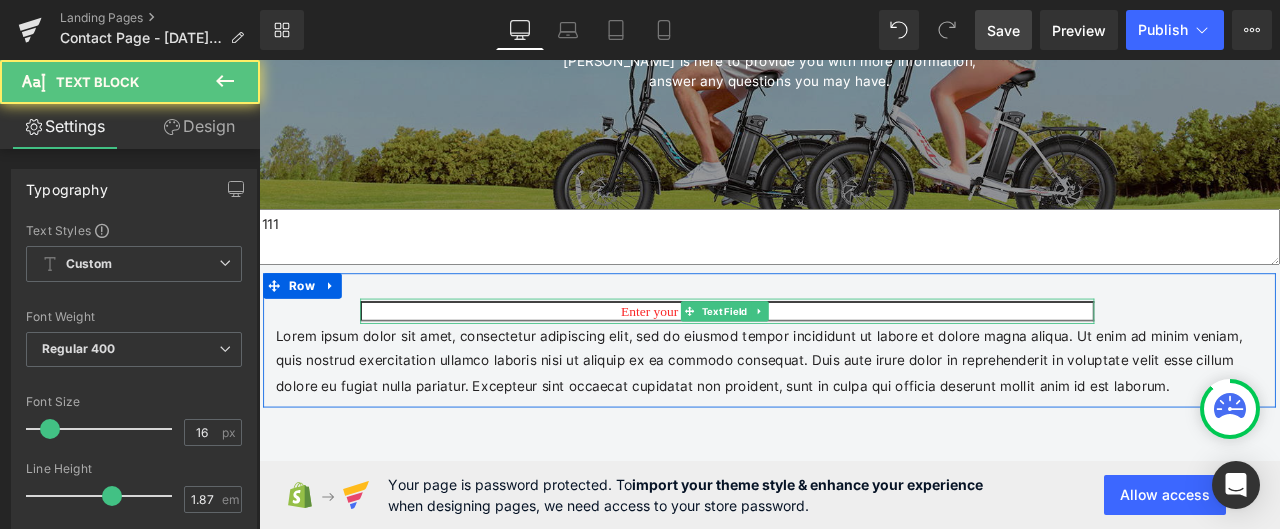 click at bounding box center (814, 358) 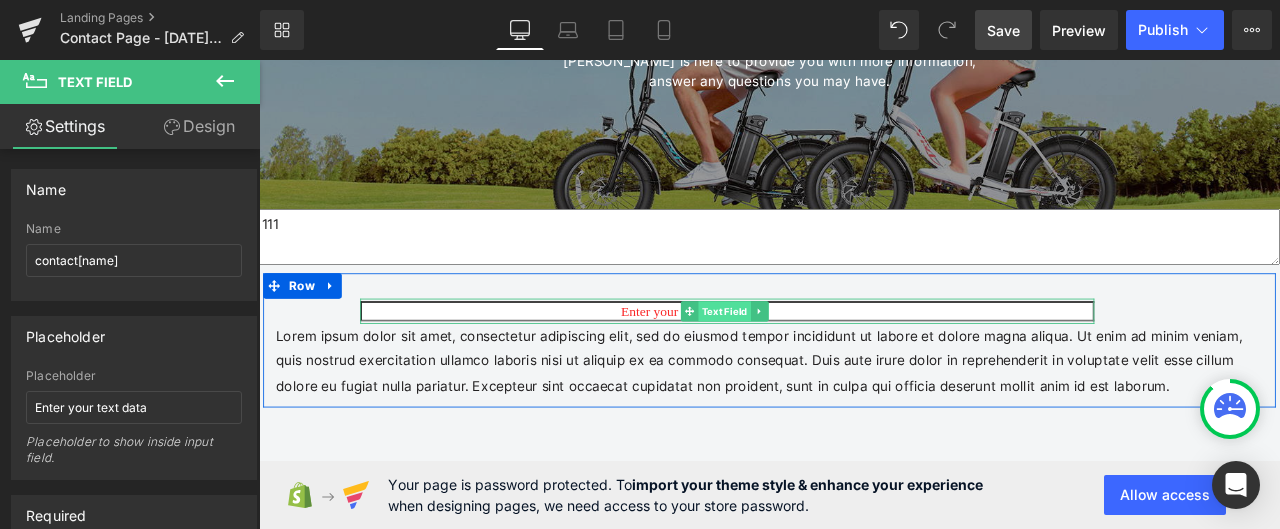 click on "Text Field" at bounding box center [810, 358] 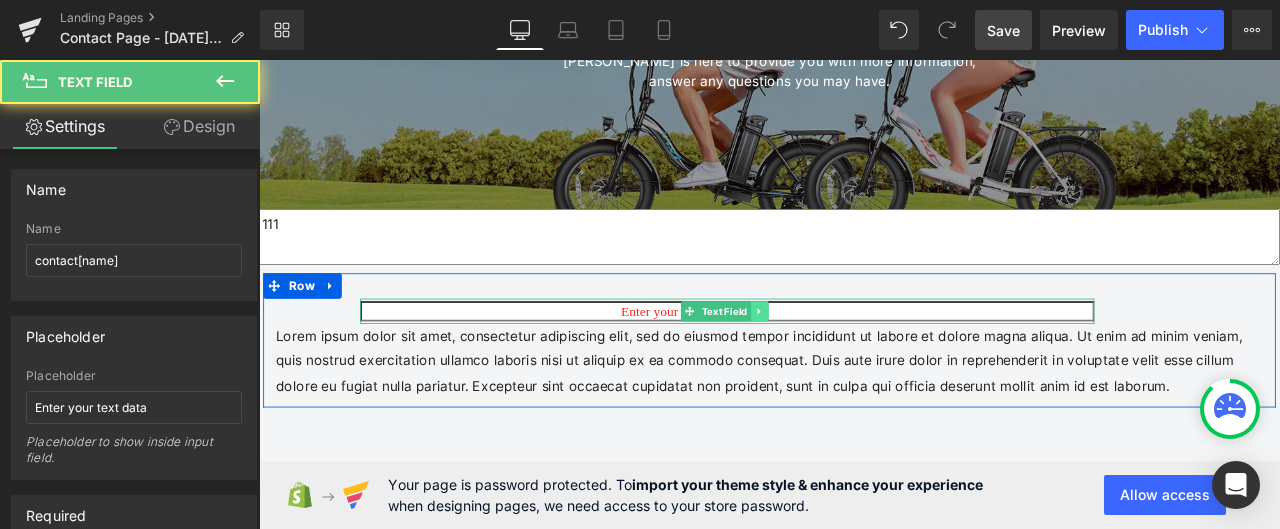 click 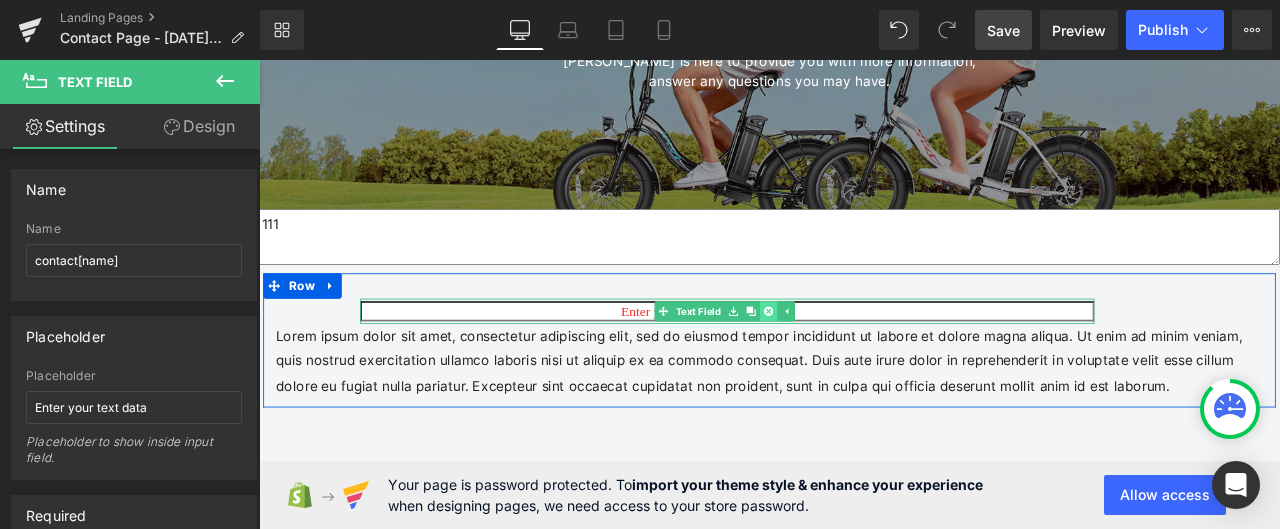 click 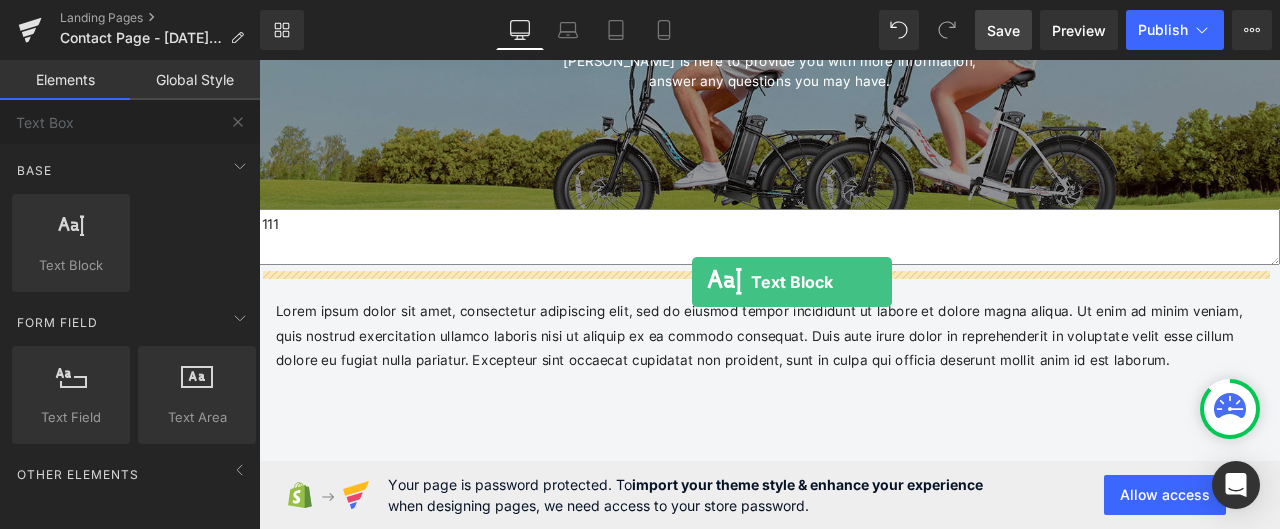 drag, startPoint x: 347, startPoint y: 308, endPoint x: 773, endPoint y: 324, distance: 426.30035 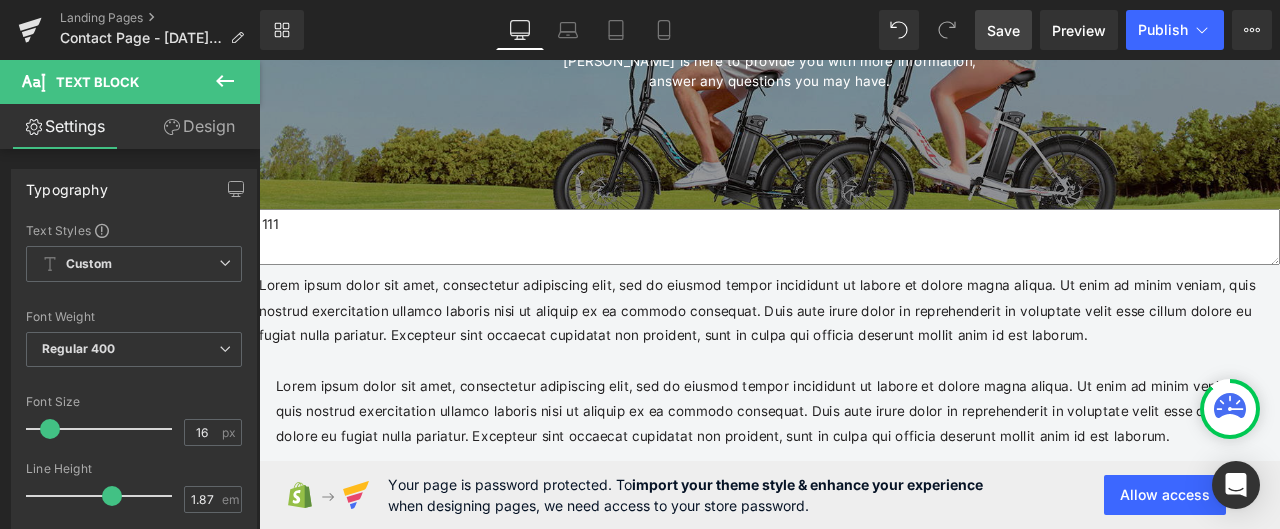 click 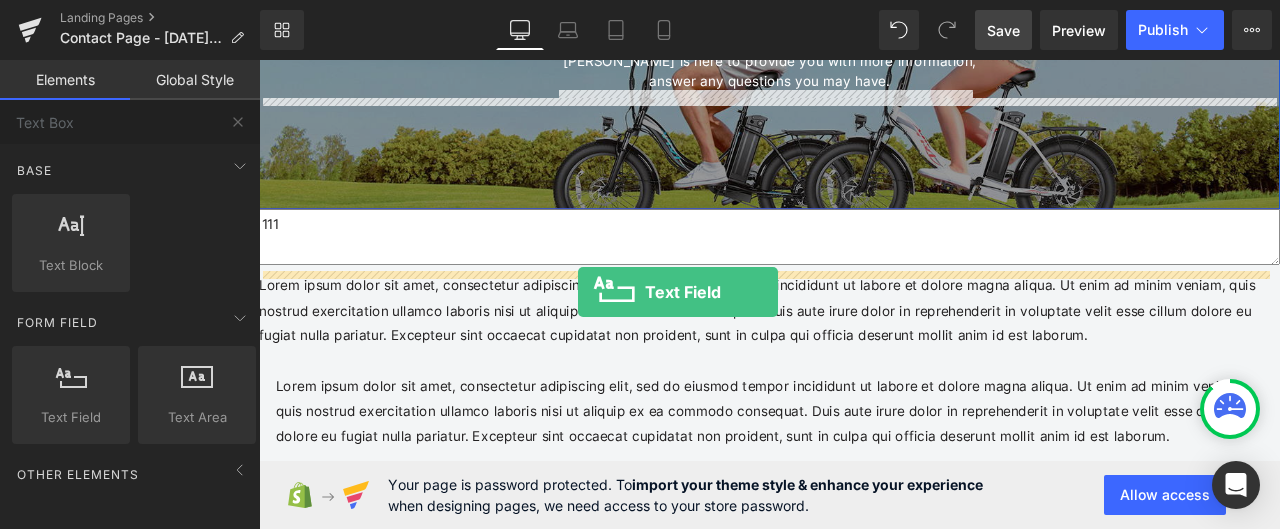 drag, startPoint x: 405, startPoint y: 451, endPoint x: 637, endPoint y: 336, distance: 258.9382 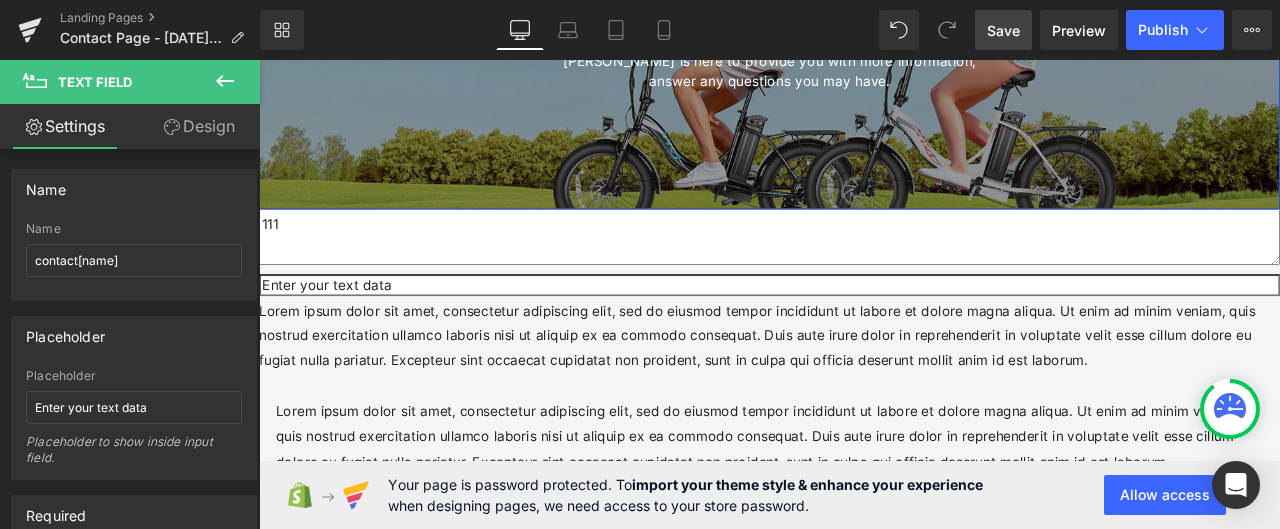 click at bounding box center [225, 82] 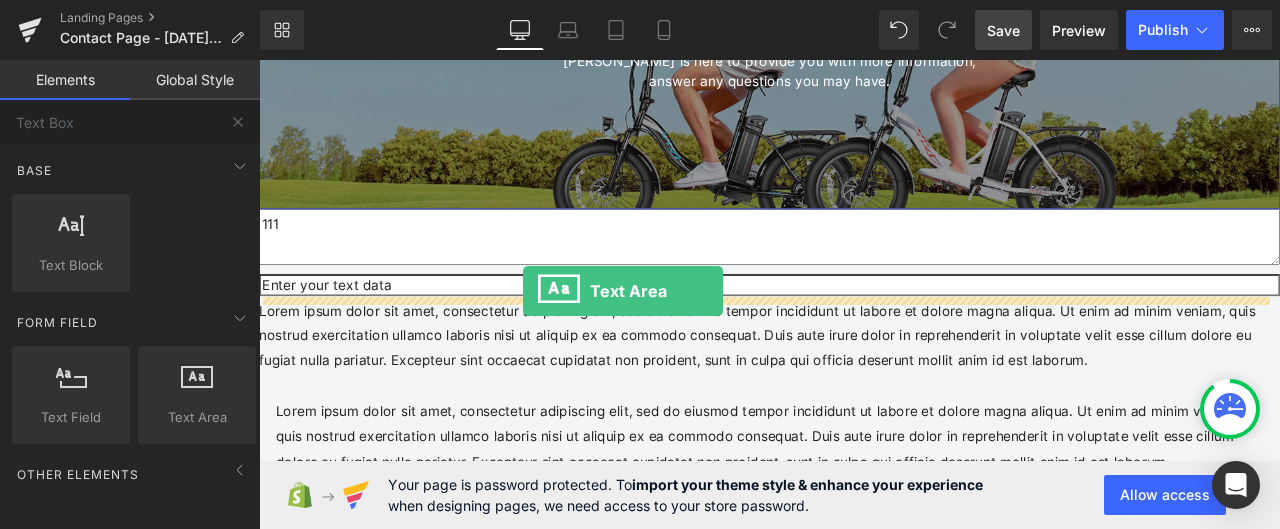 drag, startPoint x: 453, startPoint y: 448, endPoint x: 572, endPoint y: 334, distance: 164.79381 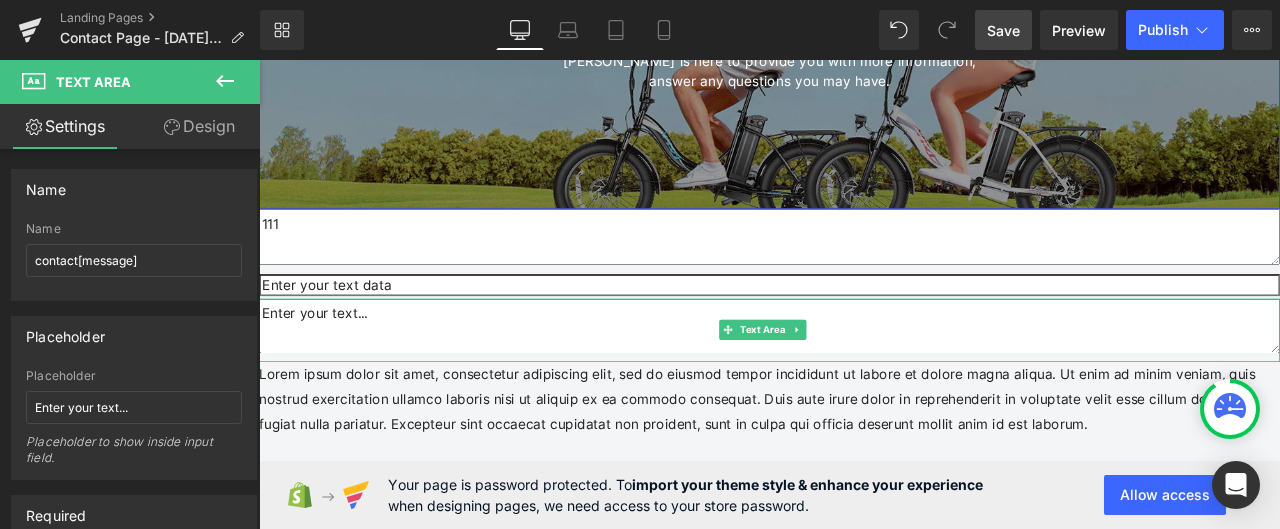 click at bounding box center (864, 376) 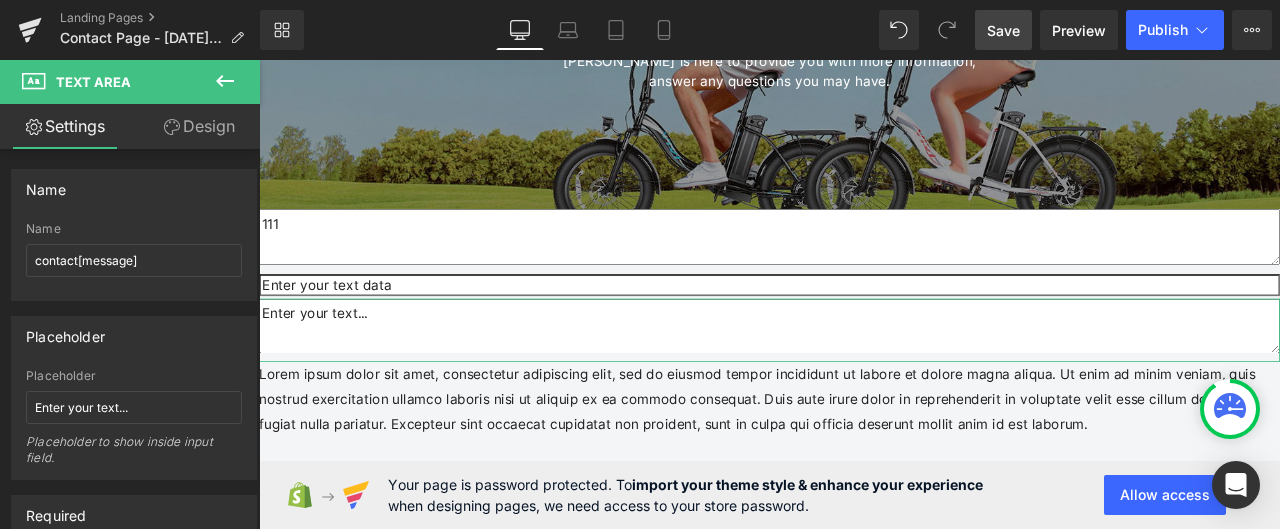 click on "Design" at bounding box center (199, 126) 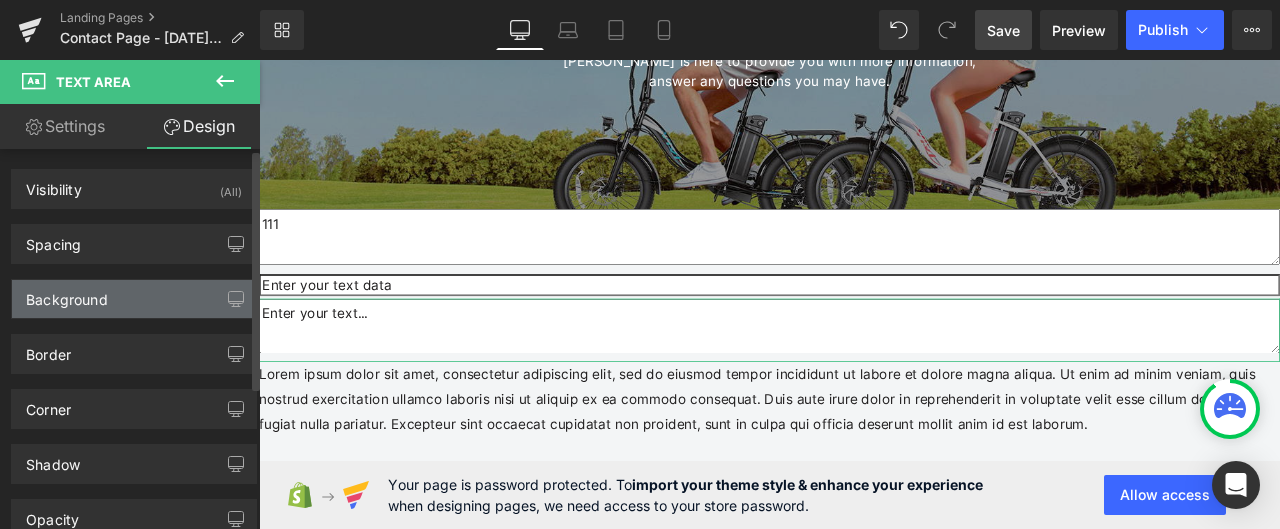 type on "#767676" 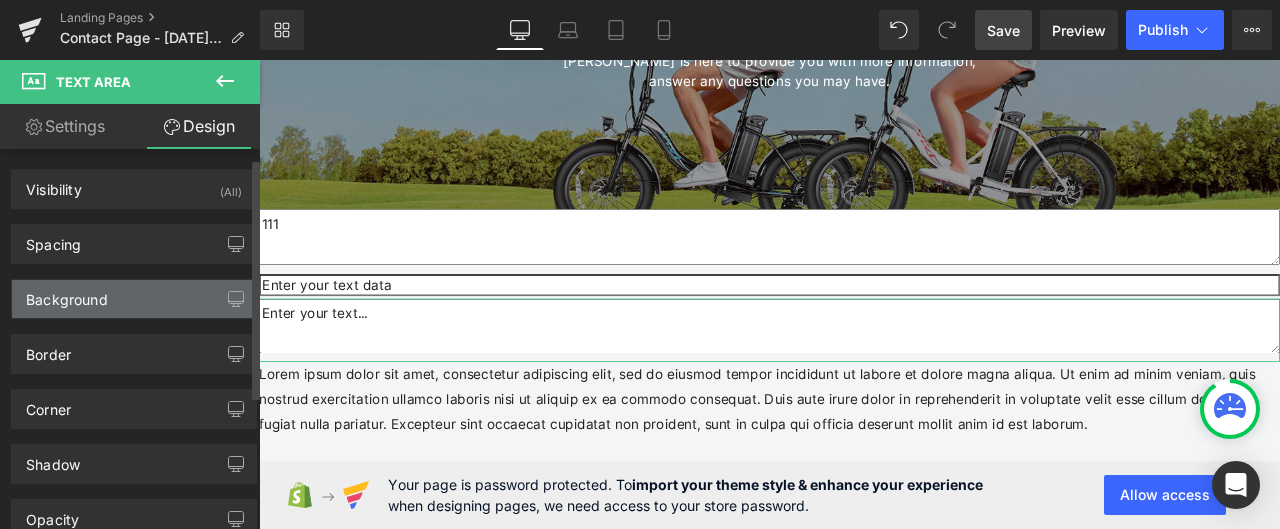 scroll, scrollTop: 100, scrollLeft: 0, axis: vertical 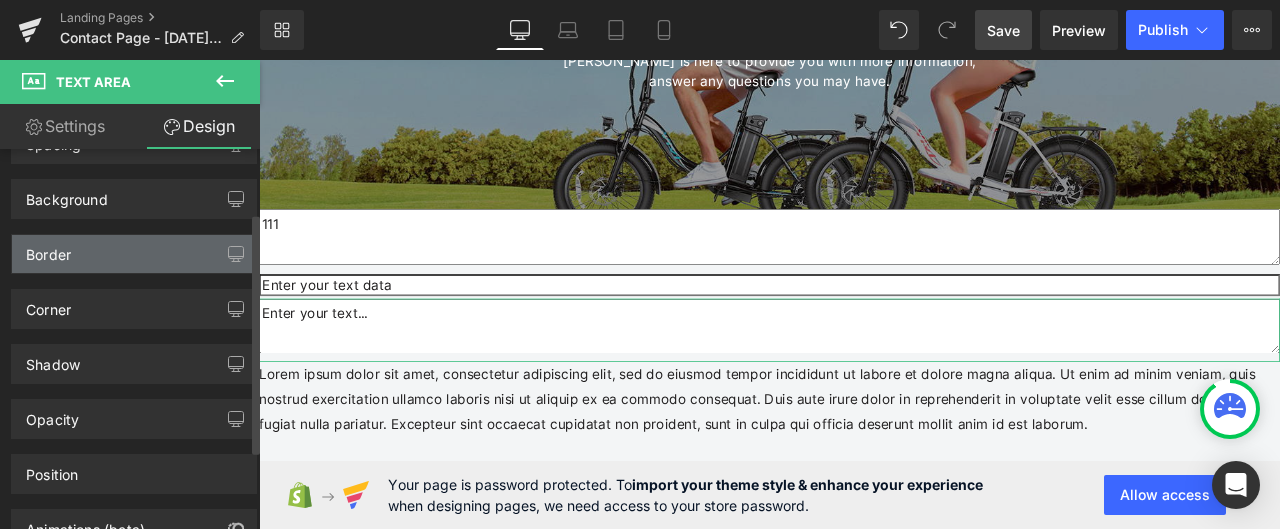 click on "Border" at bounding box center (134, 254) 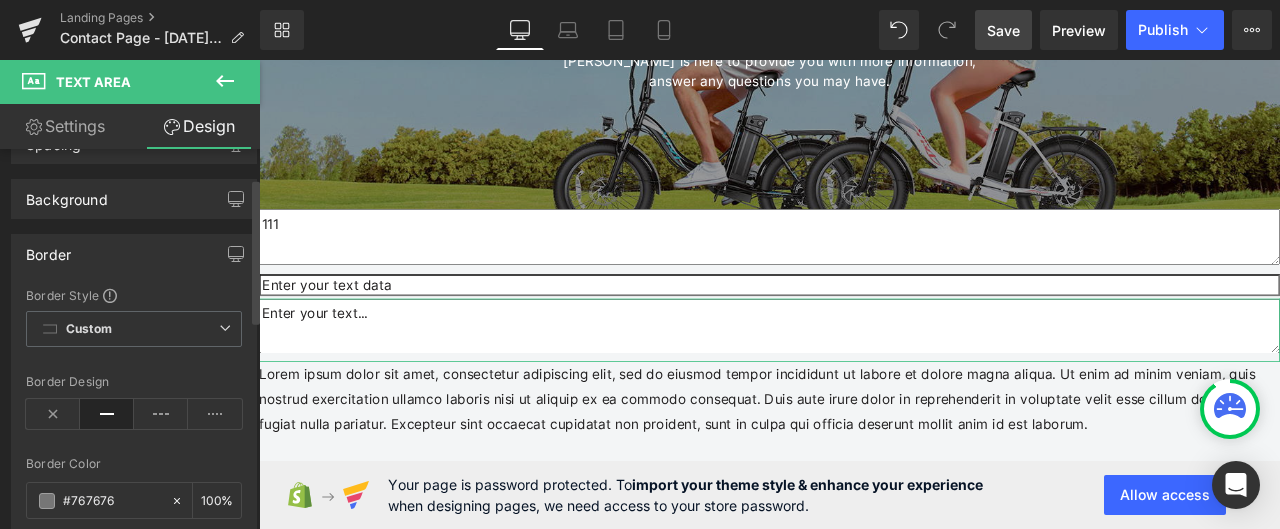 scroll, scrollTop: 0, scrollLeft: 0, axis: both 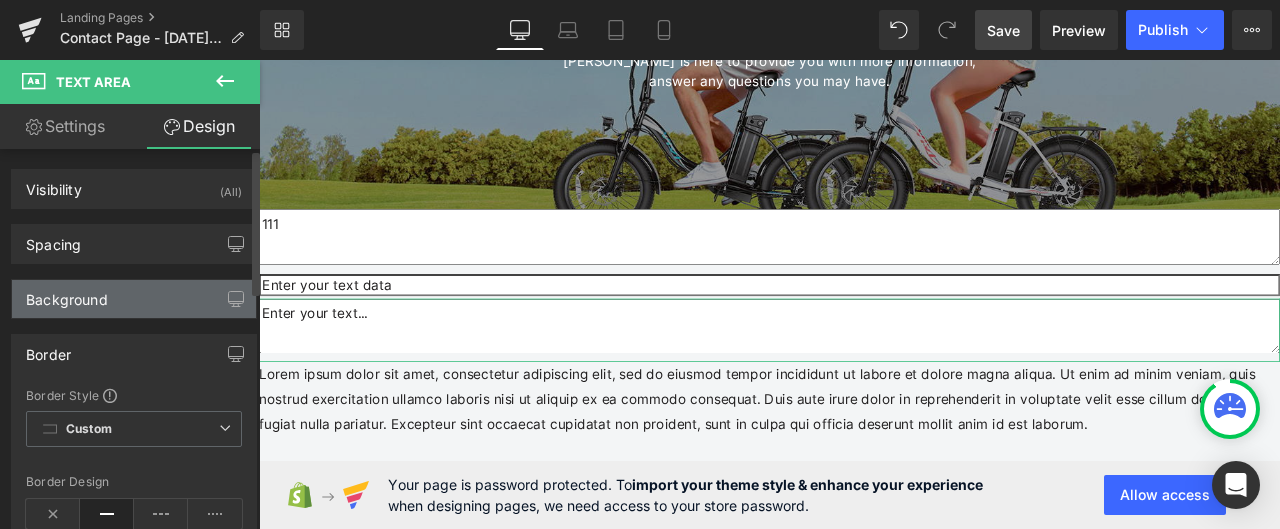 click on "Background" at bounding box center [134, 299] 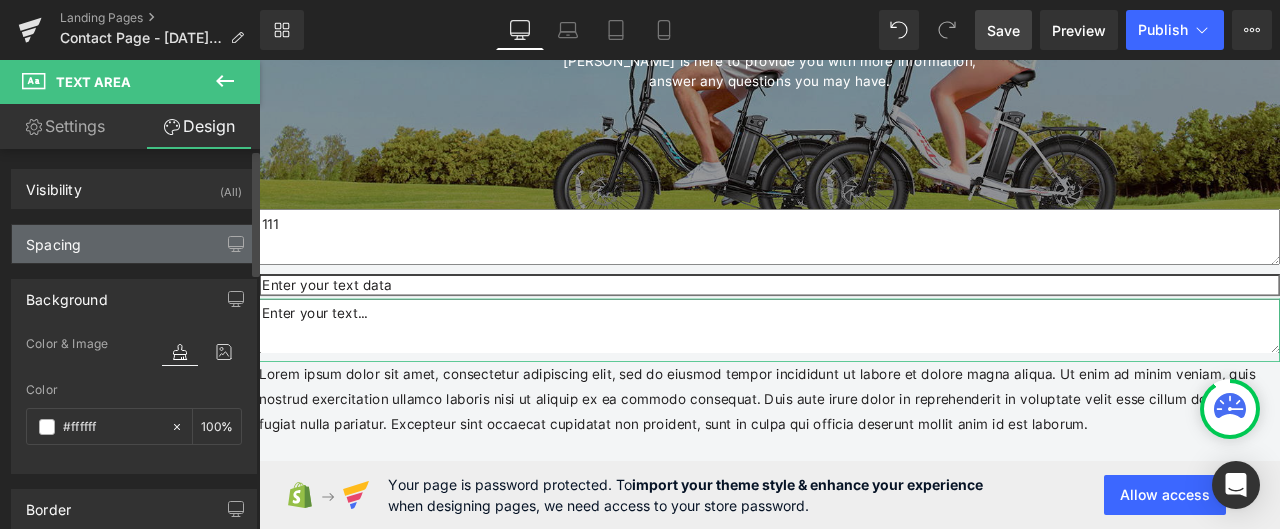 click on "Spacing" at bounding box center (134, 244) 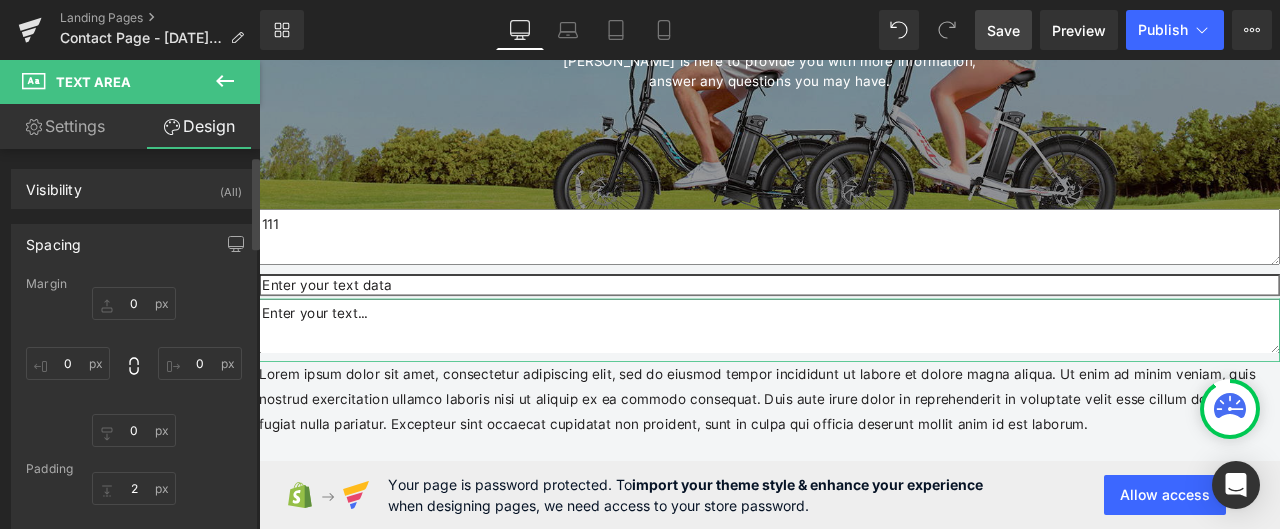 scroll, scrollTop: 100, scrollLeft: 0, axis: vertical 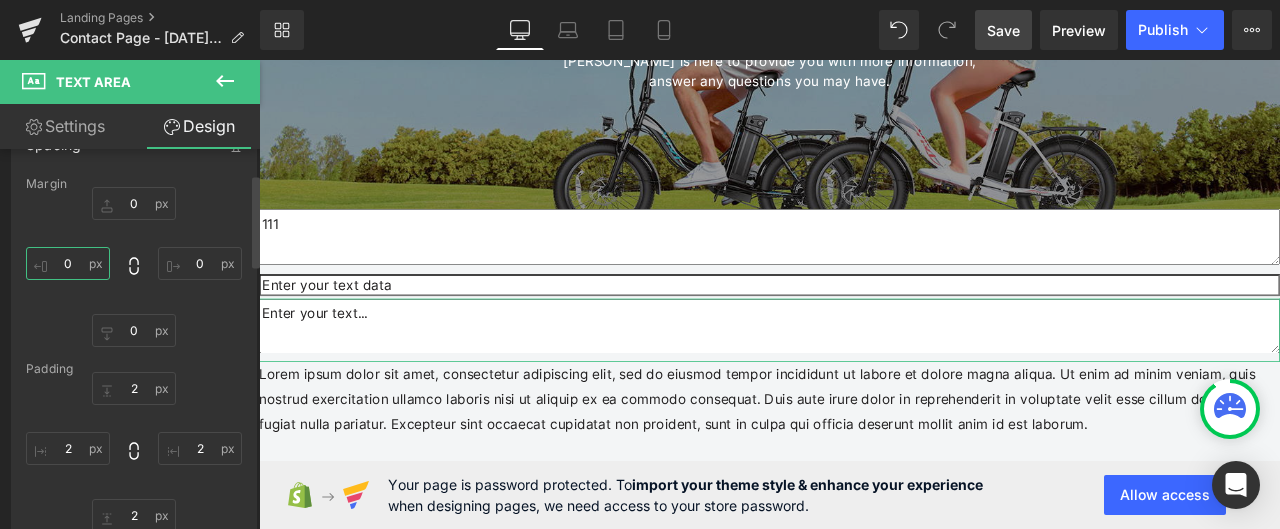 click on "0" at bounding box center [68, 263] 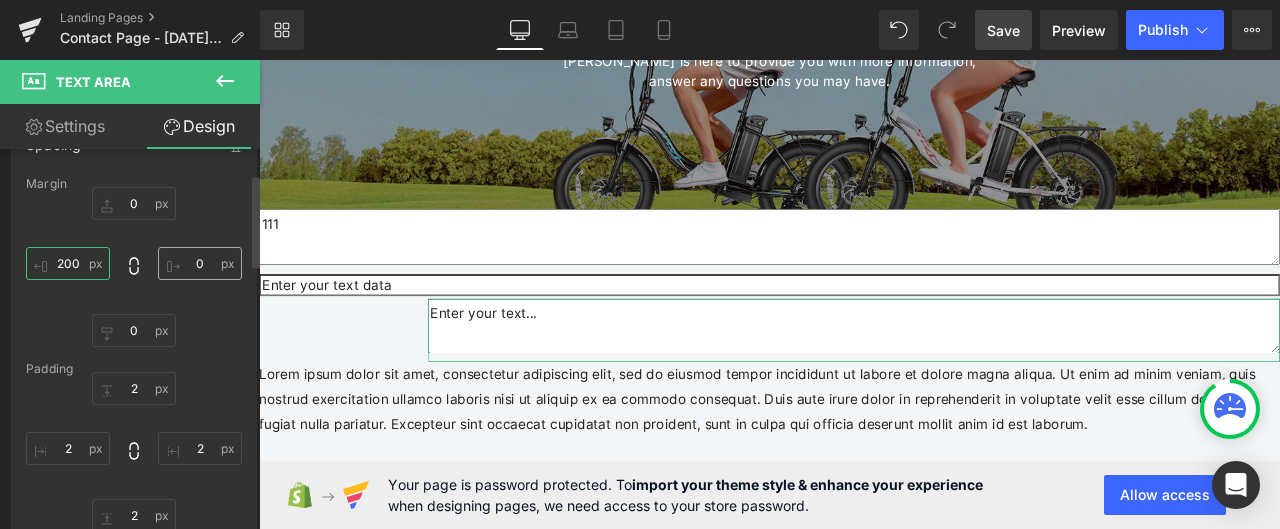 type on "200" 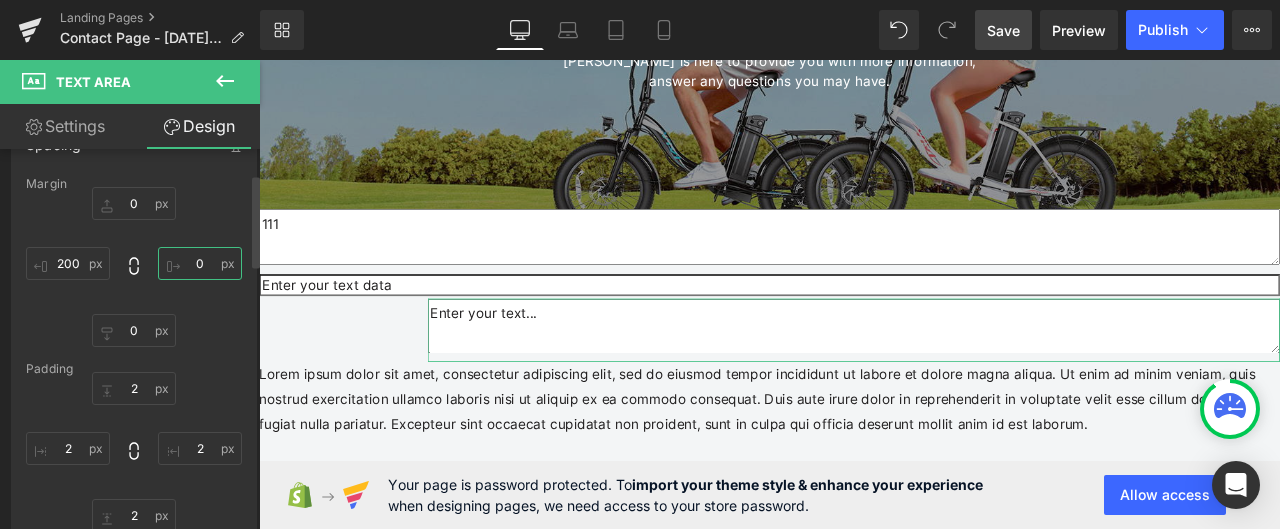 click on "0" at bounding box center (200, 263) 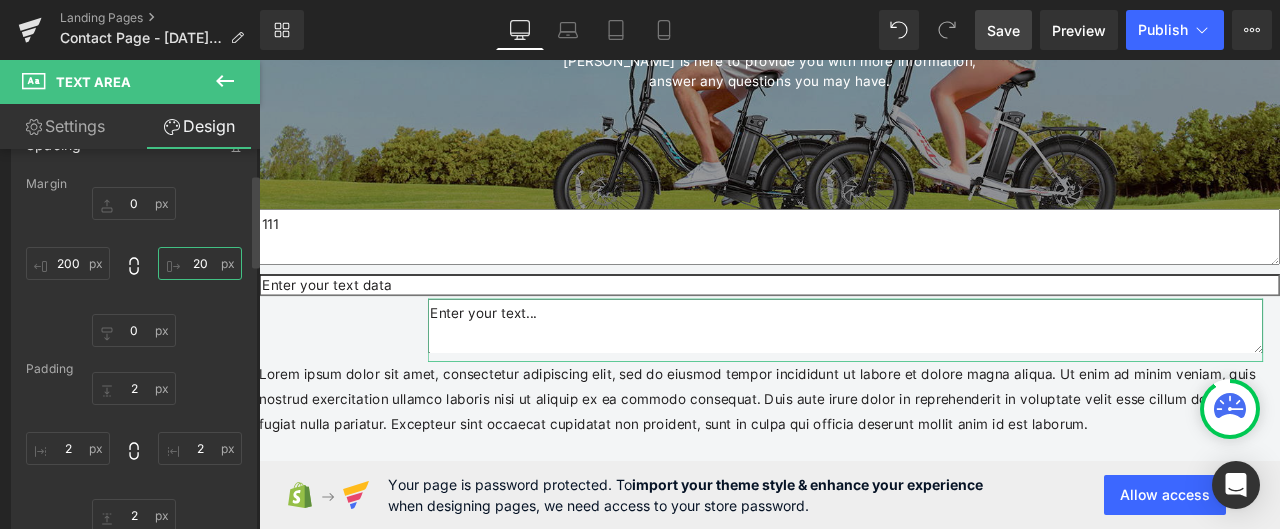 type on "200" 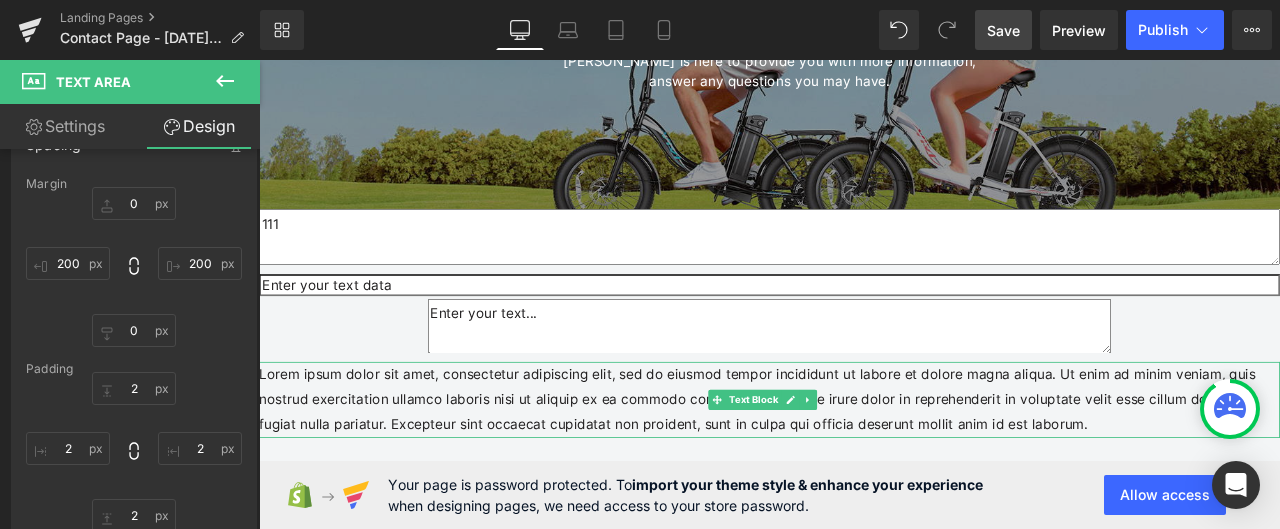 click on "Lorem ipsum dolor sit amet, consectetur adipiscing elit, sed do eiusmod tempor incididunt ut labore et dolore magna aliqua. Ut enim ad minim veniam, quis nostrud exercitation ullamco laboris nisi ut aliquip ex ea commodo consequat. Duis aute irure dolor in reprehenderit in voluptate velit esse cillum dolore eu fugiat nulla pariatur. Excepteur sint occaecat cupidatat non proident, sunt in culpa qui officia deserunt mollit anim id est laborum." at bounding box center [864, 463] 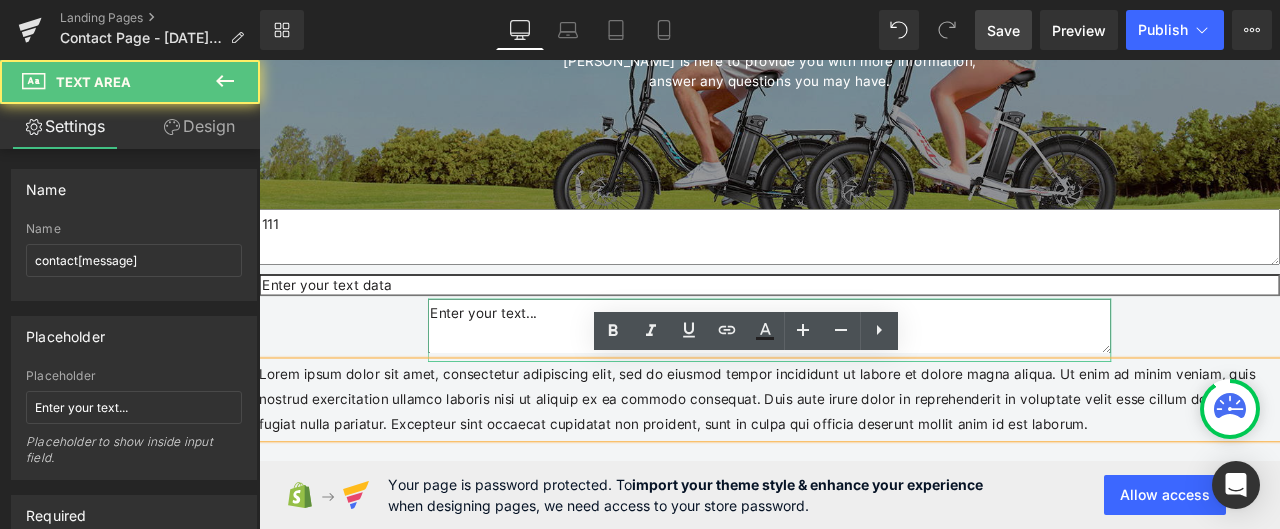 click at bounding box center [864, 376] 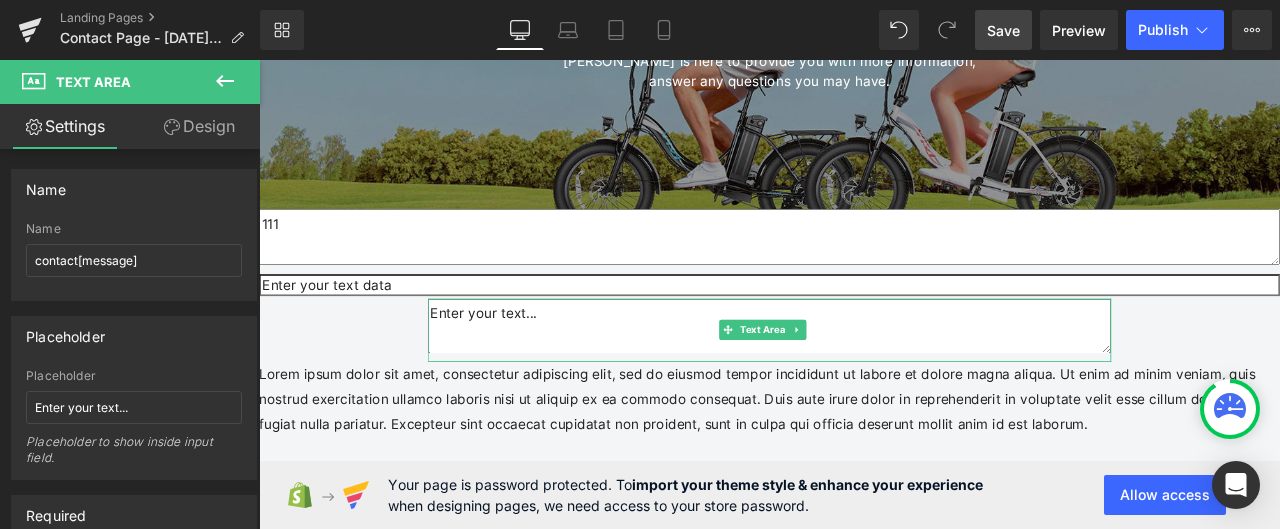 click at bounding box center (864, 376) 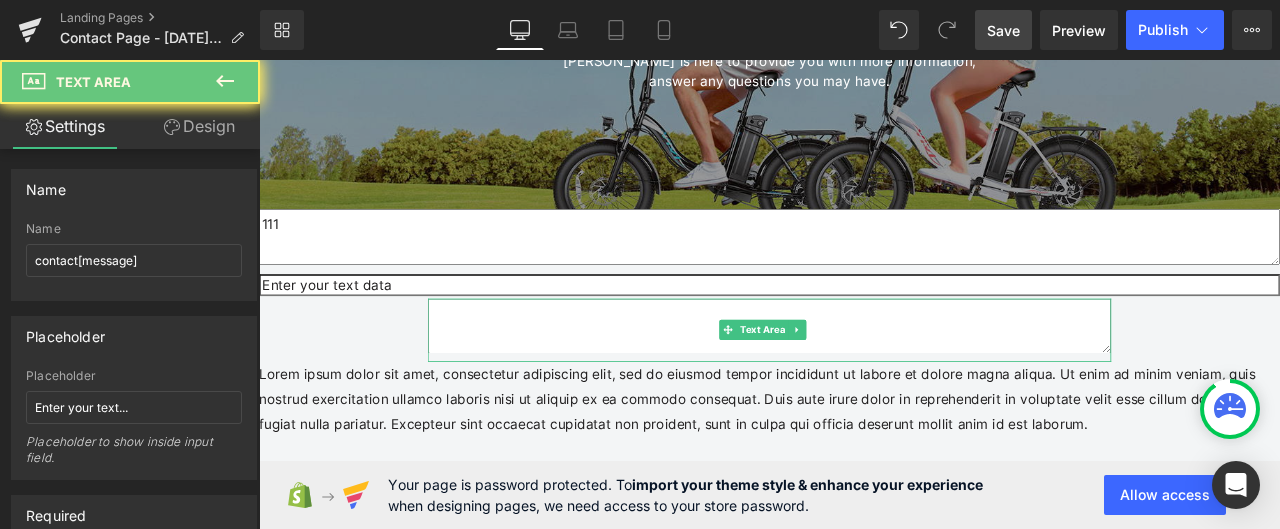 scroll, scrollTop: 89, scrollLeft: 0, axis: vertical 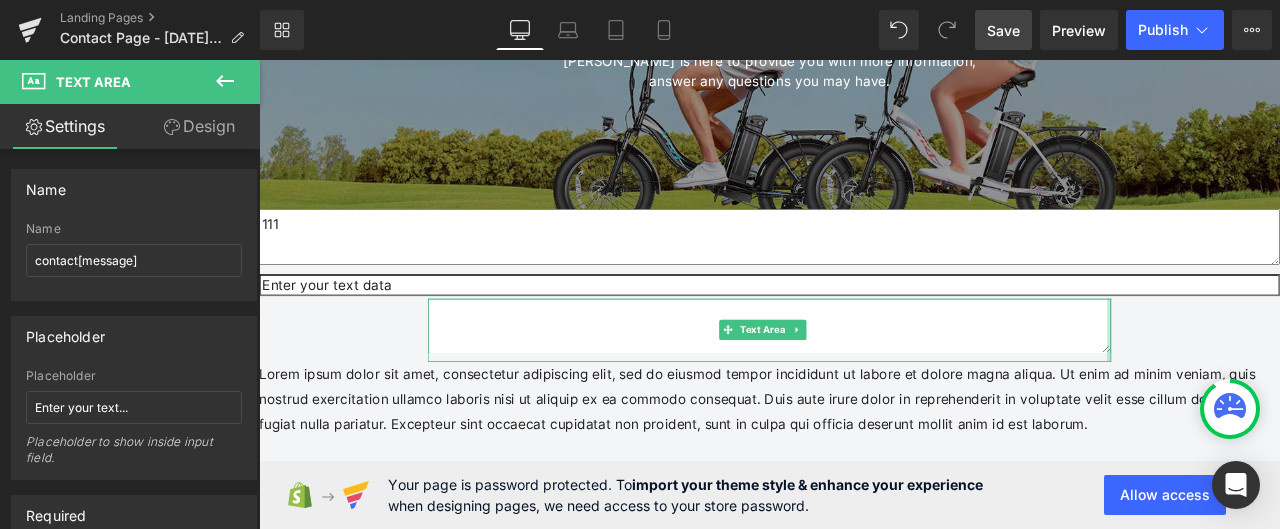 drag, startPoint x: 1251, startPoint y: 403, endPoint x: 1302, endPoint y: 411, distance: 51.62364 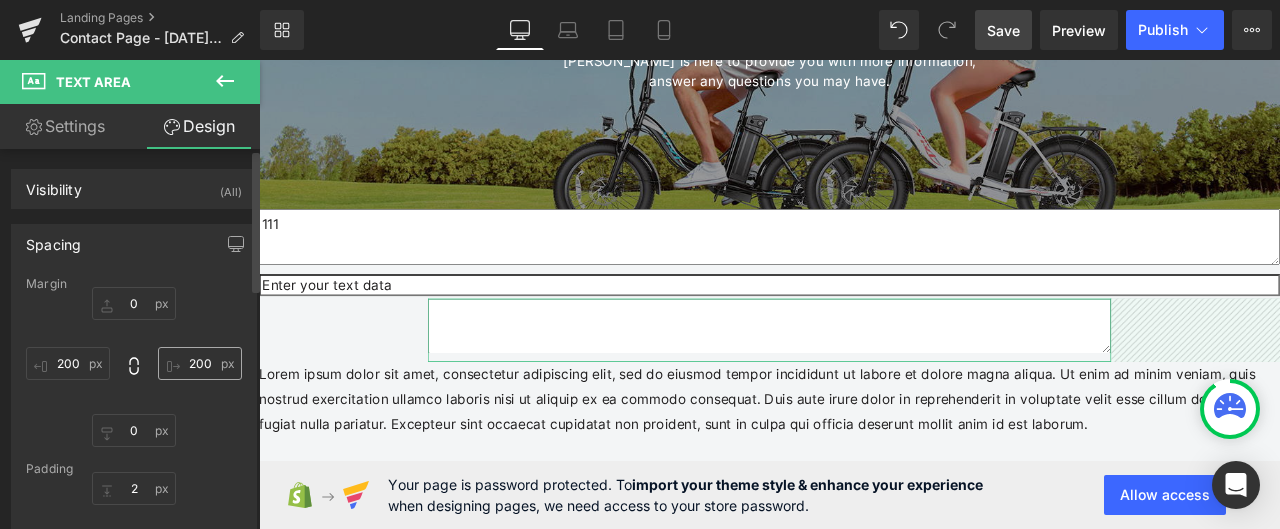 type 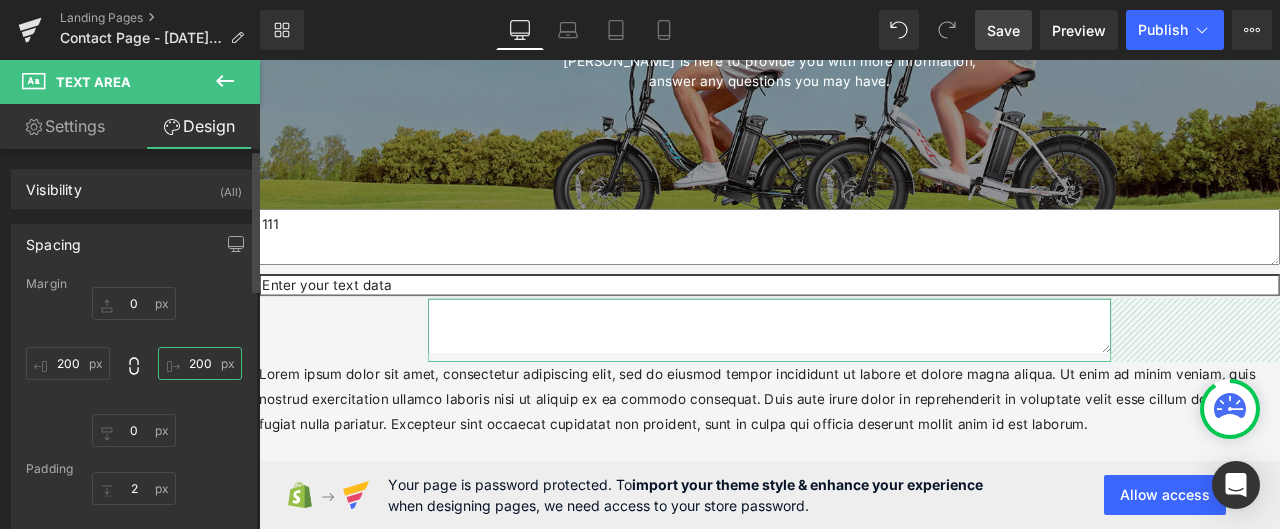 click on "200" at bounding box center (200, 363) 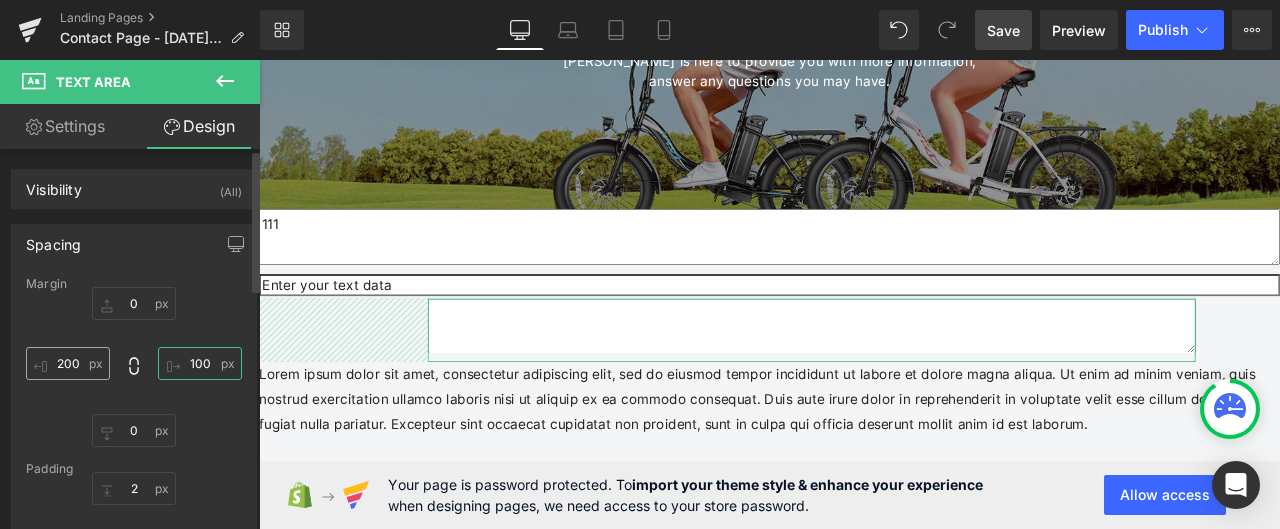 type on "100" 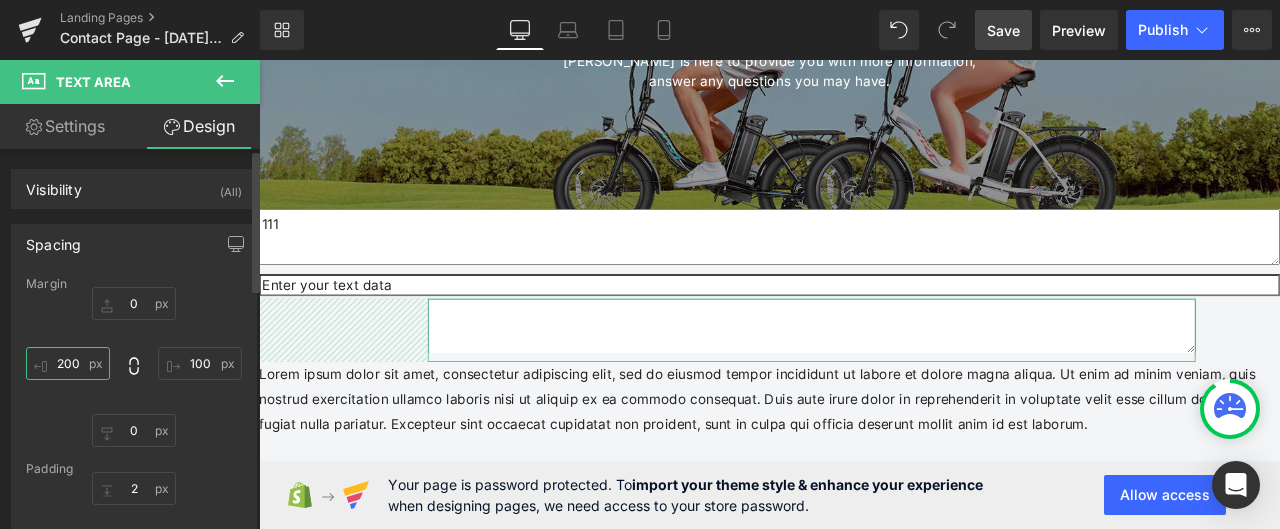 click on "200" at bounding box center [68, 363] 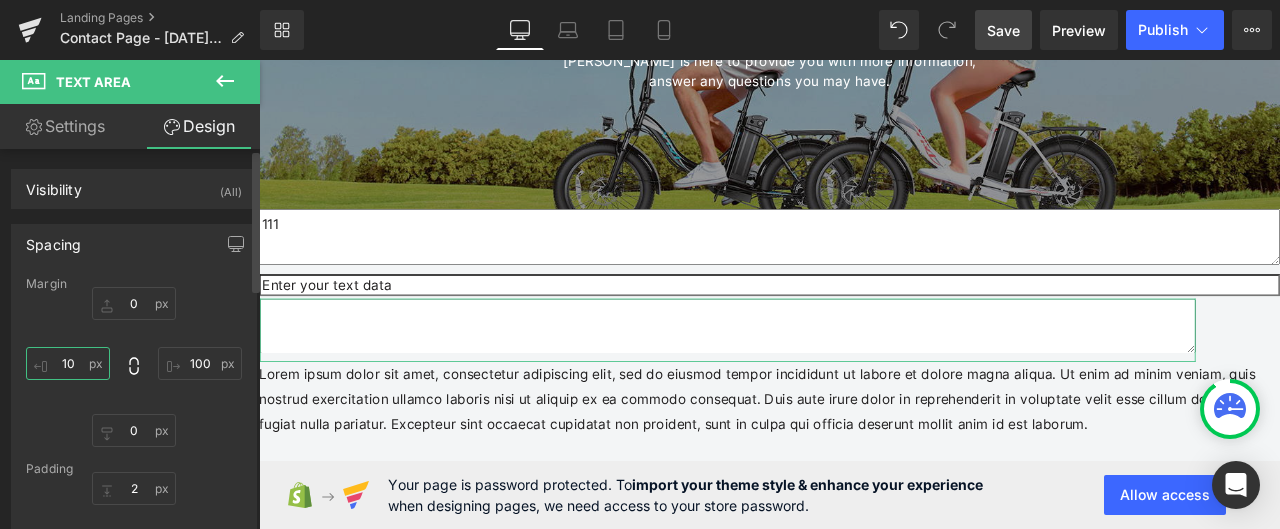 type on "100" 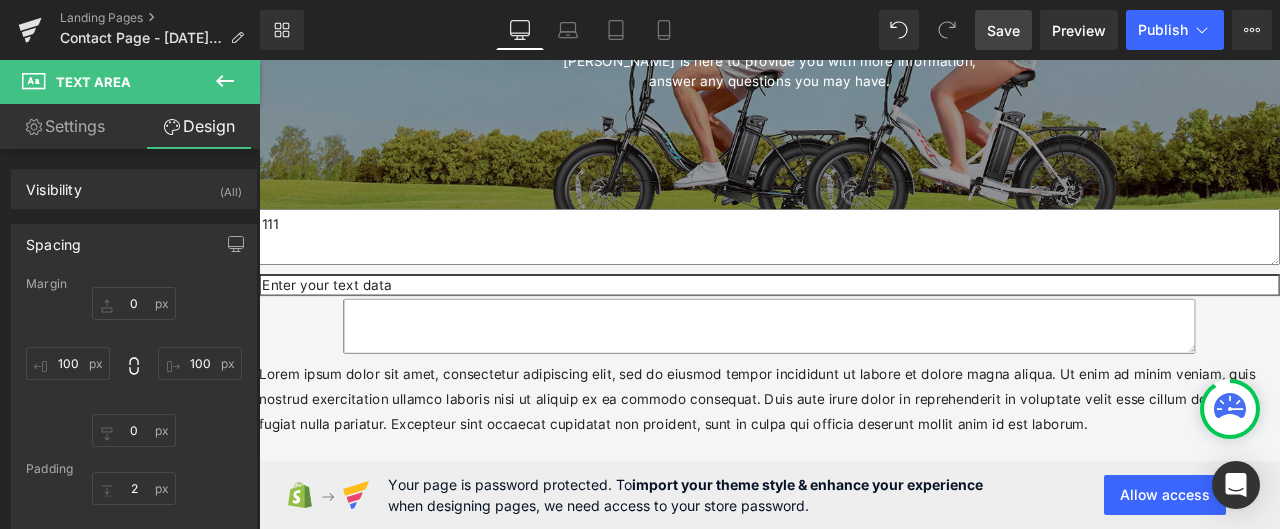 click at bounding box center (864, 376) 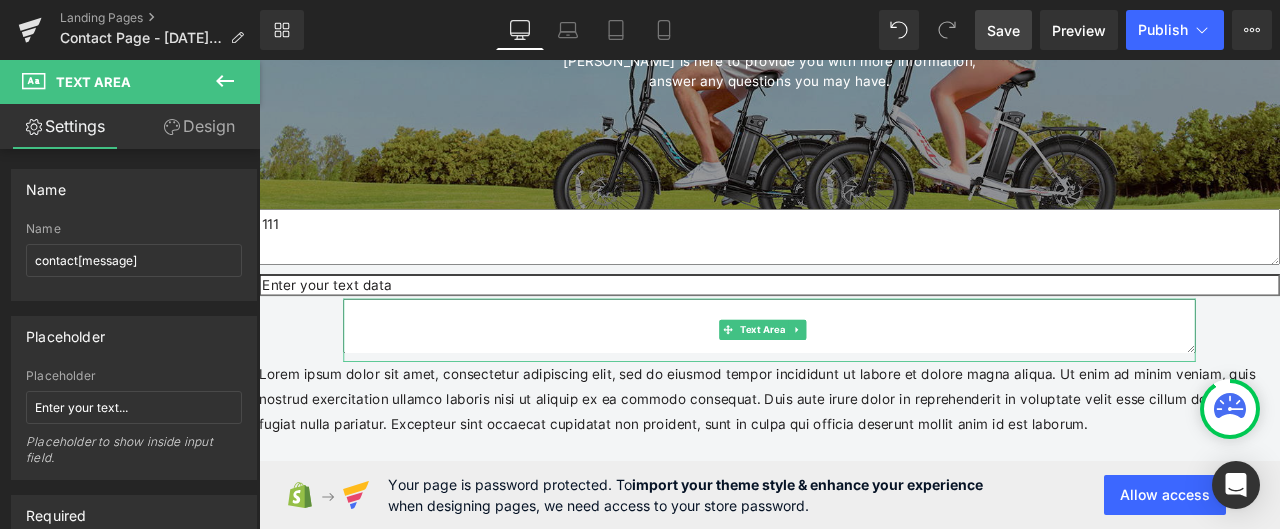 scroll, scrollTop: 0, scrollLeft: 0, axis: both 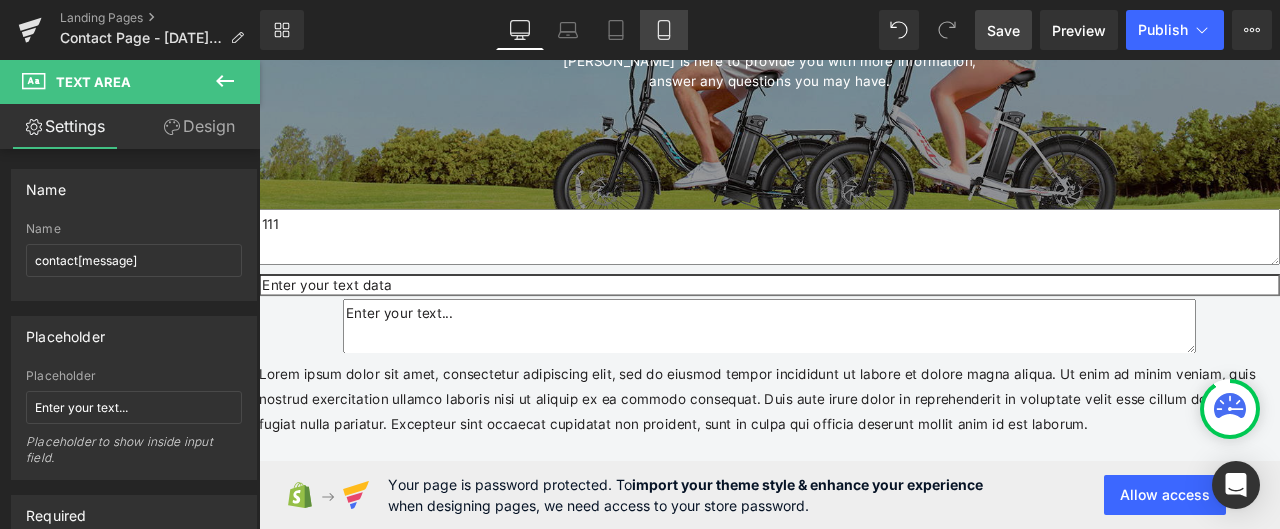 type 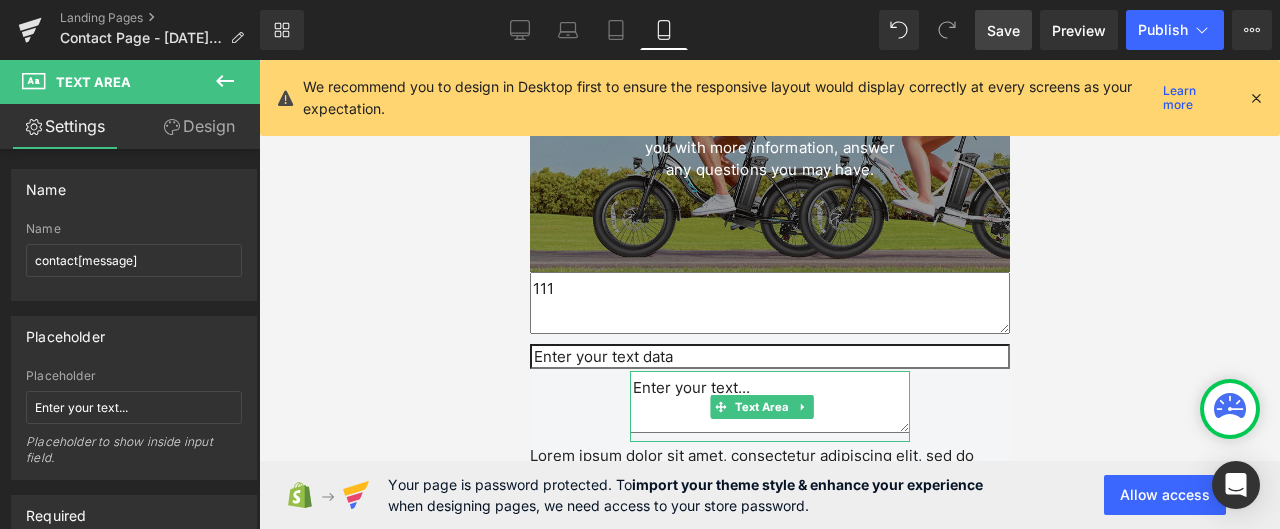 scroll, scrollTop: 257, scrollLeft: 0, axis: vertical 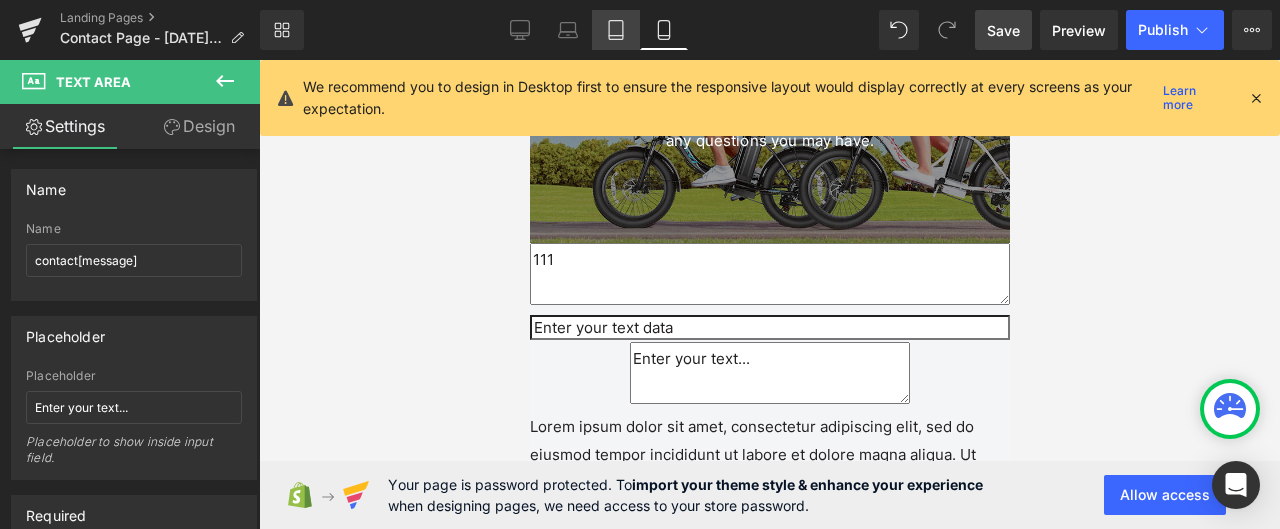 click 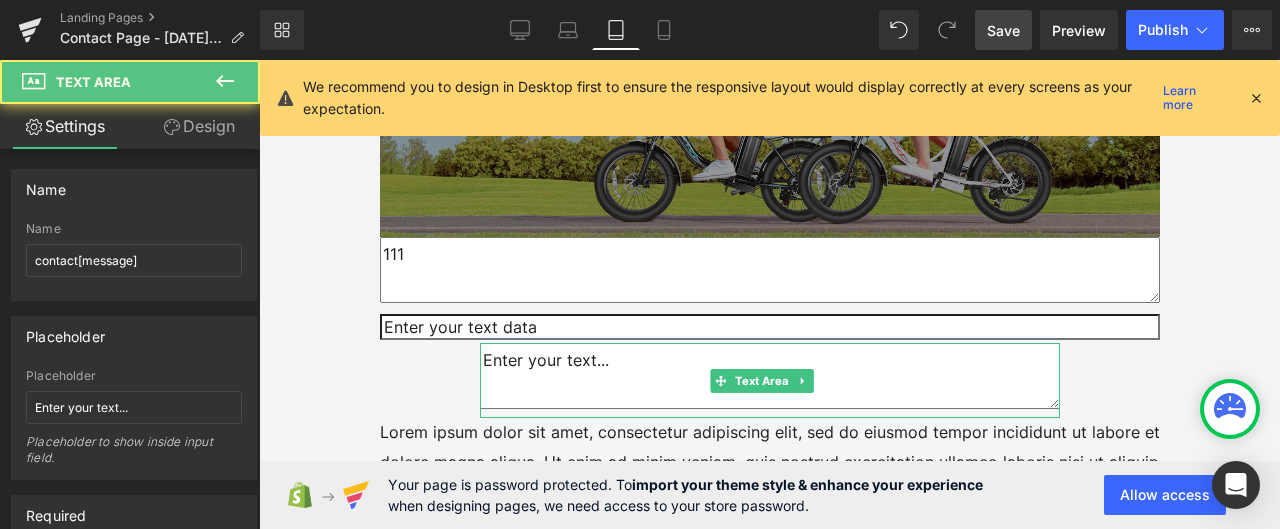 click at bounding box center [769, 376] 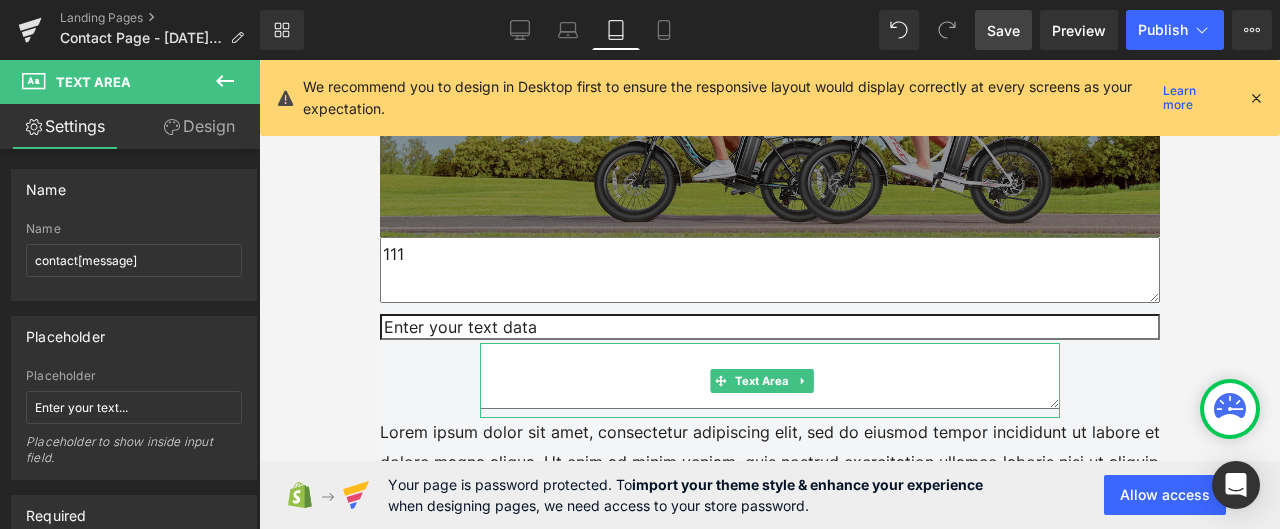 scroll, scrollTop: 22, scrollLeft: 0, axis: vertical 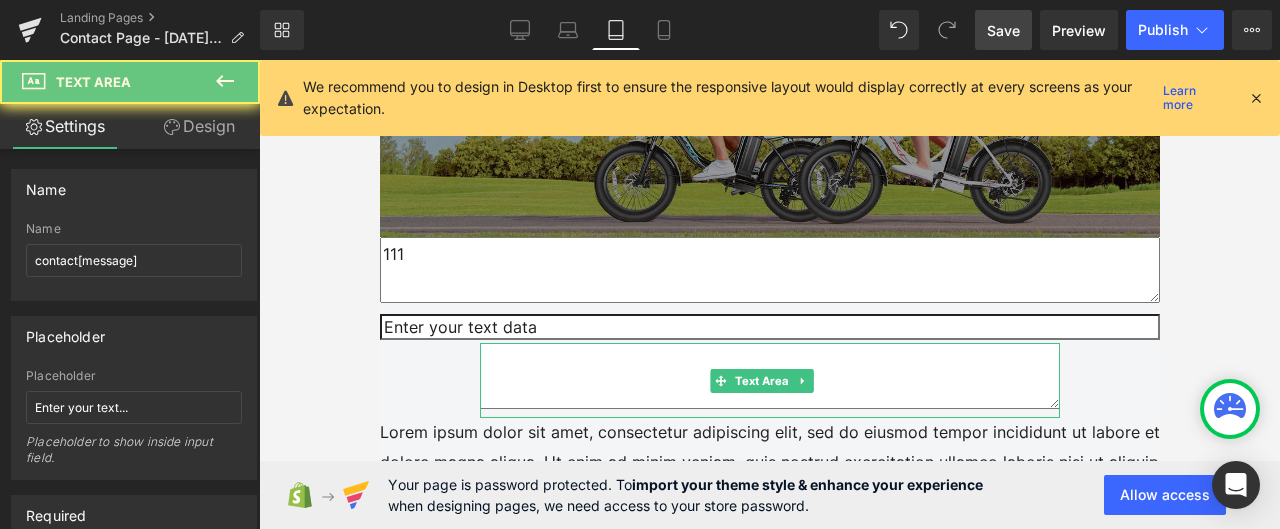 click at bounding box center (769, 376) 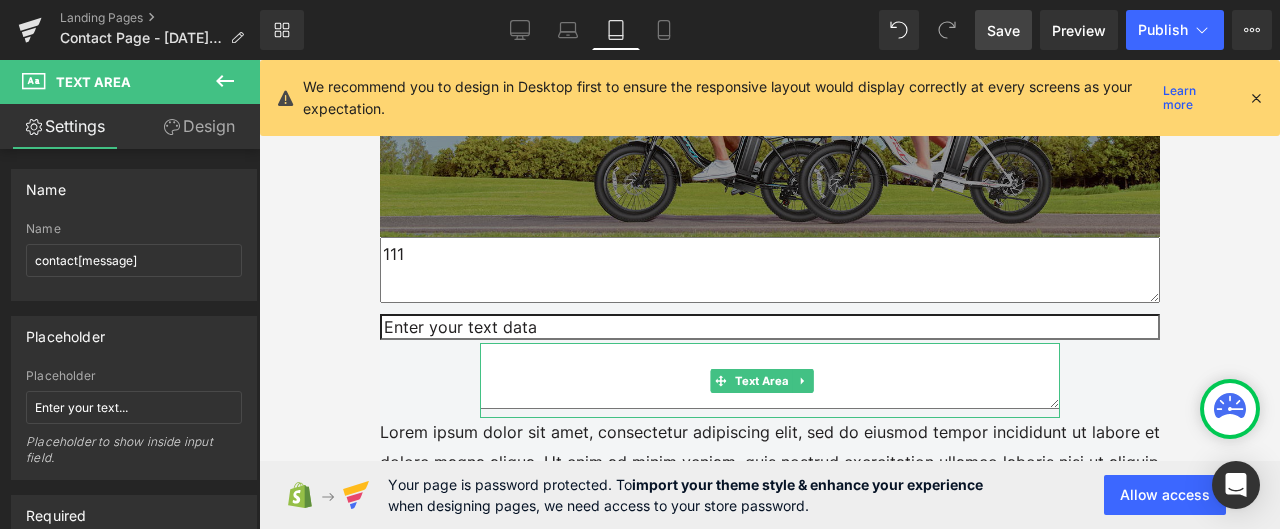 scroll, scrollTop: 0, scrollLeft: 0, axis: both 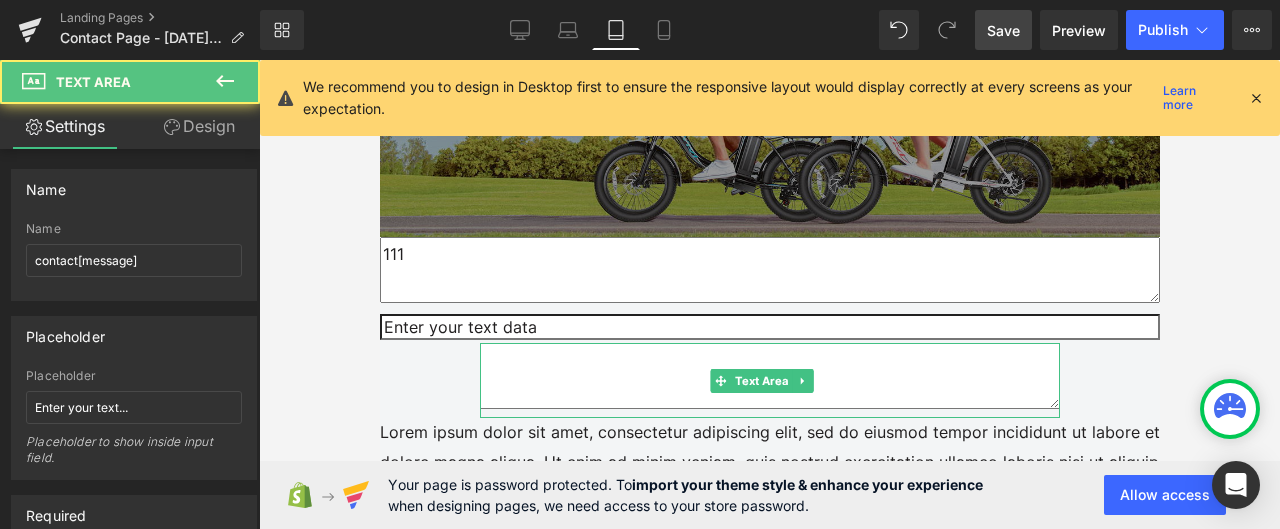 click at bounding box center [769, 376] 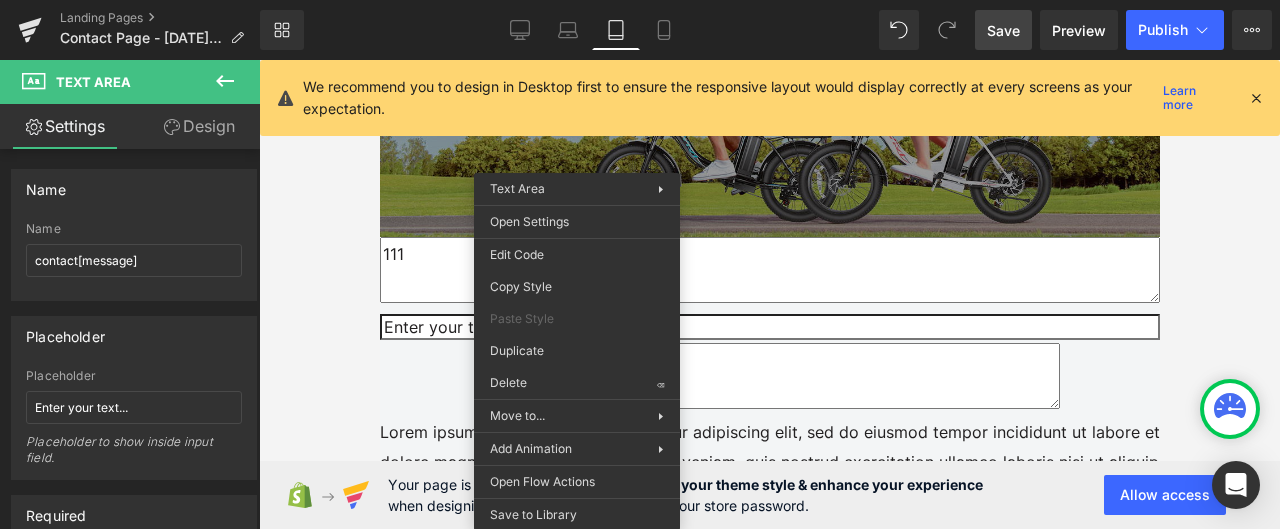 click at bounding box center (769, 376) 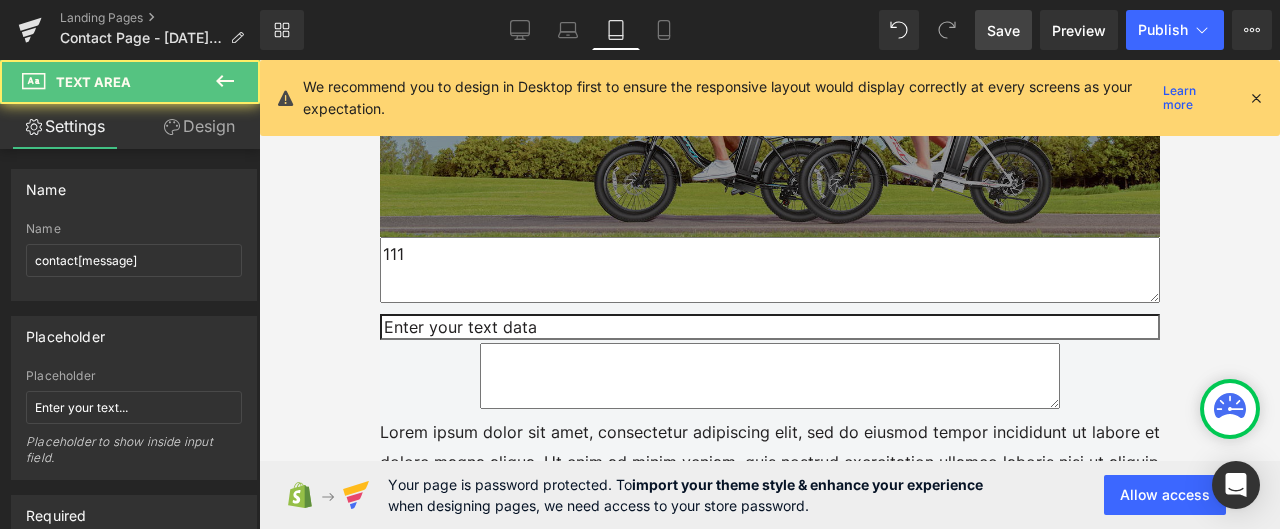 paste on "IMPORTANT: Two Steps to Receive a Replacement Battery
— Missing Either Step May Result in Denial.
1.  You must first obtain a confirmation from VIVI if your battery is under this recall; and
2.  You must provide disposal proof of the recalled e-bike battery at a household hazardous waste (HHW) collection center." 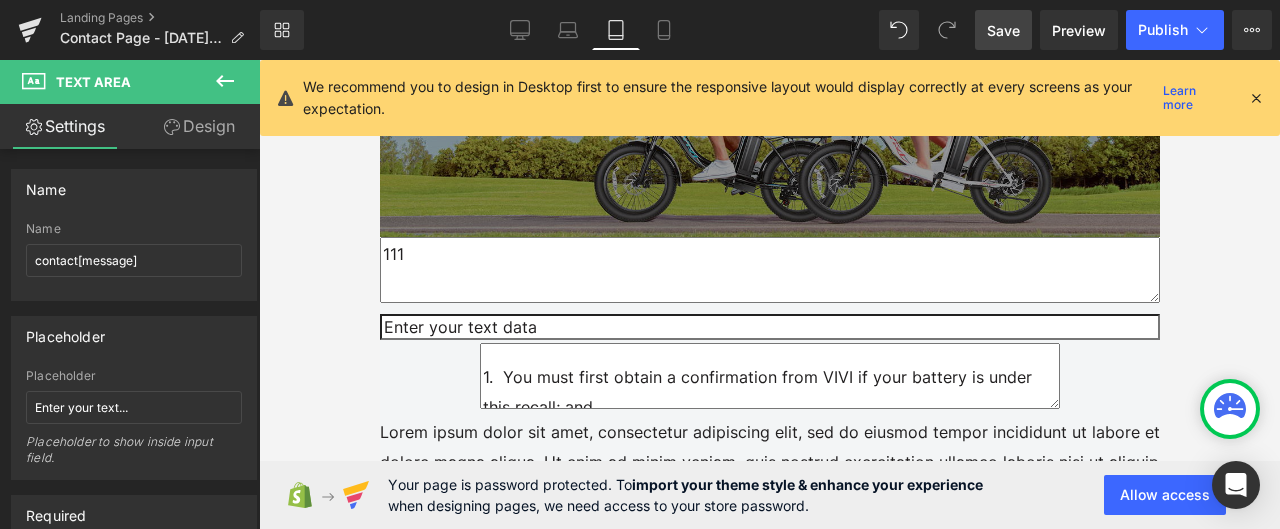 scroll, scrollTop: 0, scrollLeft: 0, axis: both 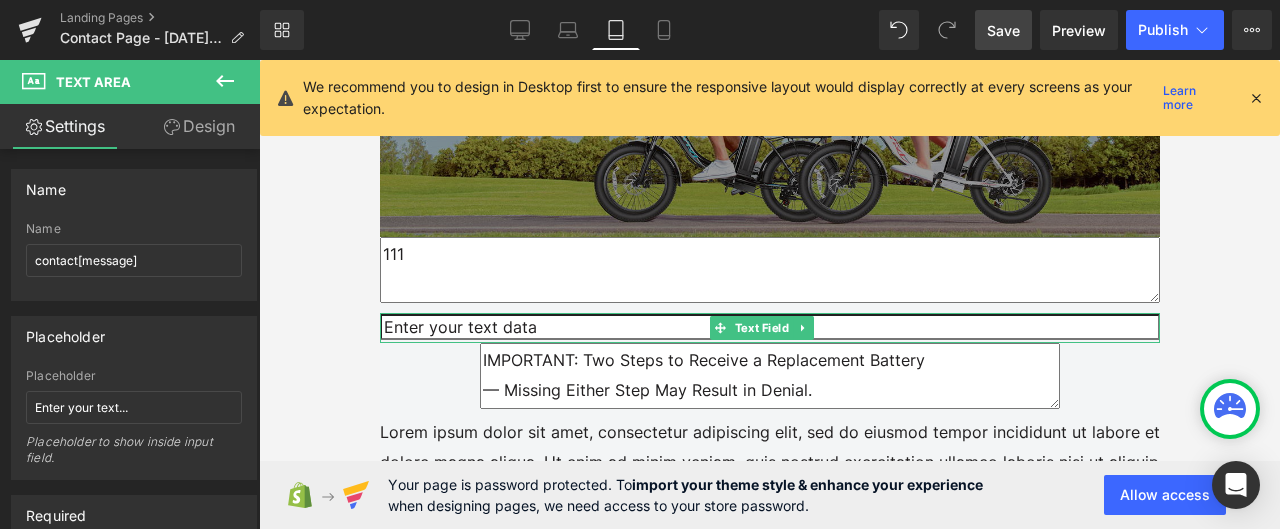 type on "IMPORTANT: Two Steps to Receive a Replacement Battery
— Missing Either Step May Result in Denial.
1.  You must first obtain a confirmation from VIVI if your battery is under this recall; and
2.  You must provide disposal proof of the recalled e-bike battery at a household hazardous waste (HHW) collection center." 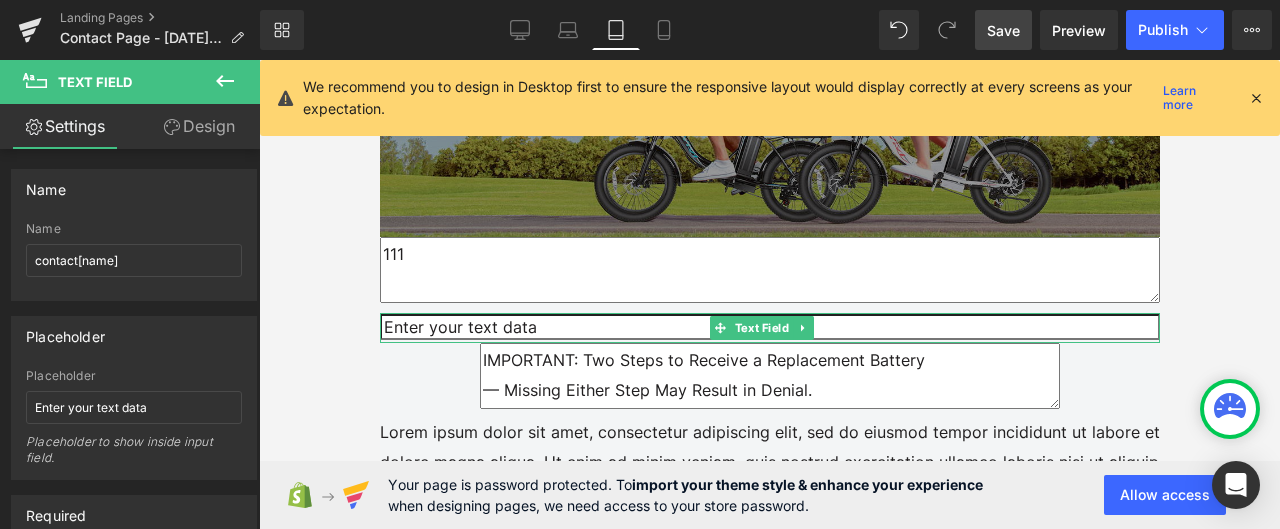 paste on "IMPORTANT: Two Steps to Receive a Replacement Battery — Missing Either Step May Result in Denial.  1.  You must first obtain a confirmation from VIVI if your battery is under this recall; and 2.  You must provide disposal proof of the recalled e-bike battery at a household hazardous waste (HHW) collection center." 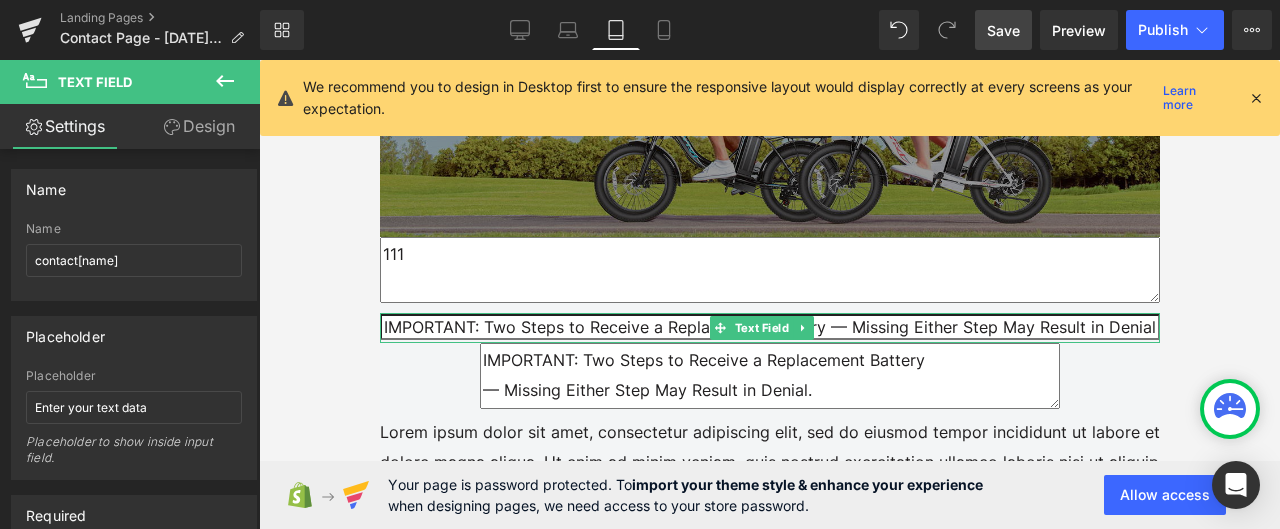 scroll, scrollTop: 0, scrollLeft: 1478, axis: horizontal 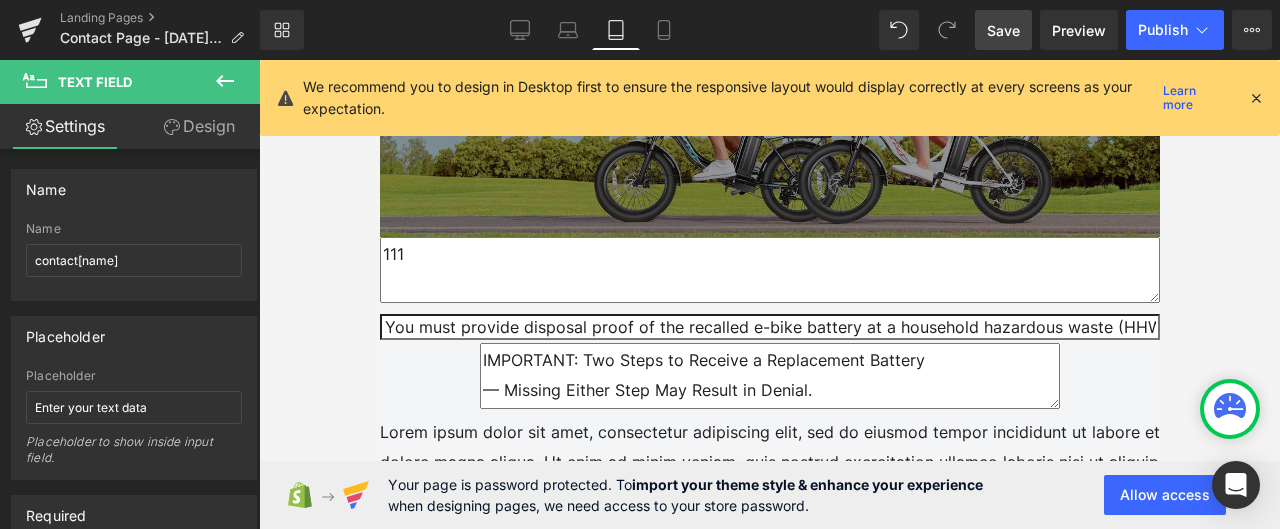 type on "IMPORTANT: Two Steps to Receive a Replacement Battery — Missing Either Step May Result in Denial.  1.  You must first obtain a confirmation from VIVI if your battery is under this recall; and 2.  You must provide disposal proof of the recalled e-bike battery at a household hazardous waste (HHW) collection center." 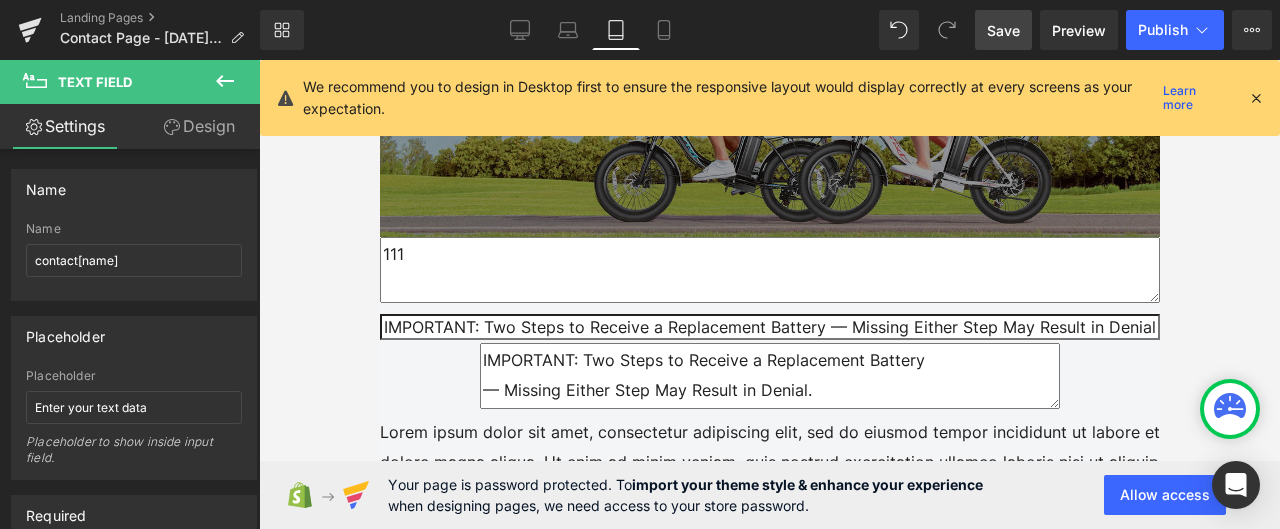 click on "PRODUCT RECALL NOTICE
Heading
[PERSON_NAME] is here to provide you with more information, answer any questions you may have.
Text Block
Row
Hero Banner         Row
111
Text Area
IMPORTANT: Two Steps to Receive a Replacement Battery — Missing Either Step May Result in Denial.  1.  You must first obtain a confirmation from VIVI if your battery is under this recall; and 2.  You must provide disposal proof of the recalled e-bike battery at a household hazardous waste (HHW) collection center.
Text Field
Text Area
Text Block
Text Block
Row
Select your layout" at bounding box center (769, 613) 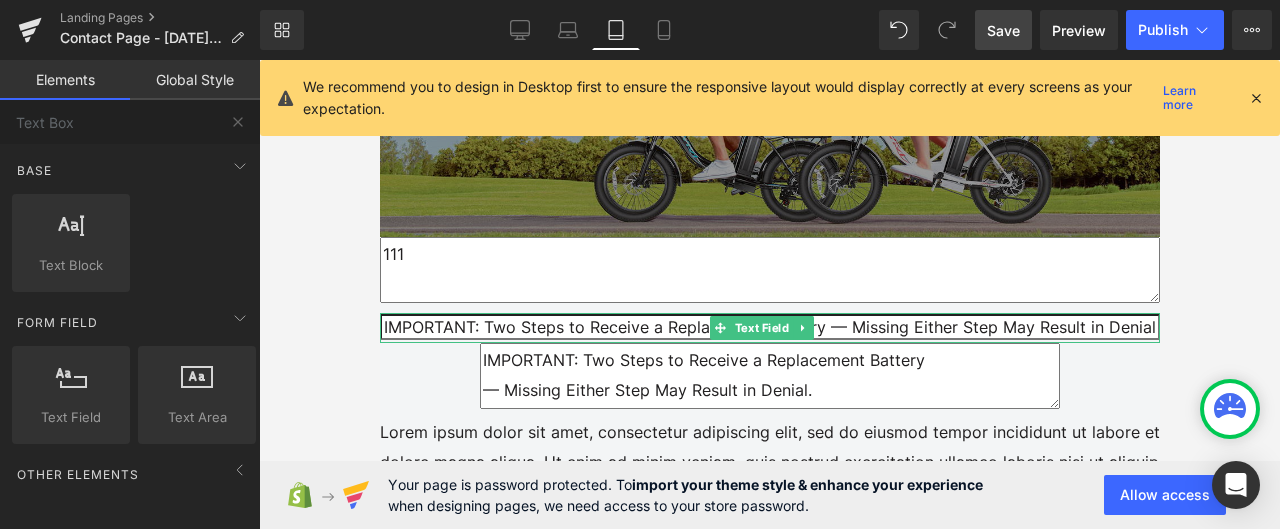 click on "IMPORTANT: Two Steps to Receive a Replacement Battery — Missing Either Step May Result in Denial.  1.  You must first obtain a confirmation from VIVI if your battery is under this recall; and 2.  You must provide disposal proof of the recalled e-bike battery at a household hazardous waste (HHW) collection center." at bounding box center [769, 327] 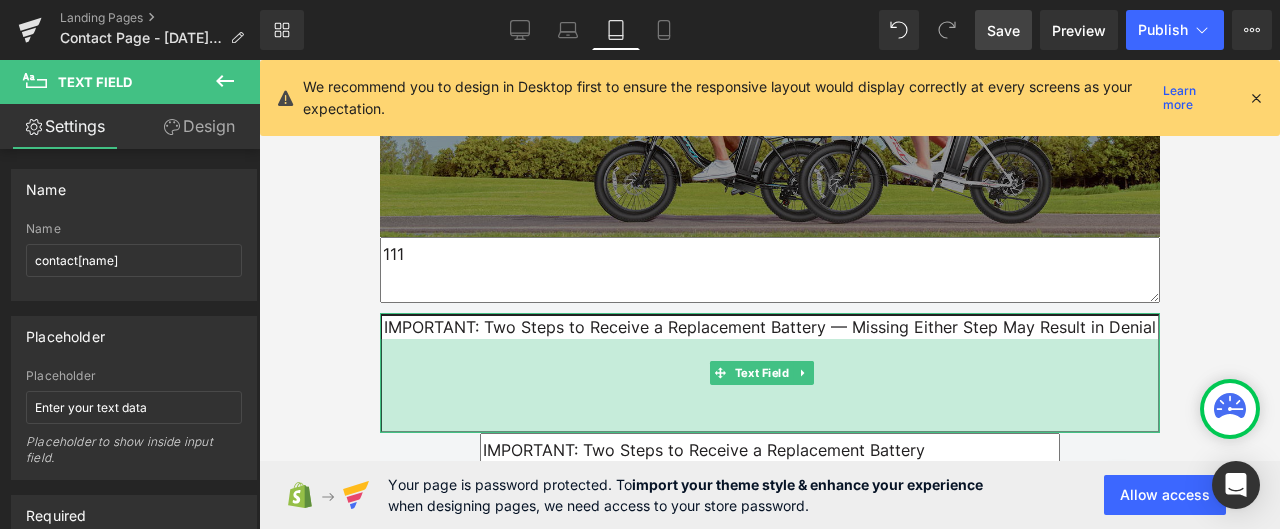 drag, startPoint x: 690, startPoint y: 340, endPoint x: 674, endPoint y: 433, distance: 94.36631 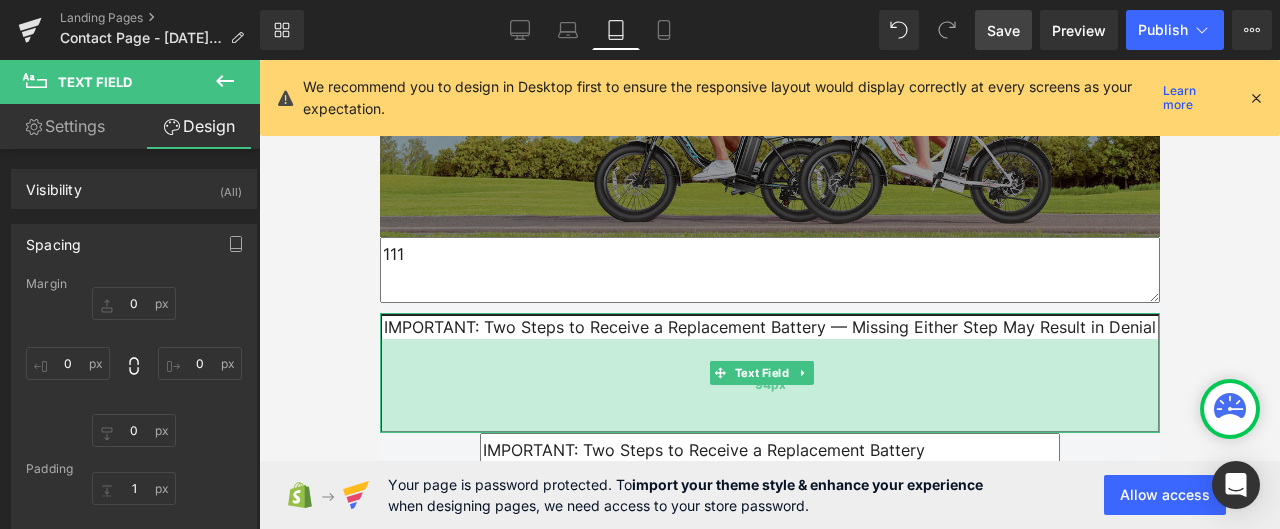 click on "94px" at bounding box center (769, 386) 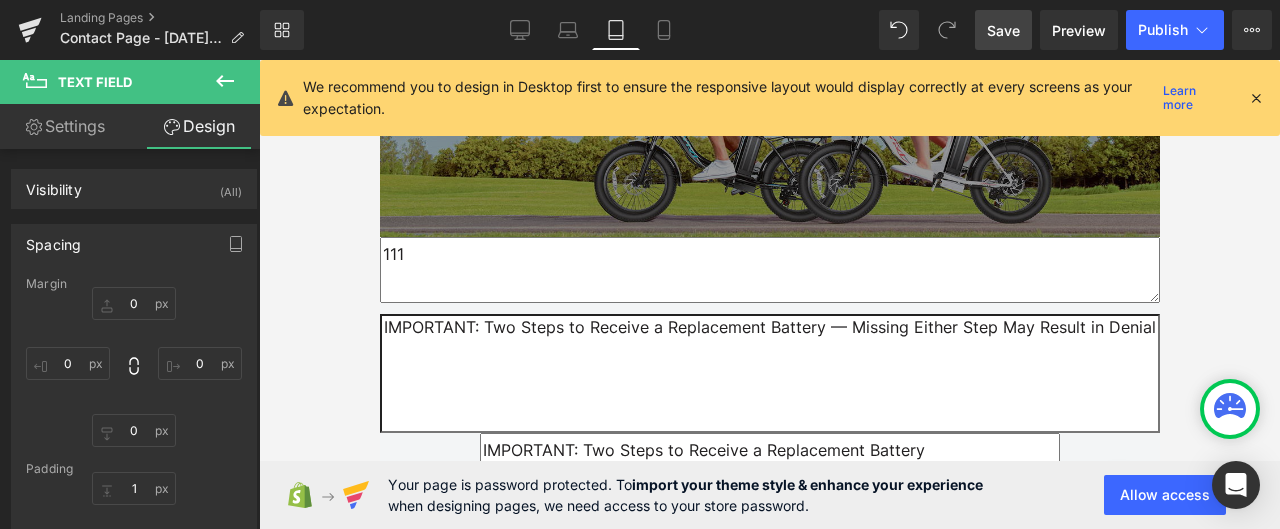 click at bounding box center (769, 294) 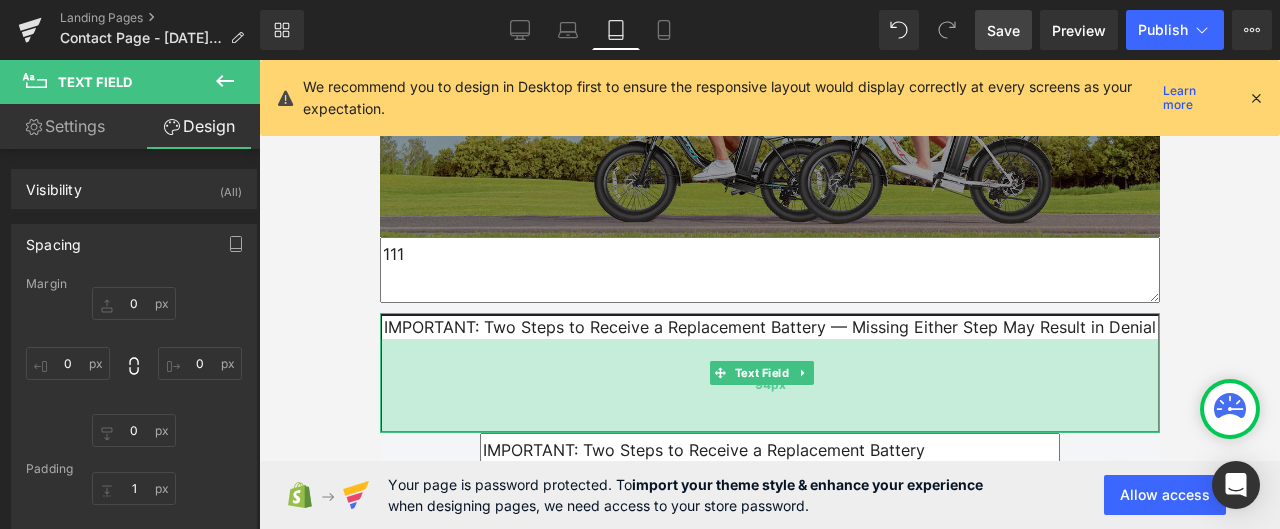 click on "94px" at bounding box center [769, 386] 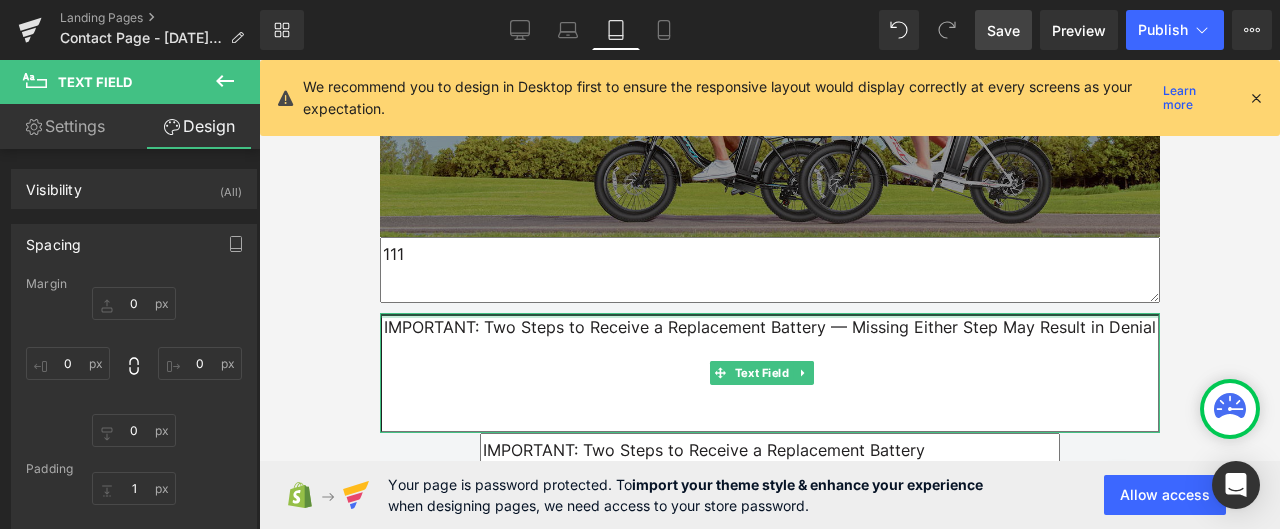 click at bounding box center [769, 315] 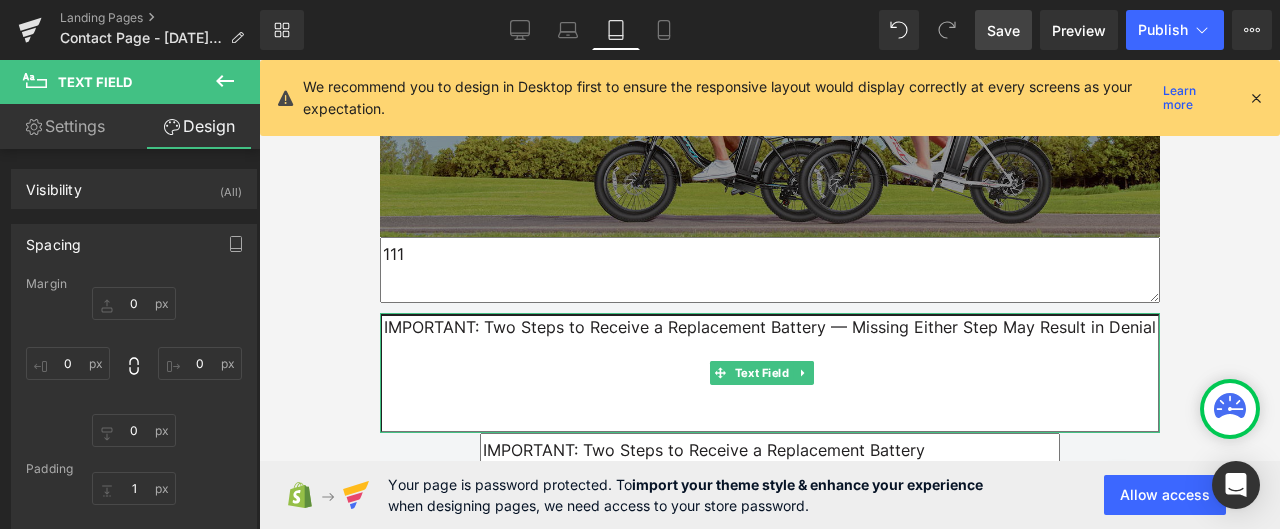 click on "IMPORTANT: Two Steps to Receive a Replacement Battery — Missing Either Step May Result in Denial.  1.  You must first obtain a confirmation from VIVI if your battery is under this recall; and 2.  You must provide disposal proof of the recalled e-bike battery at a household hazardous waste (HHW) collection center." at bounding box center (769, 373) 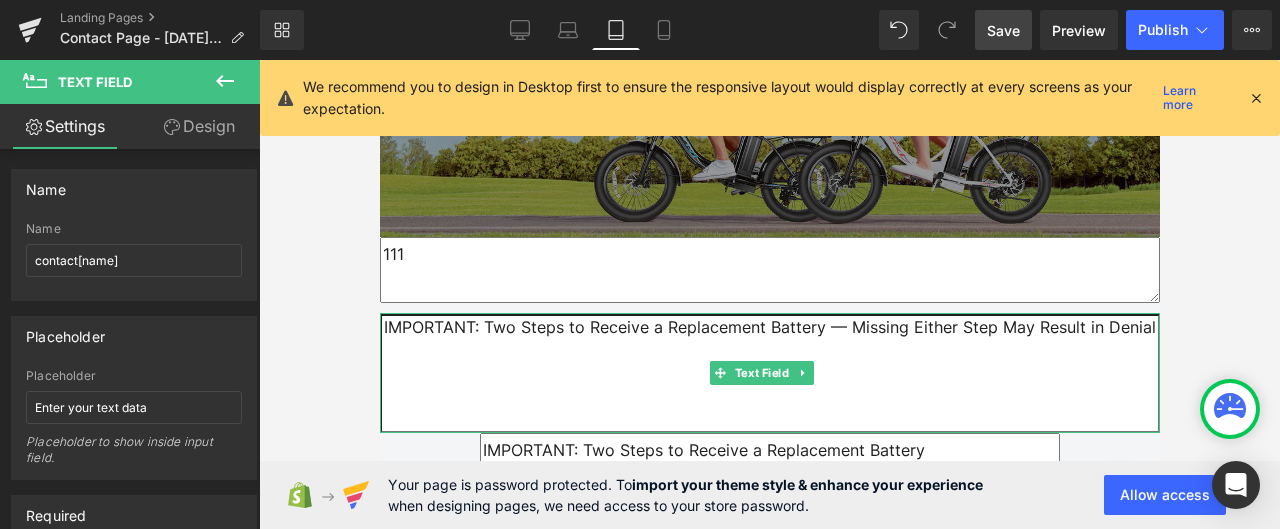 click on "IMPORTANT: Two Steps to Receive a Replacement Battery — Missing Either Step May Result in Denial.  1.  You must first obtain a confirmation from VIVI if your battery is under this recall; and 2.  You must provide disposal proof of the recalled e-bike battery at a household hazardous waste (HHW) collection center." at bounding box center [769, 373] 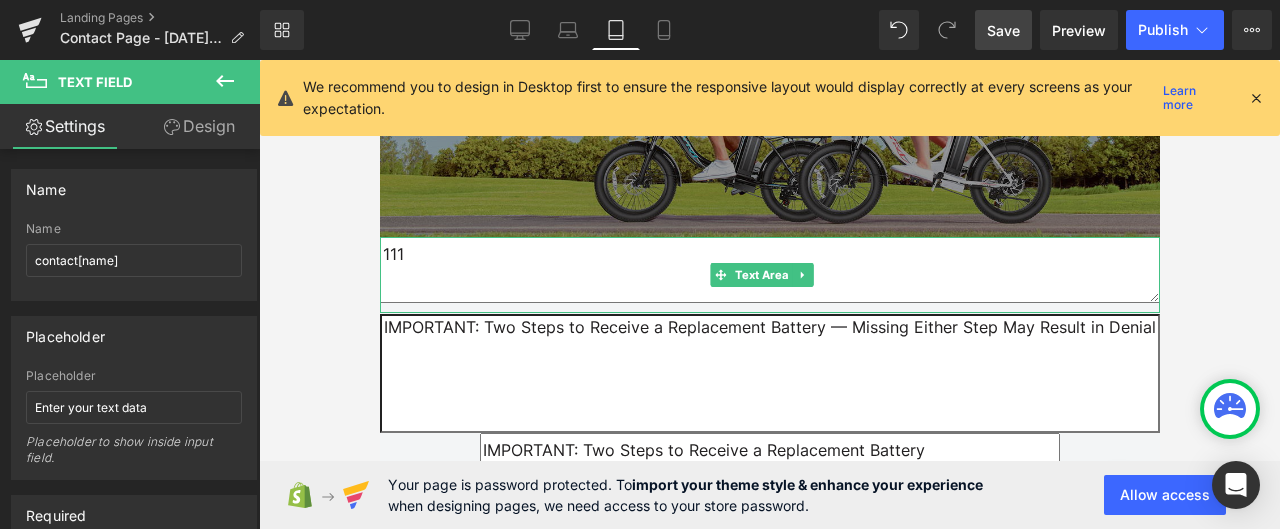 click on "111" at bounding box center [769, 270] 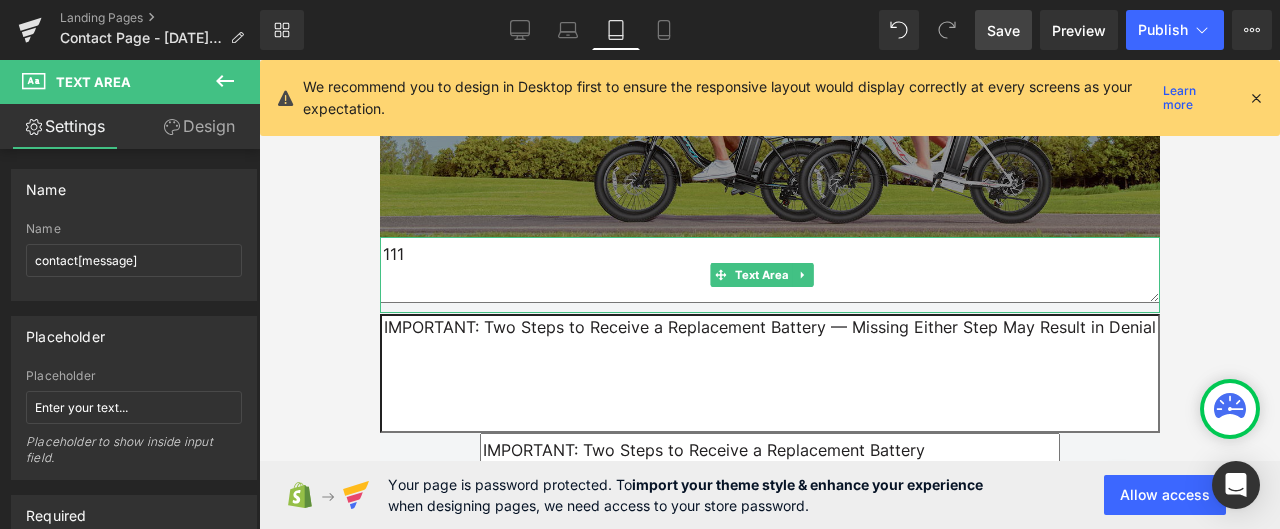 scroll, scrollTop: 21, scrollLeft: 0, axis: vertical 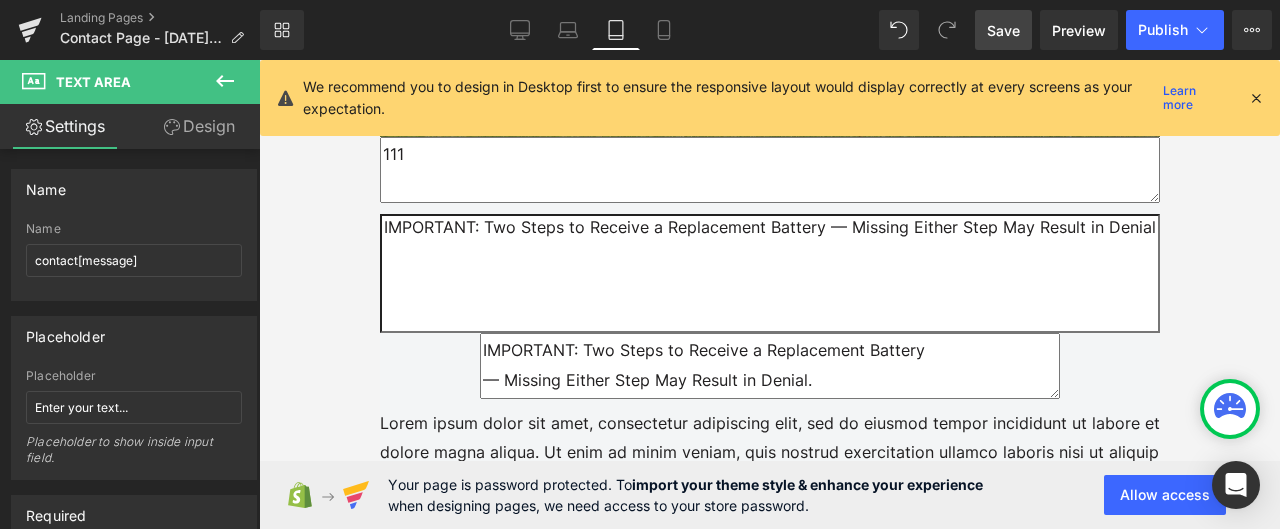 type on "111" 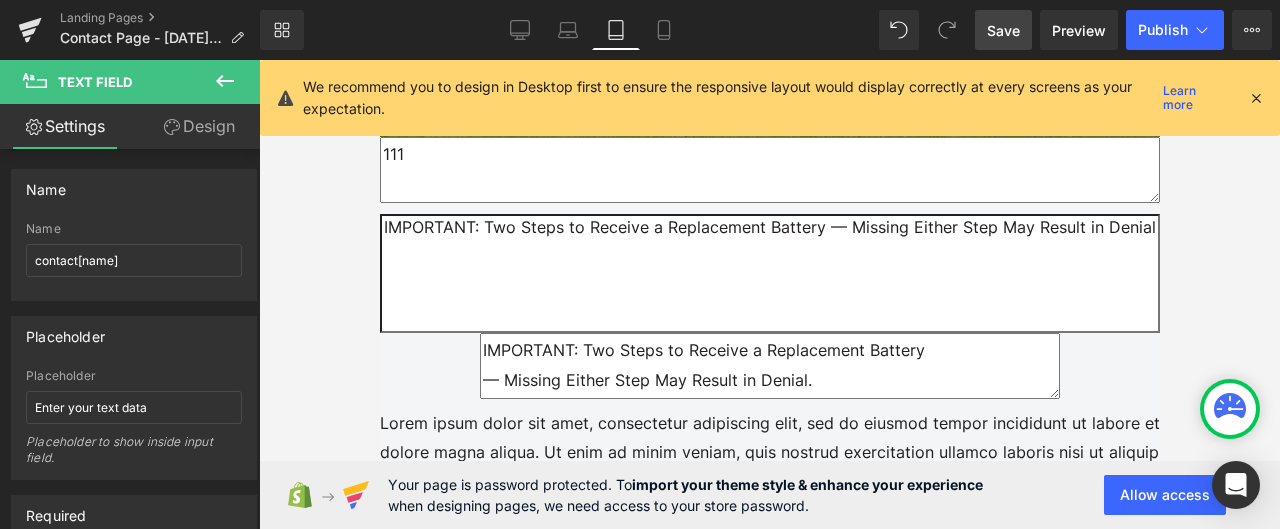 click 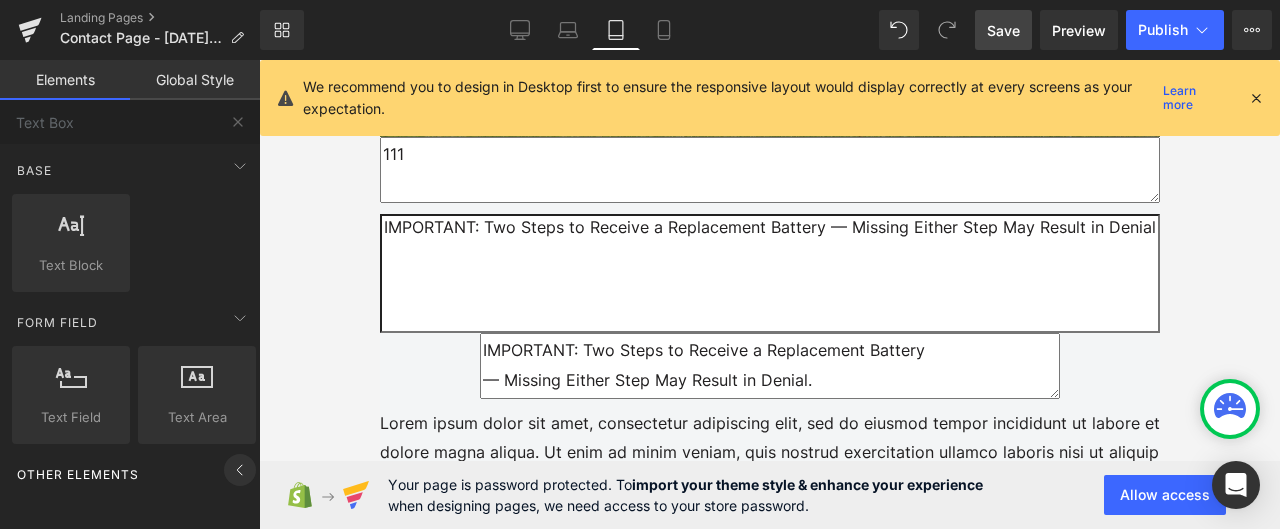 click 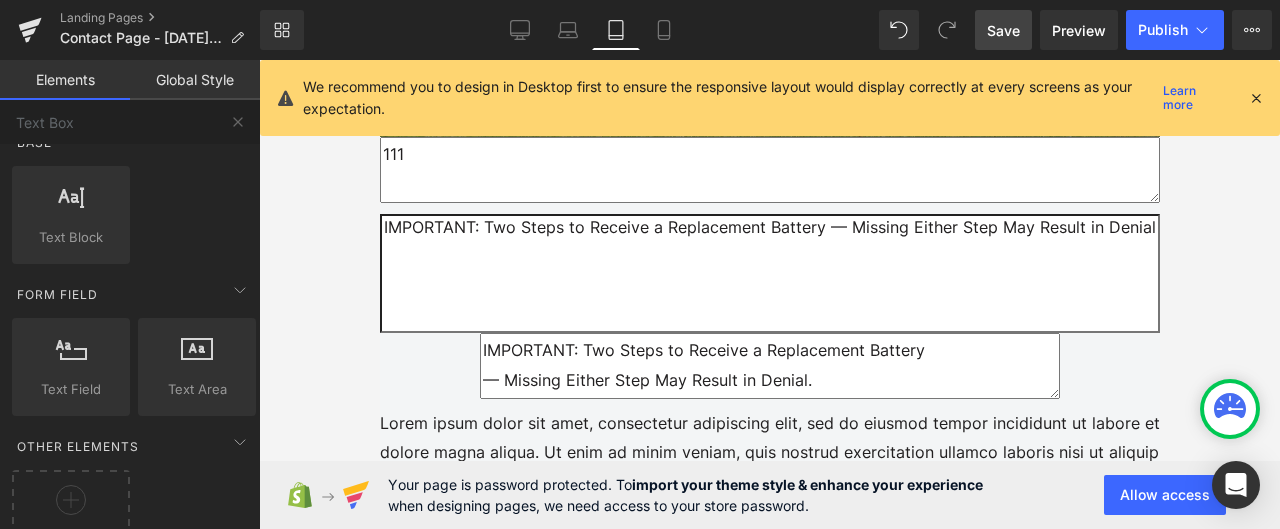 scroll, scrollTop: 0, scrollLeft: 0, axis: both 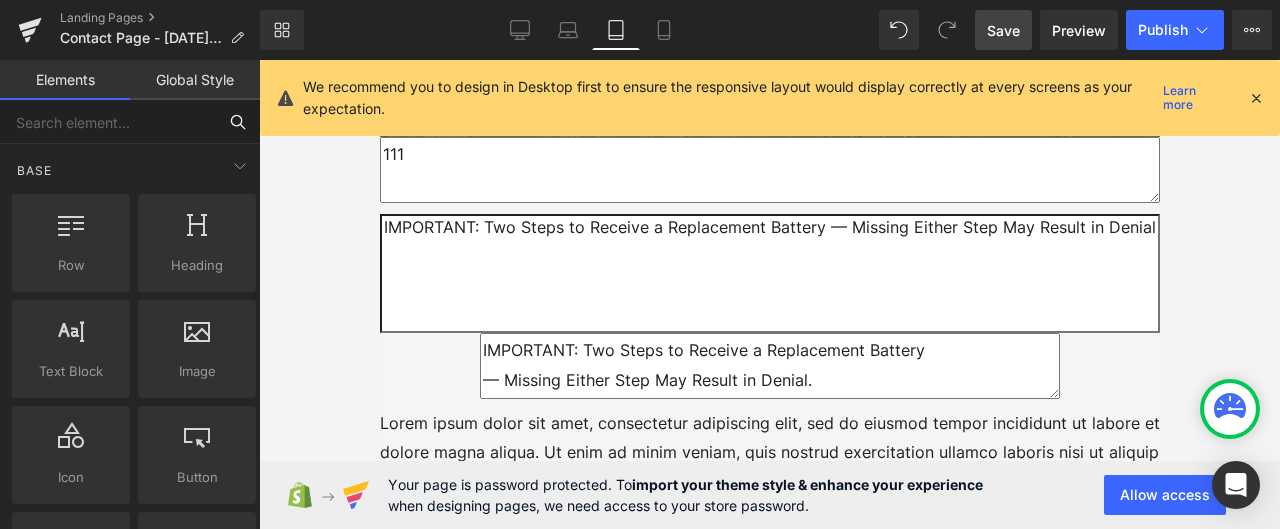 click at bounding box center (108, 122) 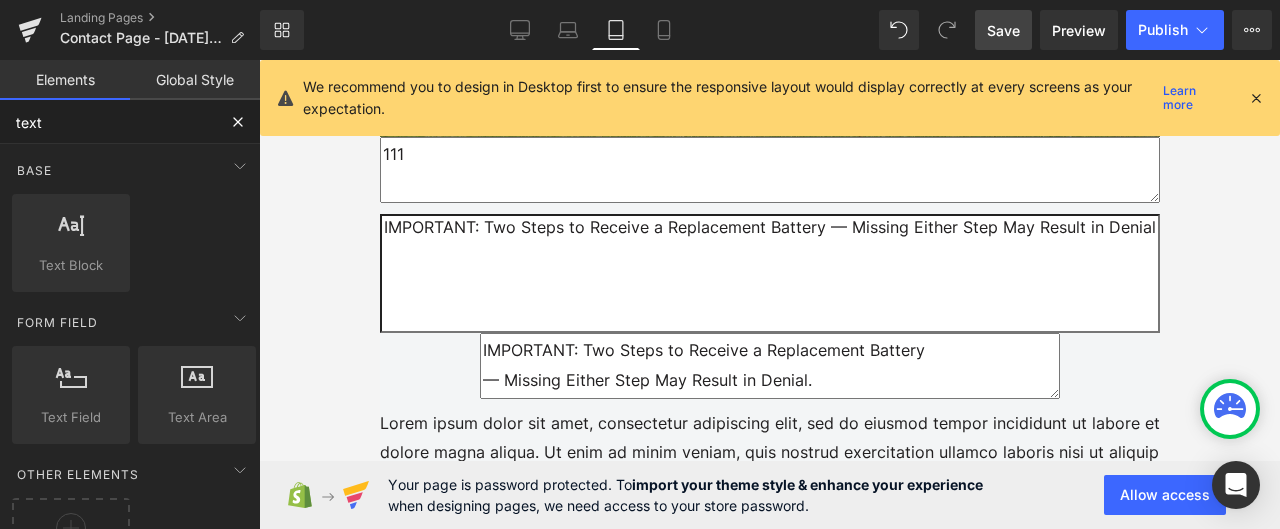 type on "text" 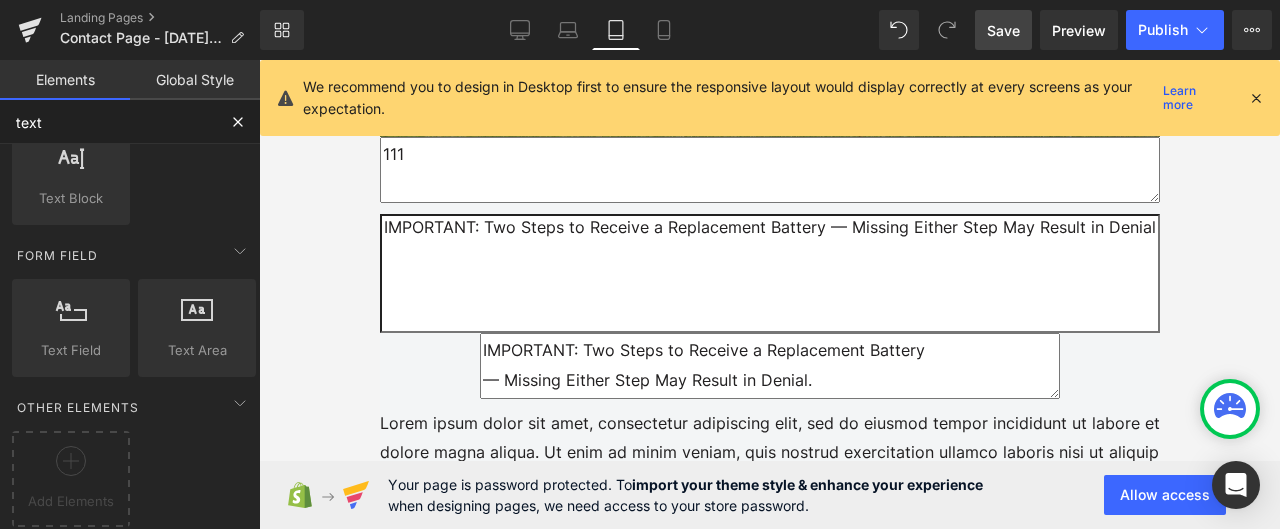 scroll, scrollTop: 0, scrollLeft: 0, axis: both 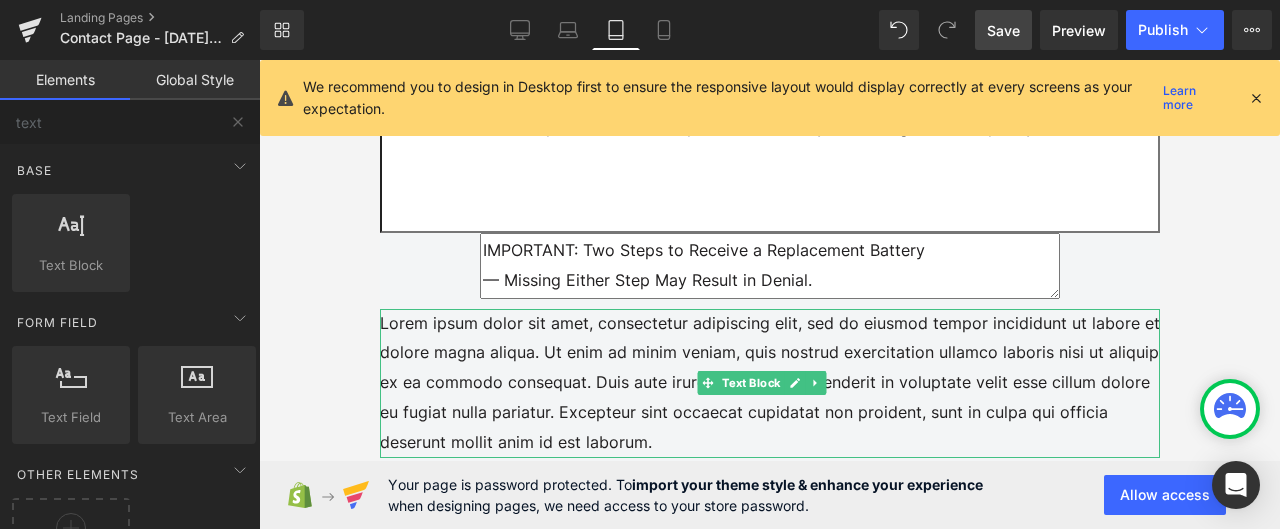 click on "Lorem ipsum dolor sit amet, consectetur adipiscing elit, sed do eiusmod tempor incididunt ut labore et dolore magna aliqua. Ut enim ad minim veniam, quis nostrud exercitation ullamco laboris nisi ut aliquip ex ea commodo consequat. Duis aute irure dolor in reprehenderit in voluptate velit esse cillum dolore eu fugiat nulla pariatur. Excepteur sint occaecat cupidatat non proident, sunt in culpa qui officia deserunt mollit anim id est laborum." at bounding box center [769, 384] 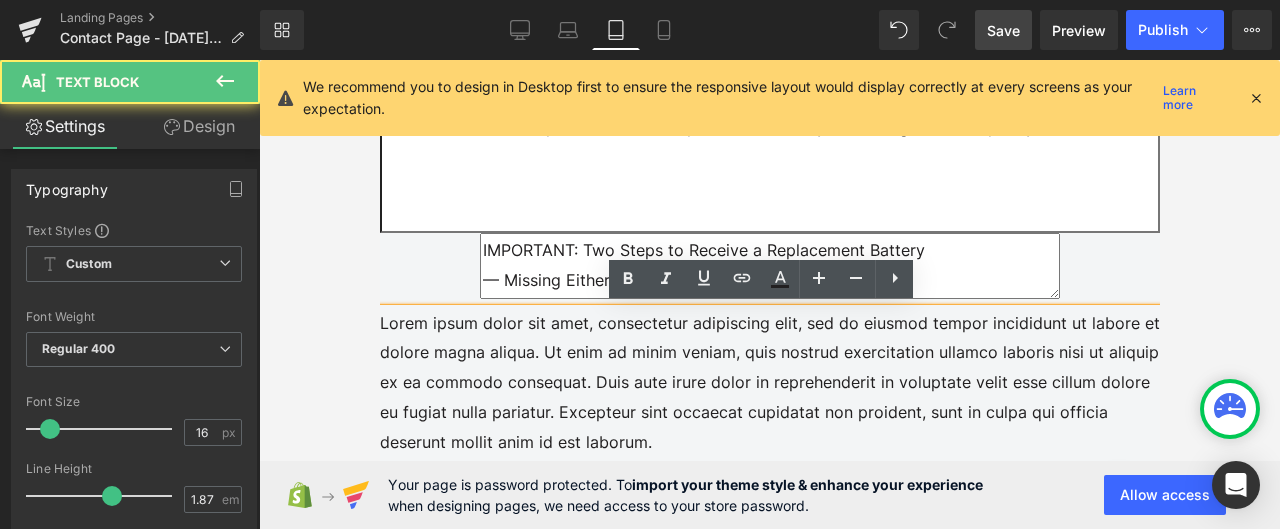 click on "Lorem ipsum dolor sit amet, consectetur adipiscing elit, sed do eiusmod tempor incididunt ut labore et dolore magna aliqua. Ut enim ad minim veniam, quis nostrud exercitation ullamco laboris nisi ut aliquip ex ea commodo consequat. Duis aute irure dolor in reprehenderit in voluptate velit esse cillum dolore eu fugiat nulla pariatur. Excepteur sint occaecat cupidatat non proident, sunt in culpa qui officia deserunt mollit anim id est laborum." at bounding box center (769, 384) 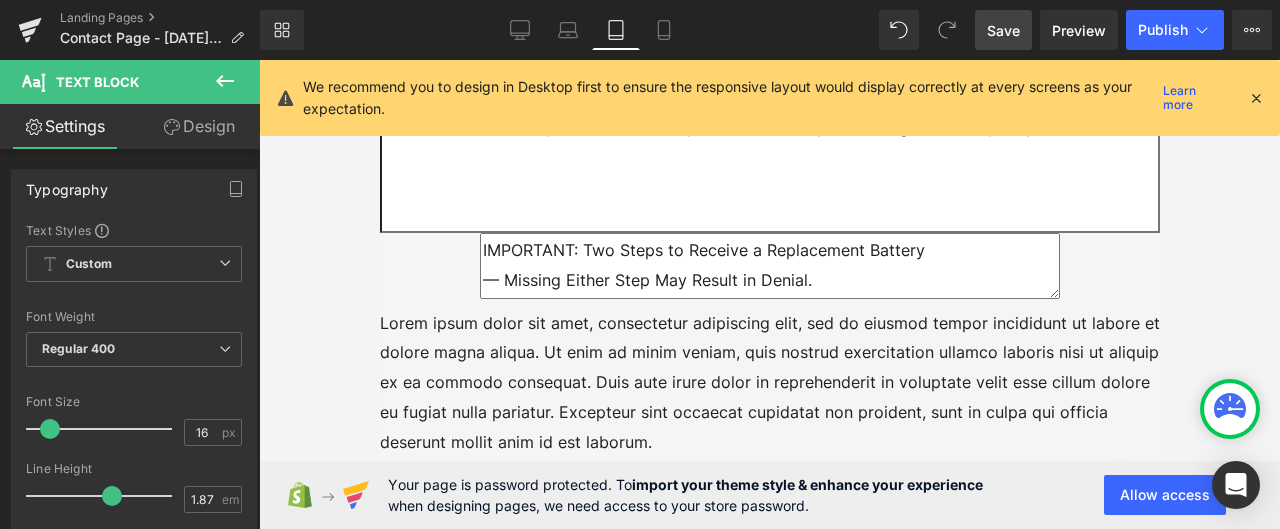 click on "Design" at bounding box center (199, 126) 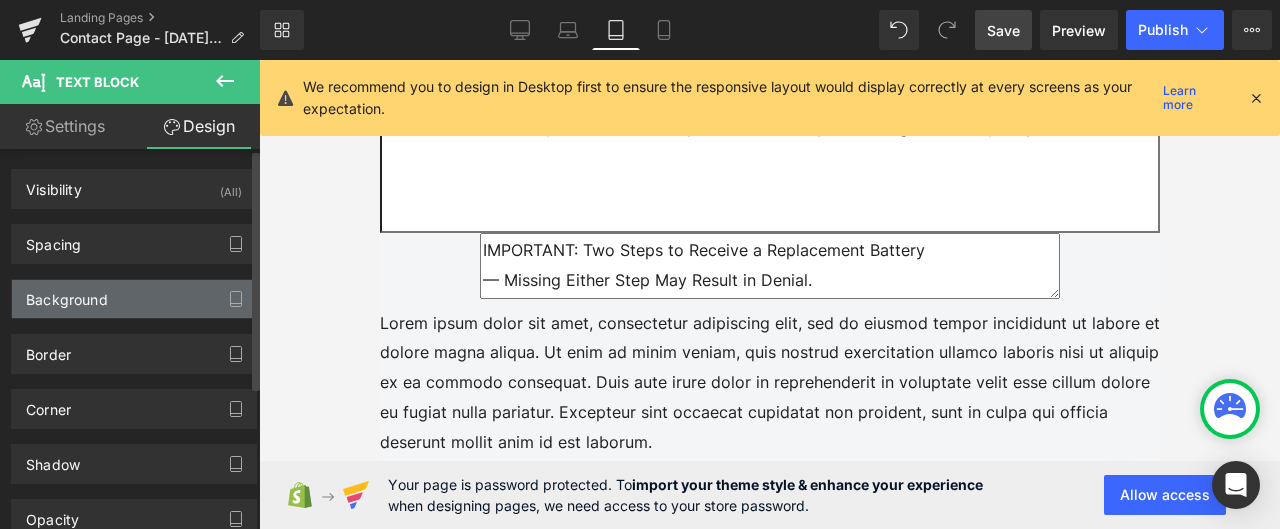 type on "0" 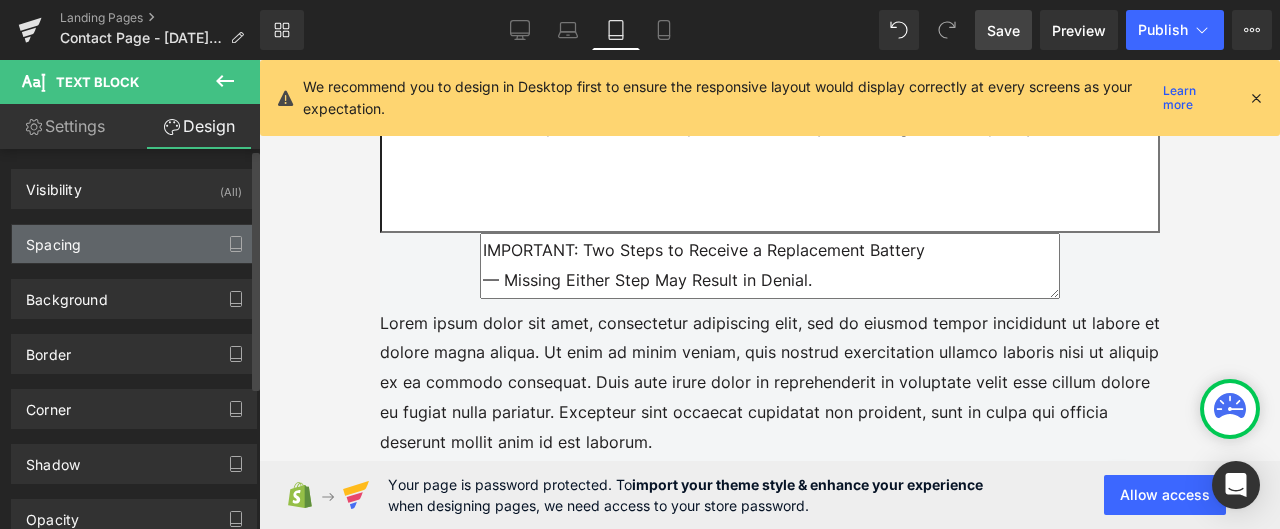 click on "Spacing" at bounding box center [134, 244] 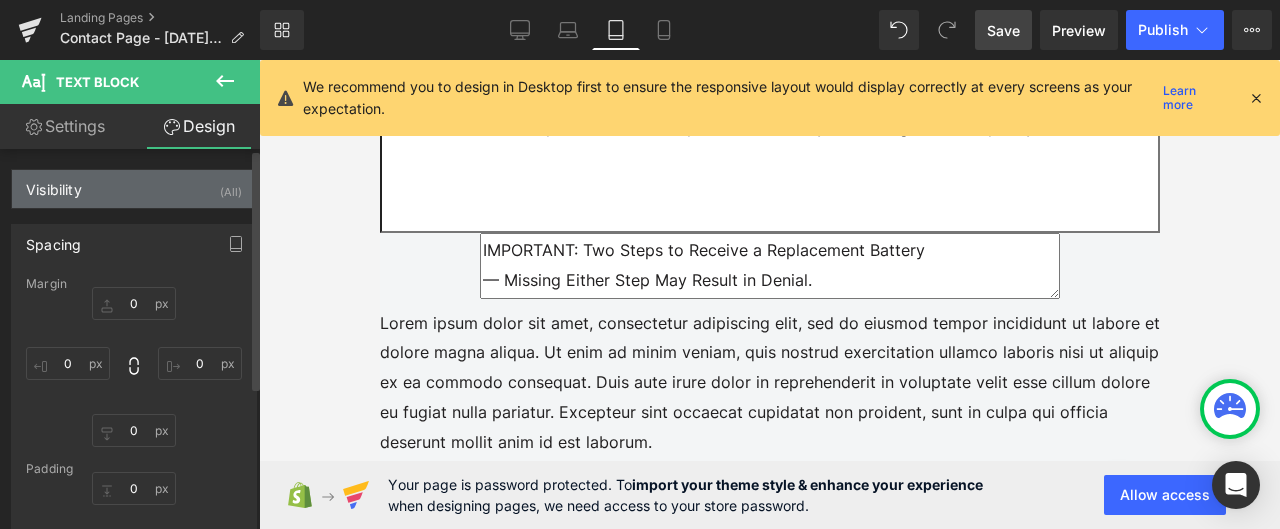click on "Visibility
(All)" at bounding box center [134, 189] 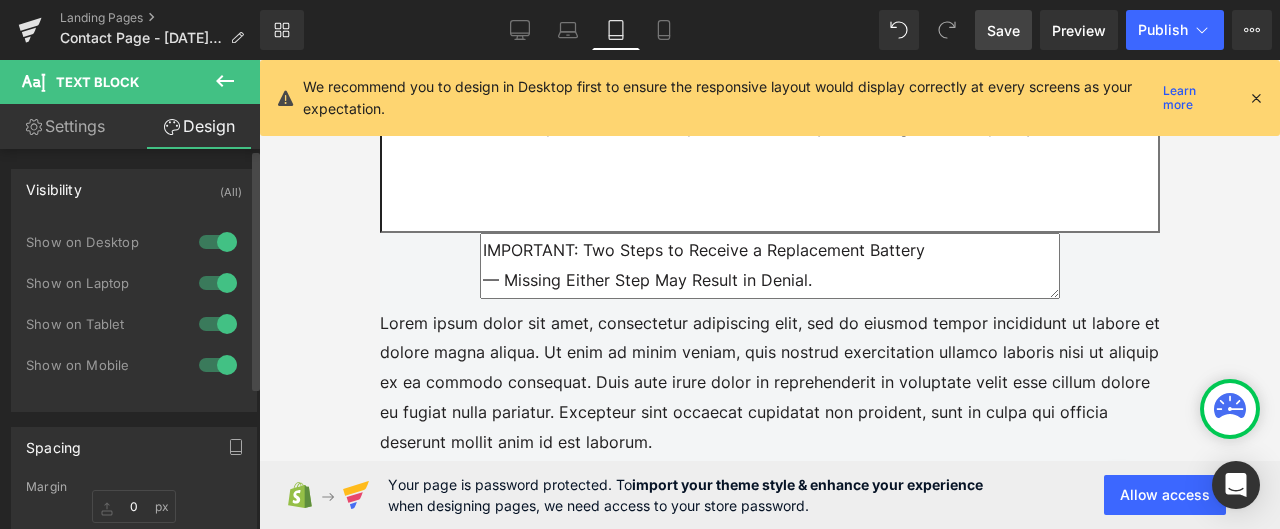 click on "Visibility
(All)" at bounding box center (134, 189) 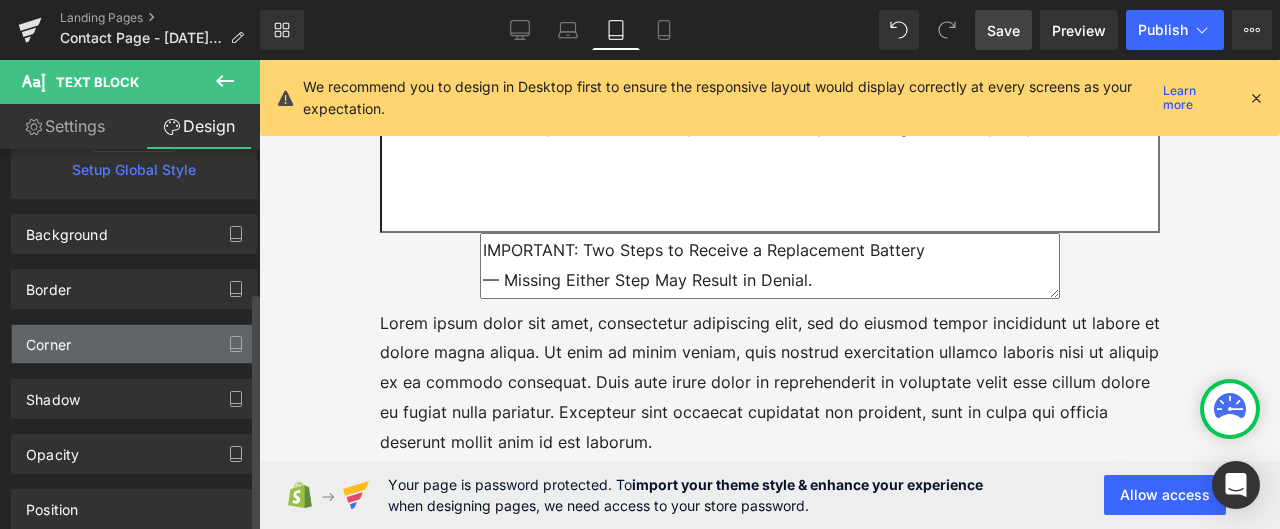 scroll, scrollTop: 500, scrollLeft: 0, axis: vertical 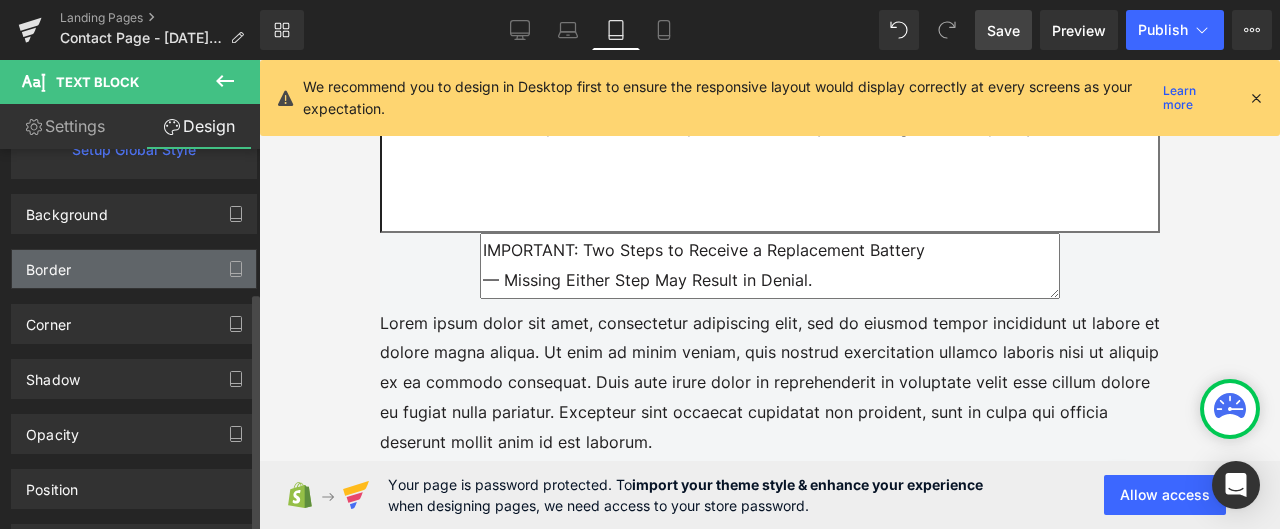 click on "Border" at bounding box center (134, 269) 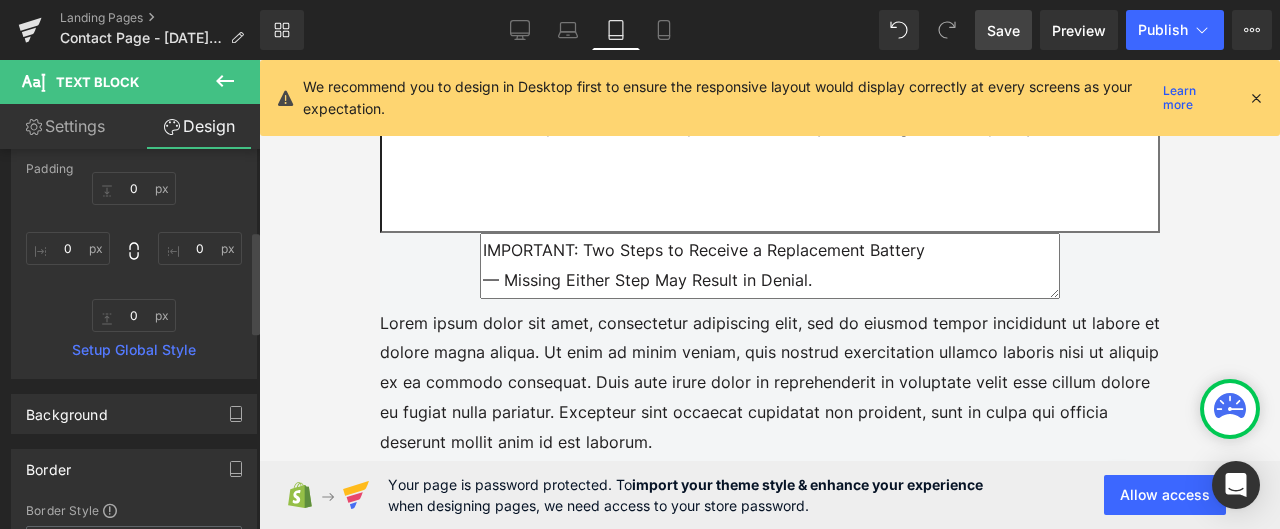 scroll, scrollTop: 600, scrollLeft: 0, axis: vertical 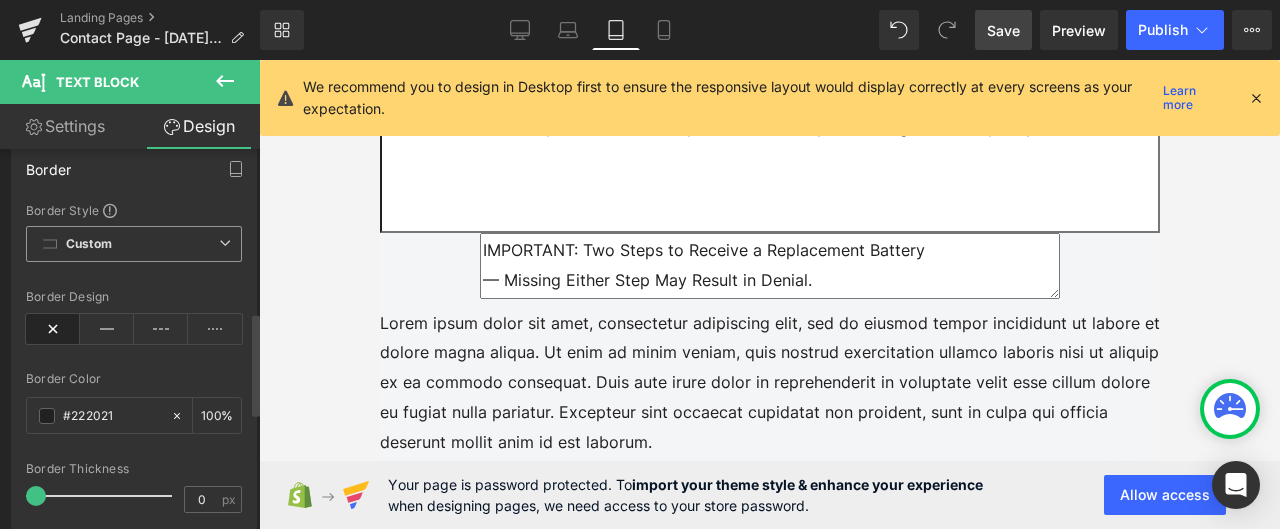 click on "Custom
Setup Global Style" at bounding box center [134, 244] 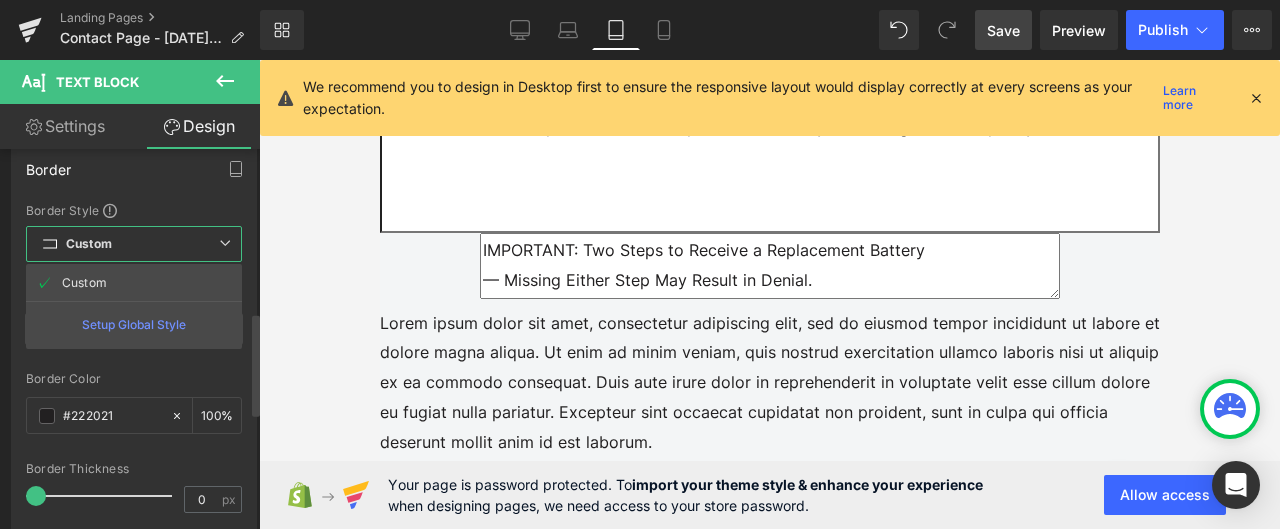 click on "Custom
Setup Global Style" at bounding box center (134, 244) 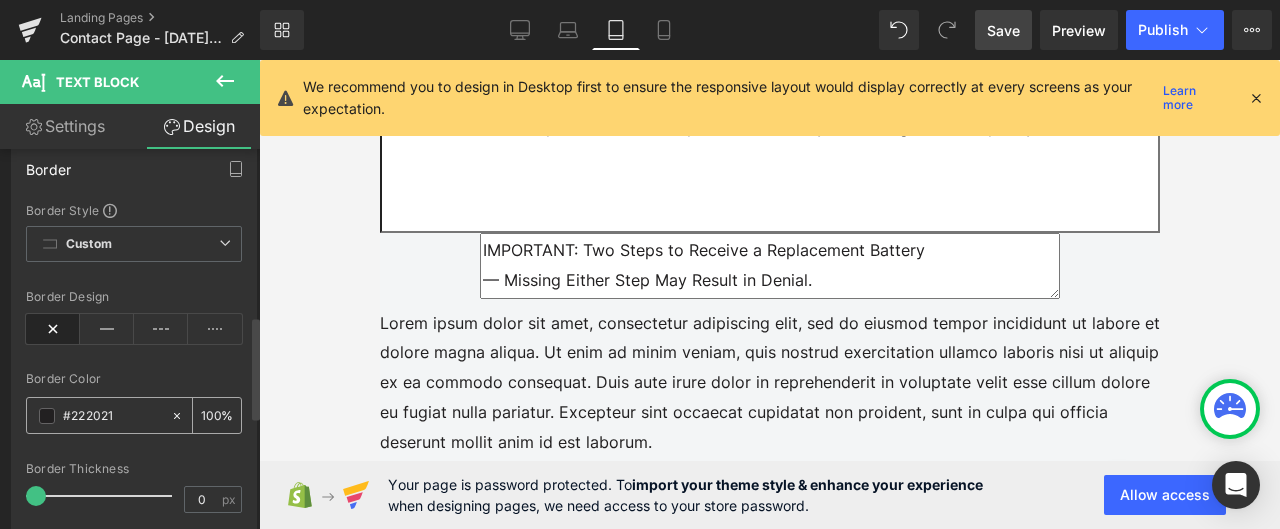 scroll, scrollTop: 700, scrollLeft: 0, axis: vertical 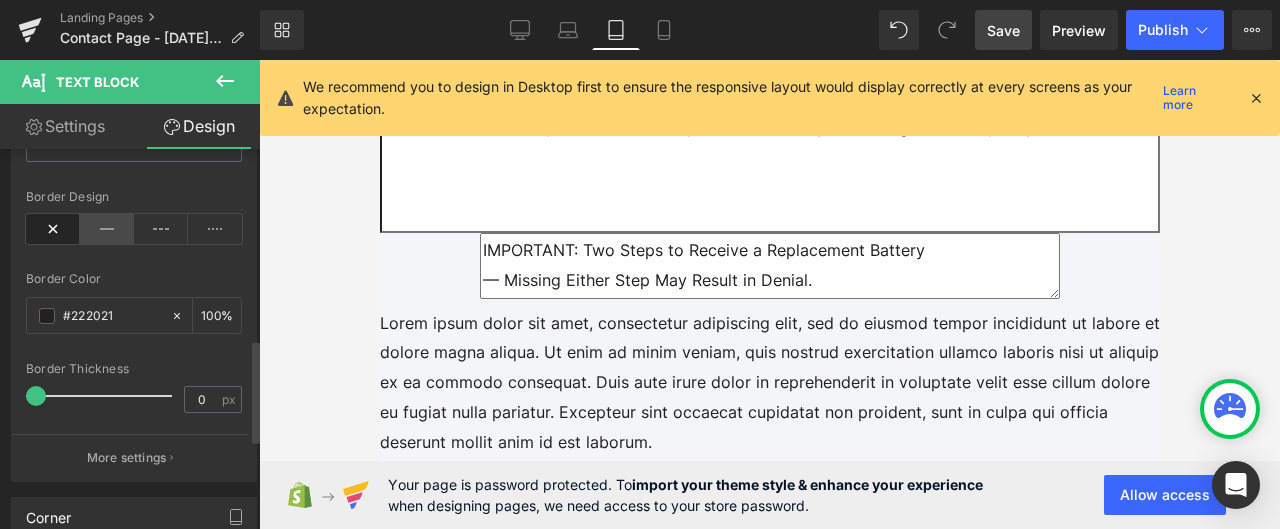 click at bounding box center (107, 229) 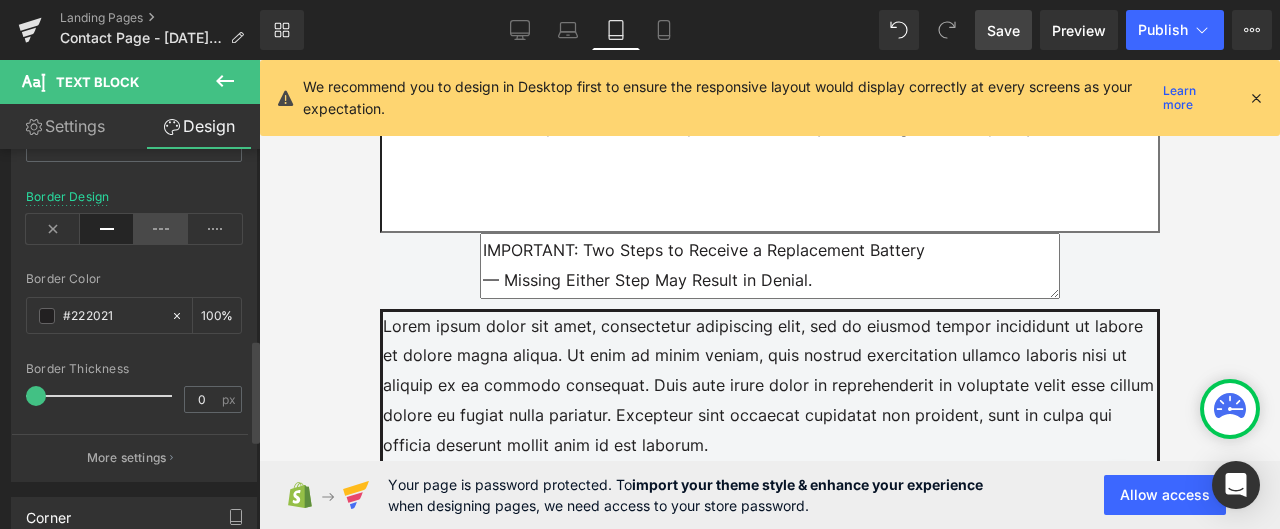 click at bounding box center (161, 229) 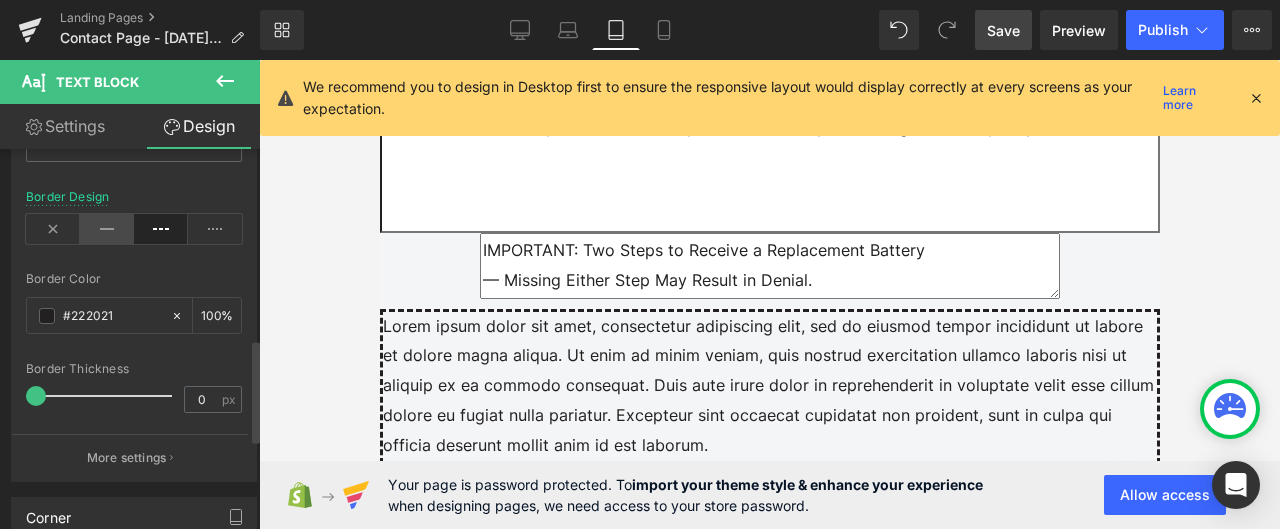 click at bounding box center (107, 229) 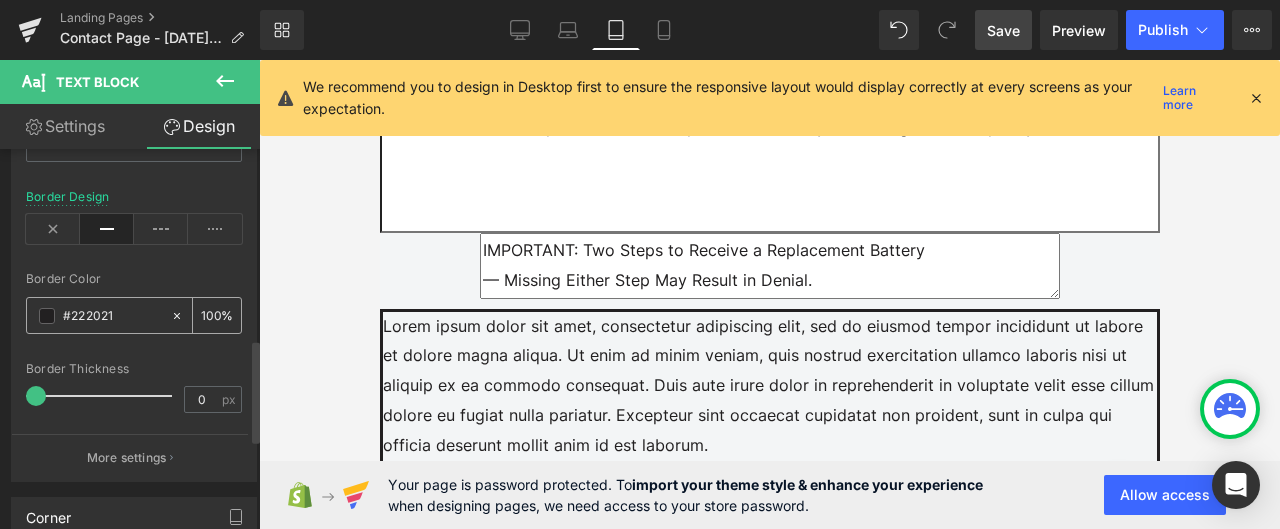 click at bounding box center [47, 316] 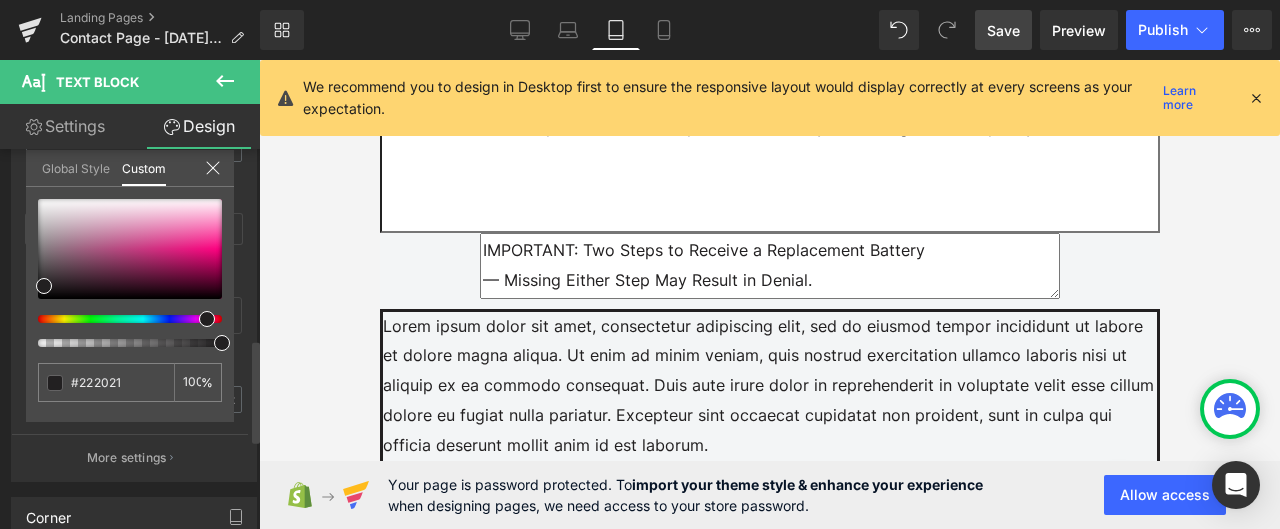 type on "#222020" 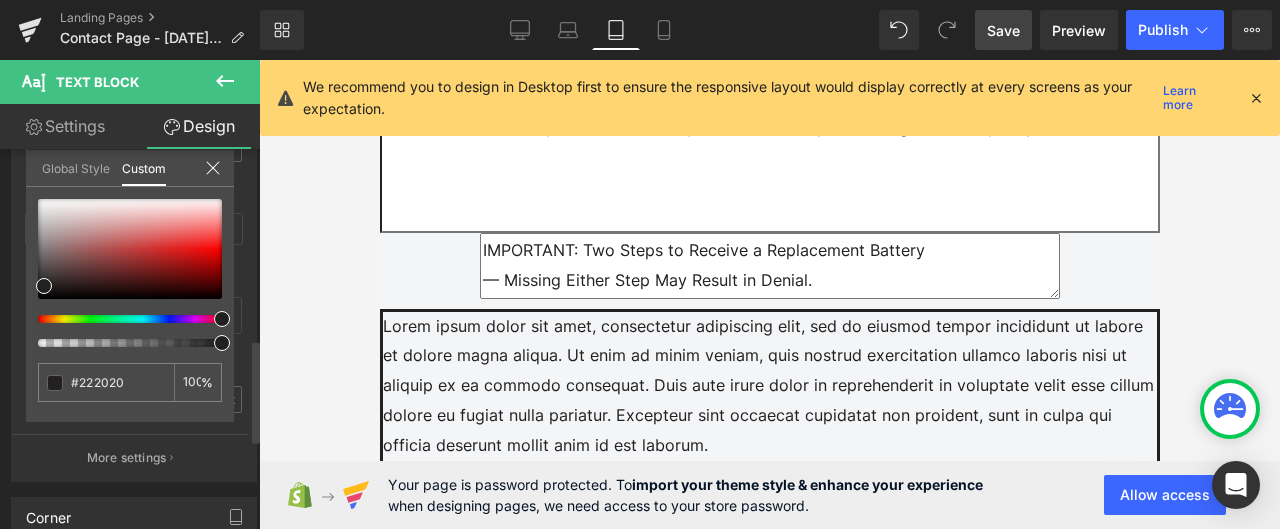 drag, startPoint x: 213, startPoint y: 321, endPoint x: 225, endPoint y: 327, distance: 13.416408 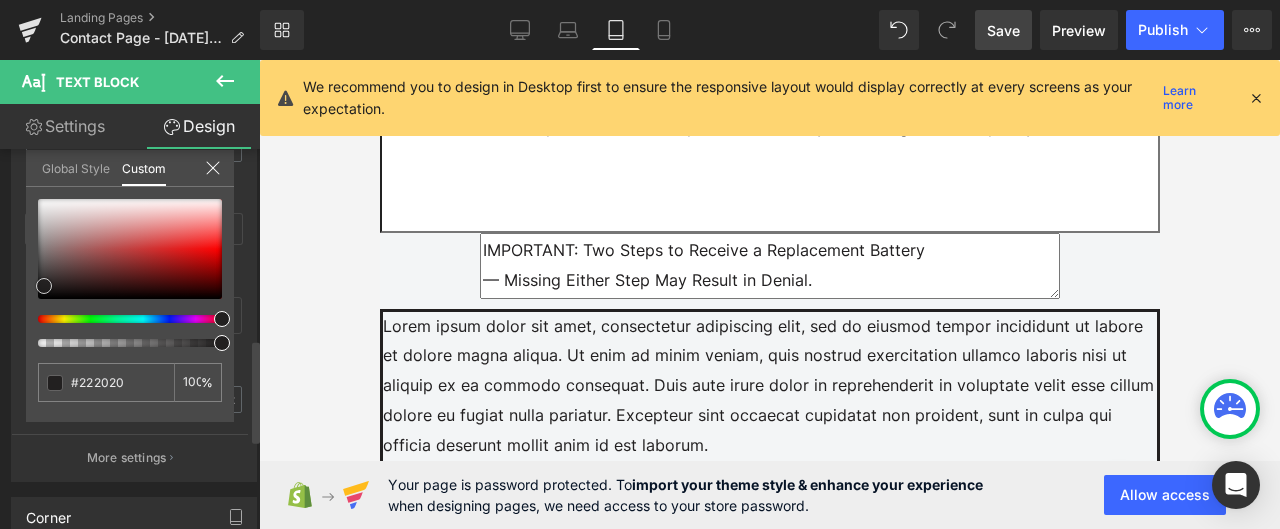 type on "#a80505" 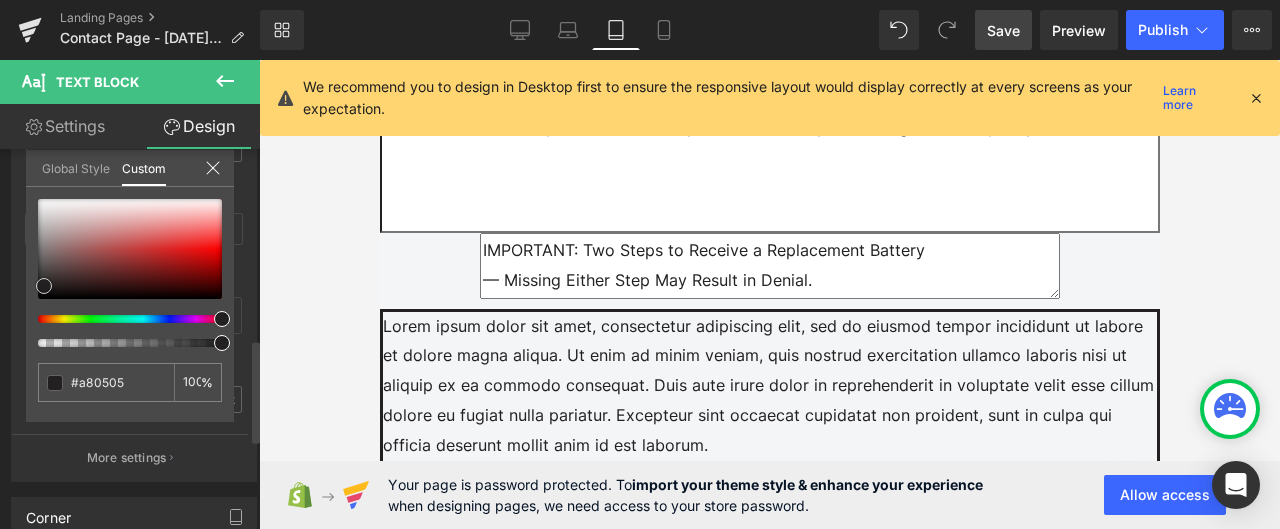 click at bounding box center (130, 249) 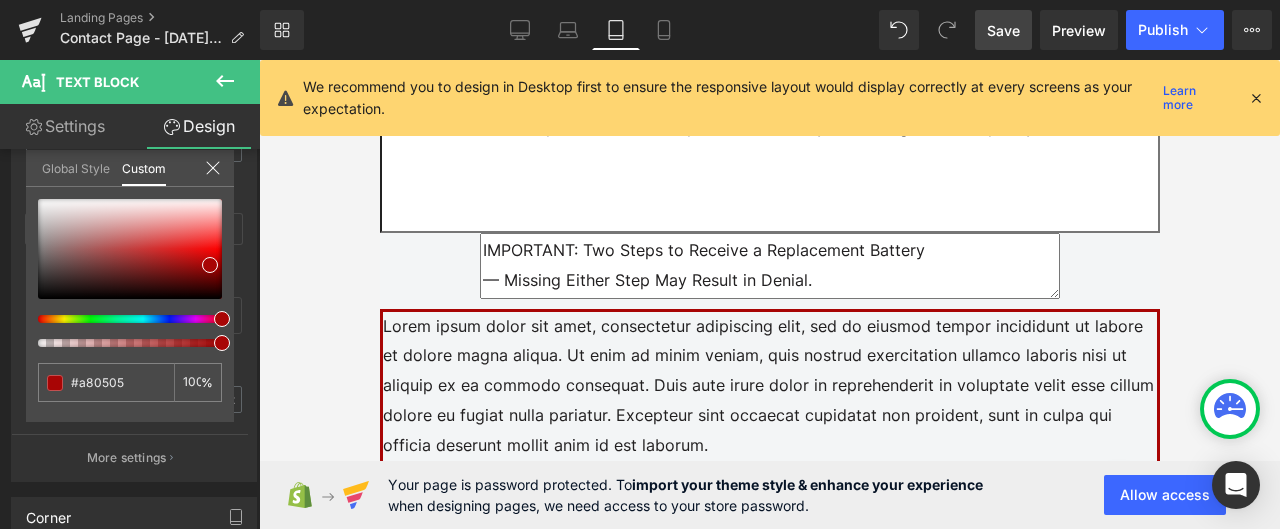 click at bounding box center [769, 294] 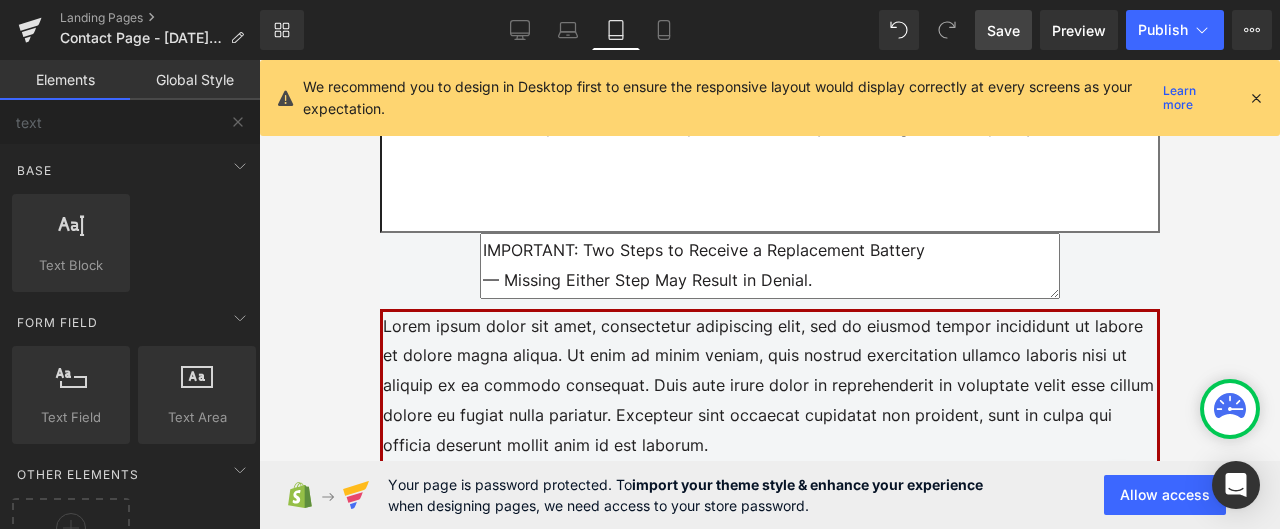 click on "PRODUCT RECALL NOTICE
Heading
[PERSON_NAME] is here to provide you with more information, answer any questions you may have.
Text Block
Row
Hero Banner         Row
111
Text Area
IMPORTANT: Two Steps to Receive a Replacement Battery — Missing Either Step May Result in Denial.  1.  You must first obtain a confirmation from VIVI if your battery is under this recall; and 2.  You must provide disposal proof of the recalled e-bike battery at a household hazardous waste (HHW) collection center.
Text Field     94px
Text Area
Text Block
Text Block
Row
Select your layout" at bounding box center (769, 461) 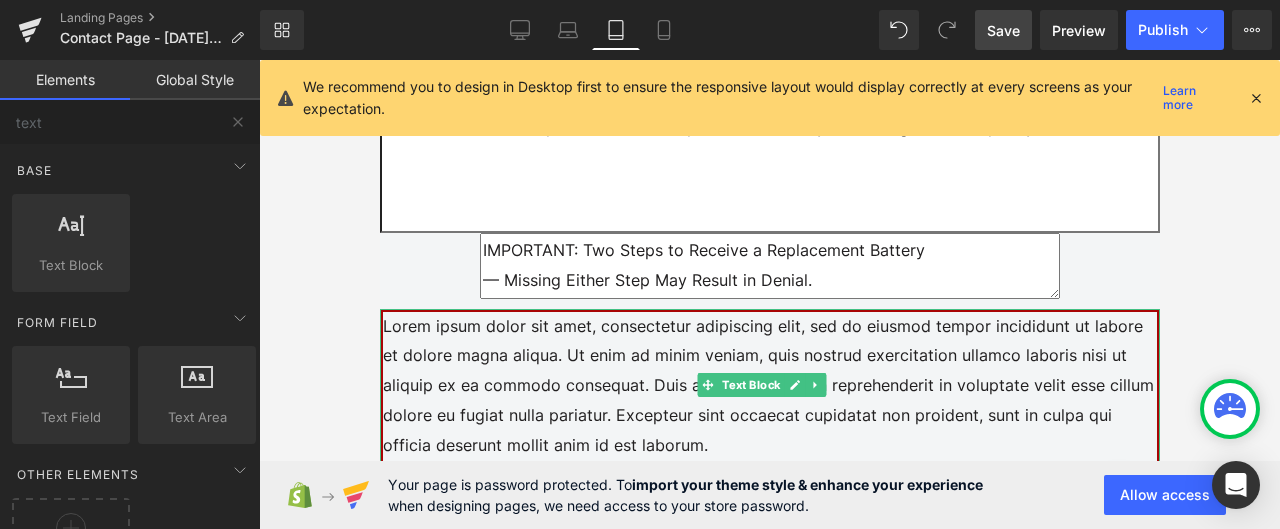 click on "Lorem ipsum dolor sit amet, consectetur adipiscing elit, sed do eiusmod tempor incididunt ut labore et dolore magna aliqua. Ut enim ad minim veniam, quis nostrud exercitation ullamco laboris nisi ut aliquip ex ea commodo consequat. Duis aute irure dolor in reprehenderit in voluptate velit esse cillum dolore eu fugiat nulla pariatur. Excepteur sint occaecat cupidatat non proident, sunt in culpa qui officia deserunt mollit anim id est laborum." at bounding box center [769, 387] 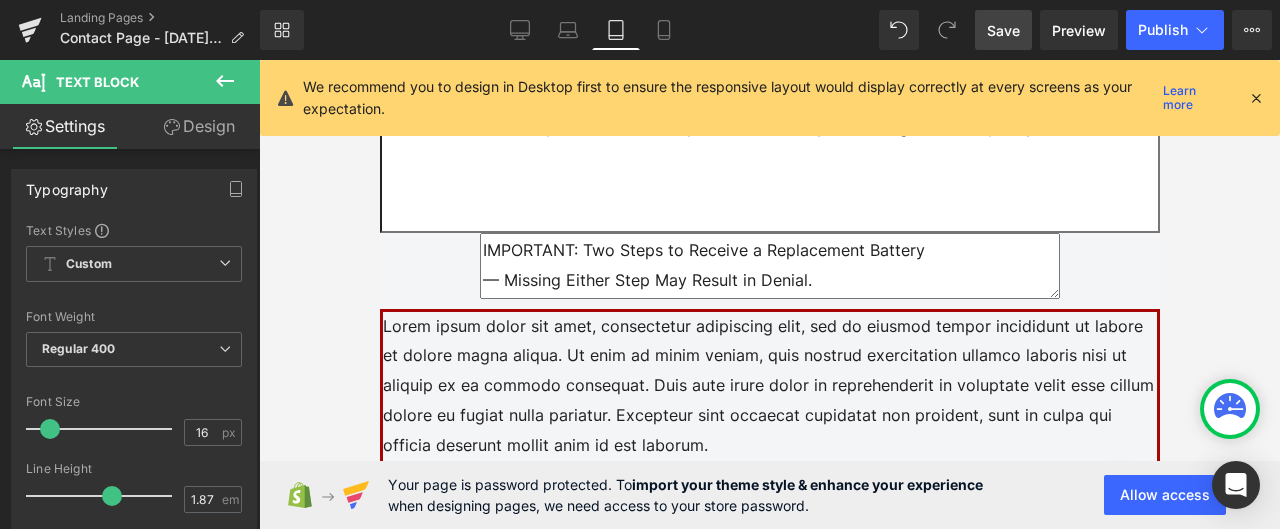 click on "Design" at bounding box center (199, 126) 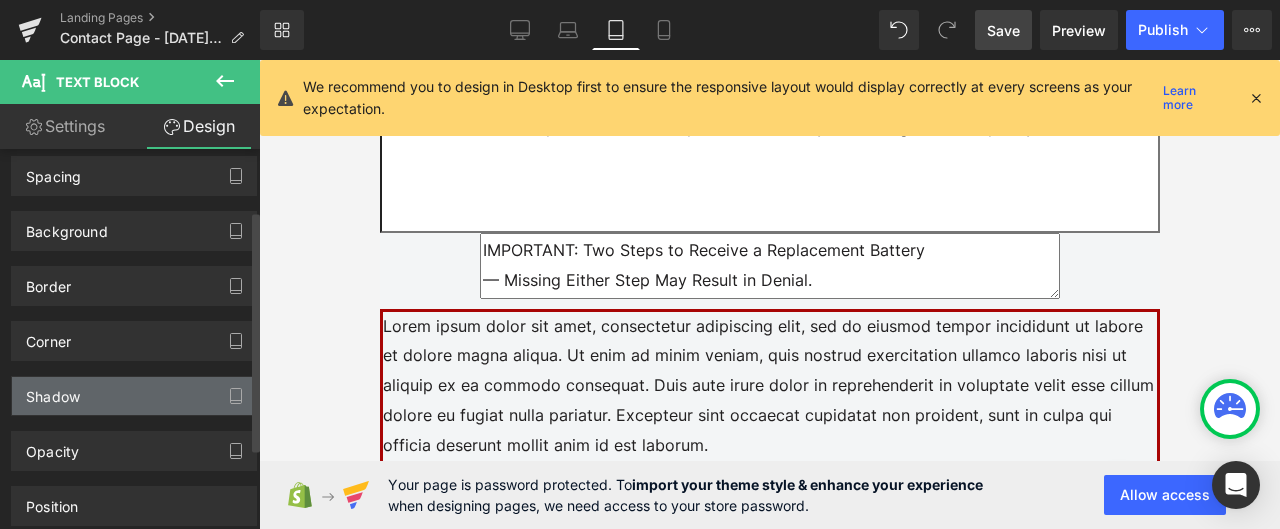 scroll, scrollTop: 100, scrollLeft: 0, axis: vertical 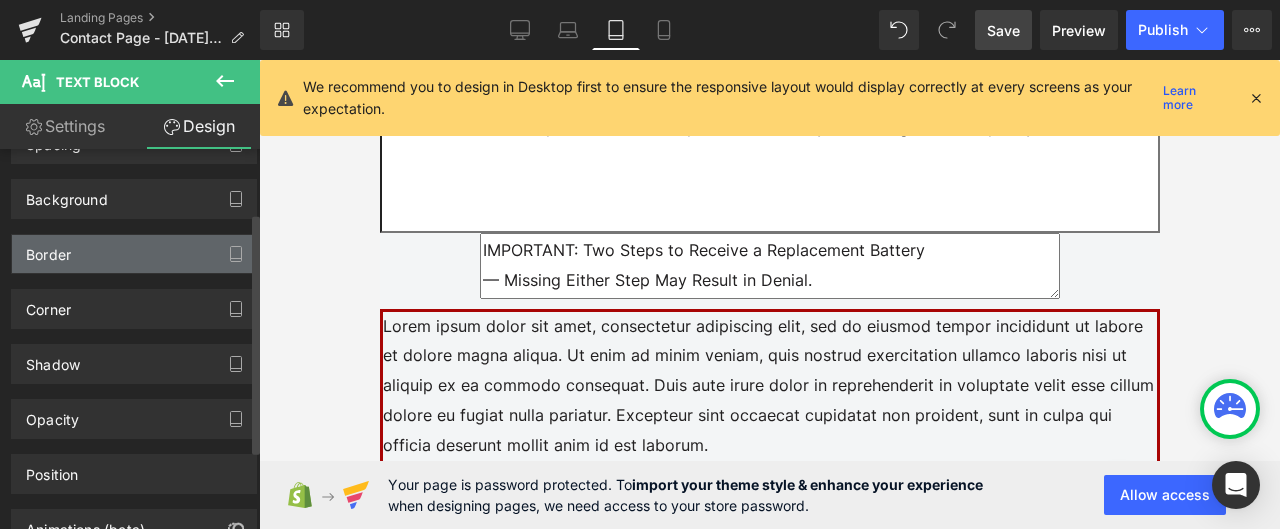 click on "Border" at bounding box center [134, 254] 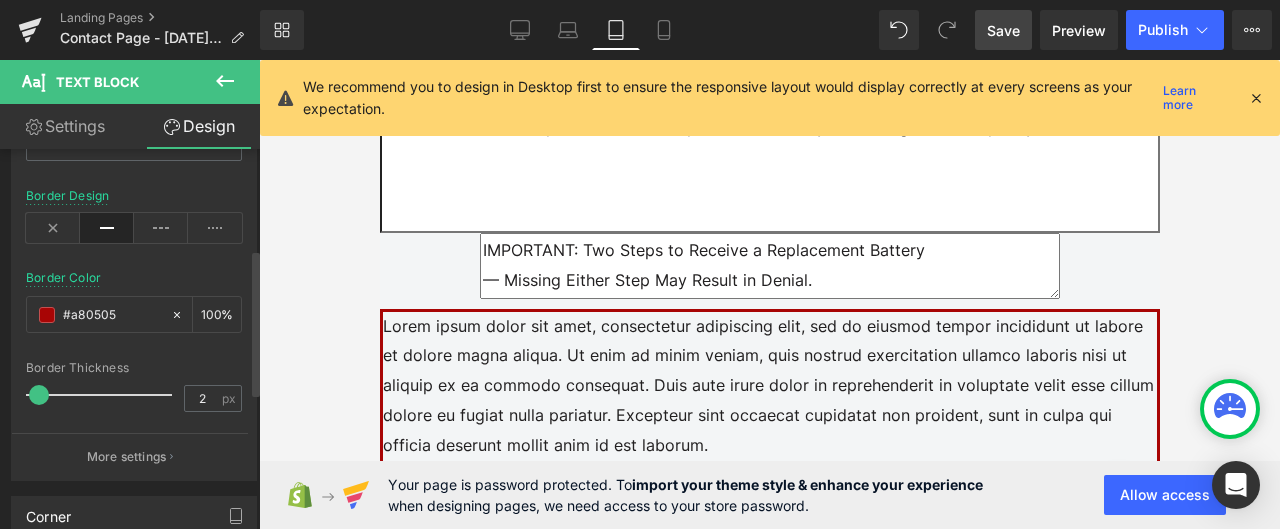 scroll, scrollTop: 300, scrollLeft: 0, axis: vertical 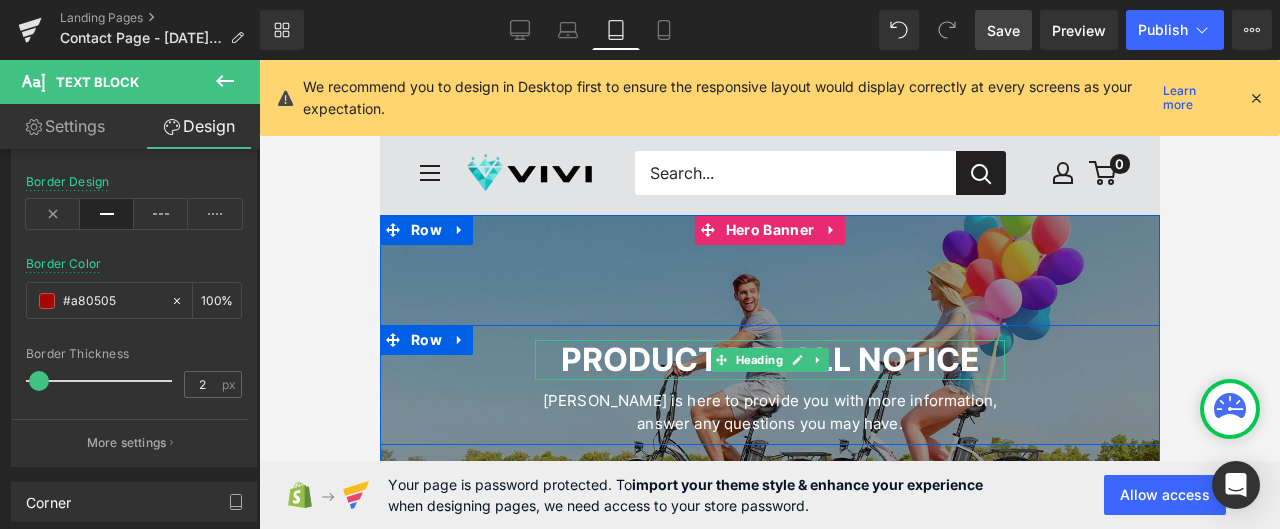click on "PRODUCT RECALL NOTICE" at bounding box center [769, 359] 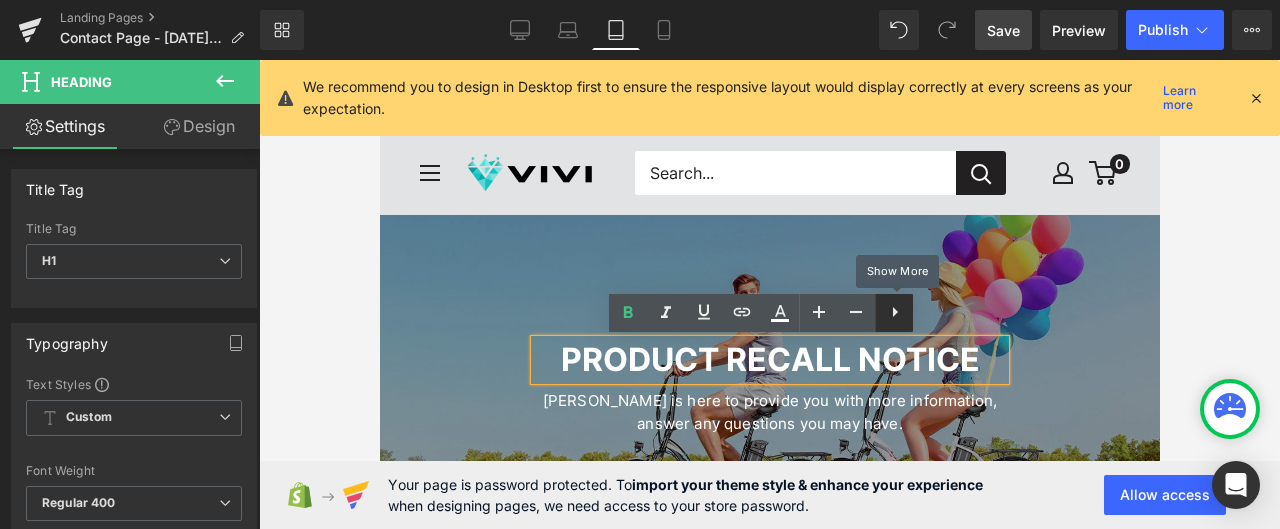 click 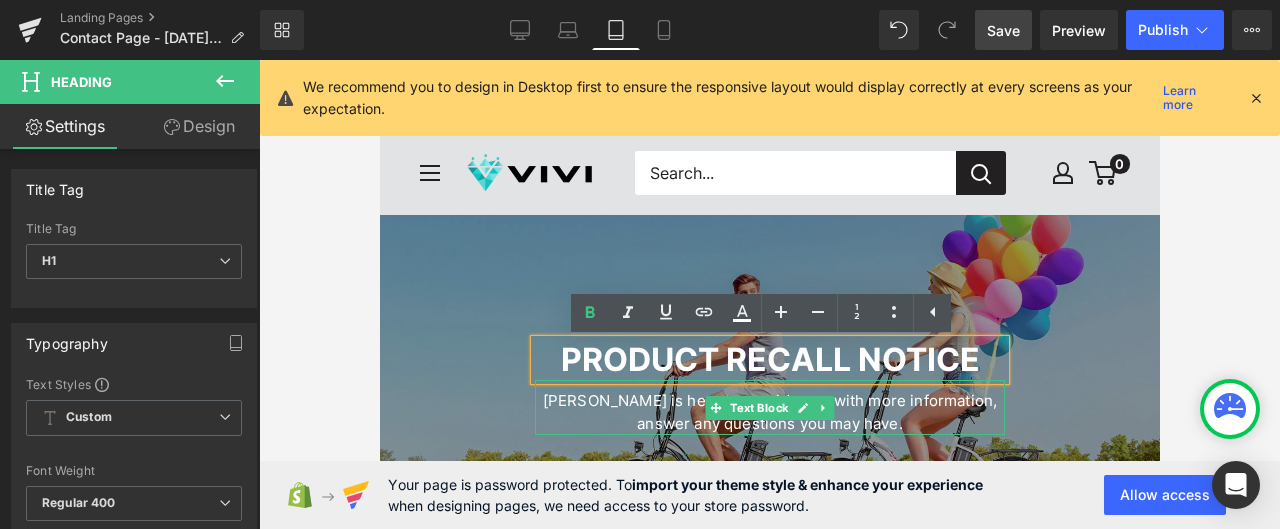 click on "[PERSON_NAME] is here to provide you with more information, answer any questions you may have." at bounding box center (769, 407) 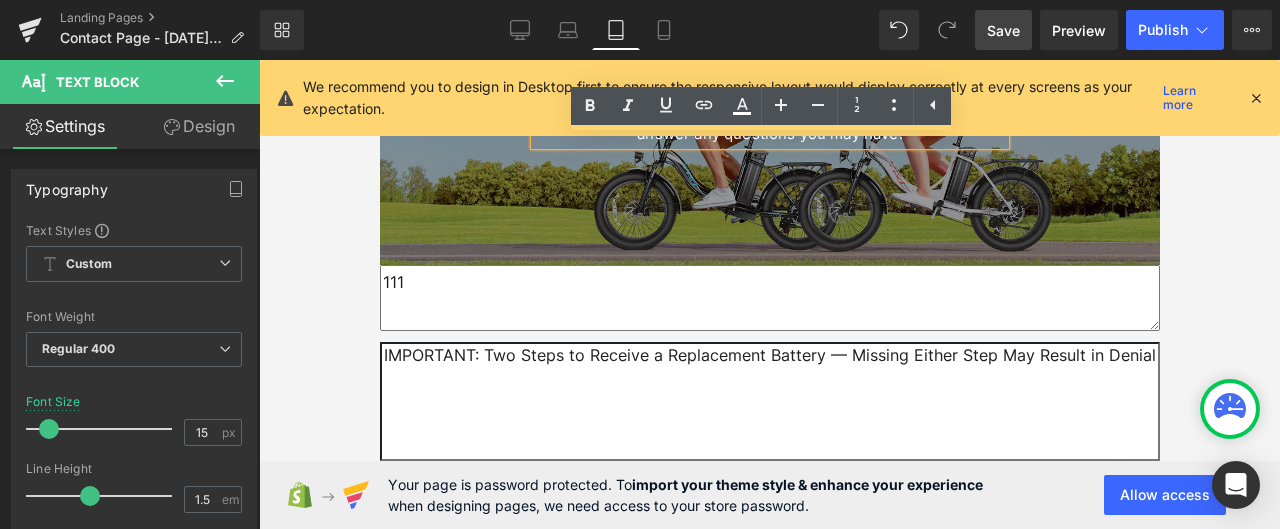 scroll, scrollTop: 300, scrollLeft: 0, axis: vertical 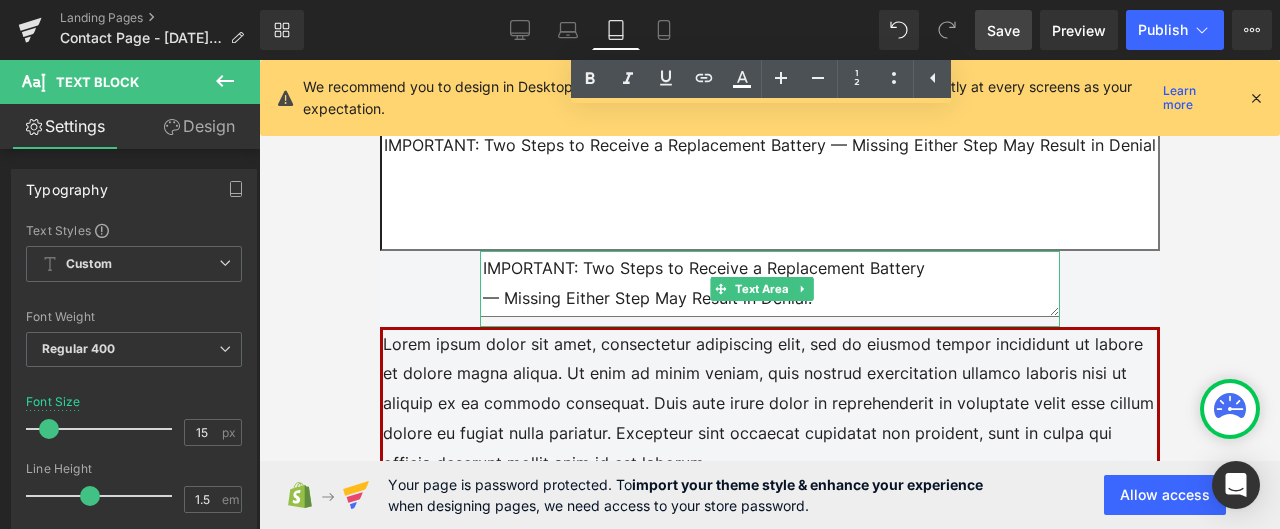 click on "IMPORTANT: Two Steps to Receive a Replacement Battery
— Missing Either Step May Result in Denial.
1.  You must first obtain a confirmation from VIVI if your battery is under this recall; and
2.  You must provide disposal proof of the recalled e-bike battery at a household hazardous waste (HHW) collection center." at bounding box center (769, 284) 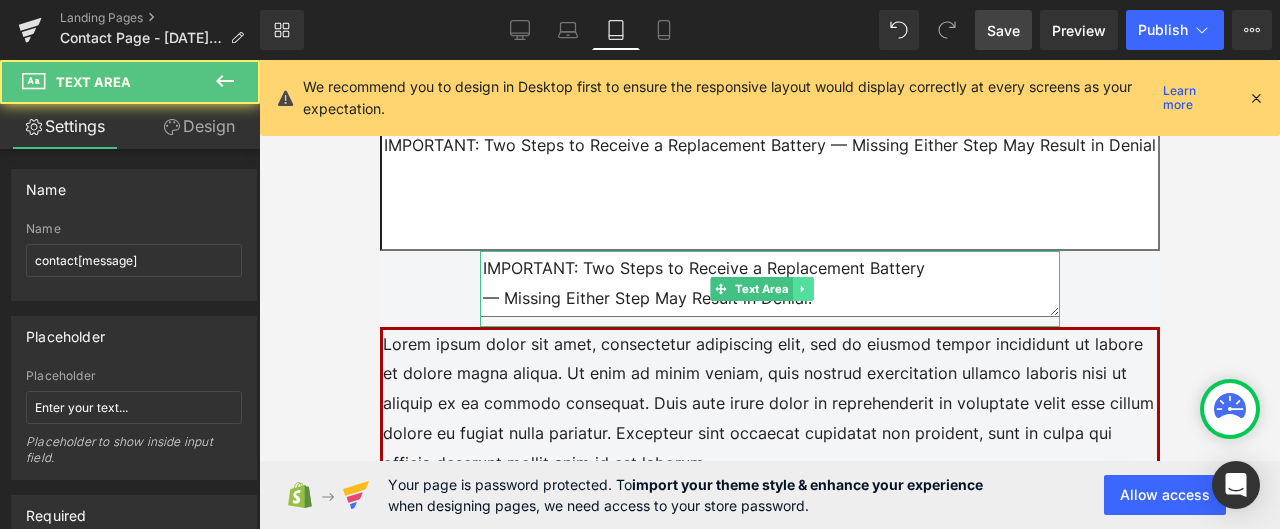 click at bounding box center [801, 289] 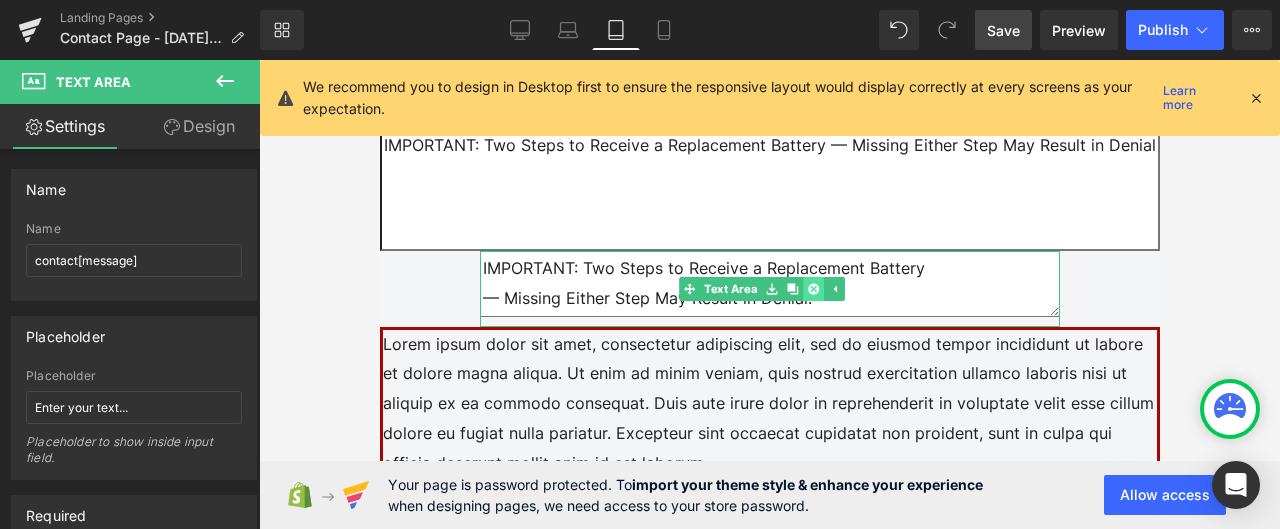 click 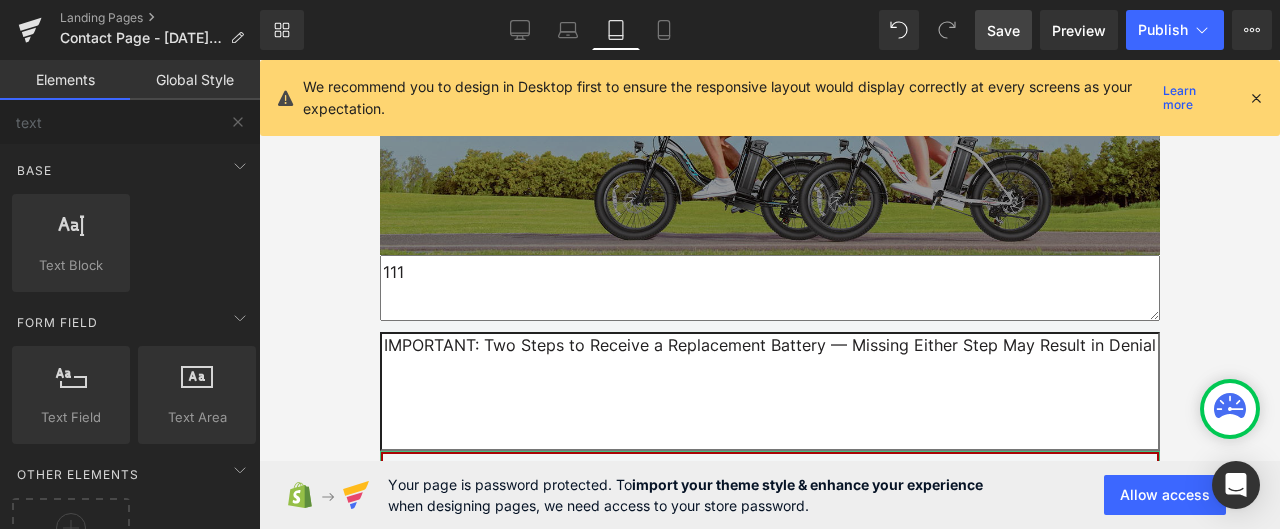 scroll, scrollTop: 300, scrollLeft: 0, axis: vertical 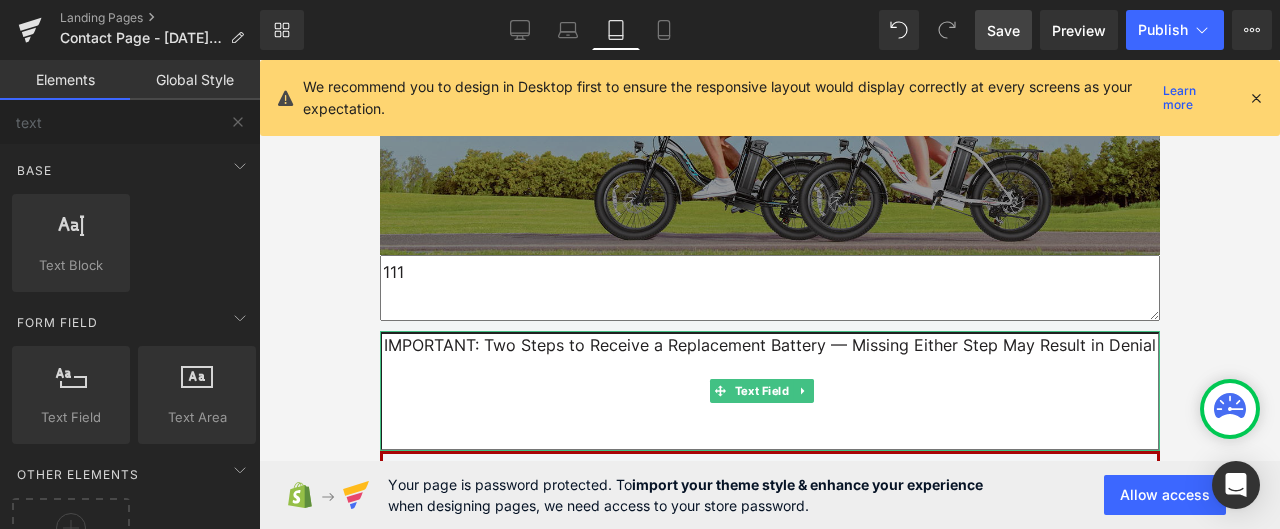 click on "IMPORTANT: Two Steps to Receive a Replacement Battery — Missing Either Step May Result in Denial.  1.  You must first obtain a confirmation from VIVI if your battery is under this recall; and 2.  You must provide disposal proof of the recalled e-bike battery at a household hazardous waste (HHW) collection center." at bounding box center [769, 391] 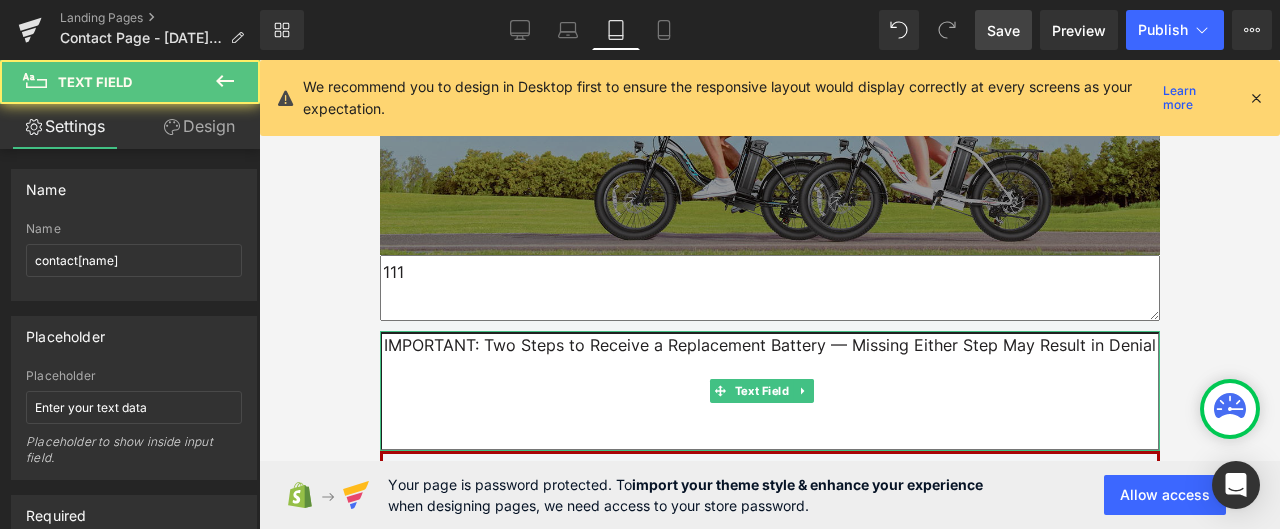 click on "IMPORTANT: Two Steps to Receive a Replacement Battery — Missing Either Step May Result in Denial.  1.  You must first obtain a confirmation from VIVI if your battery is under this recall; and 2.  You must provide disposal proof of the recalled e-bike battery at a household hazardous waste (HHW) collection center." at bounding box center (769, 391) 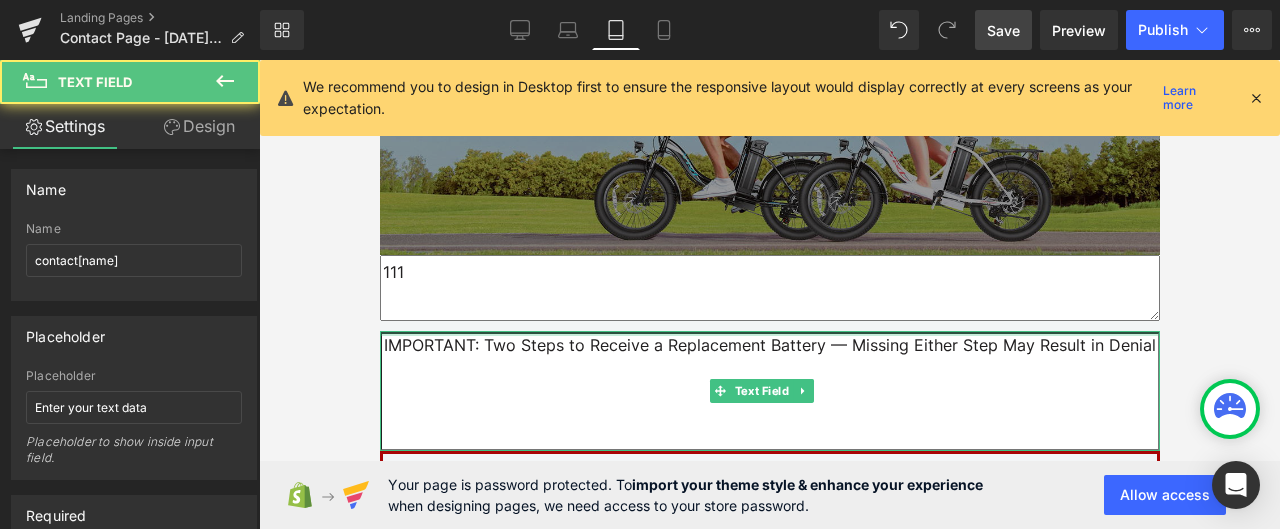 click on "IMPORTANT: Two Steps to Receive a Replacement Battery — Missing Either Step May Result in Denial.  1.  You must first obtain a confirmation from VIVI if your battery is under this recall; and 2.  You must provide disposal proof of the recalled e-bike battery at a household hazardous waste (HHW) collection center.
Text Field     94px" at bounding box center [769, 391] 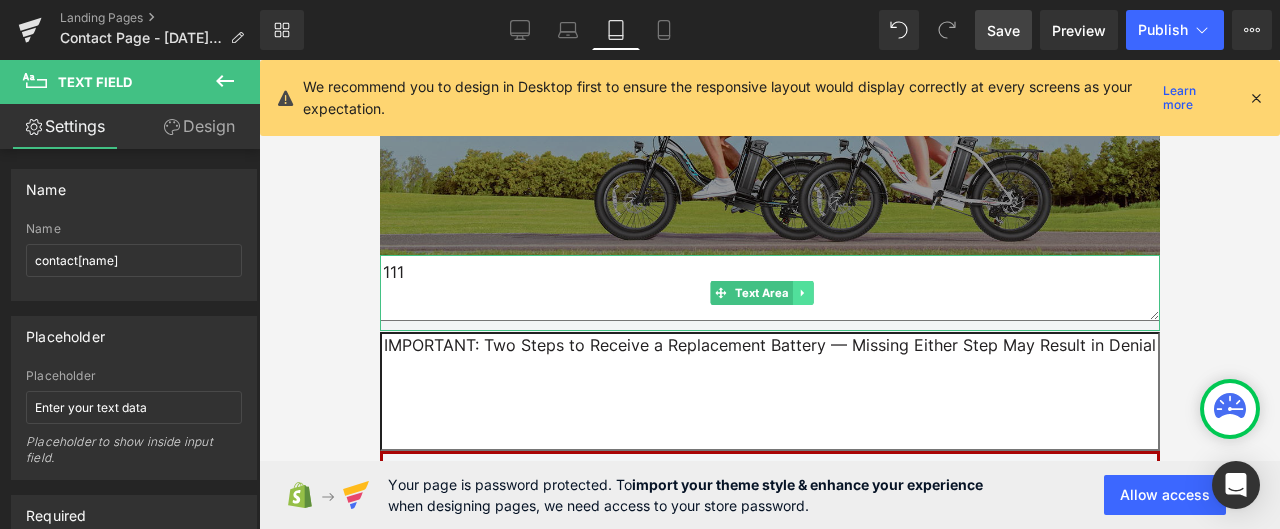 click 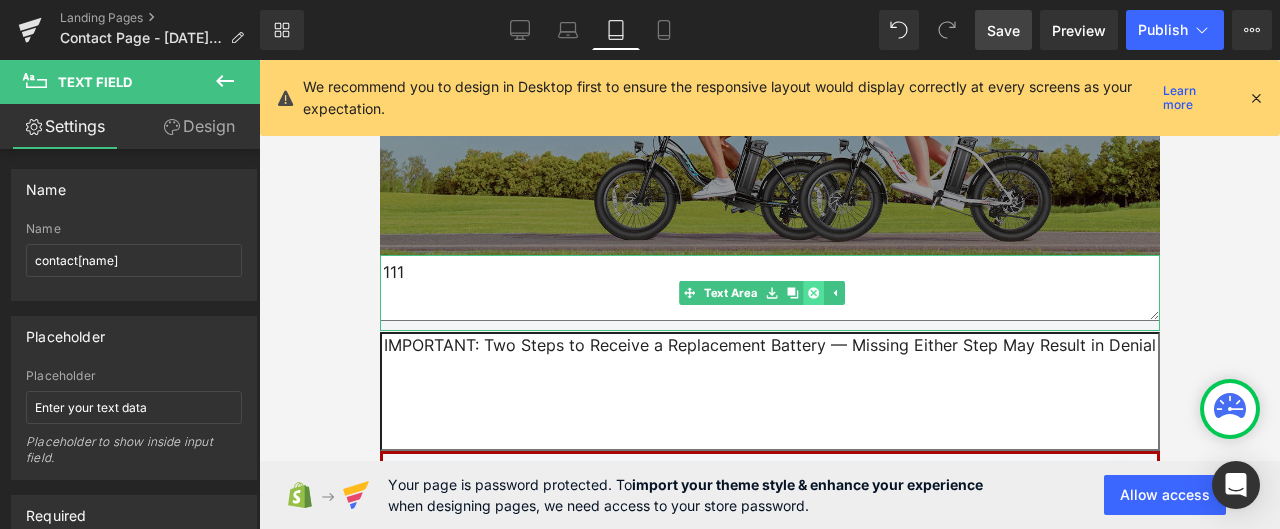 click 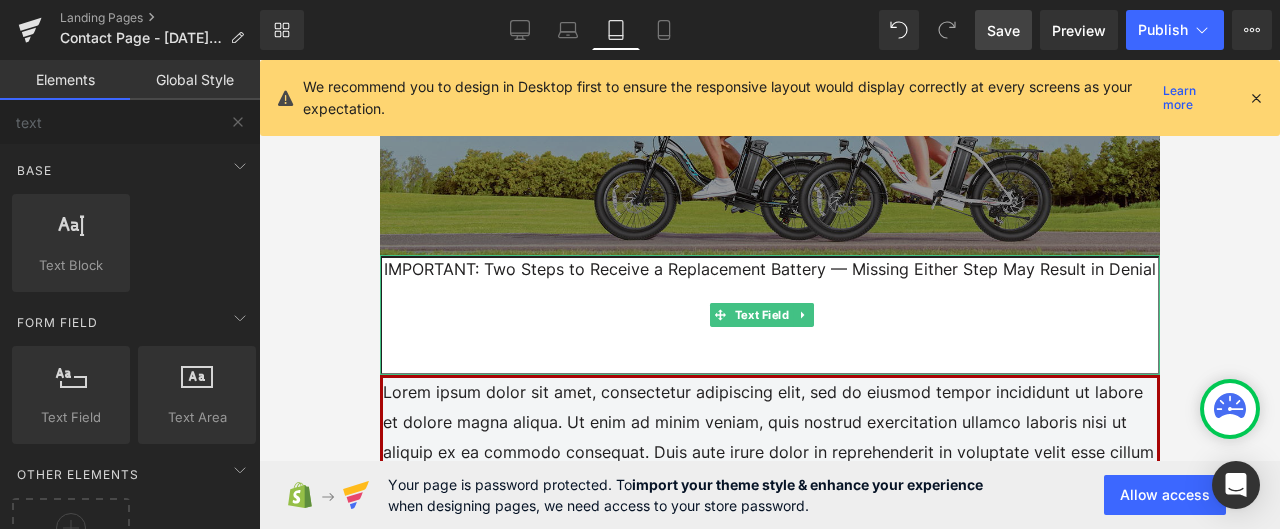 click on "IMPORTANT: Two Steps to Receive a Replacement Battery — Missing Either Step May Result in Denial.  1.  You must first obtain a confirmation from VIVI if your battery is under this recall; and 2.  You must provide disposal proof of the recalled e-bike battery at a household hazardous waste (HHW) collection center." at bounding box center (769, 315) 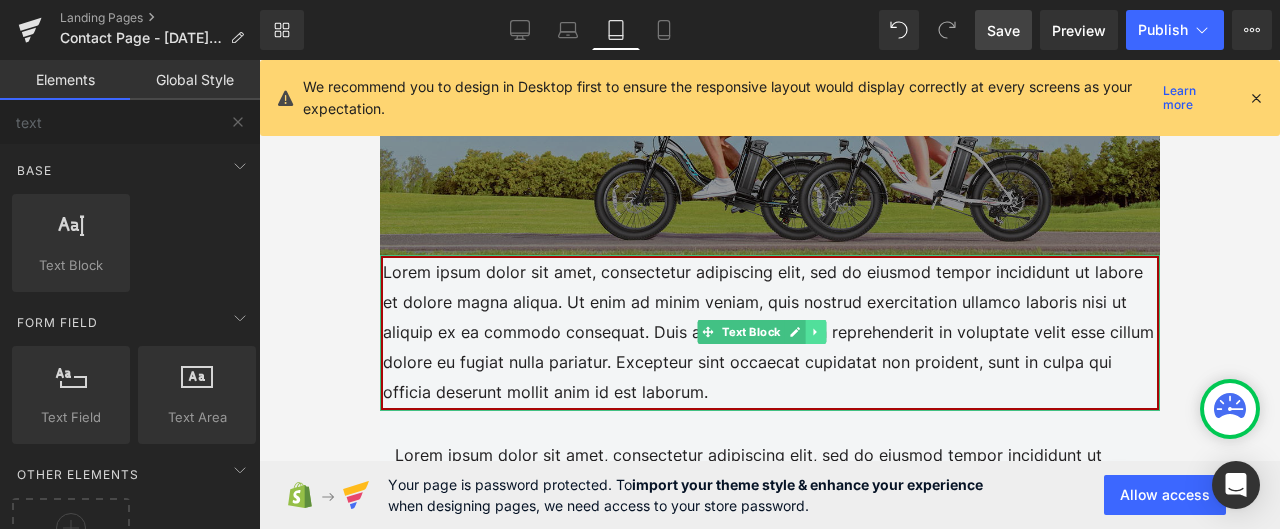 click 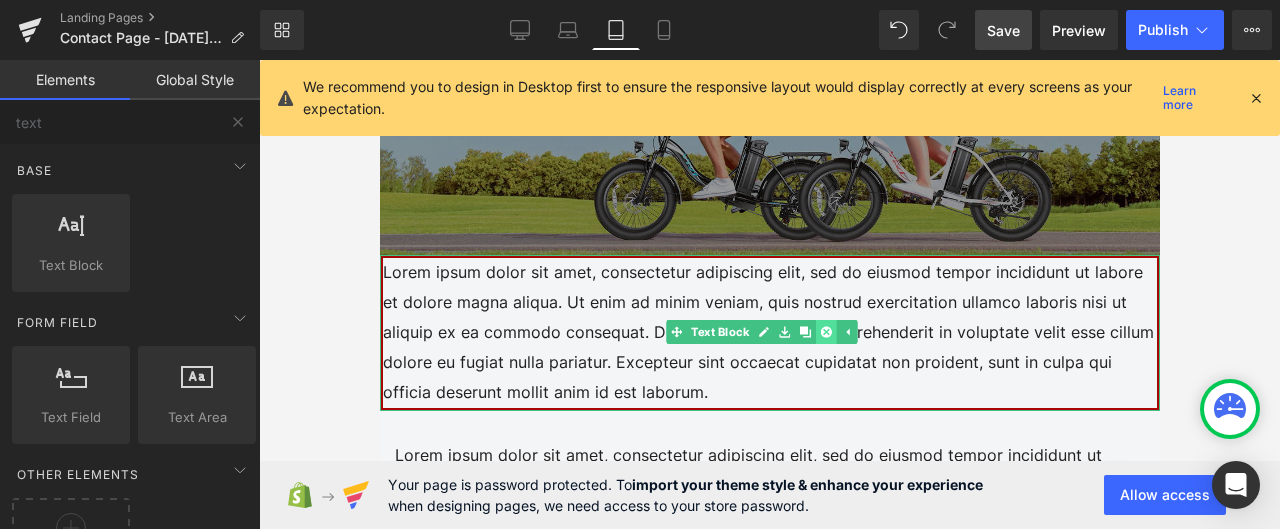 click 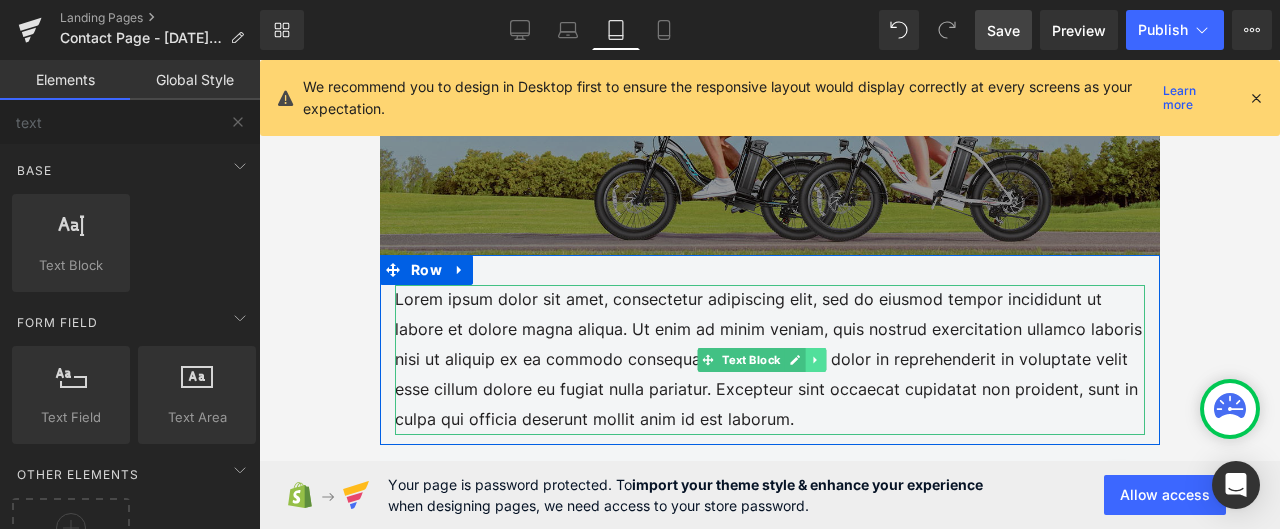 click 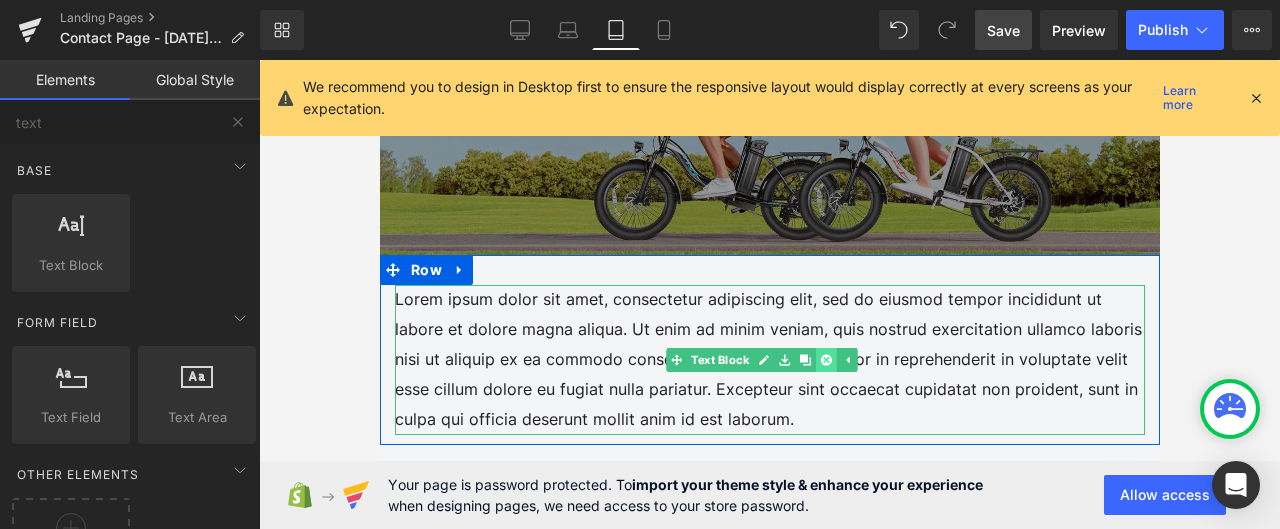 click 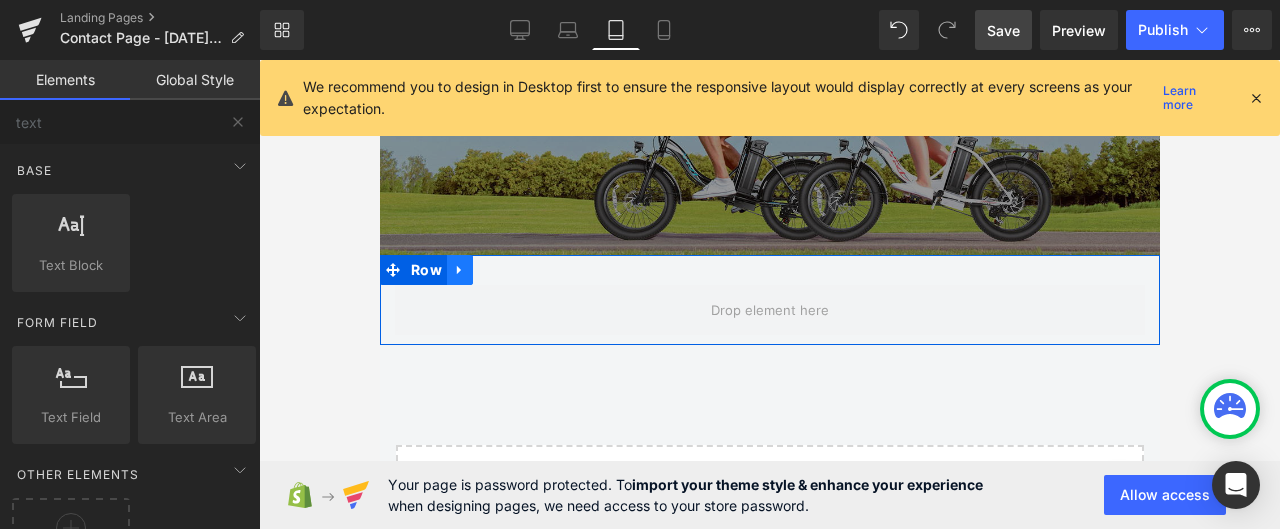 click 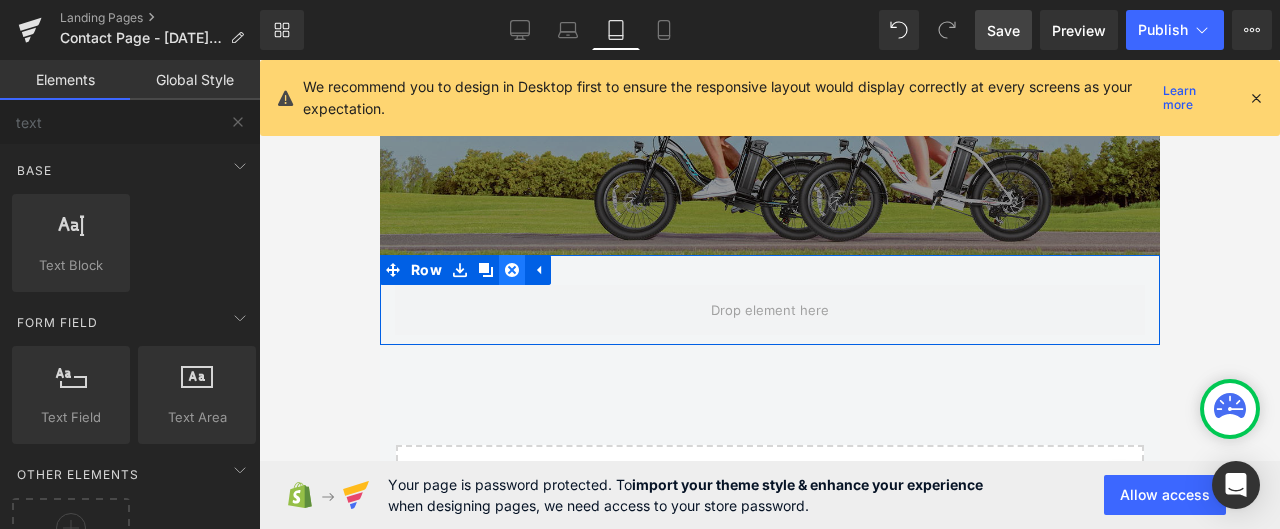 click 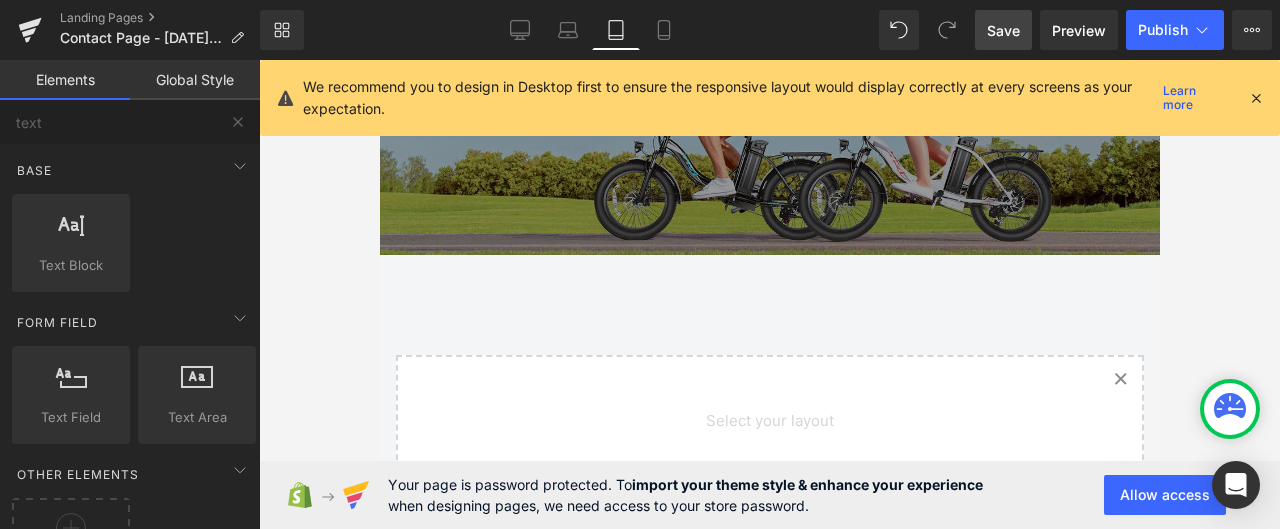 click on "Select your layout" at bounding box center [769, 426] 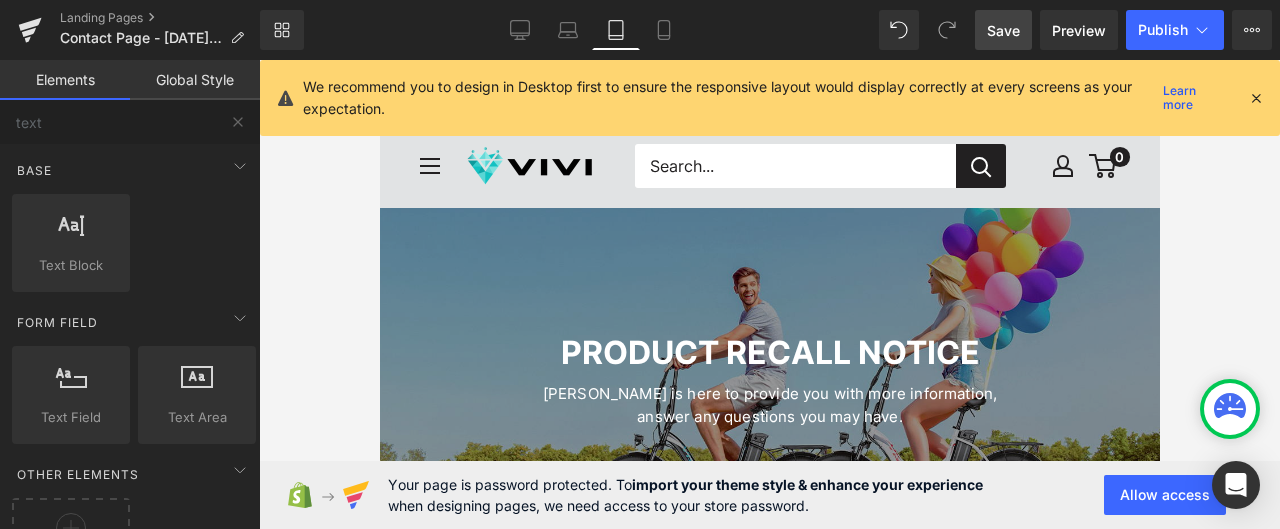 scroll, scrollTop: 0, scrollLeft: 0, axis: both 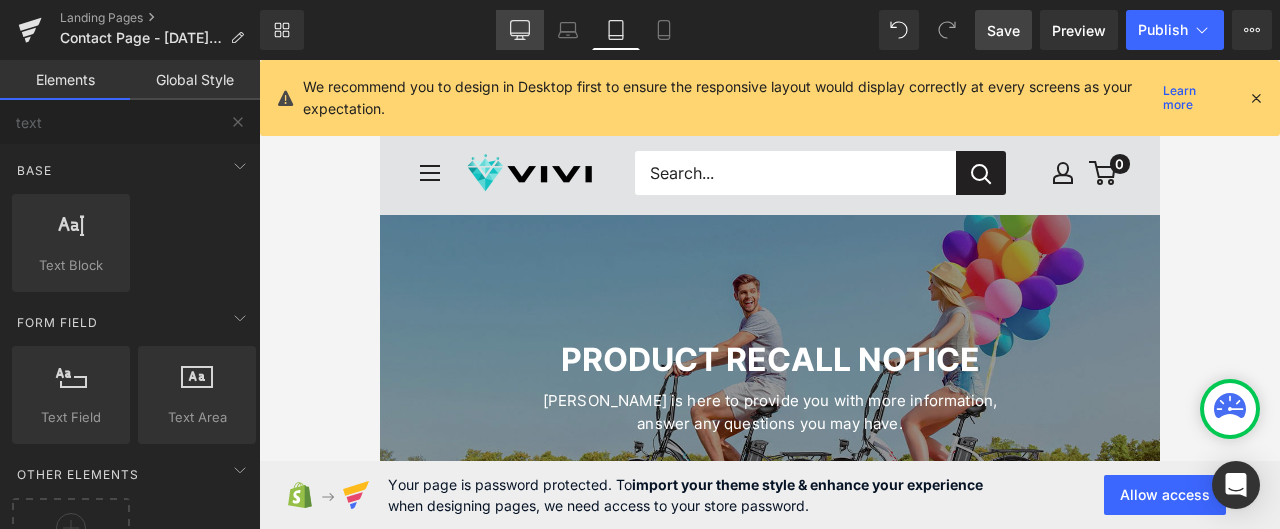 click 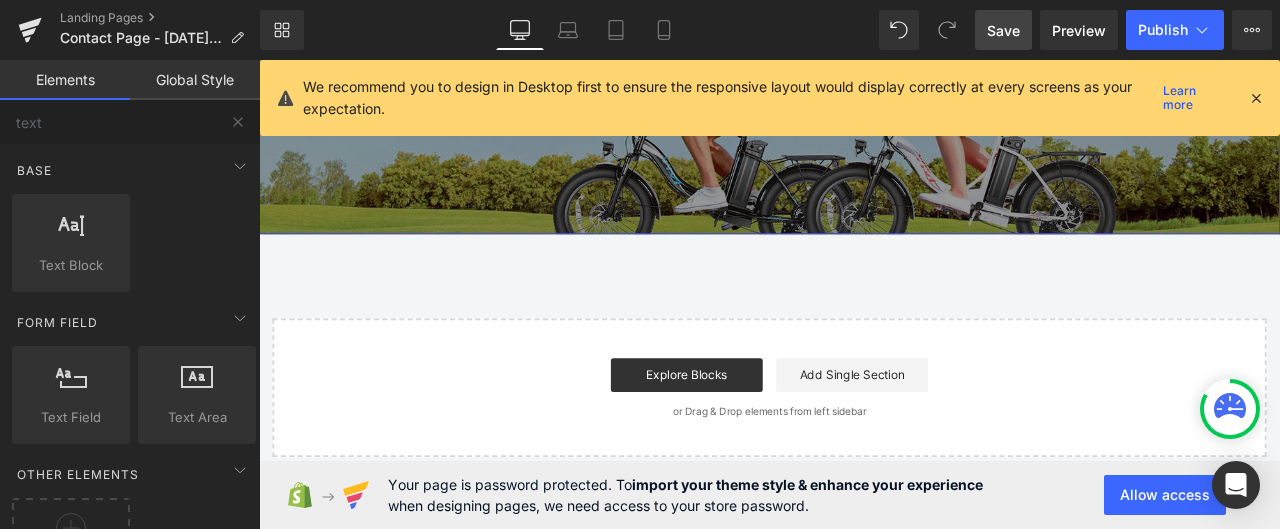 scroll, scrollTop: 400, scrollLeft: 0, axis: vertical 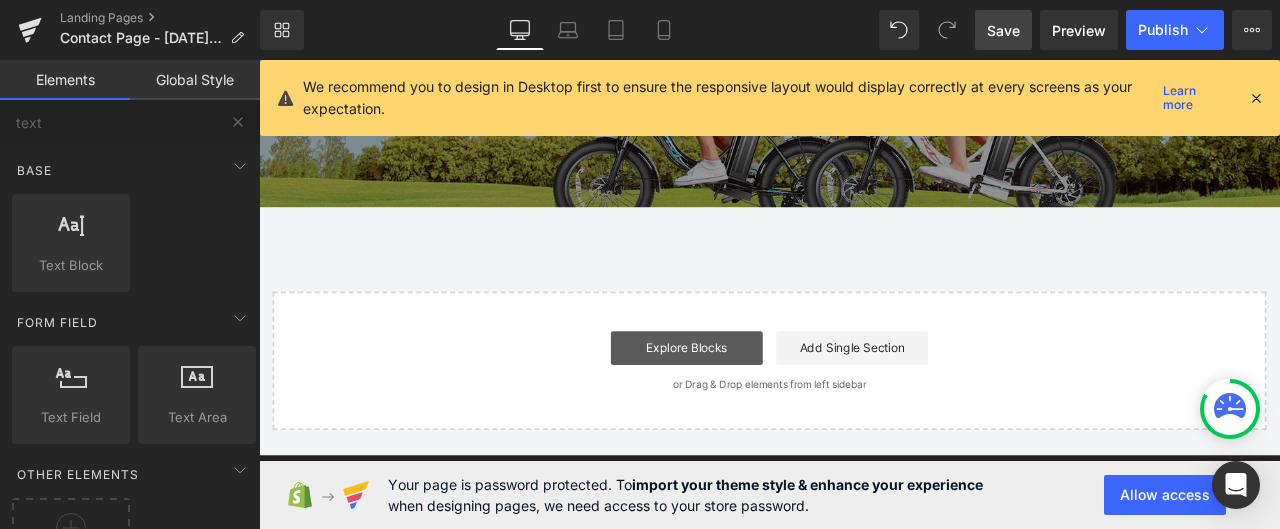 click on "Explore Blocks" at bounding box center (766, 402) 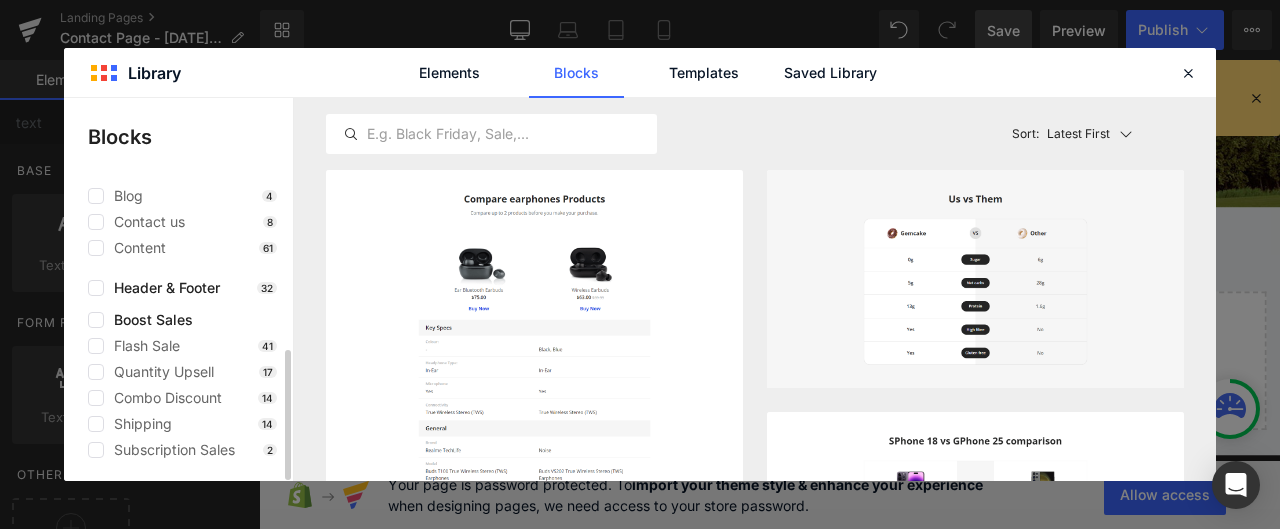 scroll, scrollTop: 0, scrollLeft: 0, axis: both 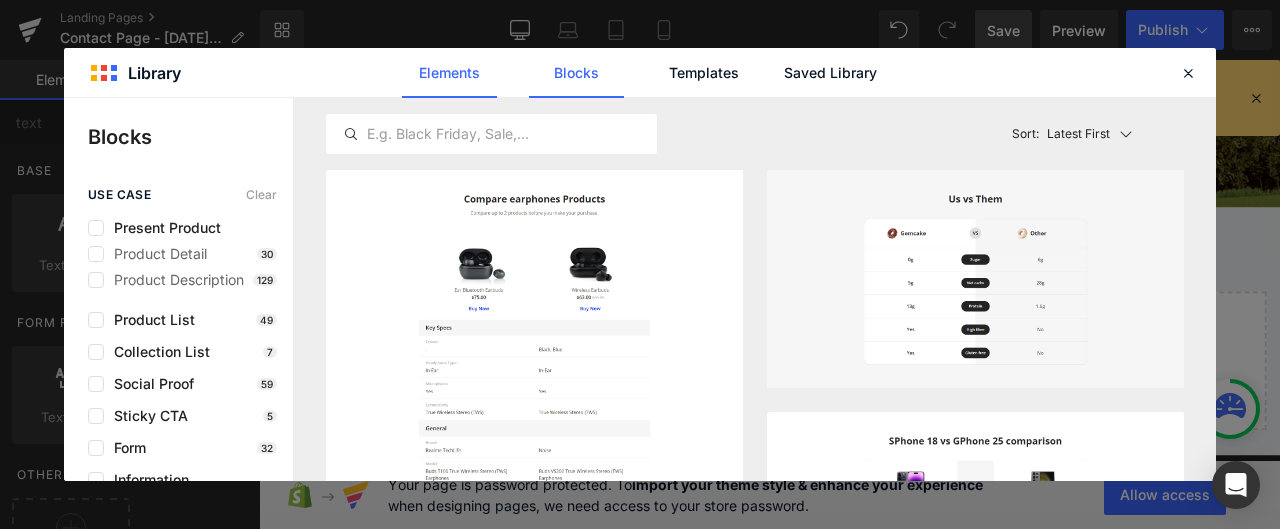 click on "Elements" 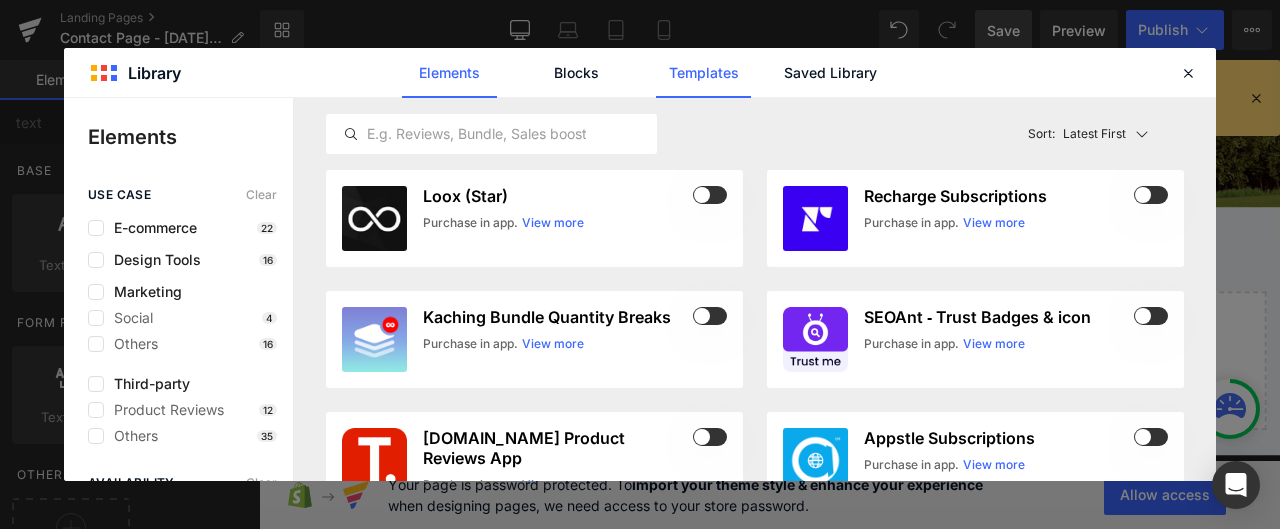 click on "Templates" 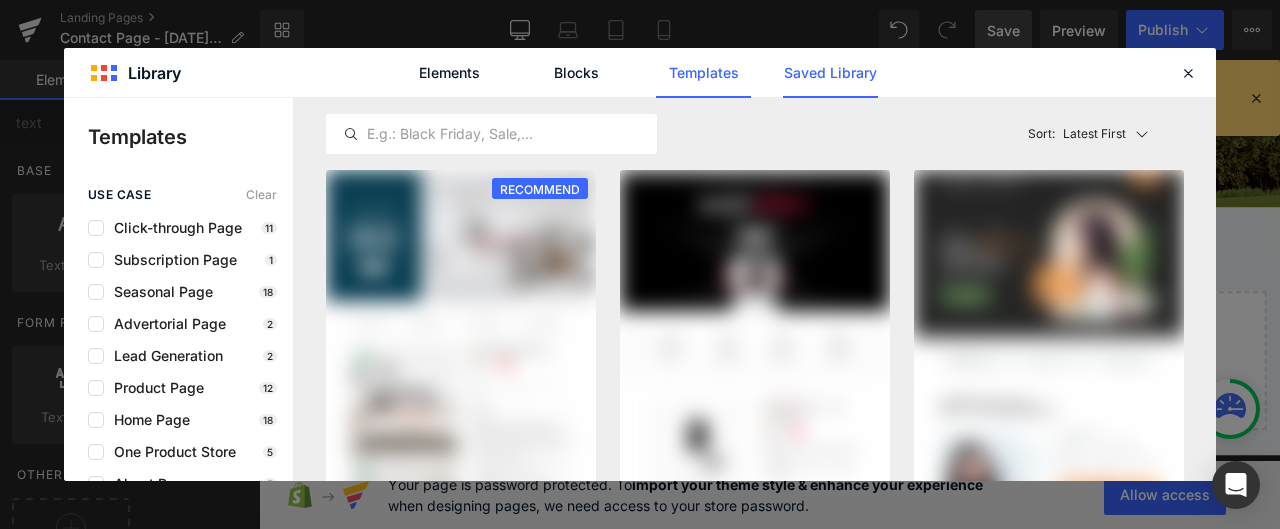 click on "Saved Library" 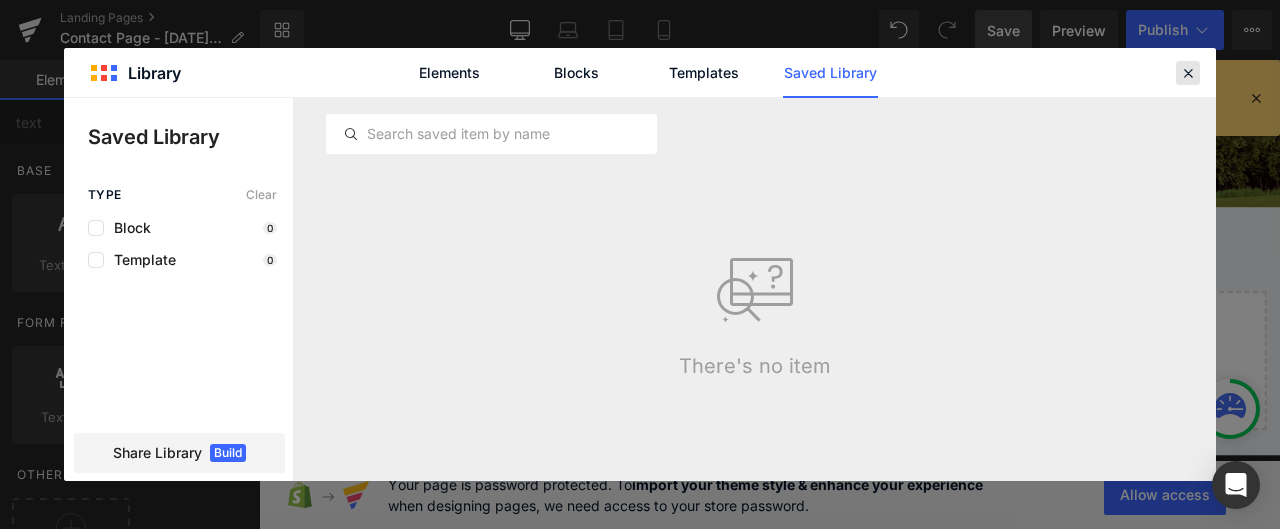 click at bounding box center [1188, 73] 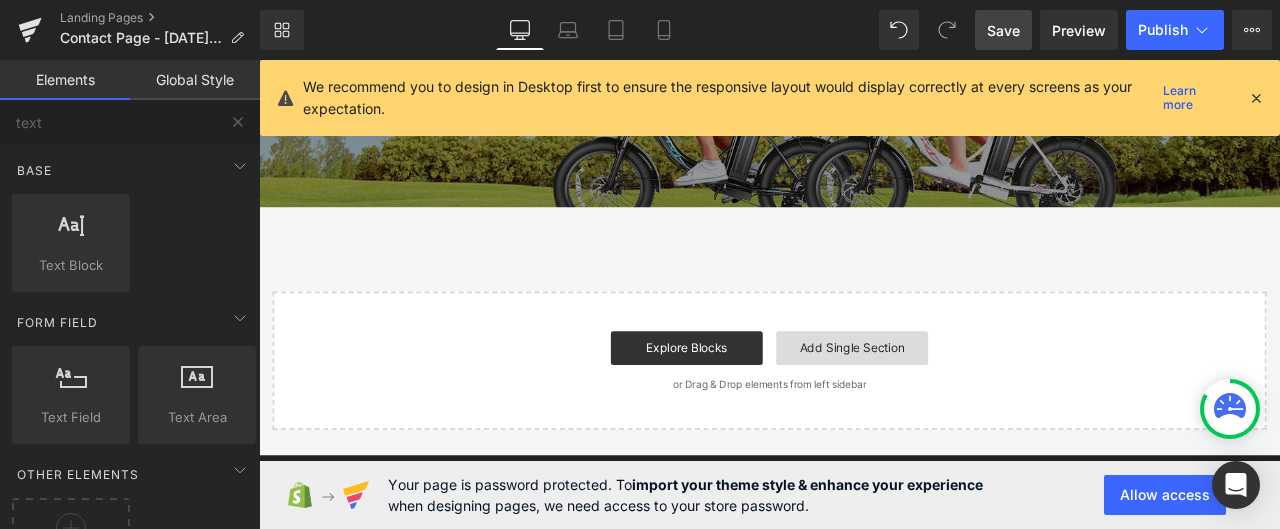 click on "Add Single Section" at bounding box center (962, 402) 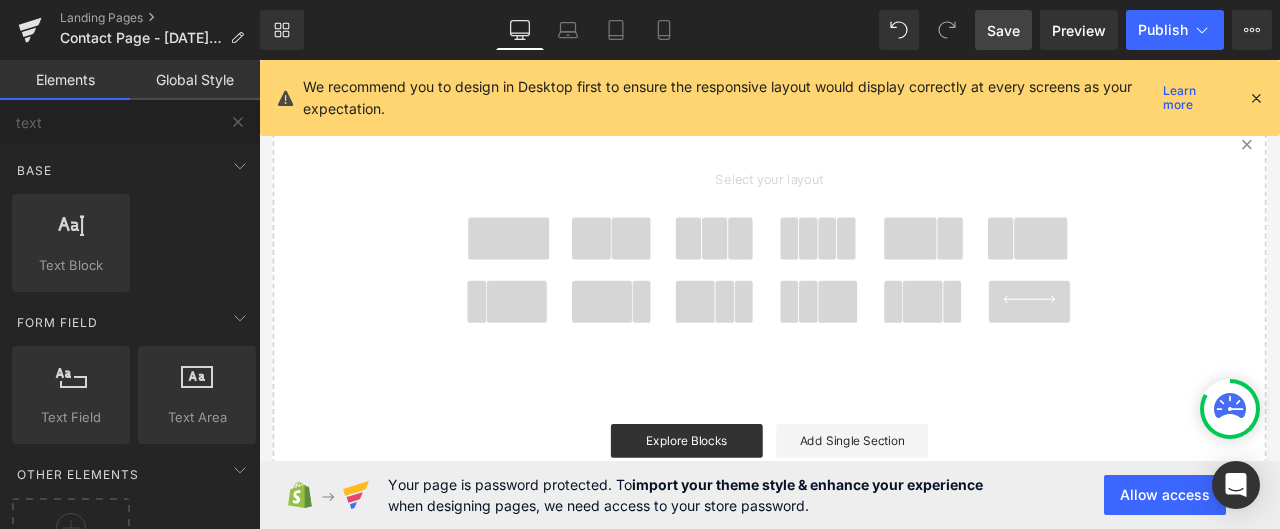 scroll, scrollTop: 600, scrollLeft: 0, axis: vertical 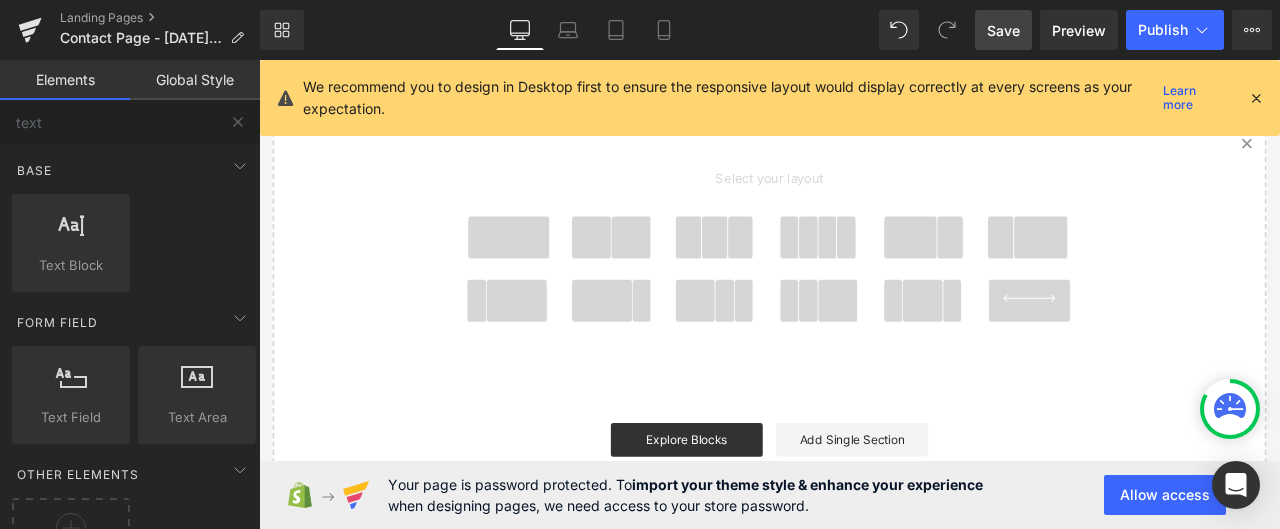 click on "Global Style" at bounding box center [195, 80] 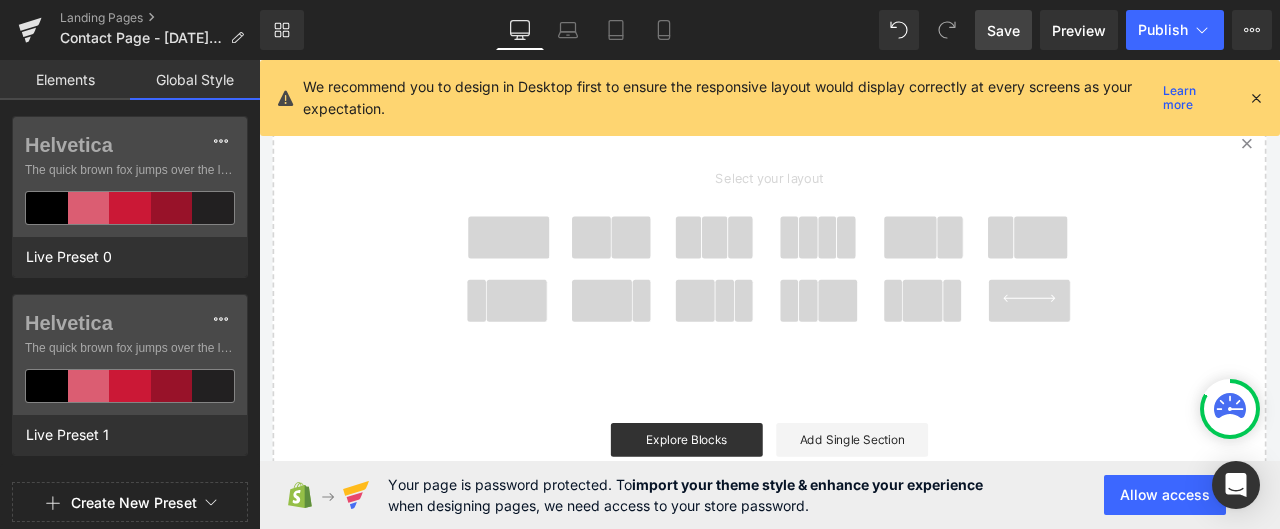 click on "Elements" at bounding box center (65, 80) 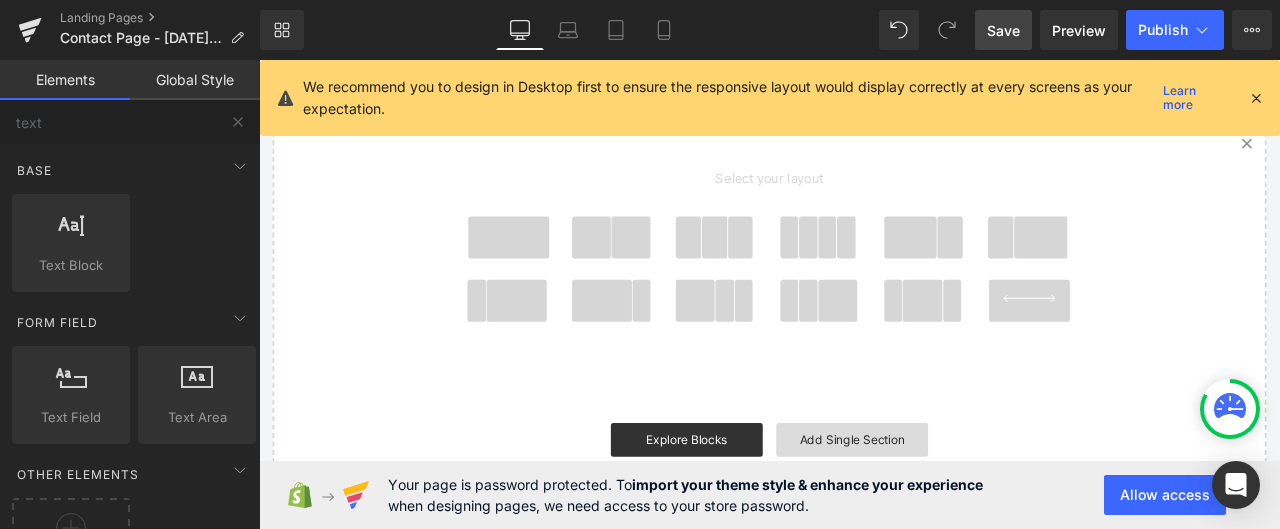 click on "Add Single Section" at bounding box center [962, 510] 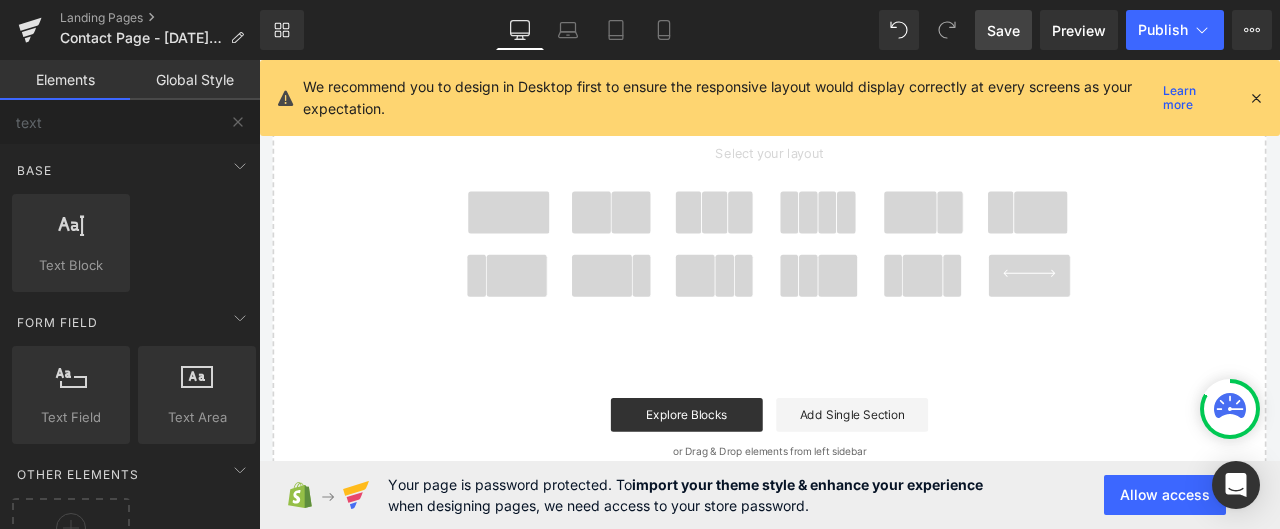 scroll, scrollTop: 800, scrollLeft: 0, axis: vertical 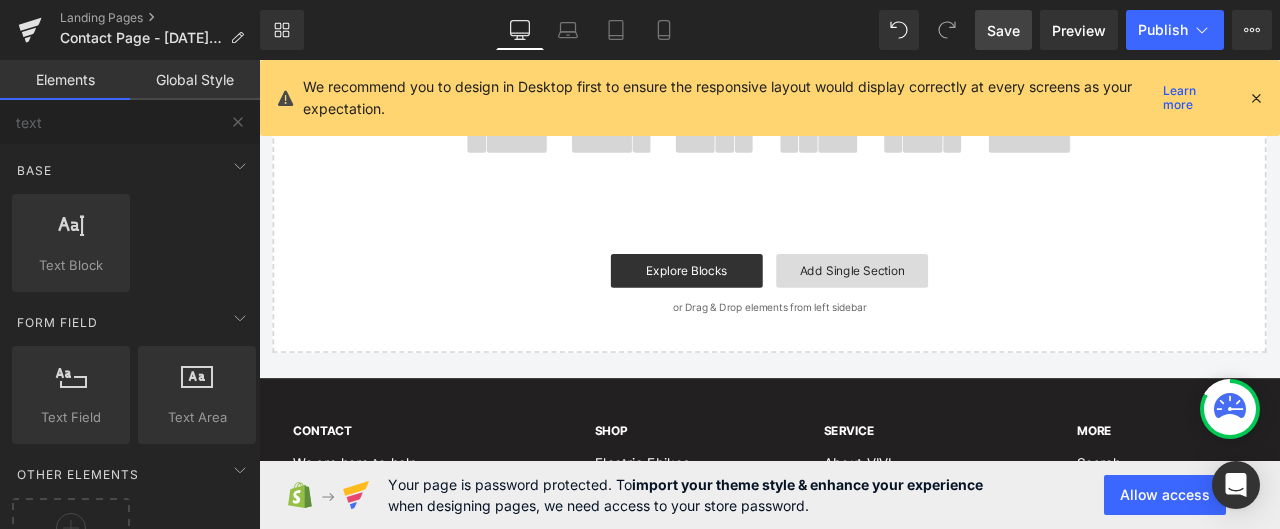 click on "Add Single Section" at bounding box center [962, 310] 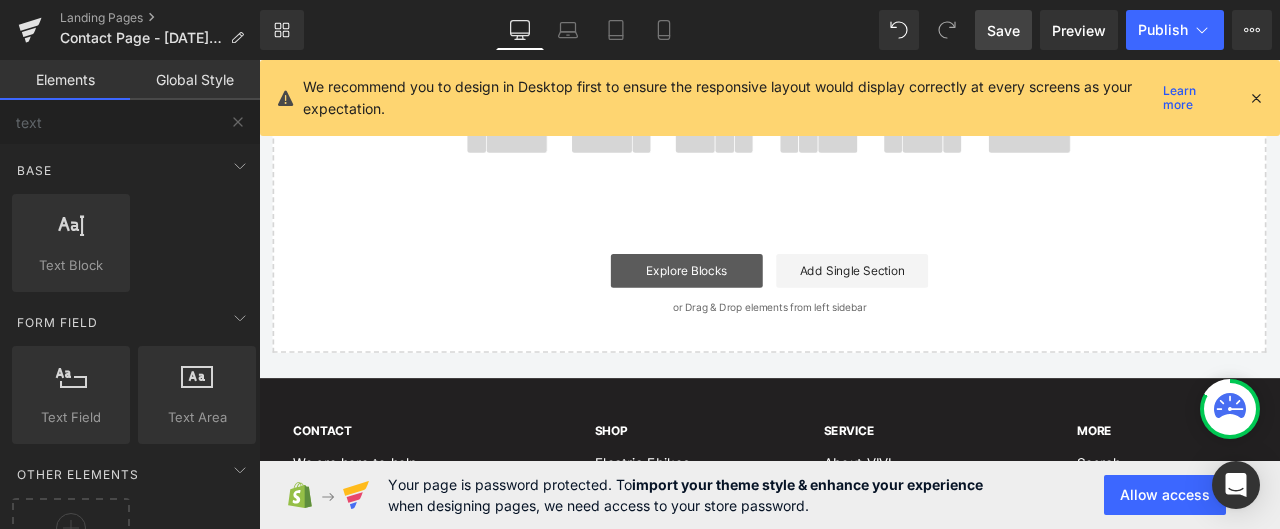 click on "Explore Blocks" at bounding box center (766, 310) 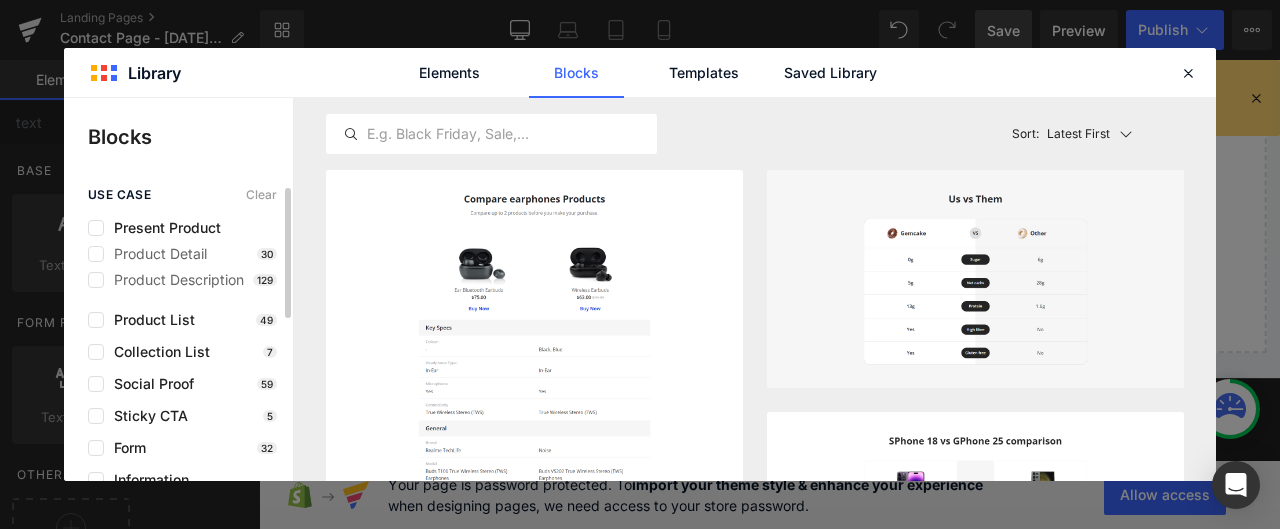 scroll, scrollTop: 362, scrollLeft: 0, axis: vertical 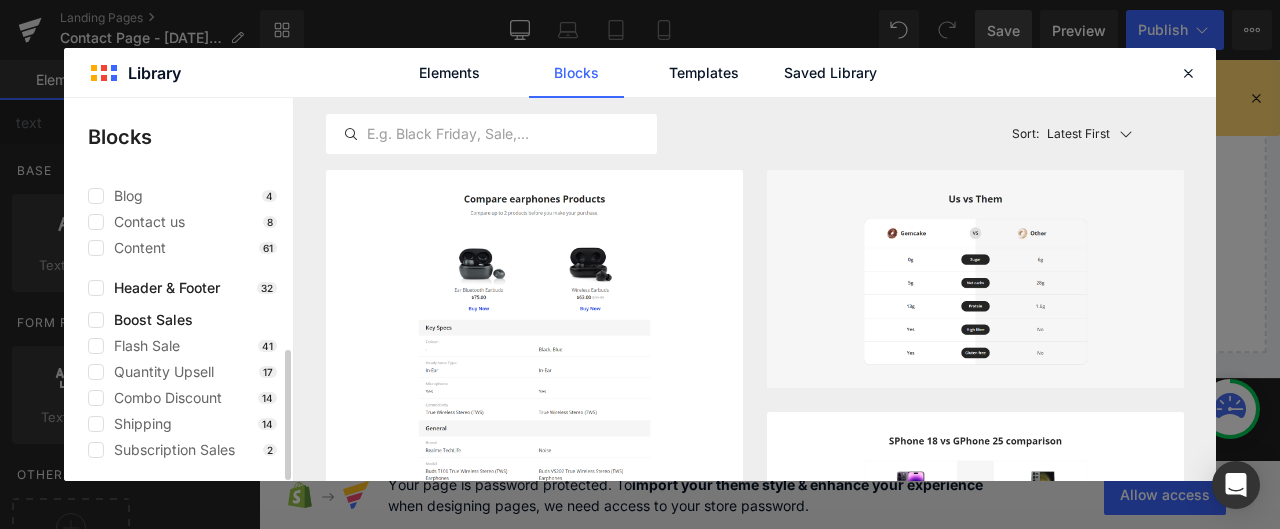 click on "Content 61" at bounding box center (182, 248) 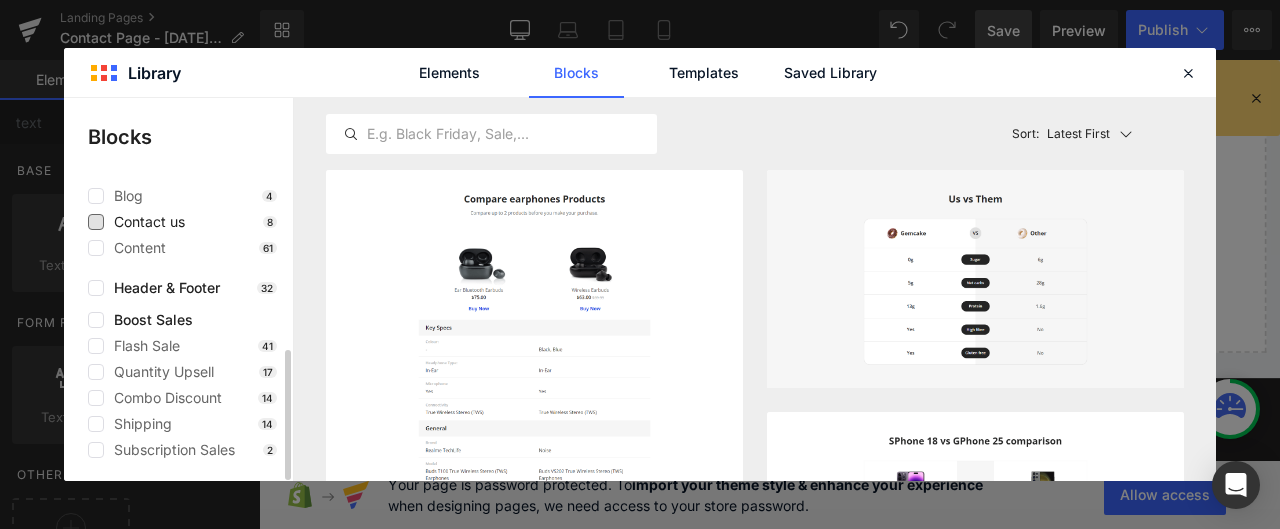 click on "Contact us" at bounding box center [144, 222] 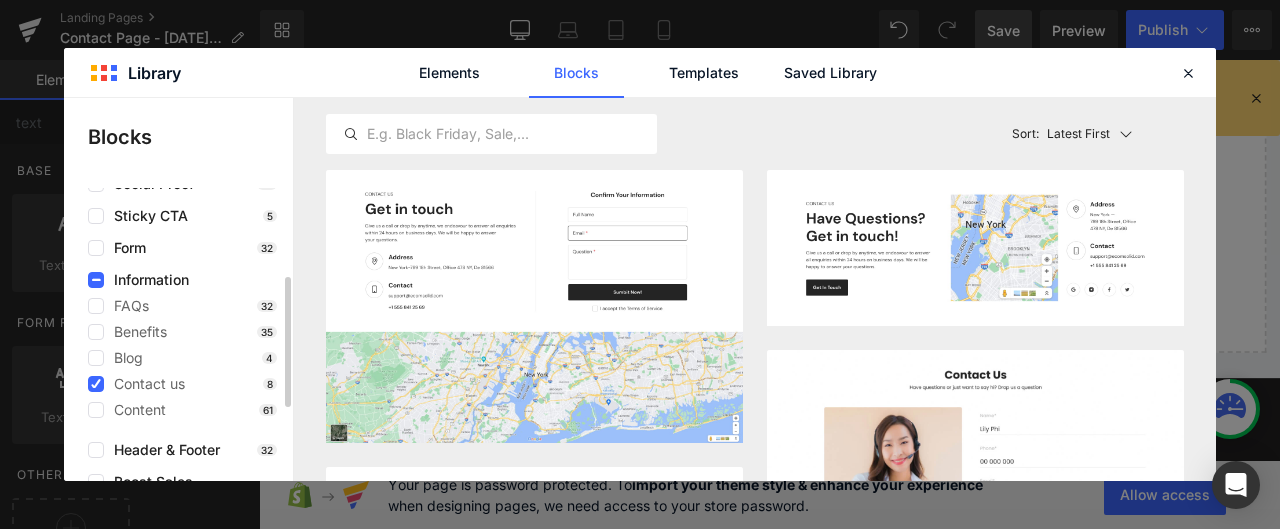 scroll, scrollTop: 0, scrollLeft: 0, axis: both 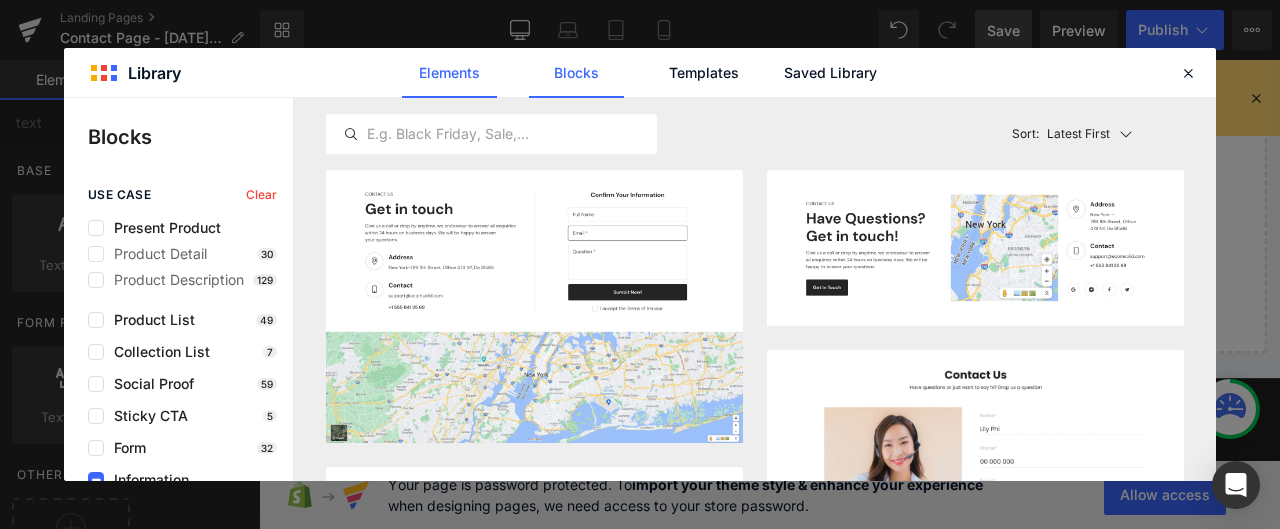 click on "Elements" 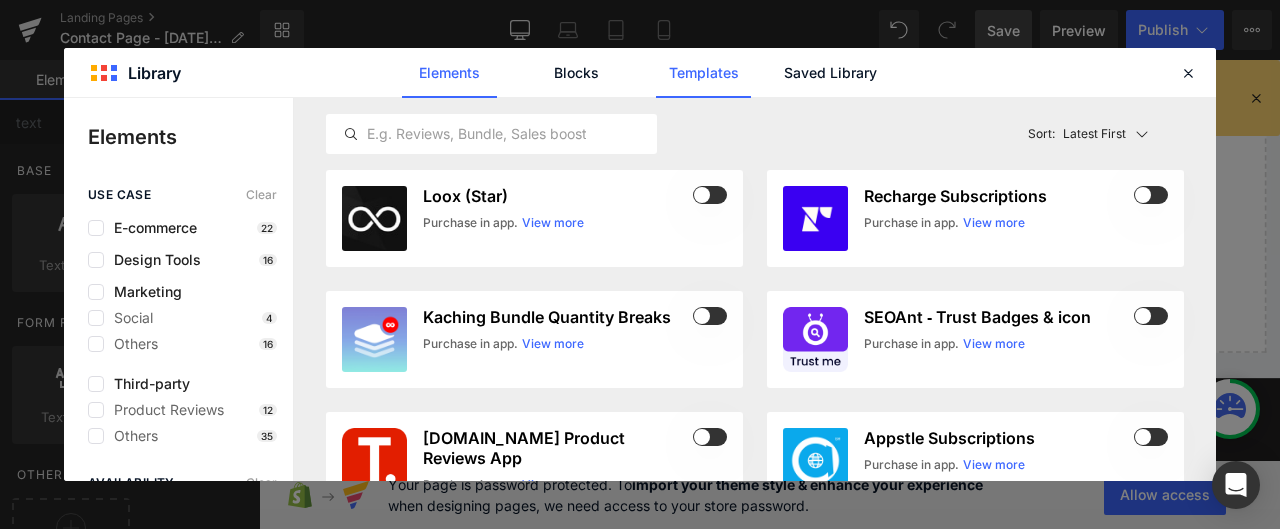 click on "Templates" 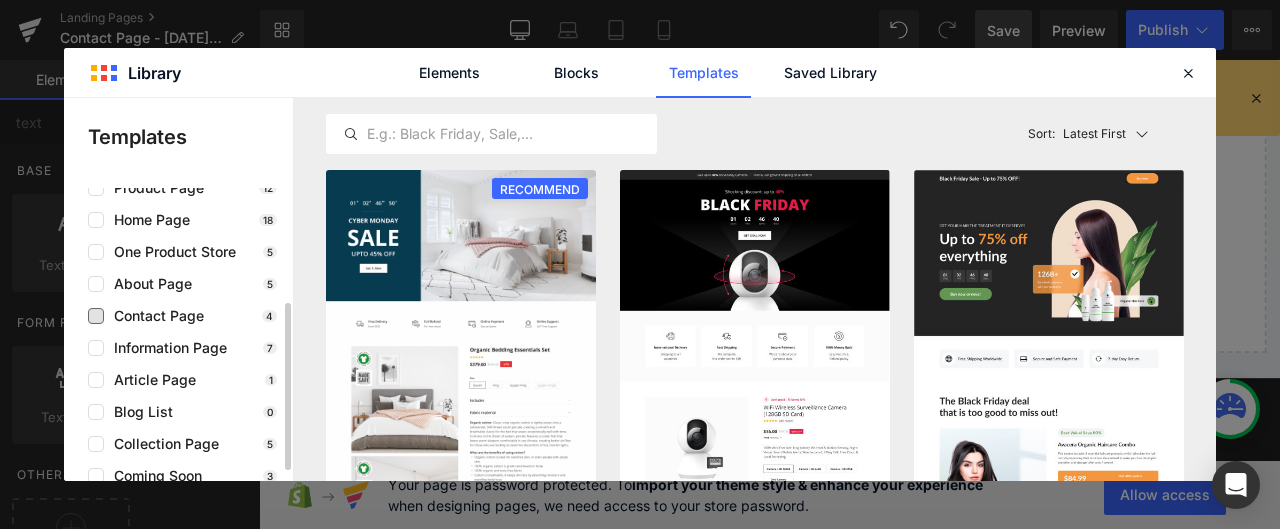 scroll, scrollTop: 218, scrollLeft: 0, axis: vertical 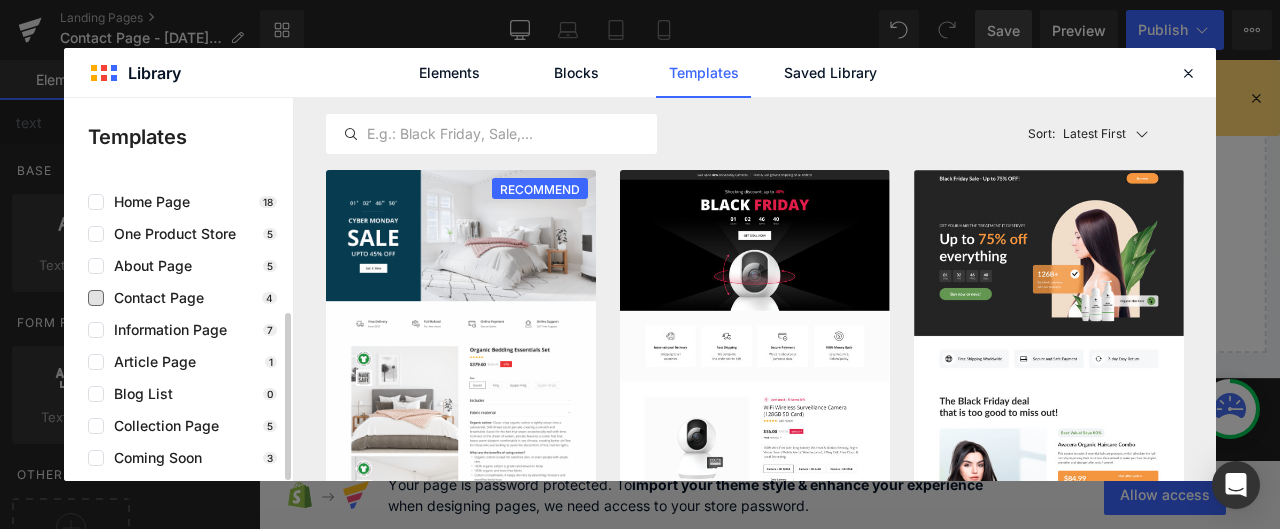 click on "Contact Page" at bounding box center (154, 298) 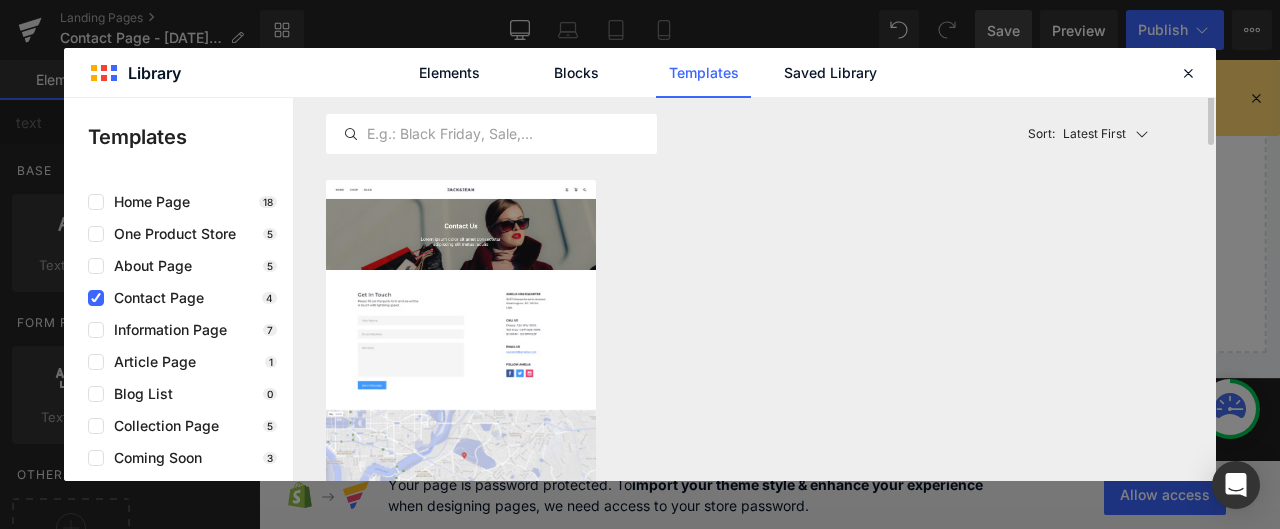 scroll, scrollTop: 0, scrollLeft: 0, axis: both 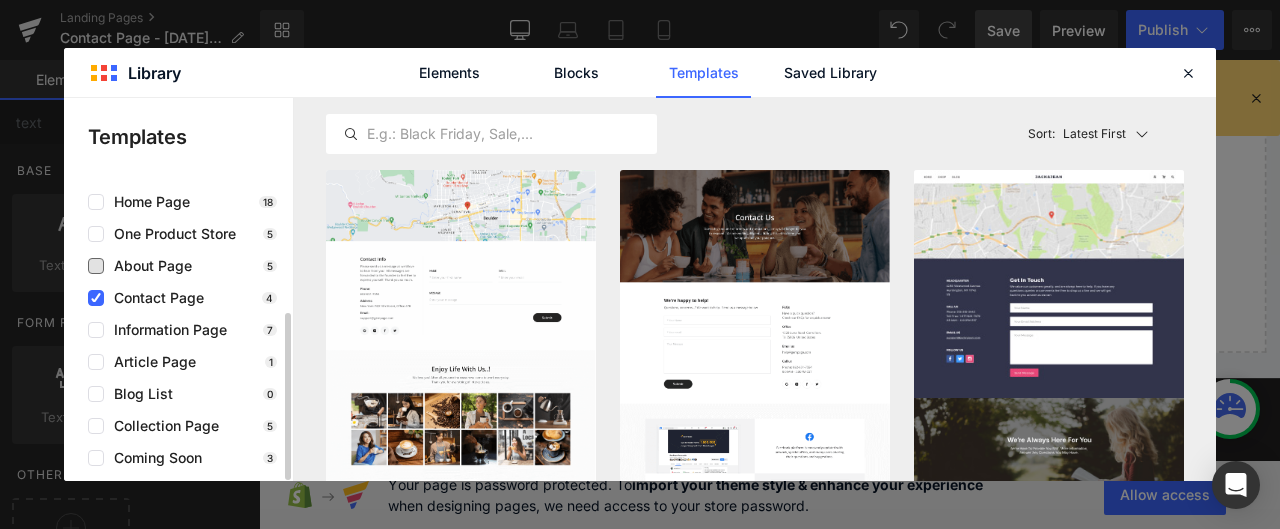 click on "About Page" at bounding box center (148, 266) 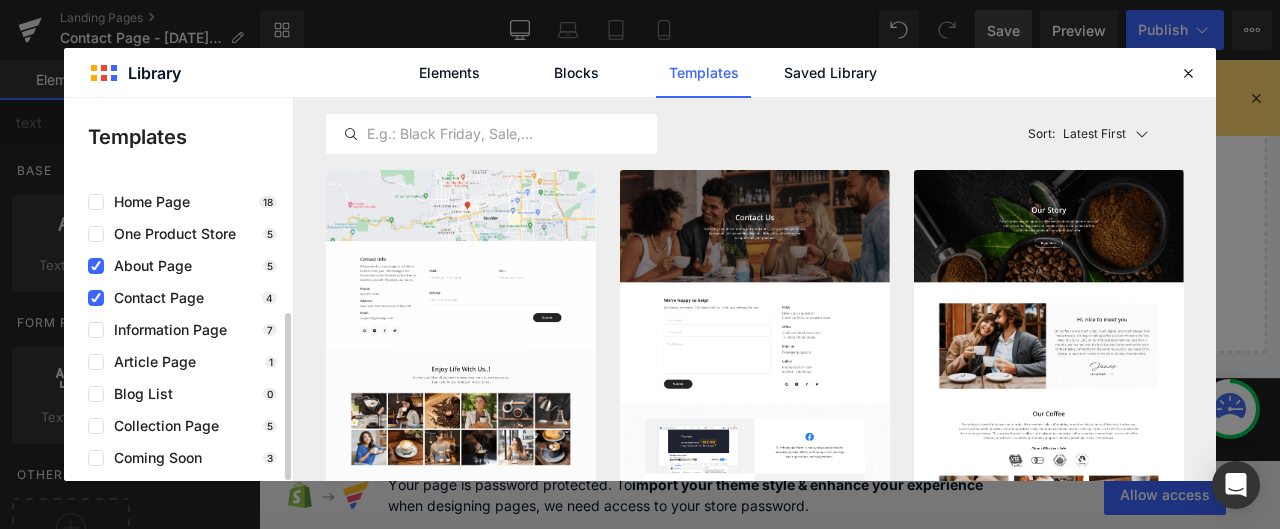 click on "Contact Page" at bounding box center (154, 298) 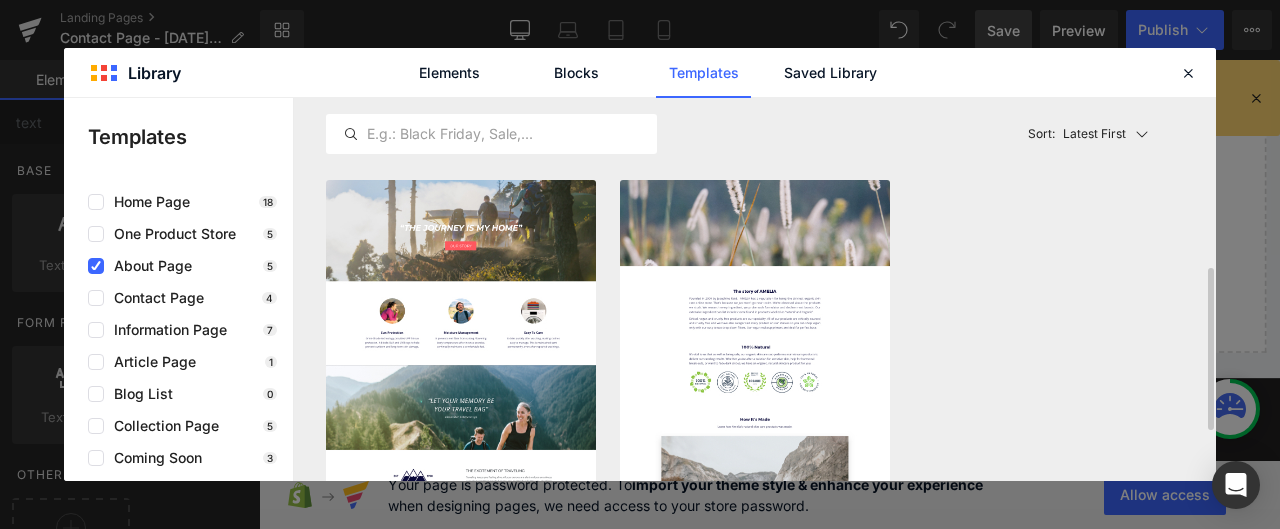 scroll, scrollTop: 0, scrollLeft: 0, axis: both 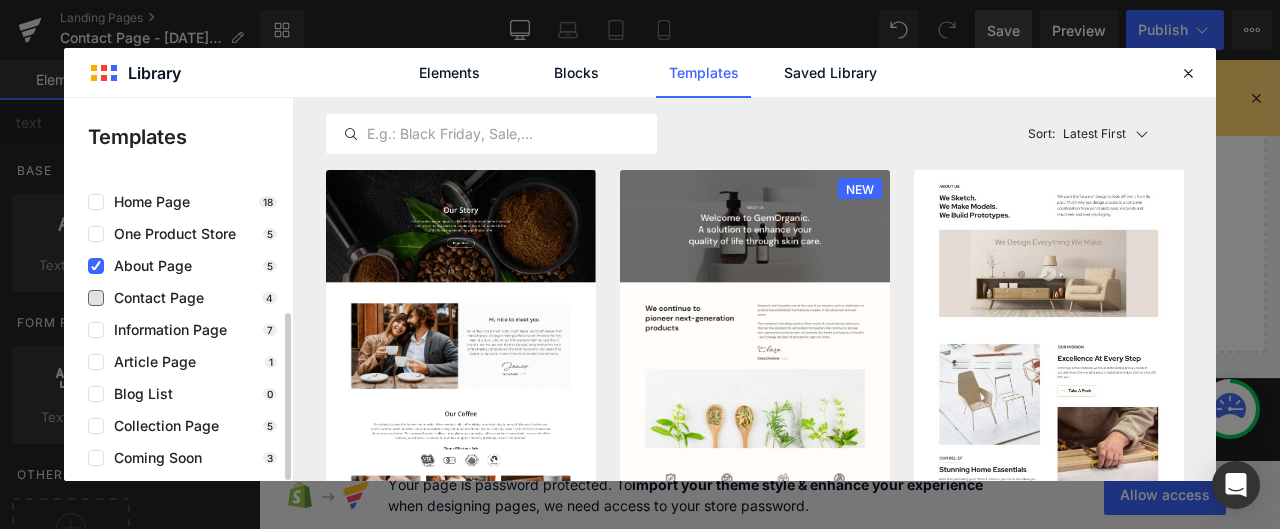 click on "Contact Page" at bounding box center [154, 298] 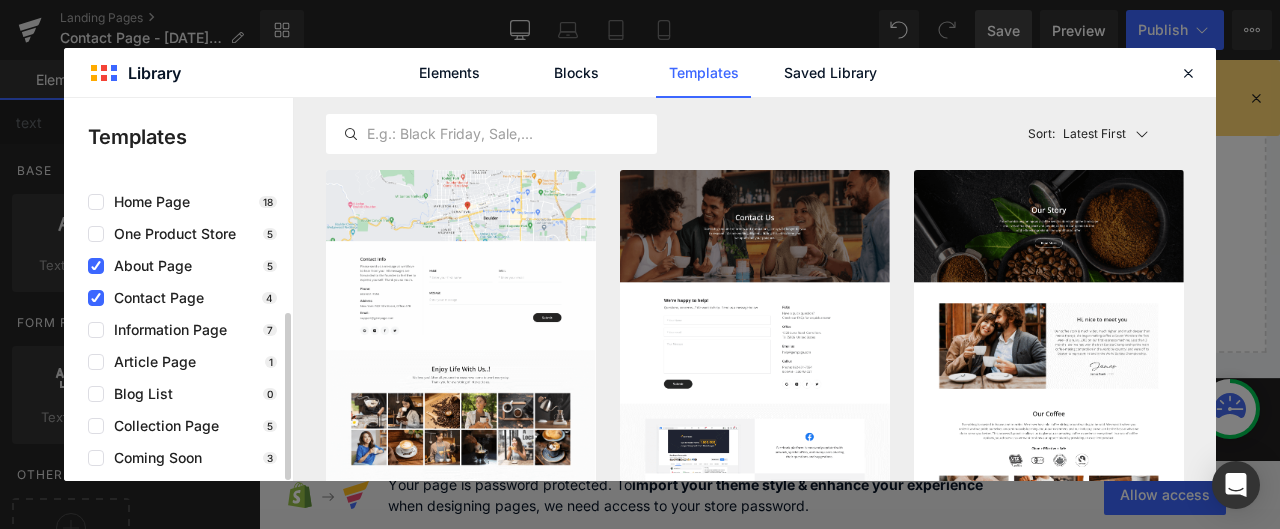 click on "About Page" at bounding box center (148, 266) 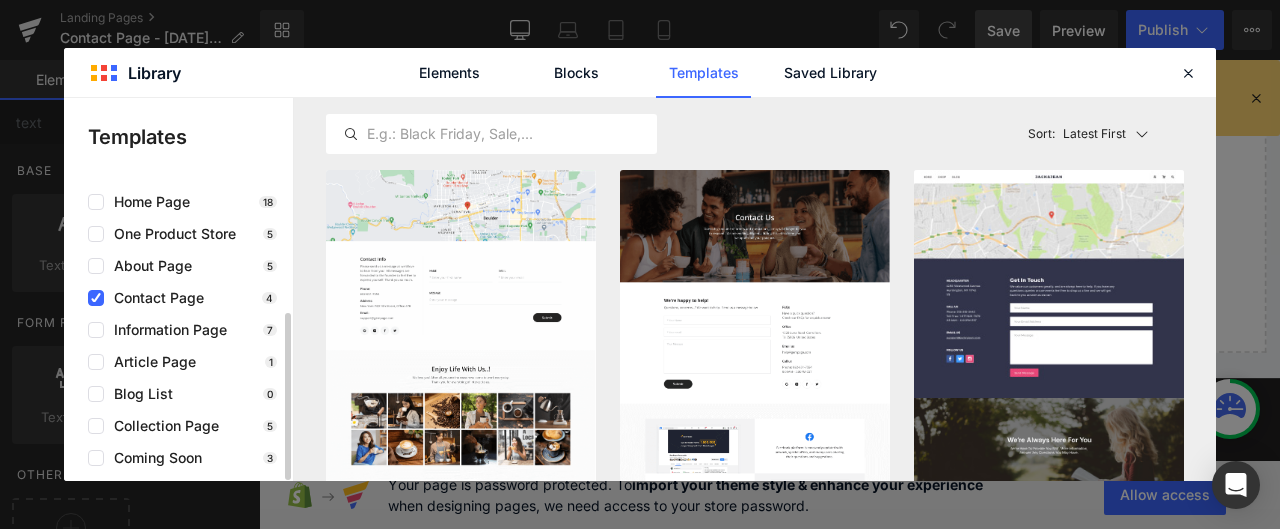 scroll, scrollTop: 118, scrollLeft: 0, axis: vertical 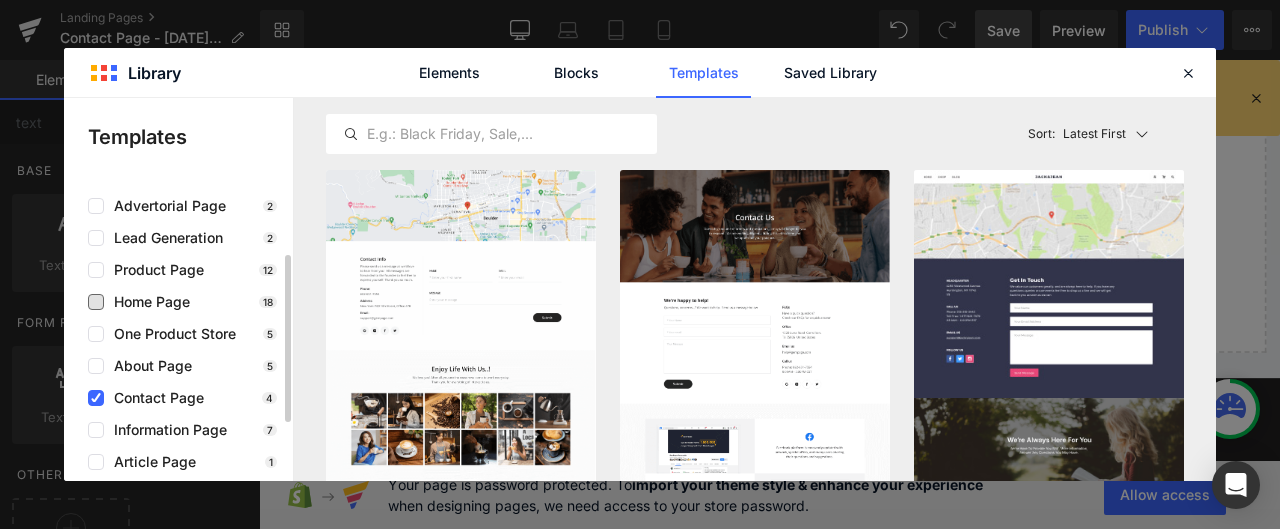 click on "Home Page" at bounding box center [147, 302] 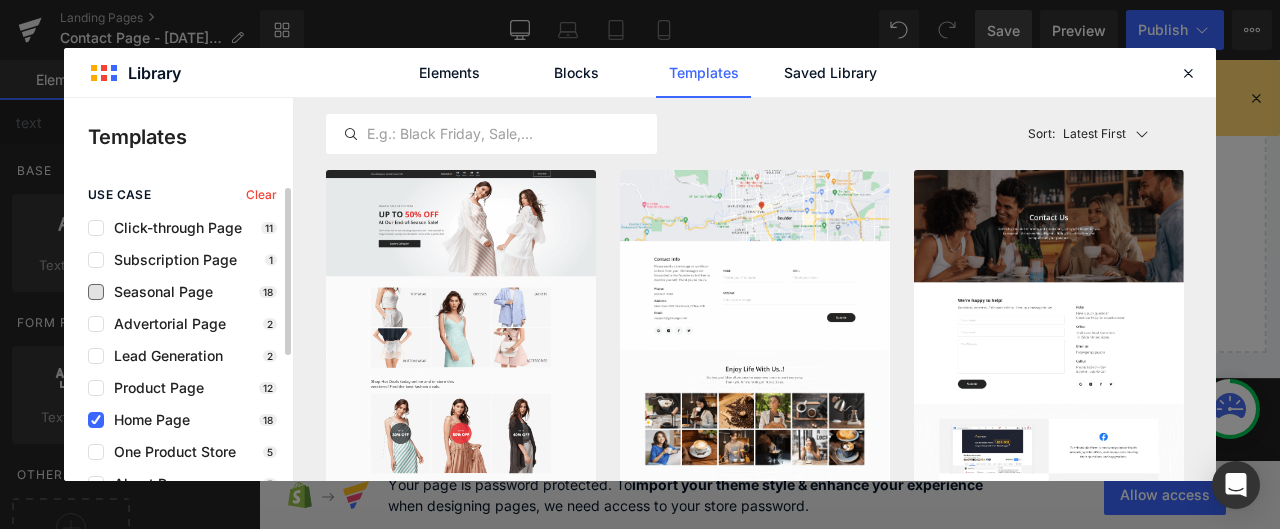 scroll, scrollTop: 100, scrollLeft: 0, axis: vertical 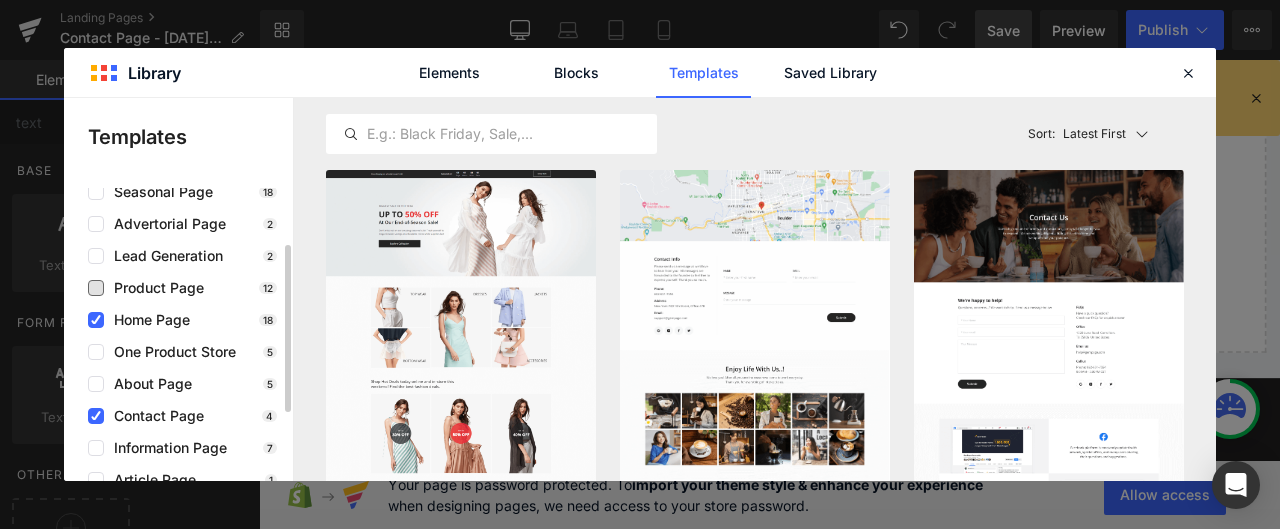click on "Product Page" at bounding box center [154, 288] 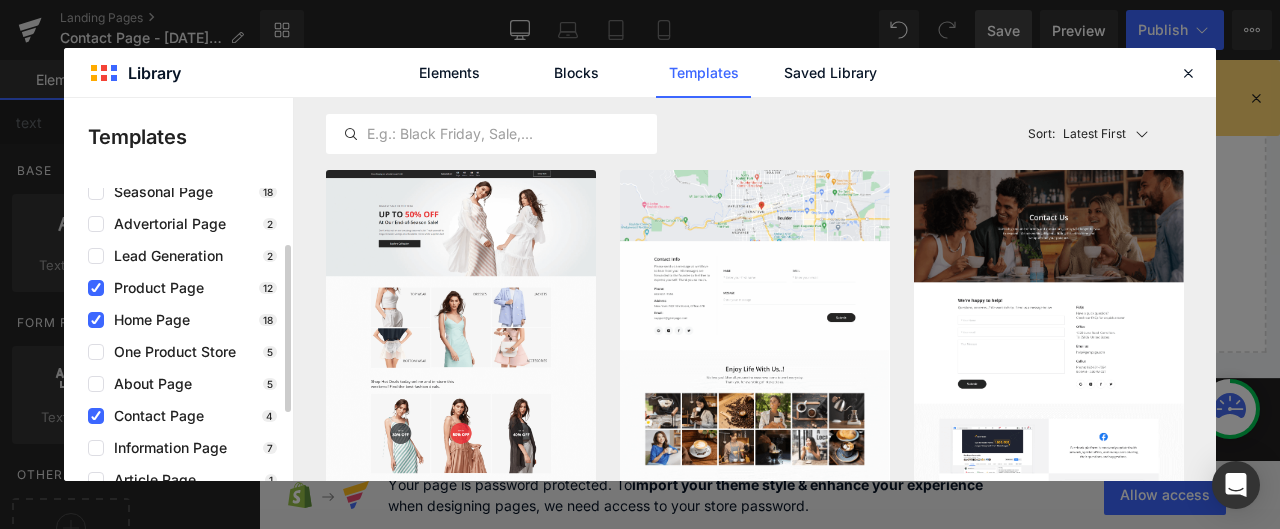 click on "Home Page" at bounding box center (147, 320) 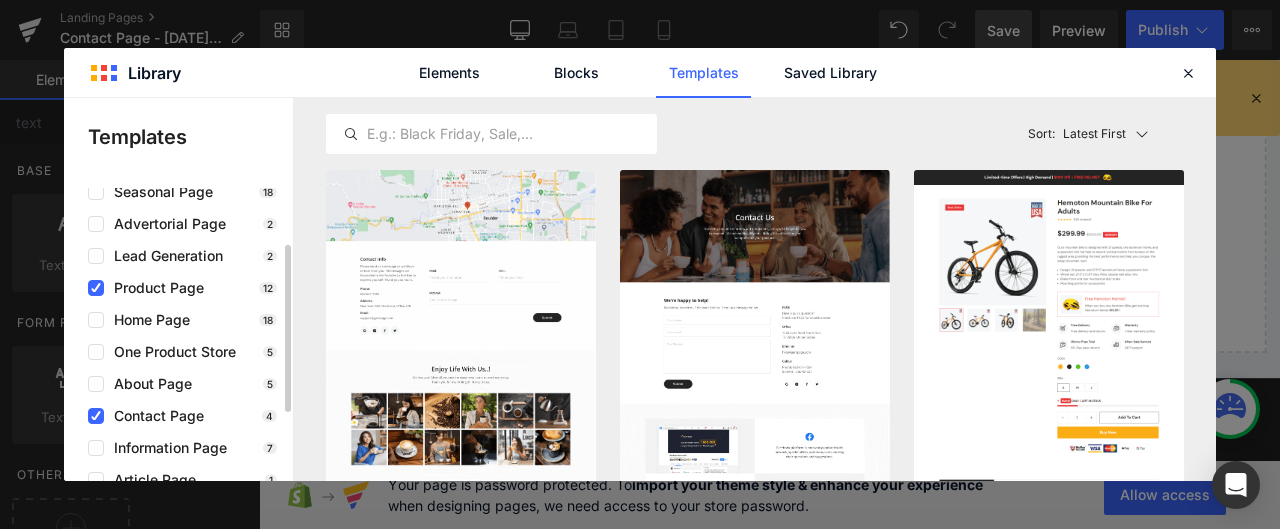 click on "Contact Page" at bounding box center [154, 416] 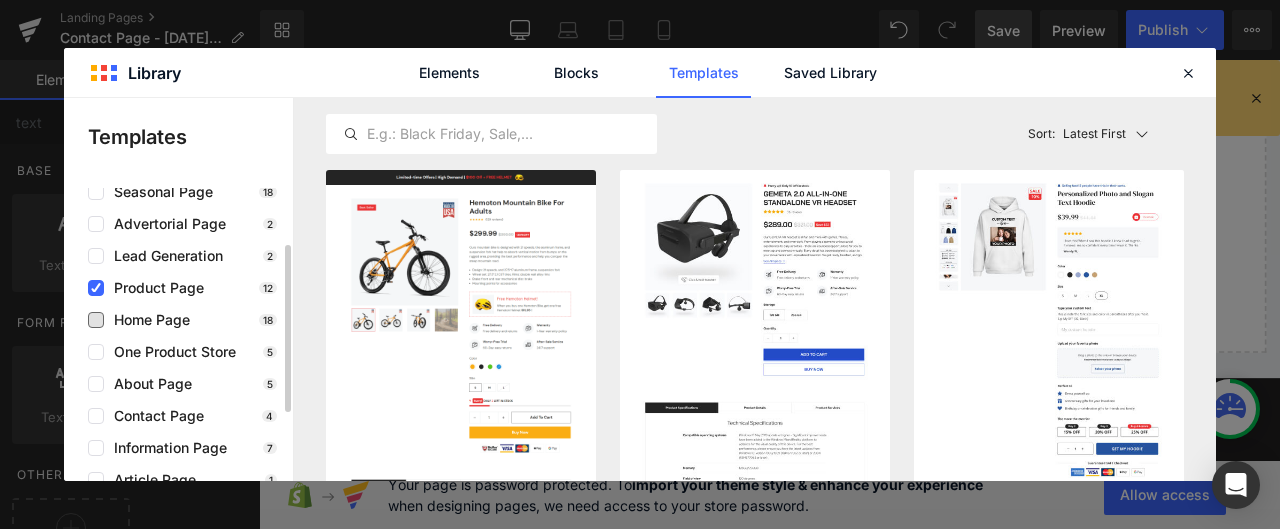 click on "Home Page" at bounding box center (147, 320) 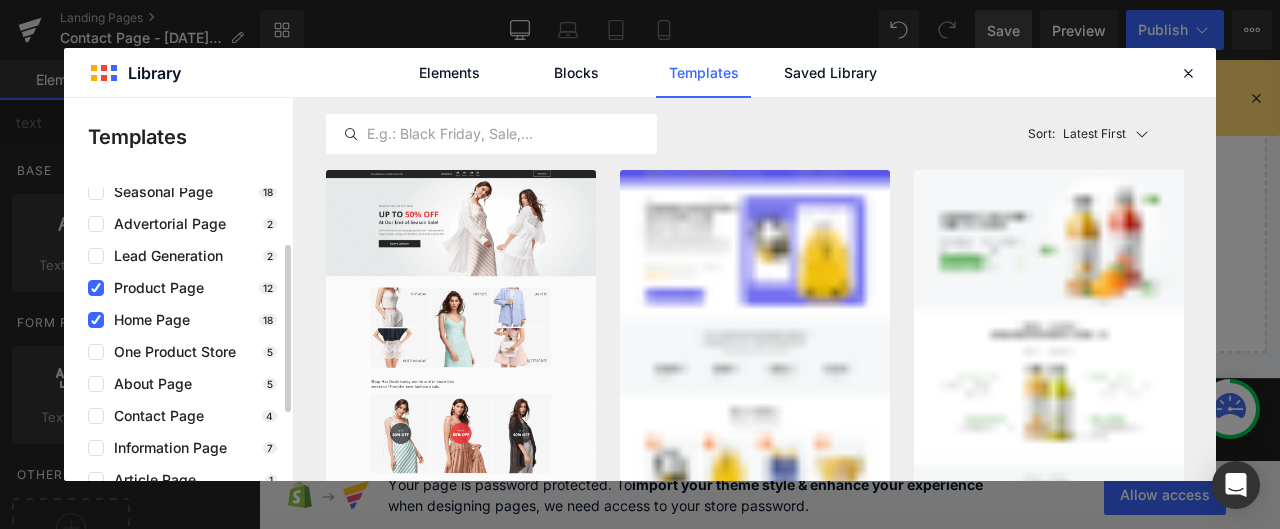 click on "Product Page" at bounding box center [154, 288] 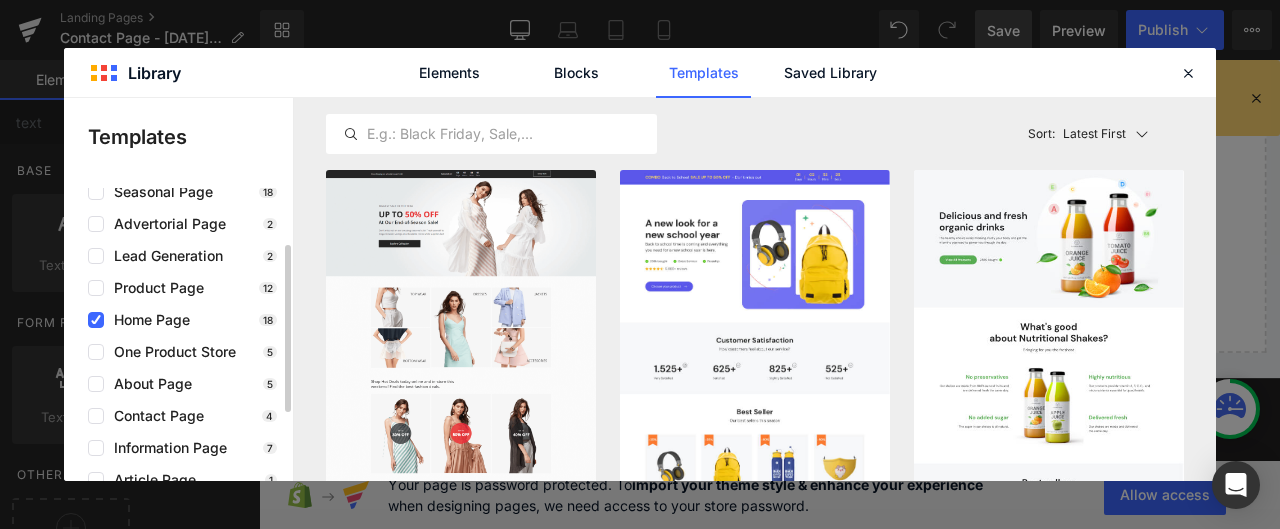 click on "Home Page" at bounding box center (147, 320) 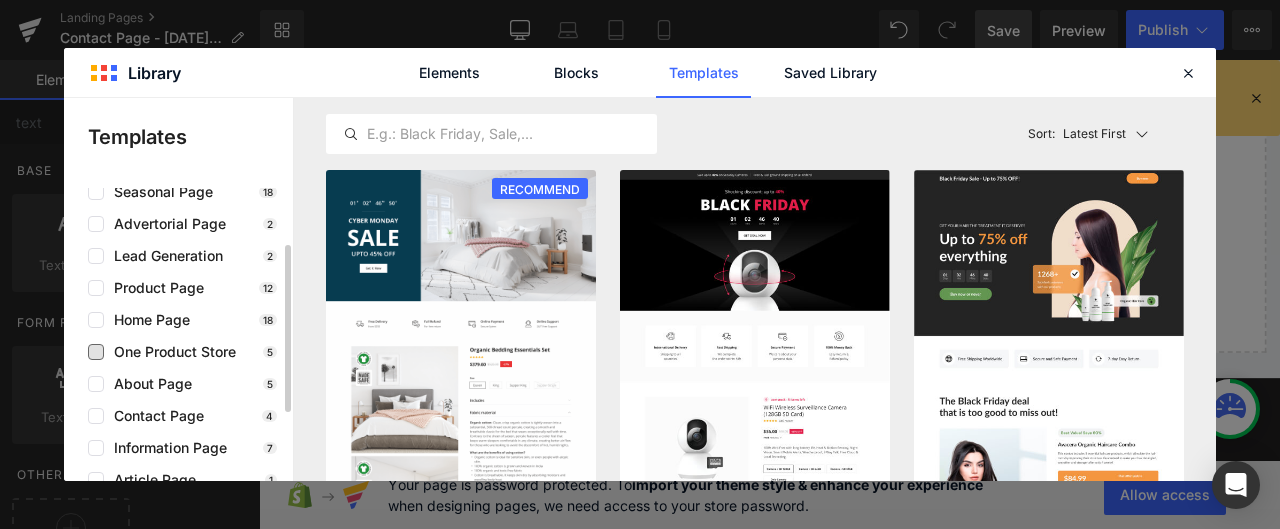 click on "One Product Store" at bounding box center [170, 352] 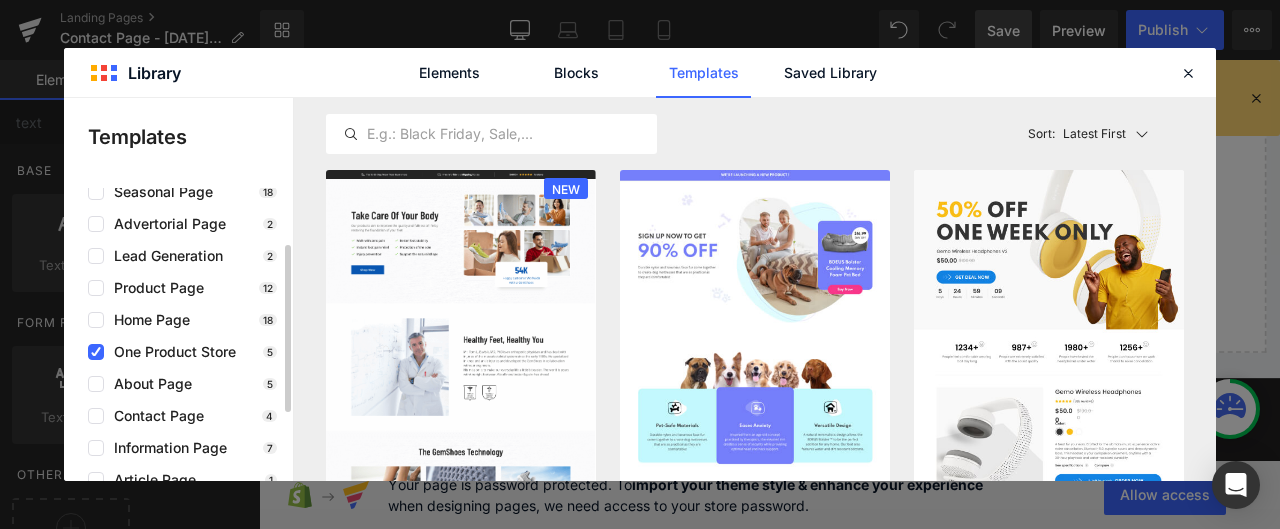 click on "One Product Store" at bounding box center [170, 352] 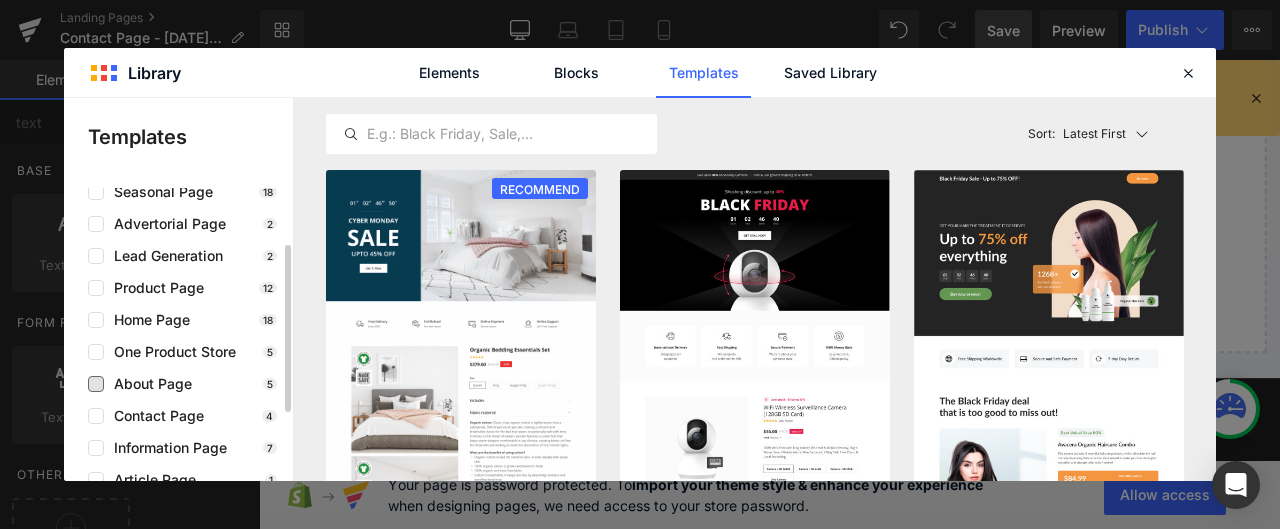 click on "About Page" at bounding box center [148, 384] 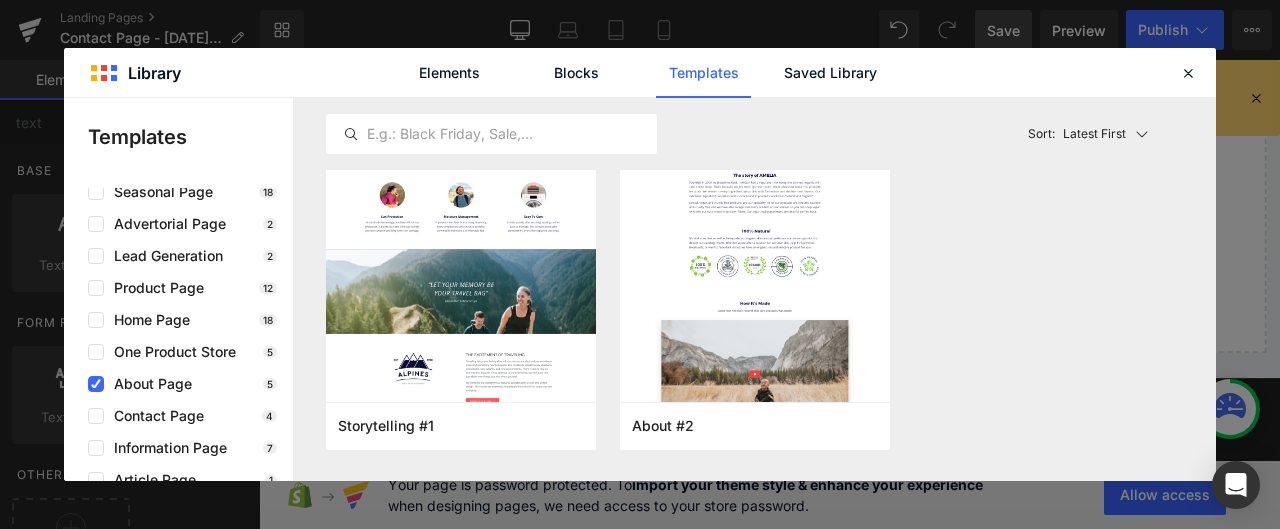 scroll, scrollTop: 0, scrollLeft: 0, axis: both 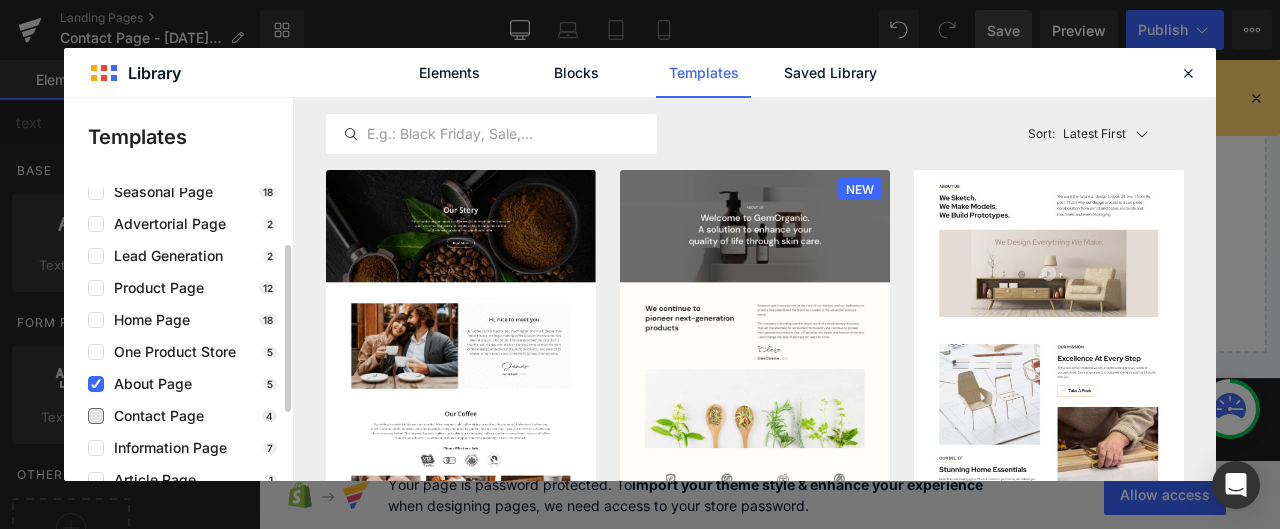 click on "Contact Page" at bounding box center [154, 416] 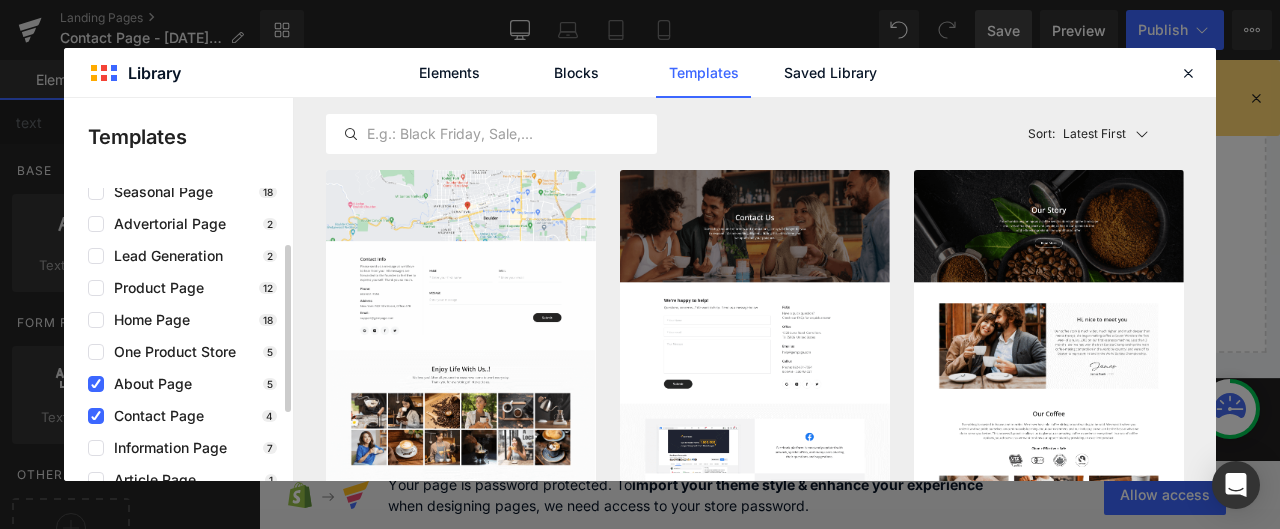 click on "About Page" at bounding box center [148, 384] 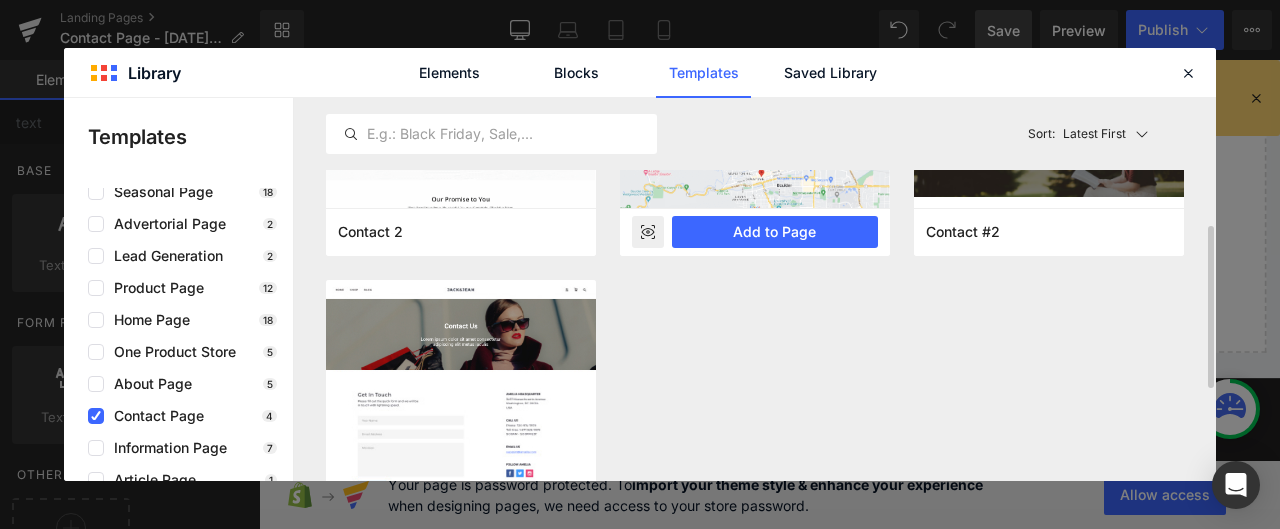 scroll, scrollTop: 400, scrollLeft: 0, axis: vertical 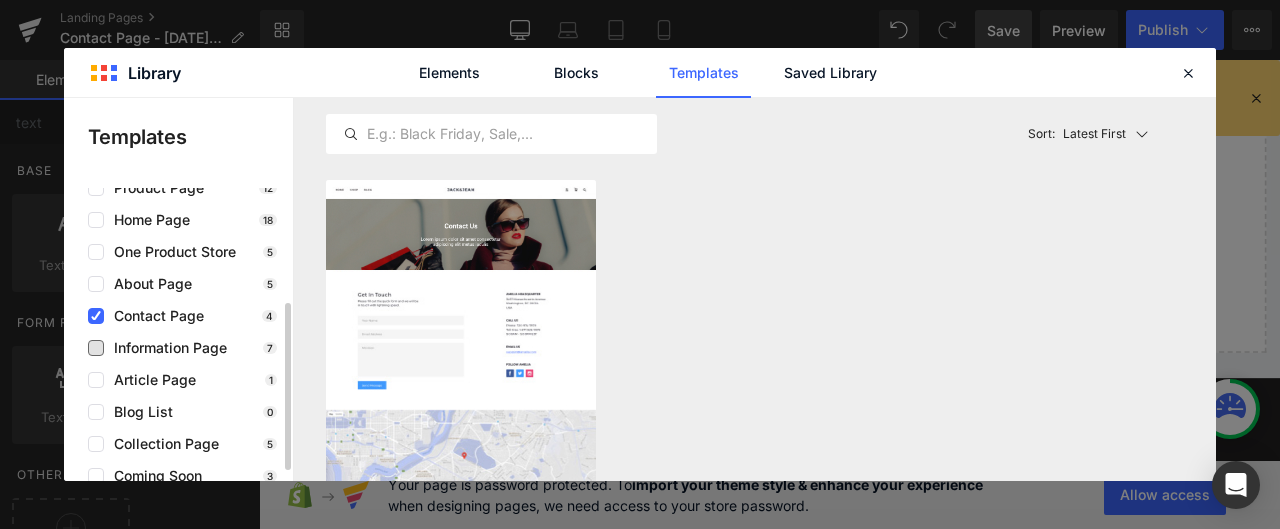 click on "Information Page" at bounding box center [165, 348] 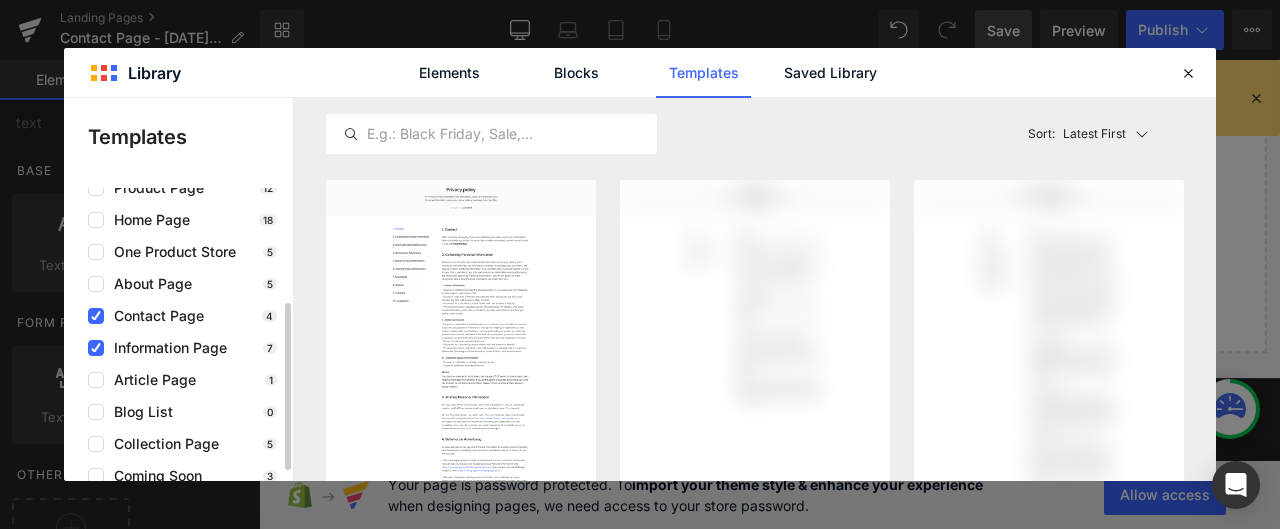 click on "Contact Page" at bounding box center (154, 316) 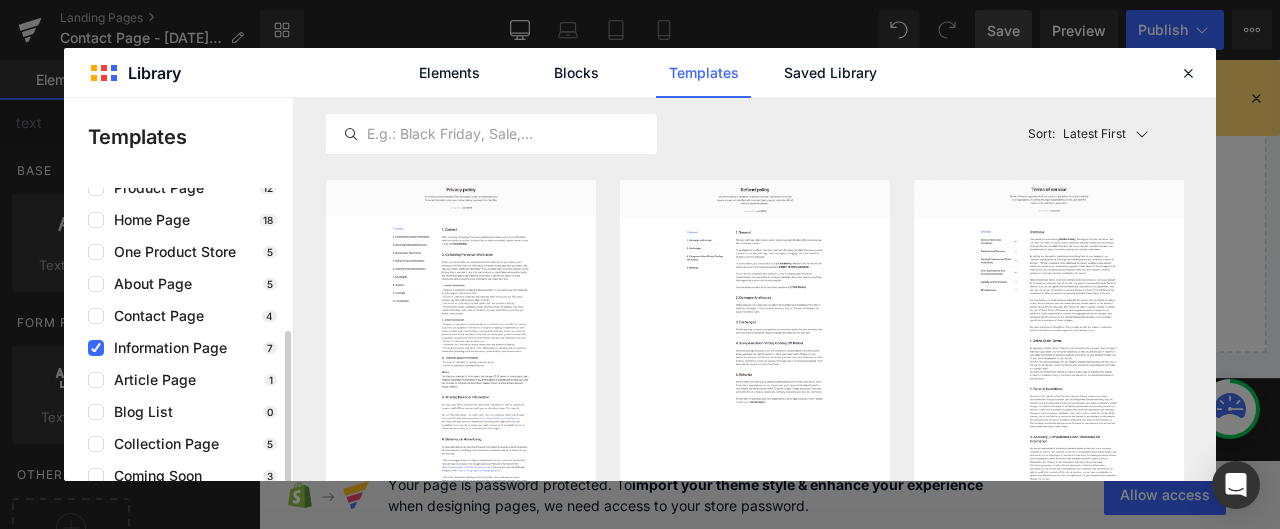 scroll, scrollTop: 218, scrollLeft: 0, axis: vertical 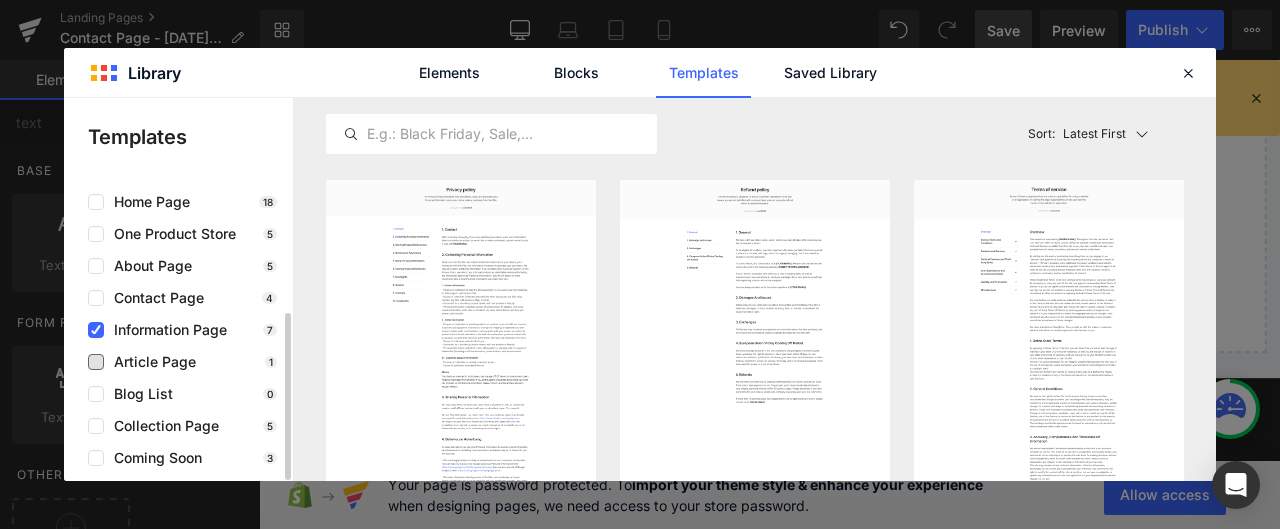 click on "Article Page" at bounding box center [150, 362] 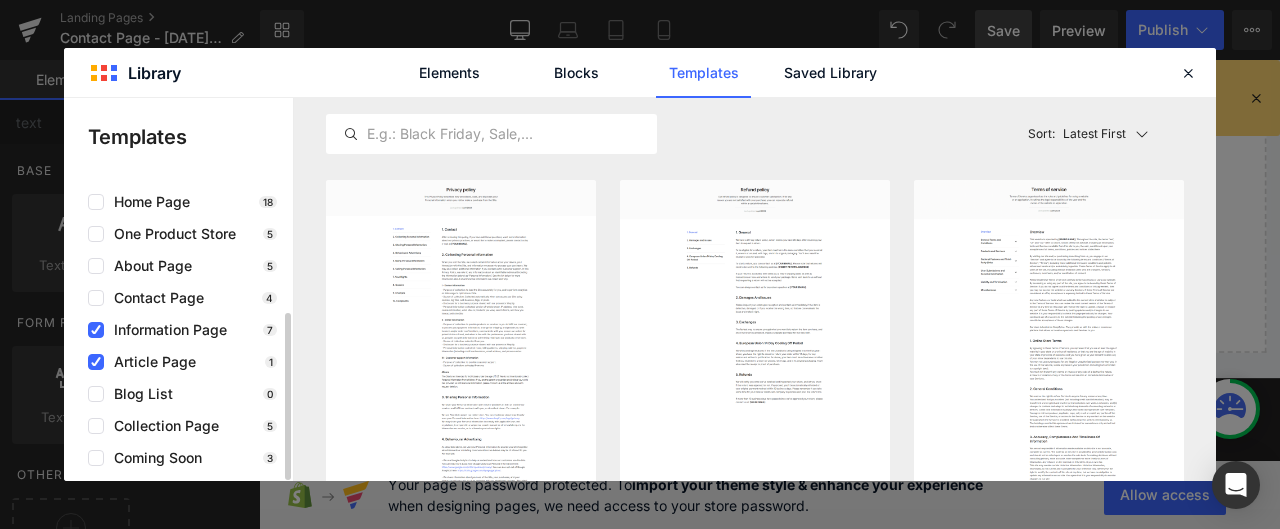 click on "Information Page" at bounding box center (165, 330) 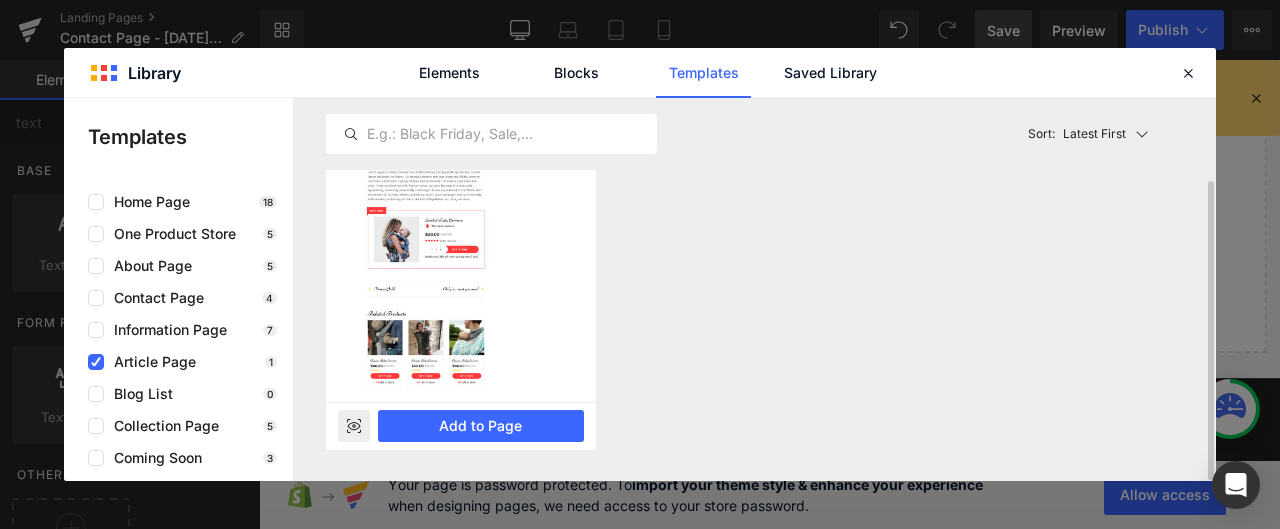 scroll, scrollTop: 0, scrollLeft: 0, axis: both 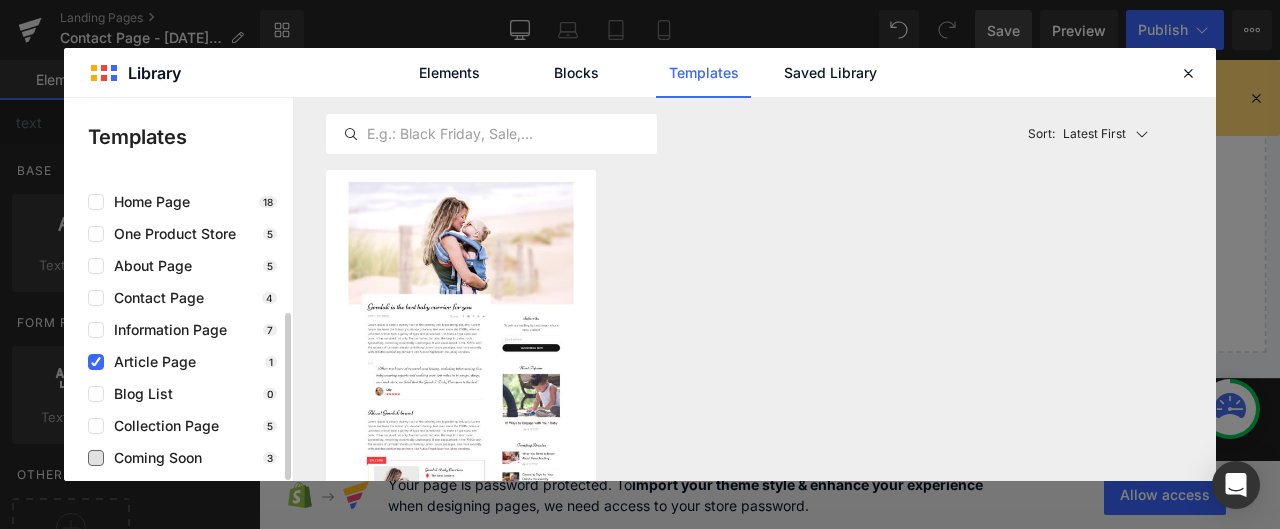 click on "Coming Soon" at bounding box center (153, 458) 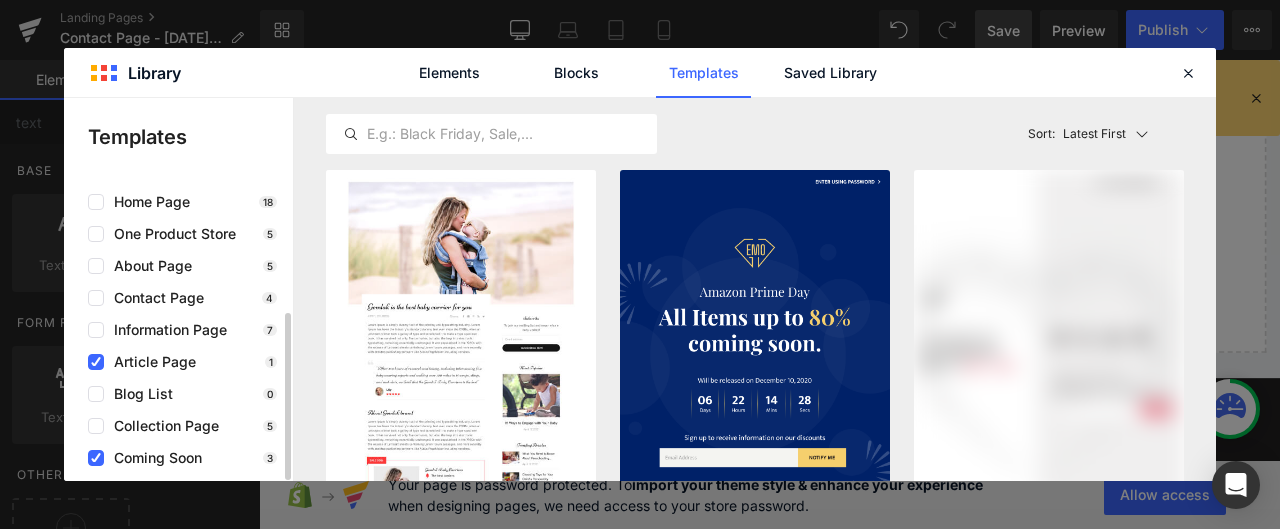 click on "Article Page" at bounding box center [150, 362] 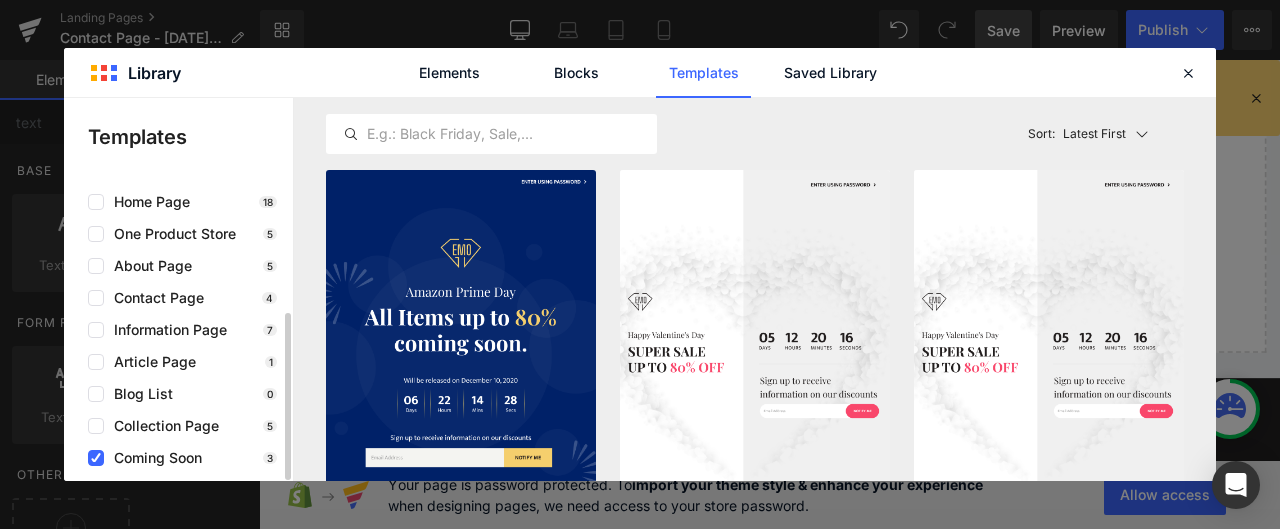click on "Coming Soon" at bounding box center [153, 458] 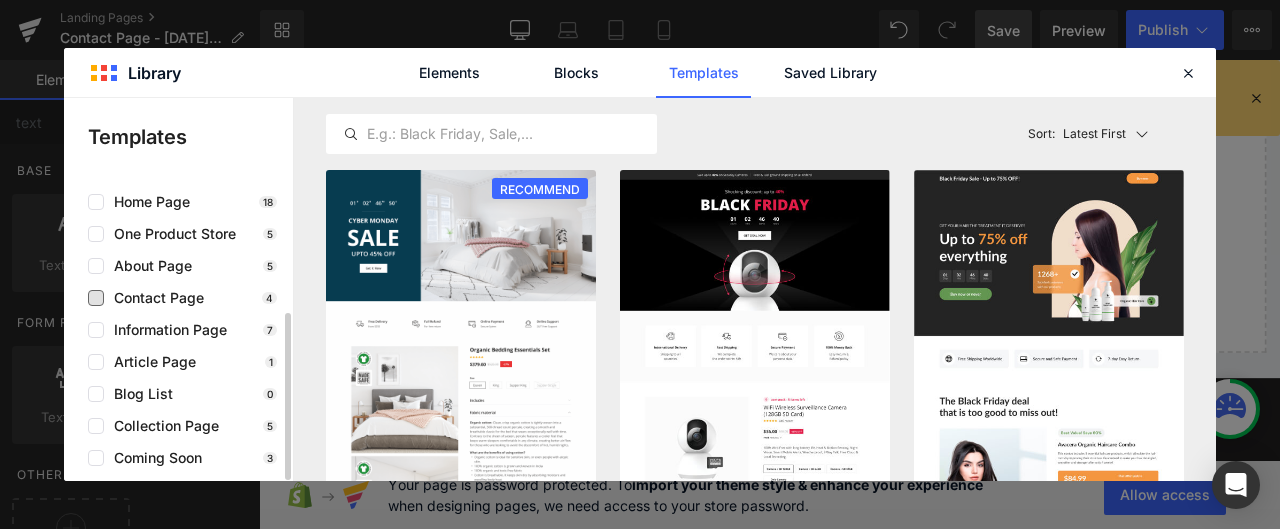 click on "Contact Page" at bounding box center (154, 298) 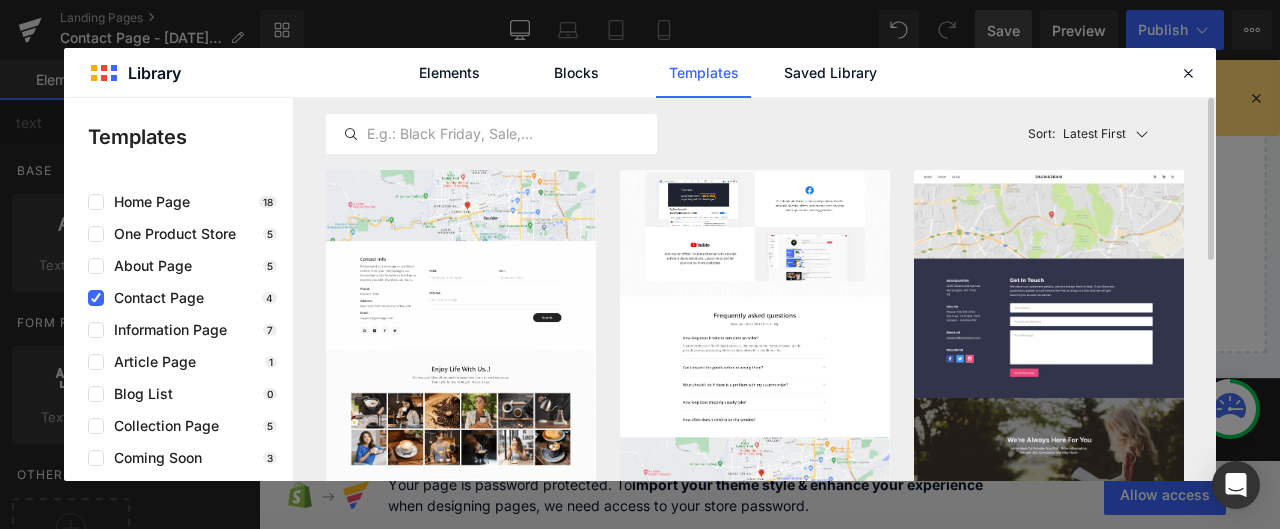 click at bounding box center (755, 215) 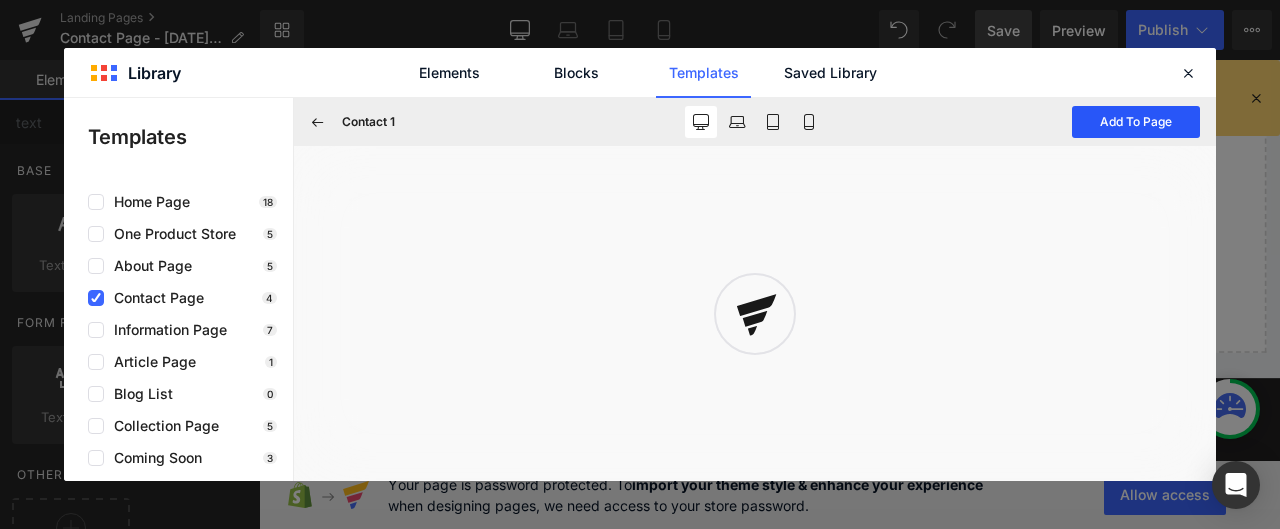 click on "Add To Page" at bounding box center [1136, 122] 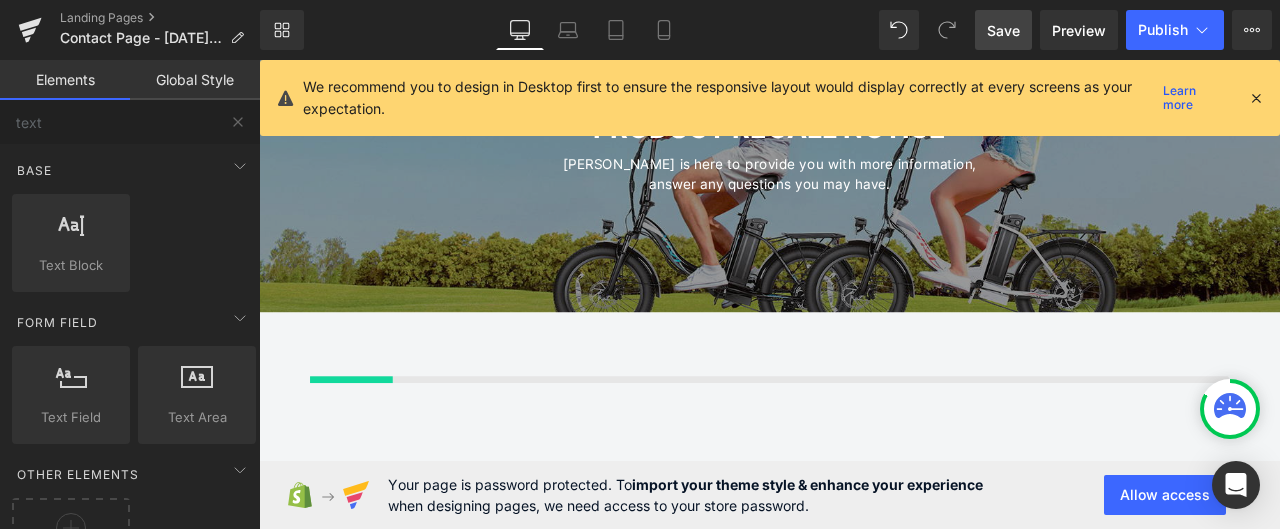scroll, scrollTop: 300, scrollLeft: 0, axis: vertical 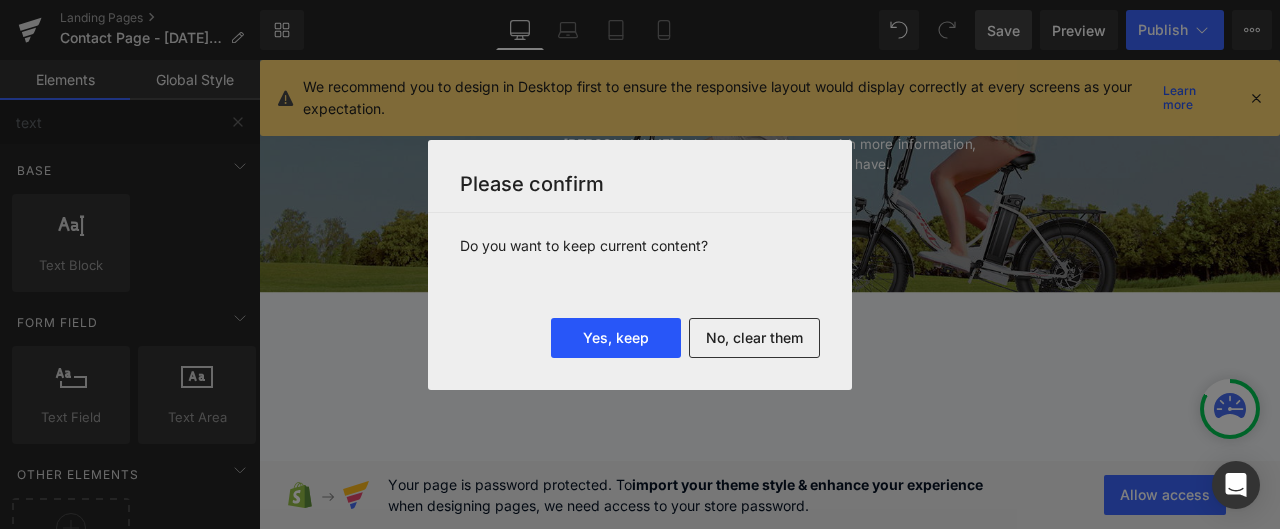 click on "Yes, keep" at bounding box center [616, 338] 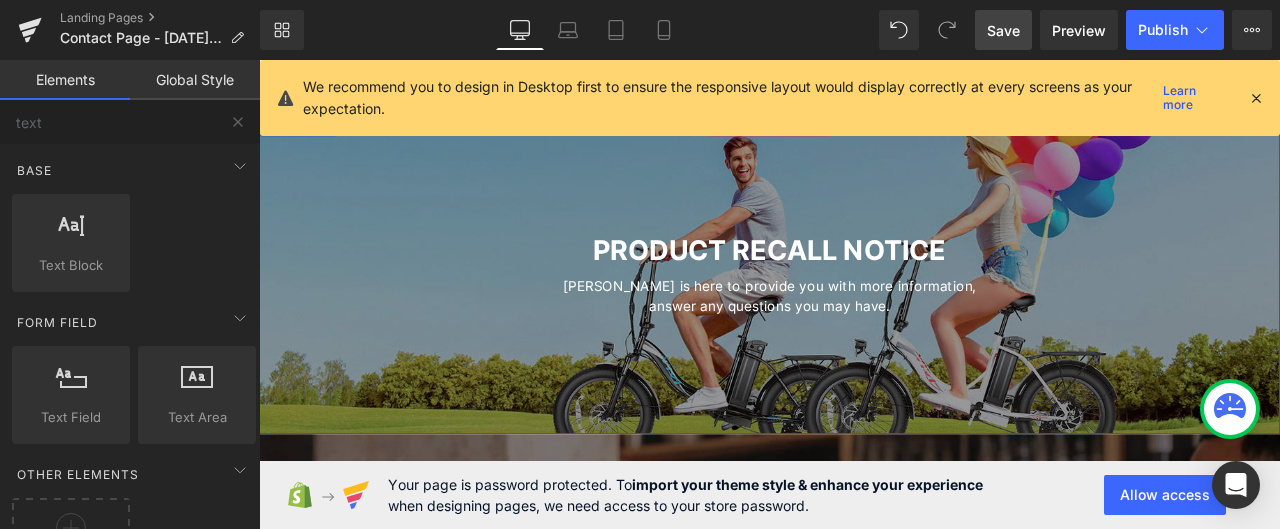 scroll, scrollTop: 100, scrollLeft: 0, axis: vertical 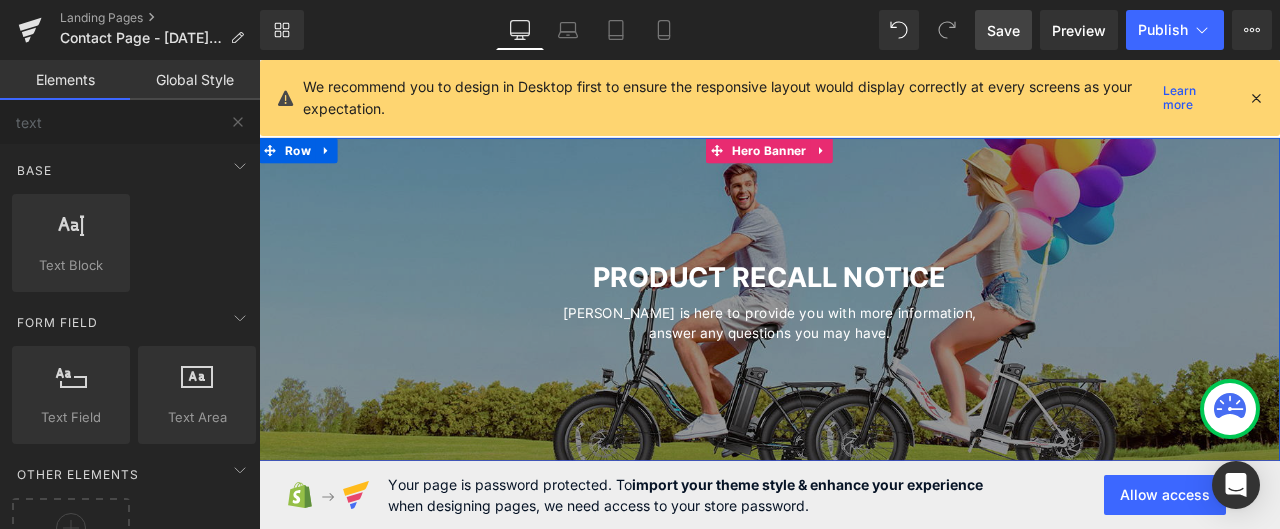 click at bounding box center (864, 343) 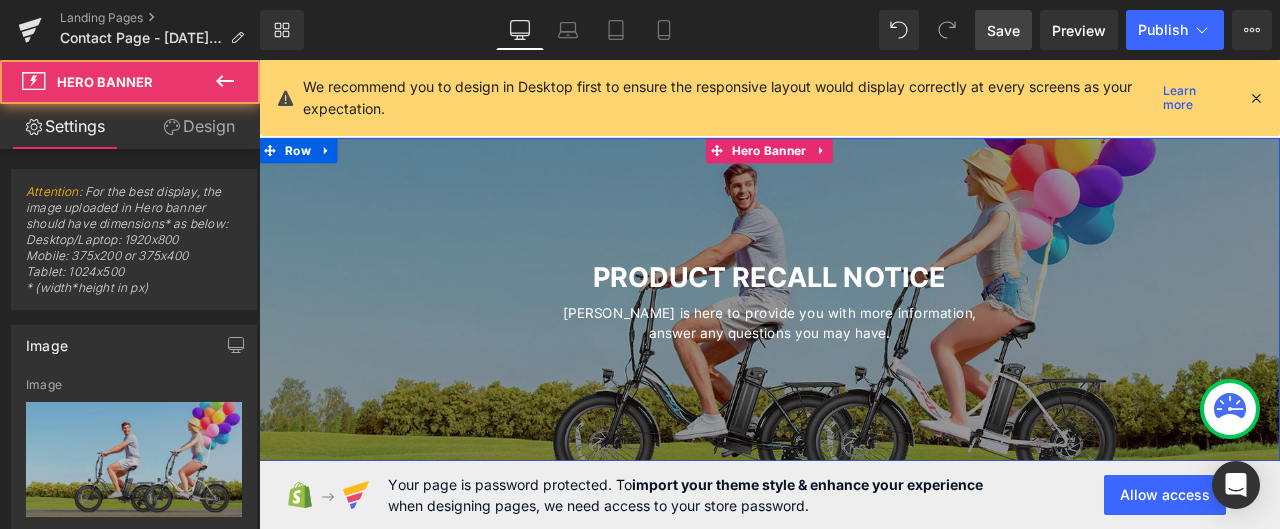 type on "[URL][DOMAIN_NAME]" 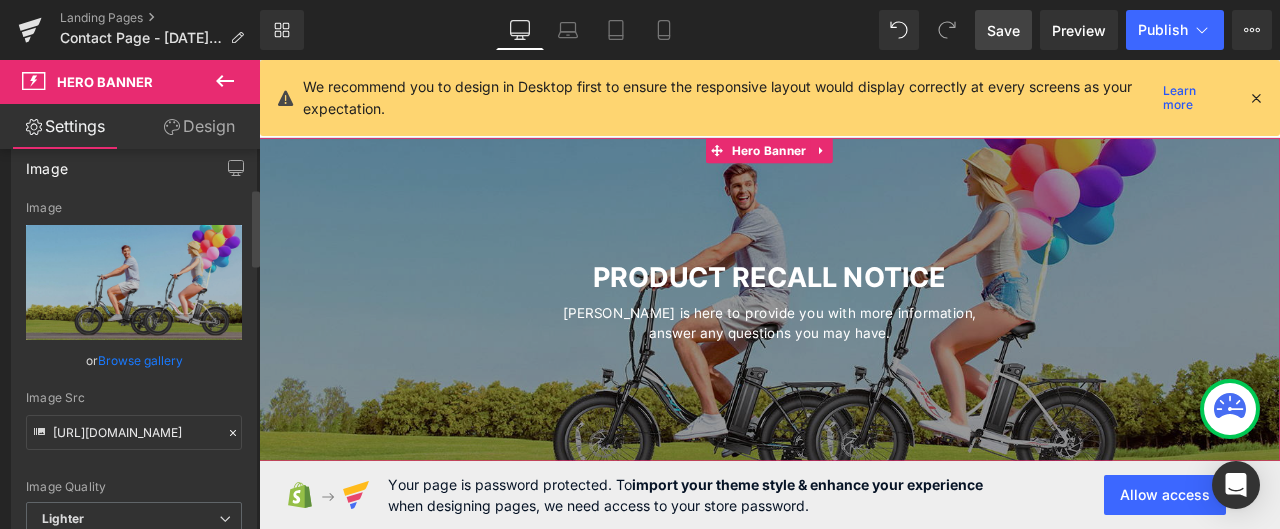 scroll, scrollTop: 200, scrollLeft: 0, axis: vertical 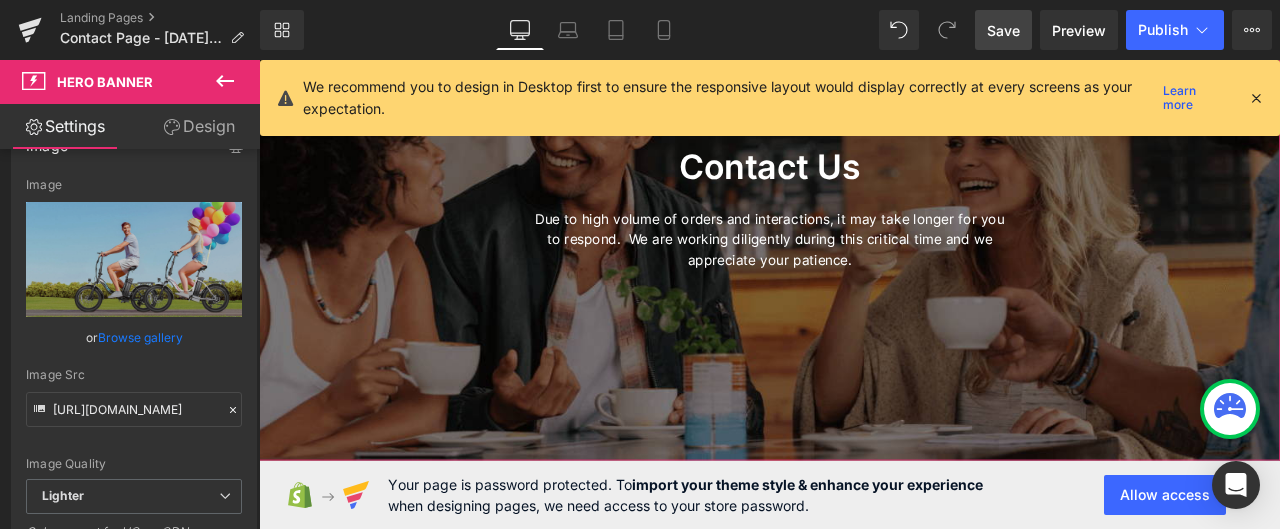 click at bounding box center (864, 235) 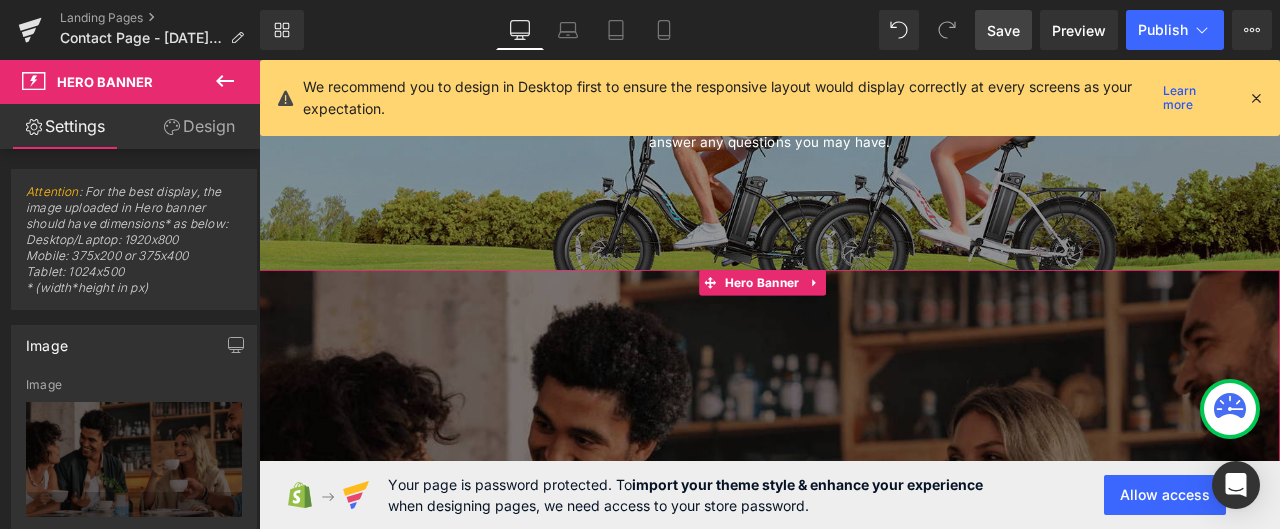 scroll, scrollTop: 300, scrollLeft: 0, axis: vertical 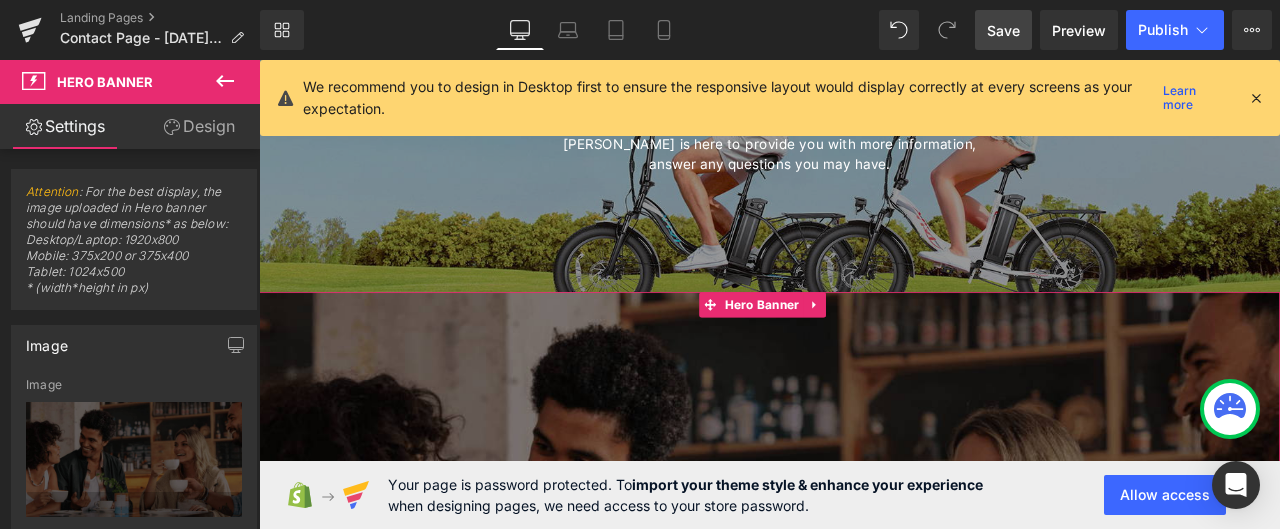 click at bounding box center [864, 635] 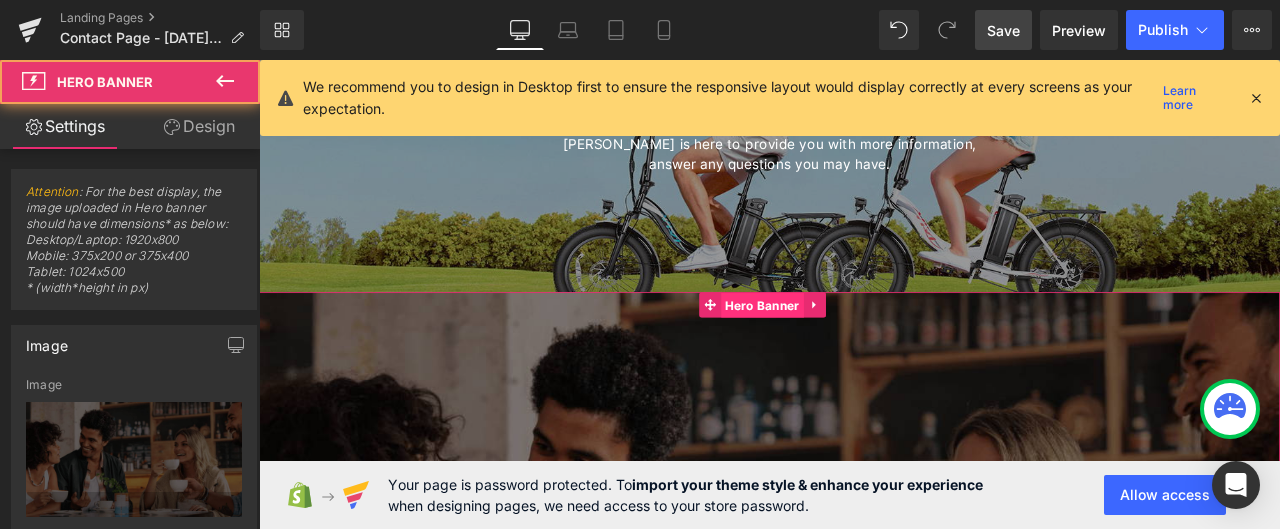click on "Hero Banner" at bounding box center [856, 351] 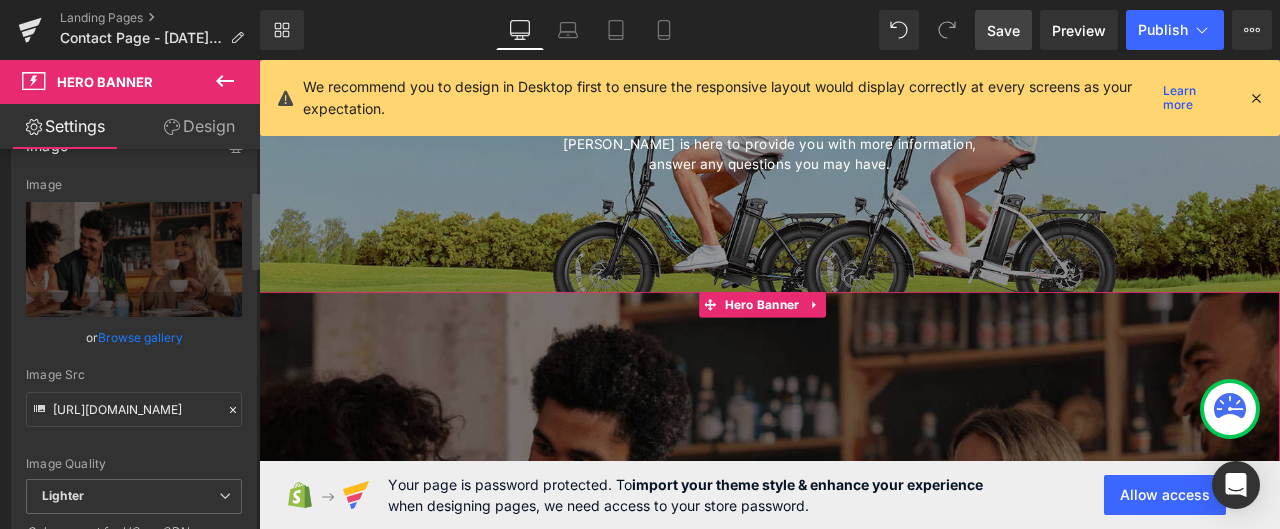 scroll, scrollTop: 300, scrollLeft: 0, axis: vertical 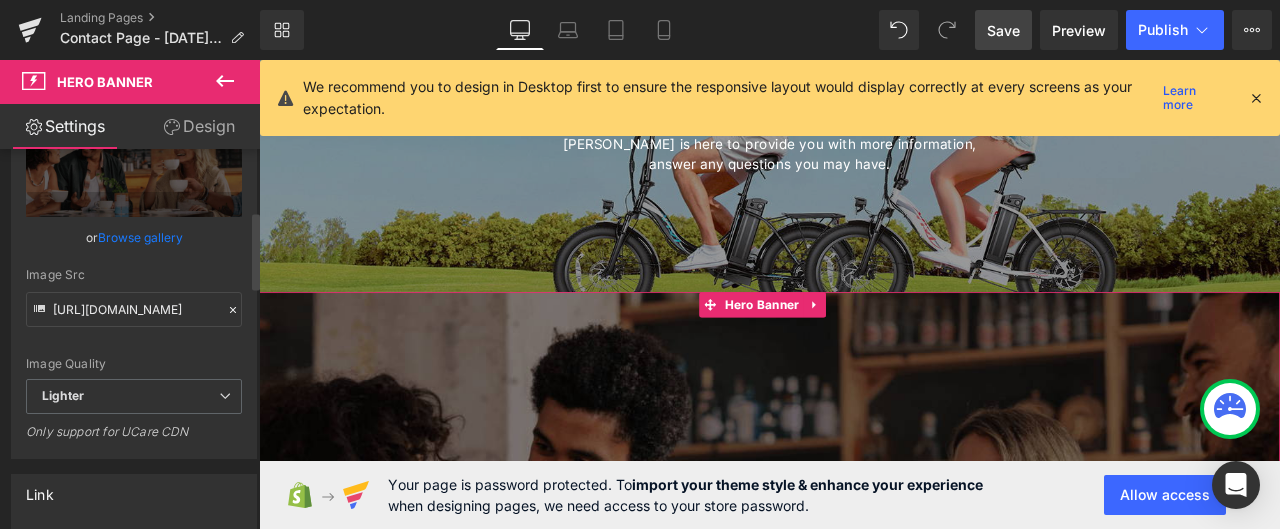 click 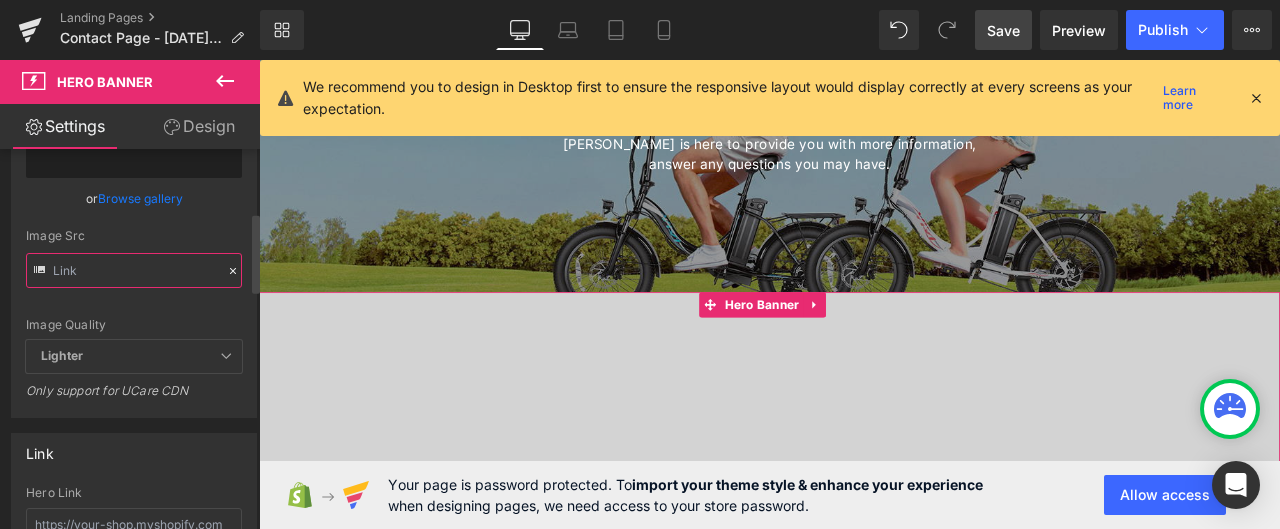 click at bounding box center [134, 270] 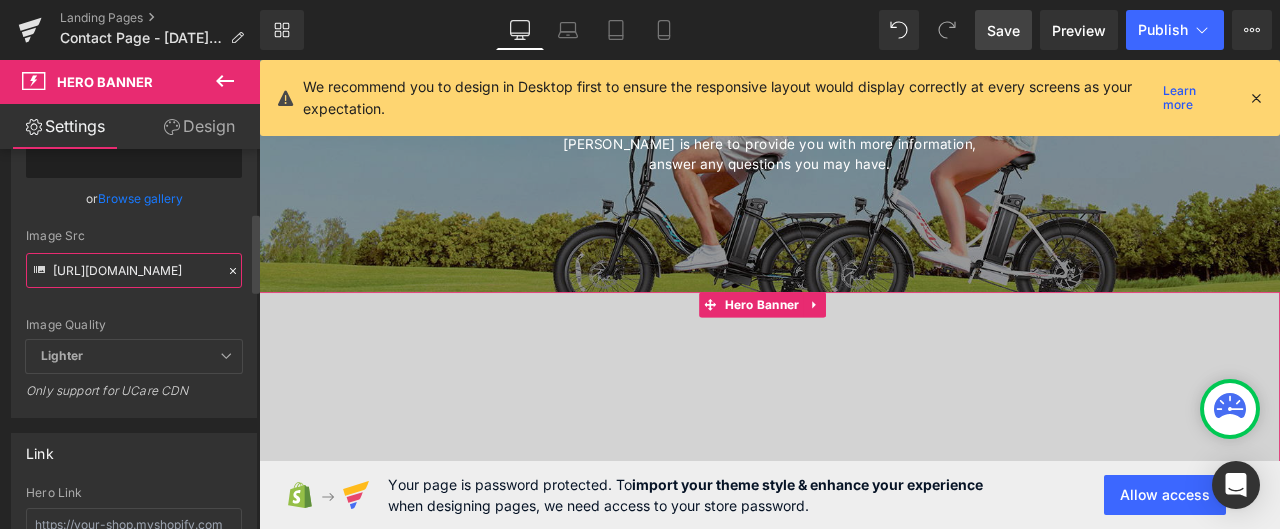 scroll, scrollTop: 0, scrollLeft: 610, axis: horizontal 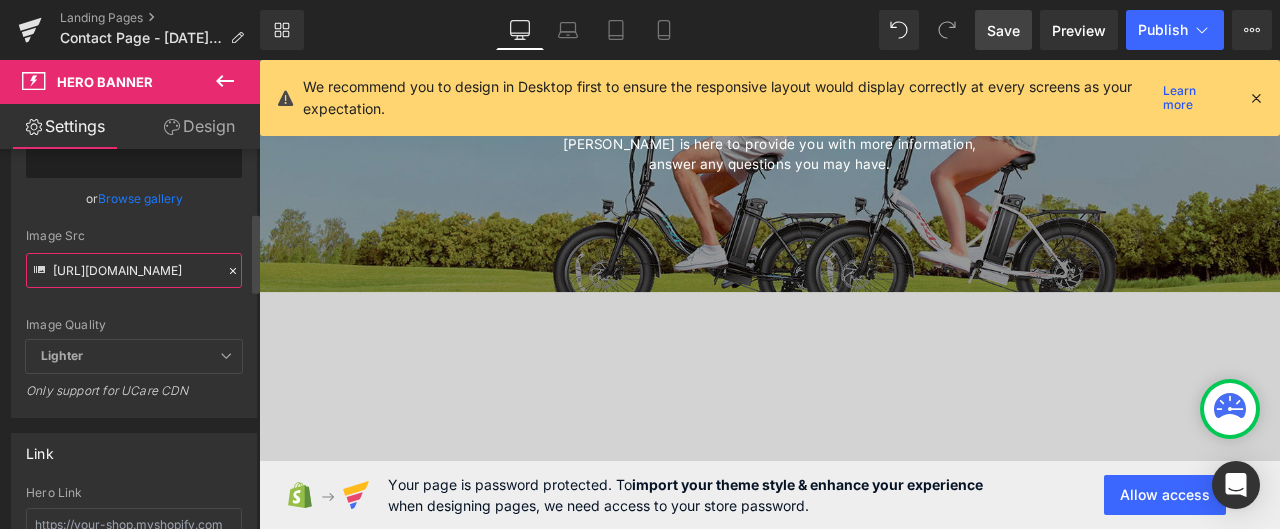 type on "[URL][DOMAIN_NAME]" 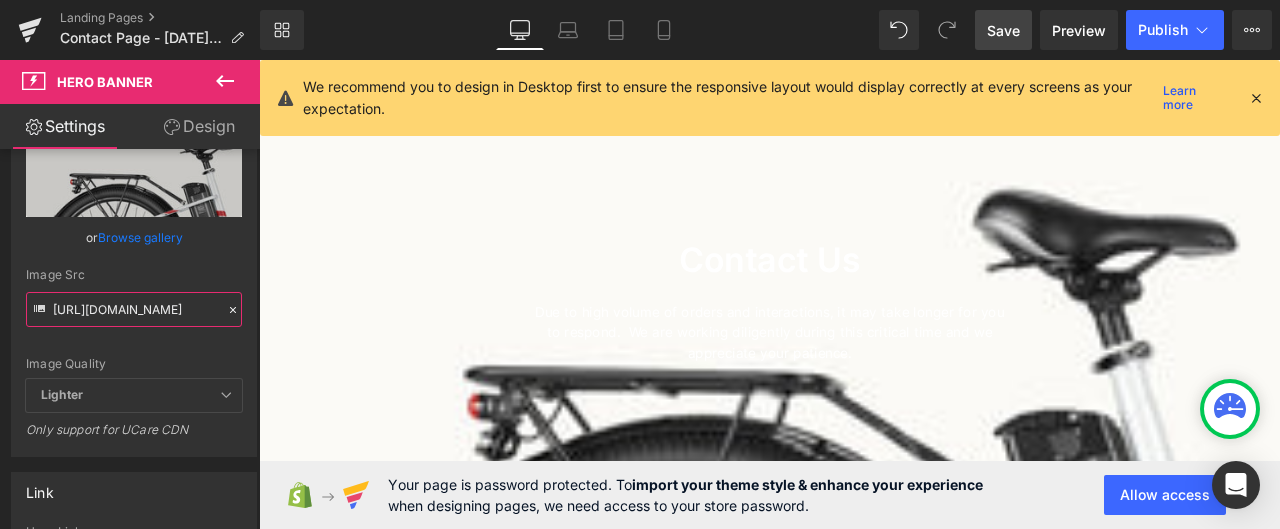 scroll, scrollTop: 400, scrollLeft: 0, axis: vertical 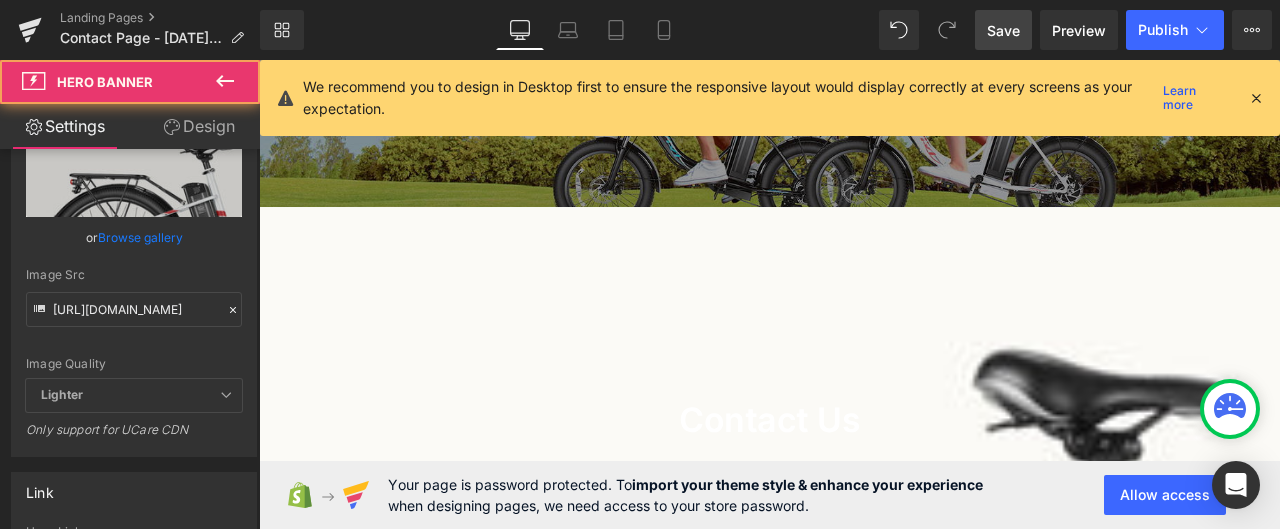 click on "Contact Us
Heading
Due to high volume of orders and interactions, it may take longer for you to respond.  We are working diligently during this critical time and we appreciate your patience.
Text Block
Row
Hero Banner   196px   216px" at bounding box center (864, 535) 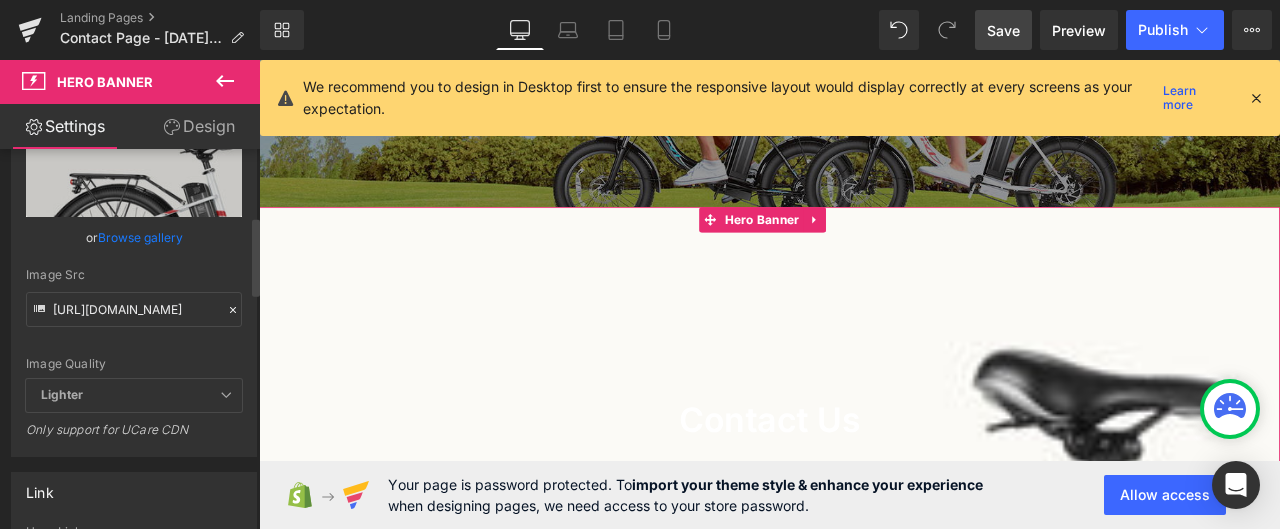 scroll, scrollTop: 400, scrollLeft: 0, axis: vertical 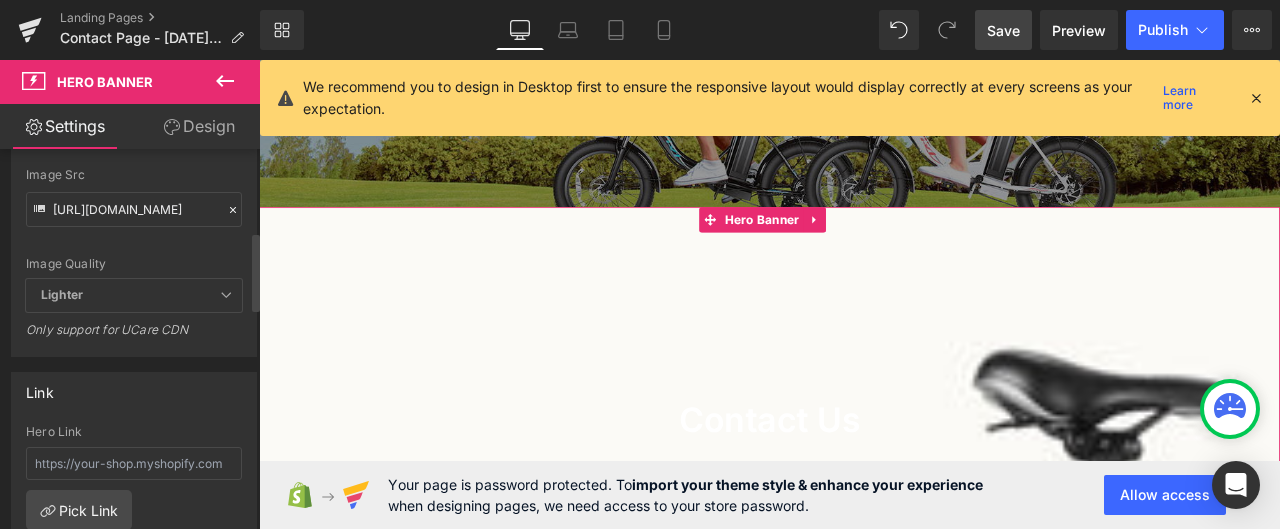 click on "Lighter" at bounding box center (134, 295) 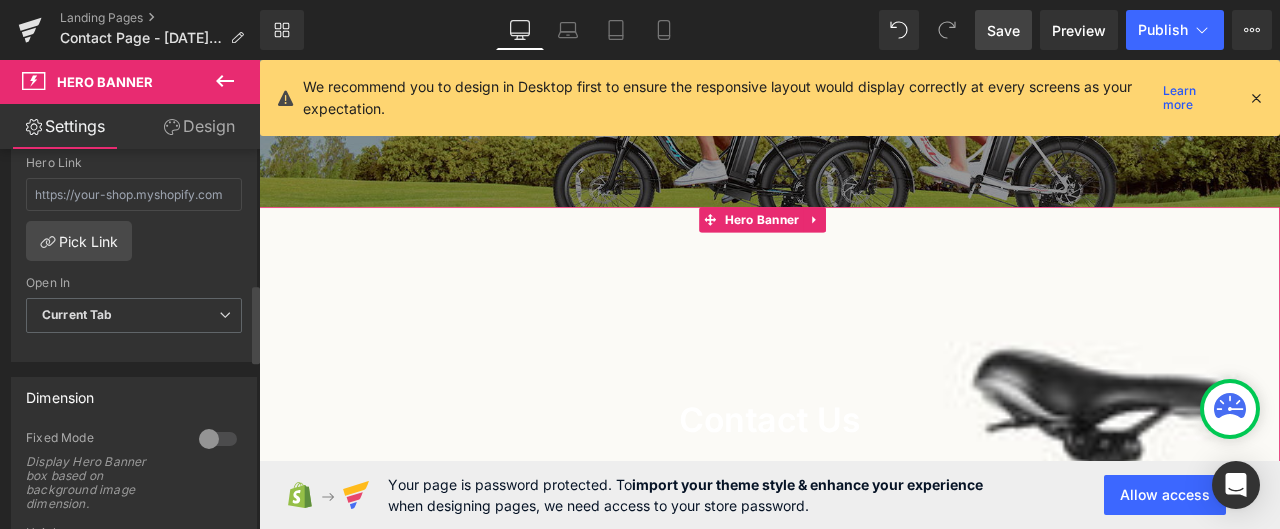 scroll, scrollTop: 700, scrollLeft: 0, axis: vertical 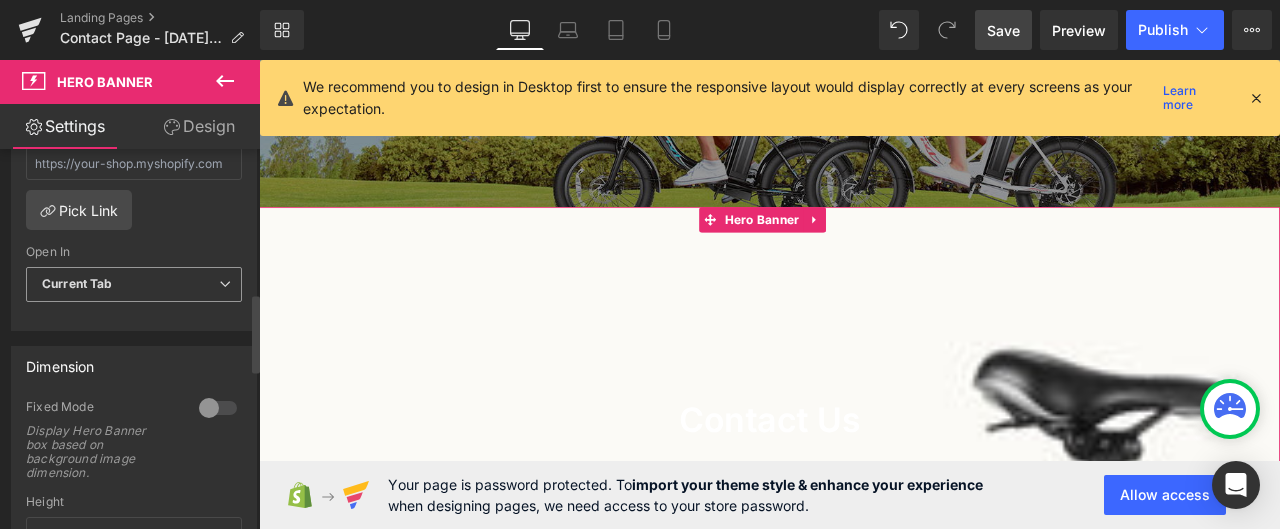 click at bounding box center (225, 284) 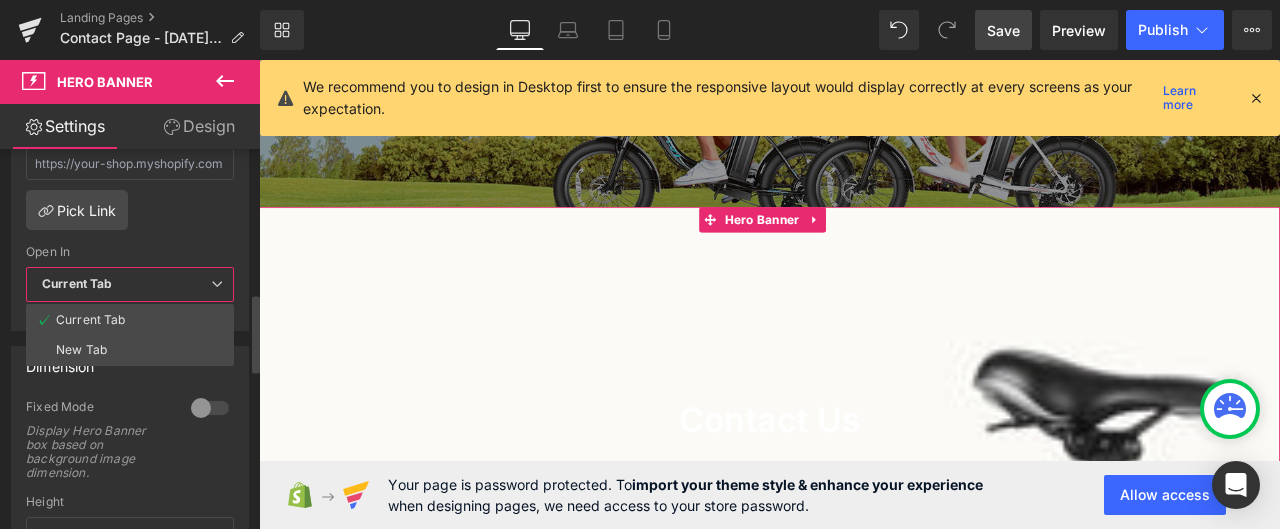 click at bounding box center (217, 284) 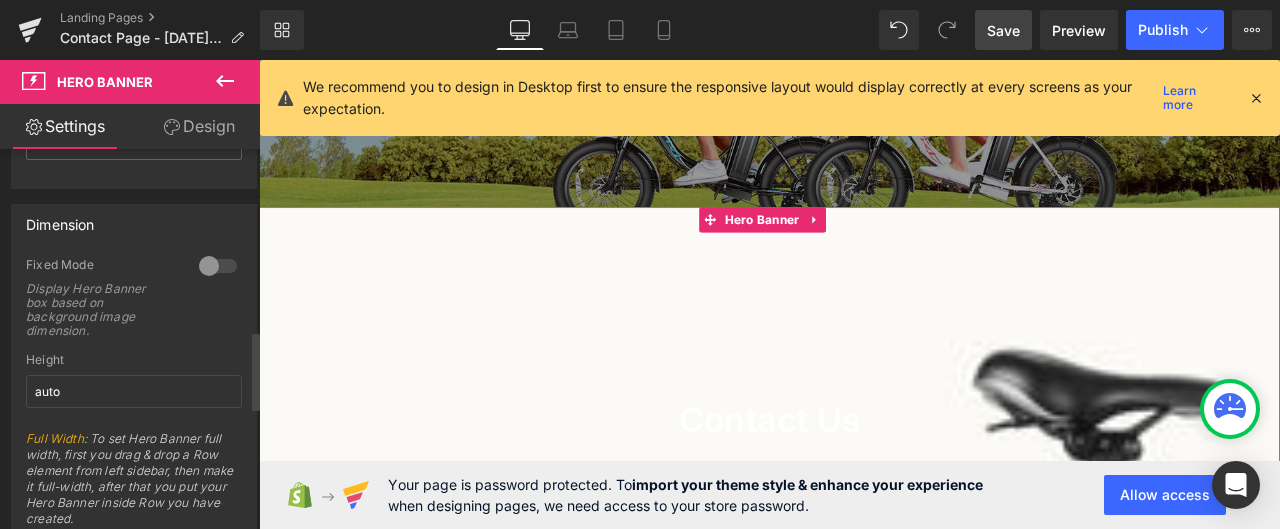 scroll, scrollTop: 900, scrollLeft: 0, axis: vertical 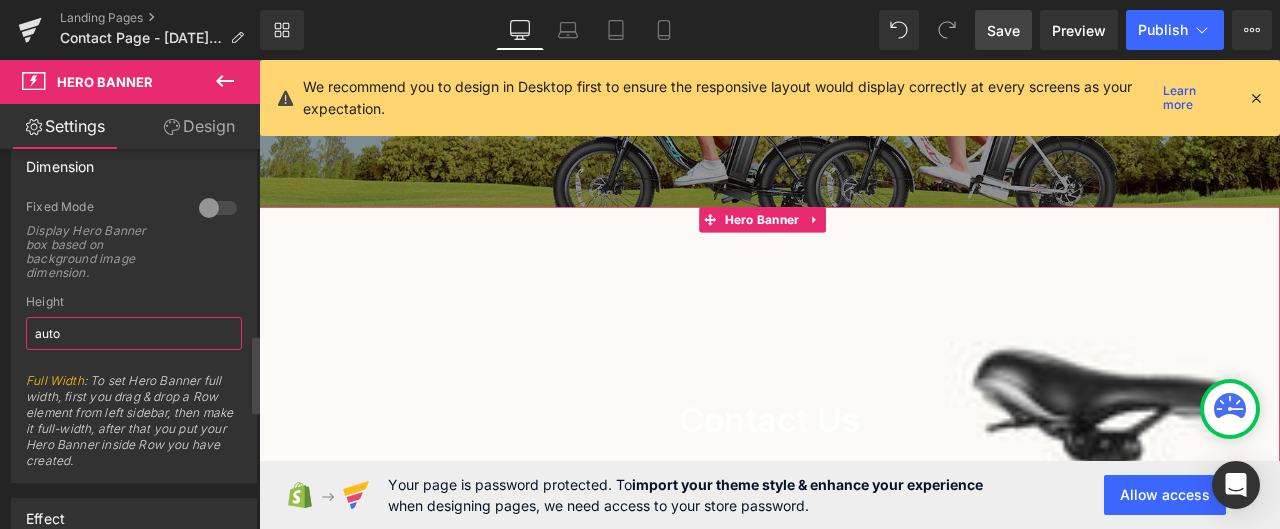 click on "auto" at bounding box center (134, 333) 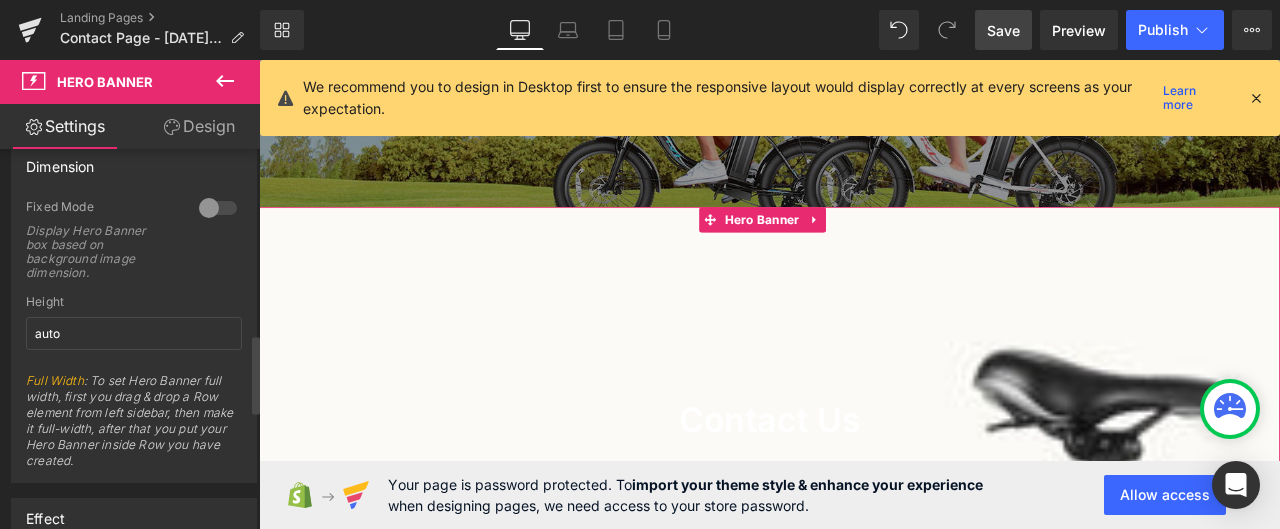click at bounding box center [218, 208] 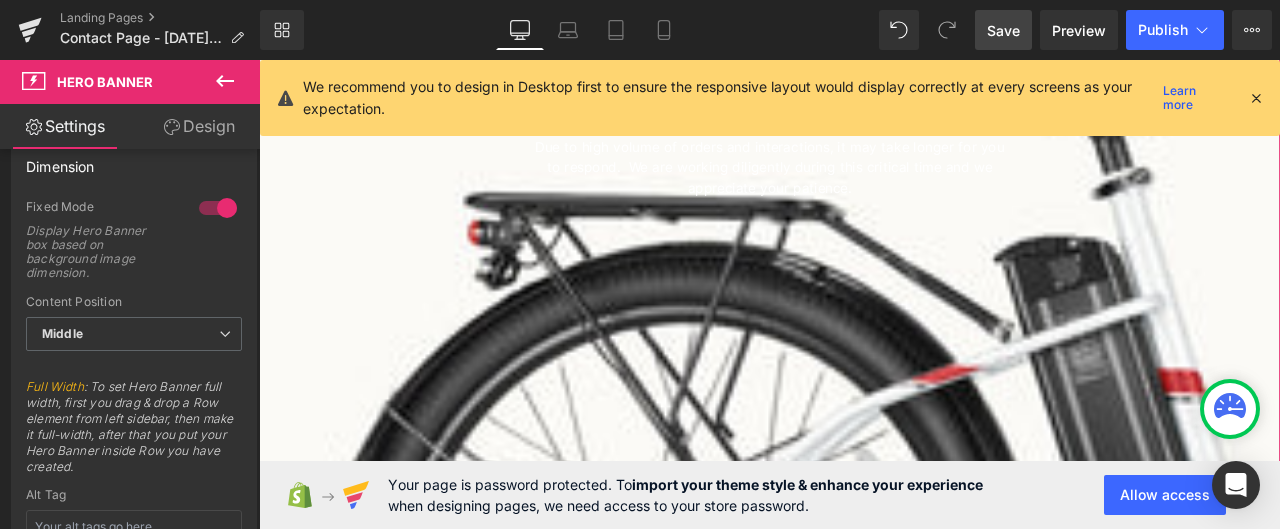 scroll, scrollTop: 1100, scrollLeft: 0, axis: vertical 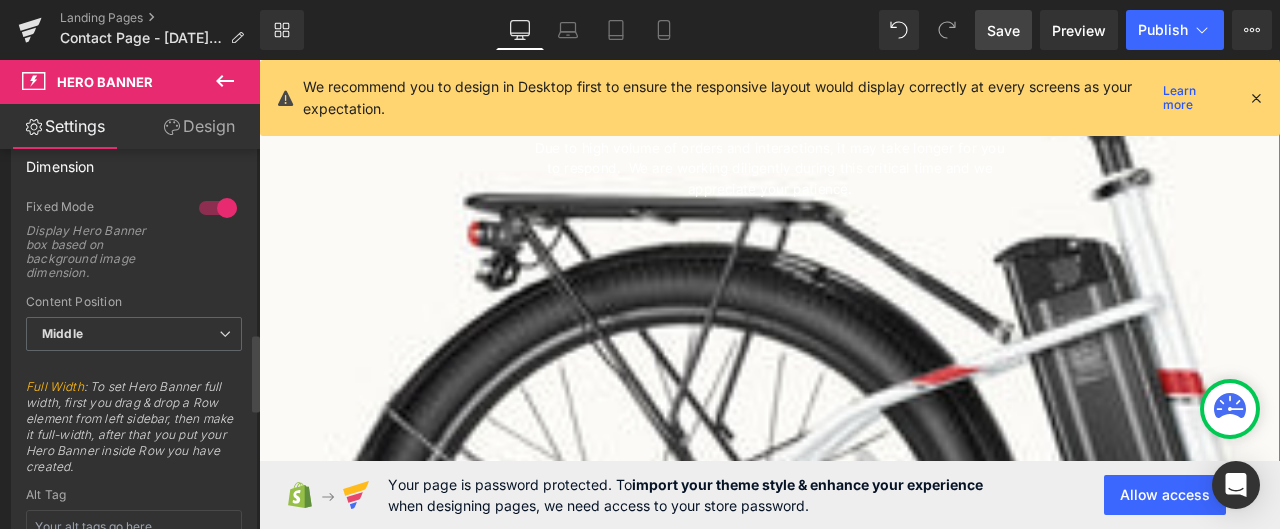 click at bounding box center (218, 208) 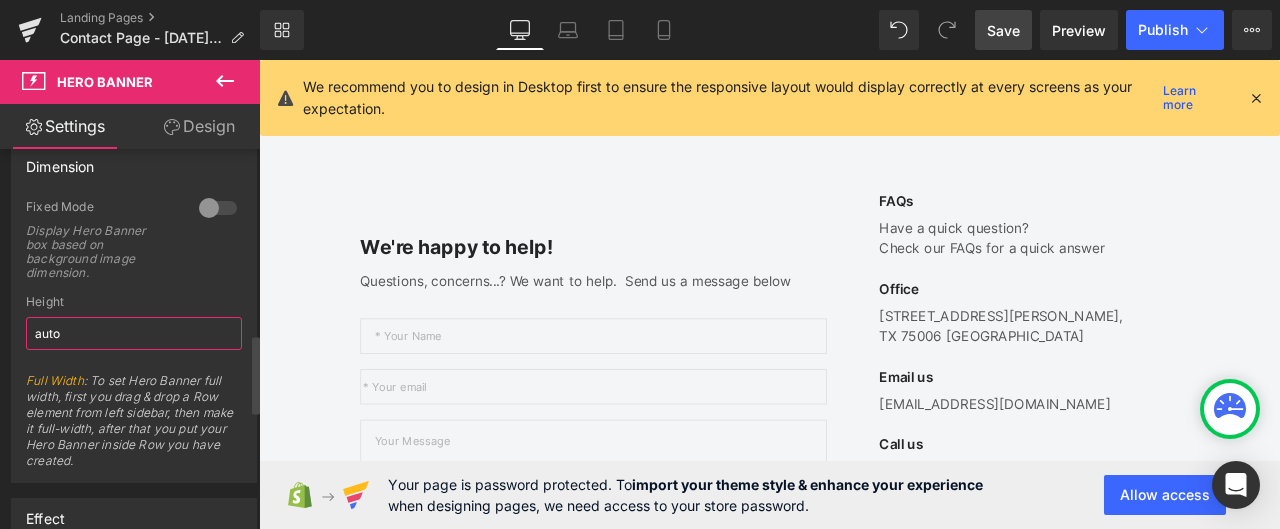 click on "auto" at bounding box center [134, 333] 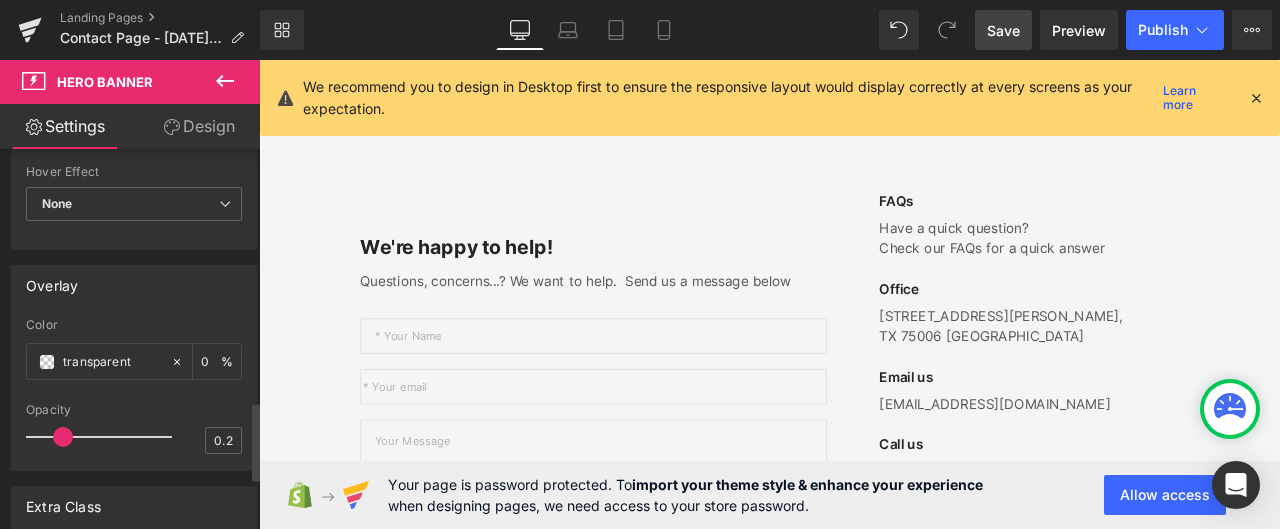 scroll, scrollTop: 1300, scrollLeft: 0, axis: vertical 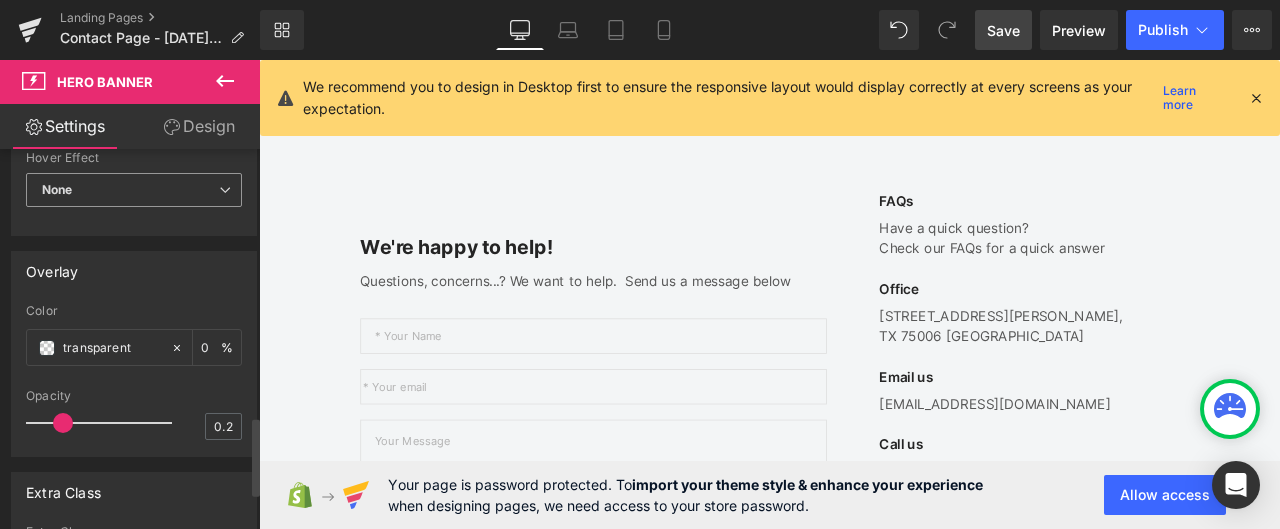 click on "None" at bounding box center [134, 190] 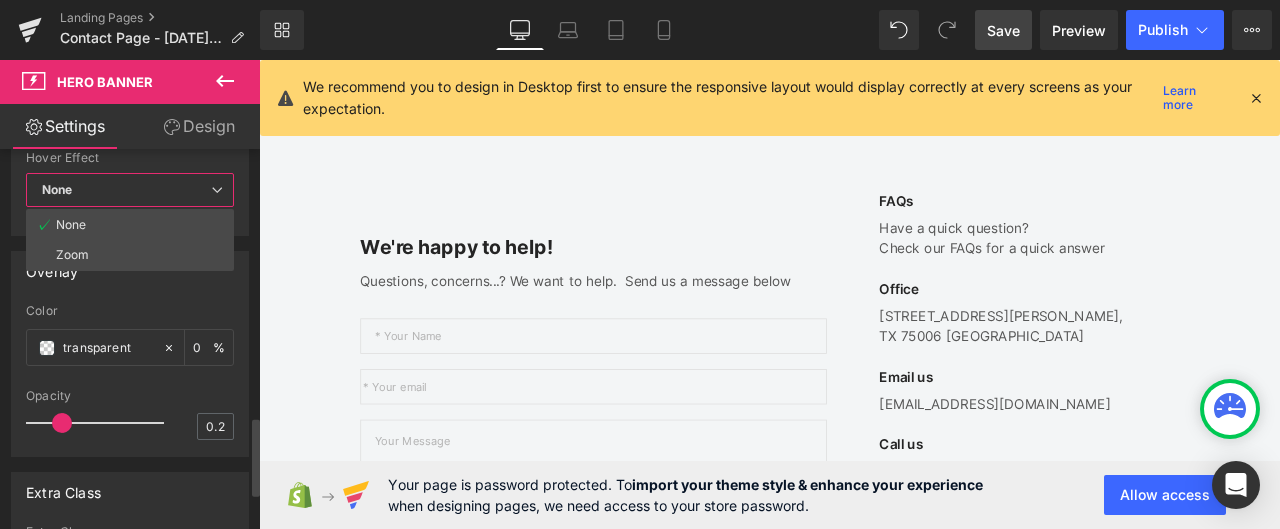 click on "None" at bounding box center (130, 190) 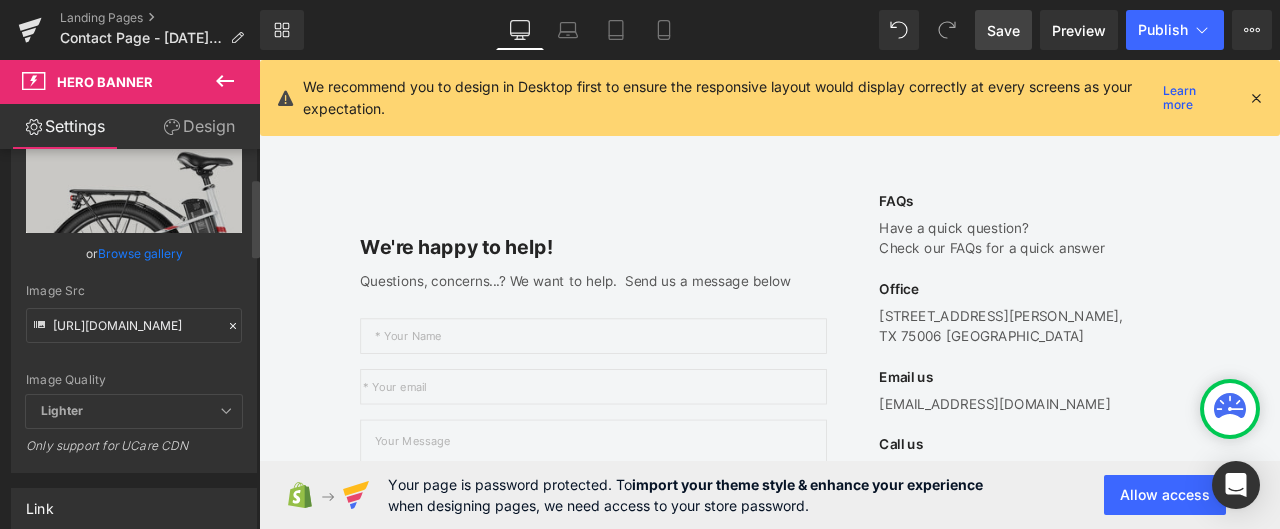 scroll, scrollTop: 0, scrollLeft: 0, axis: both 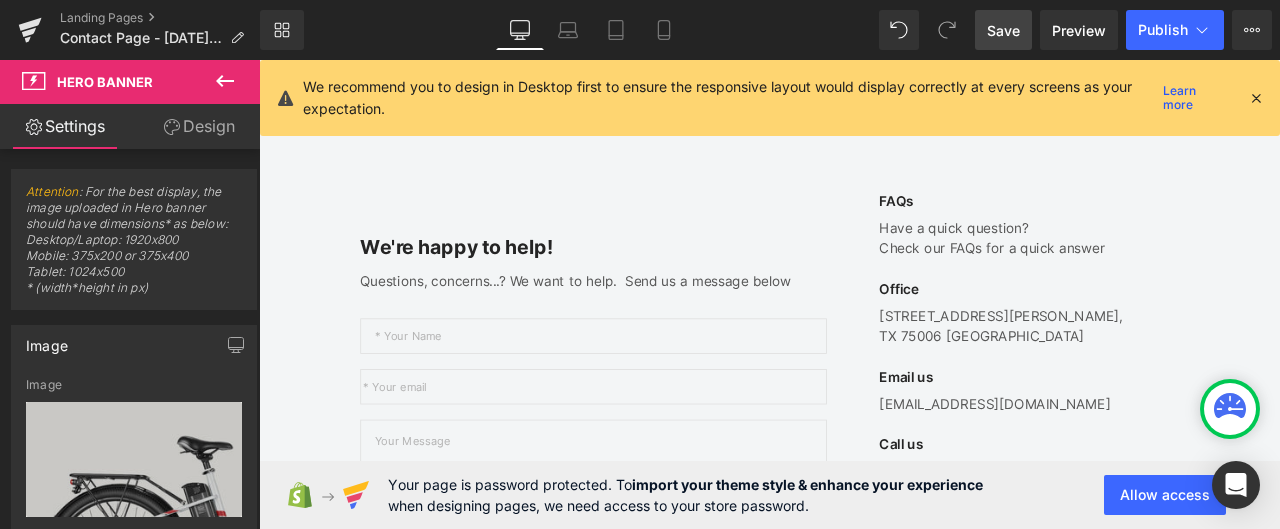 click on "Design" at bounding box center [199, 126] 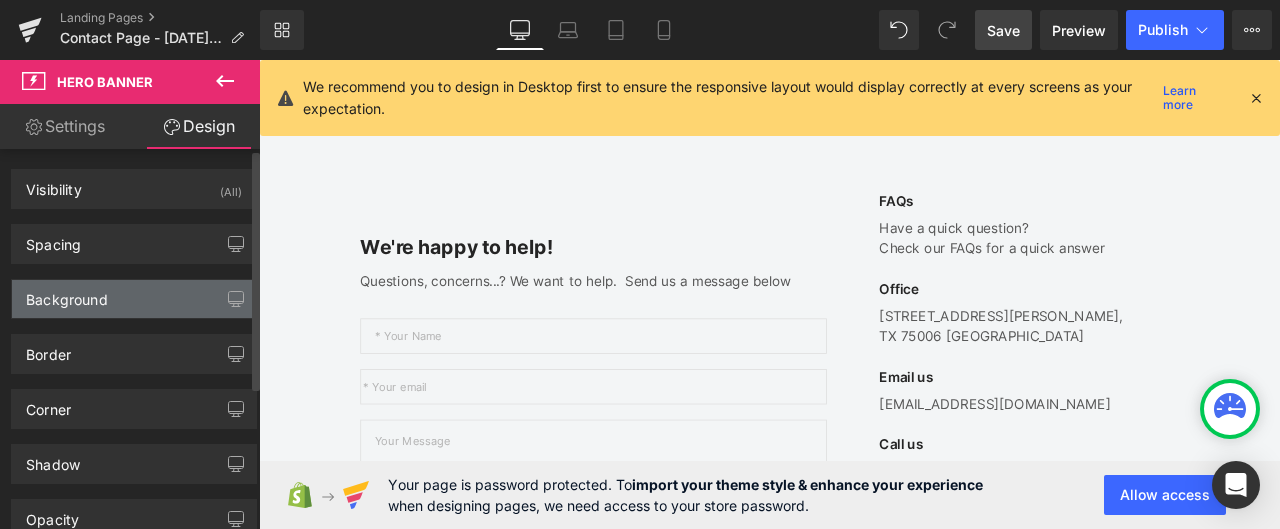 type on "0" 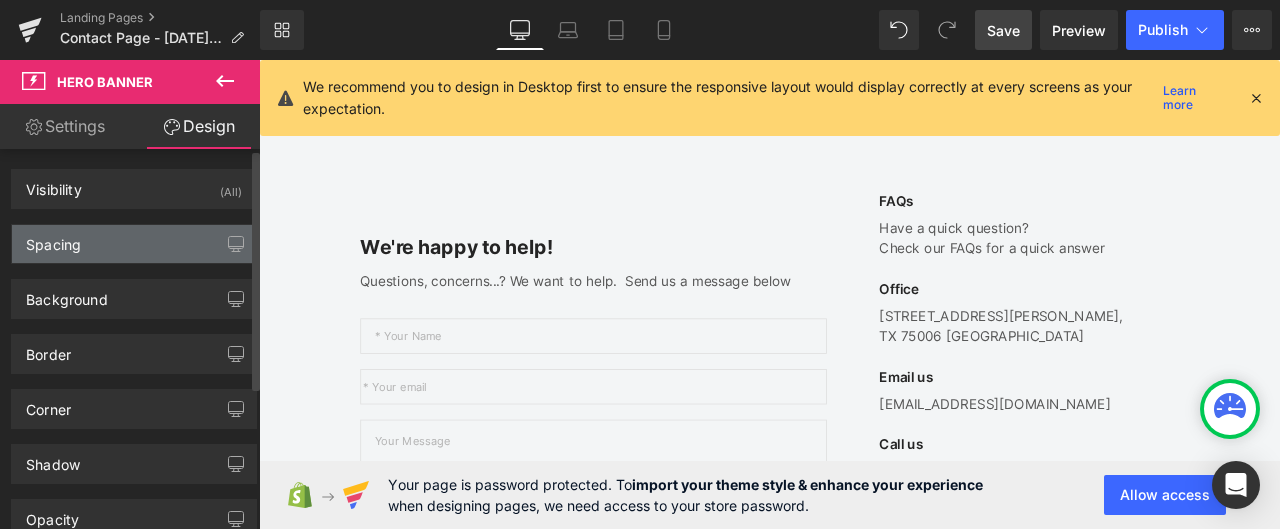 click on "Spacing" at bounding box center (134, 244) 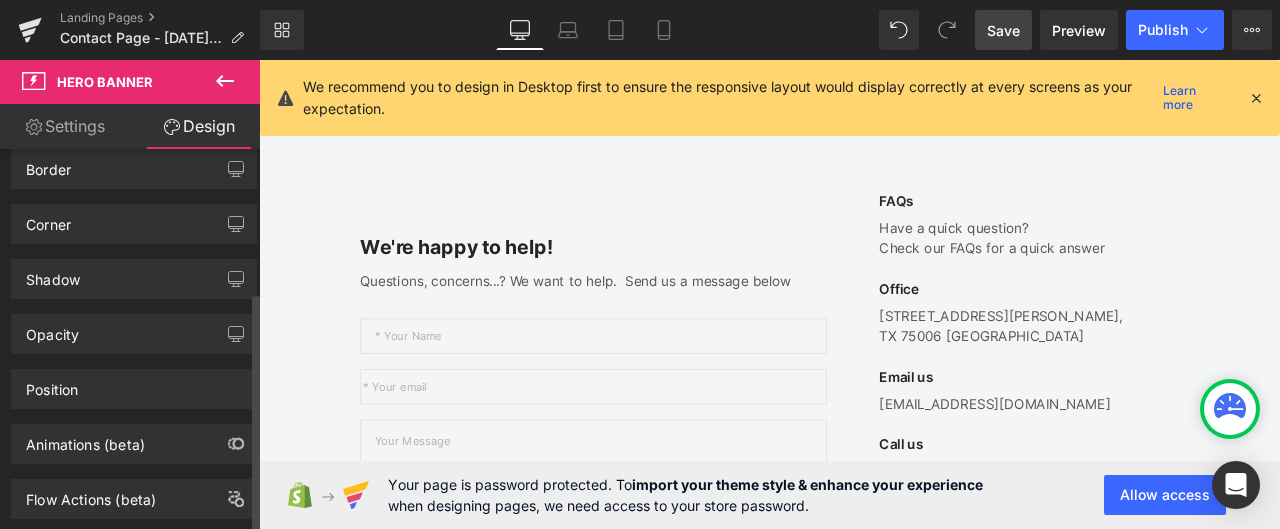 scroll, scrollTop: 640, scrollLeft: 0, axis: vertical 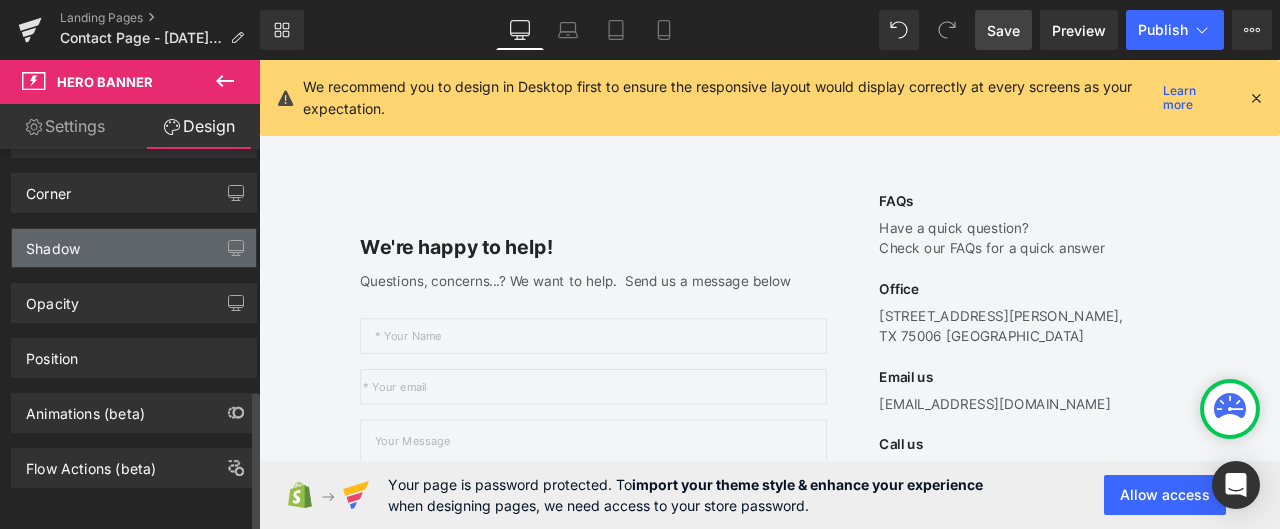 click on "Shadow" at bounding box center (134, 248) 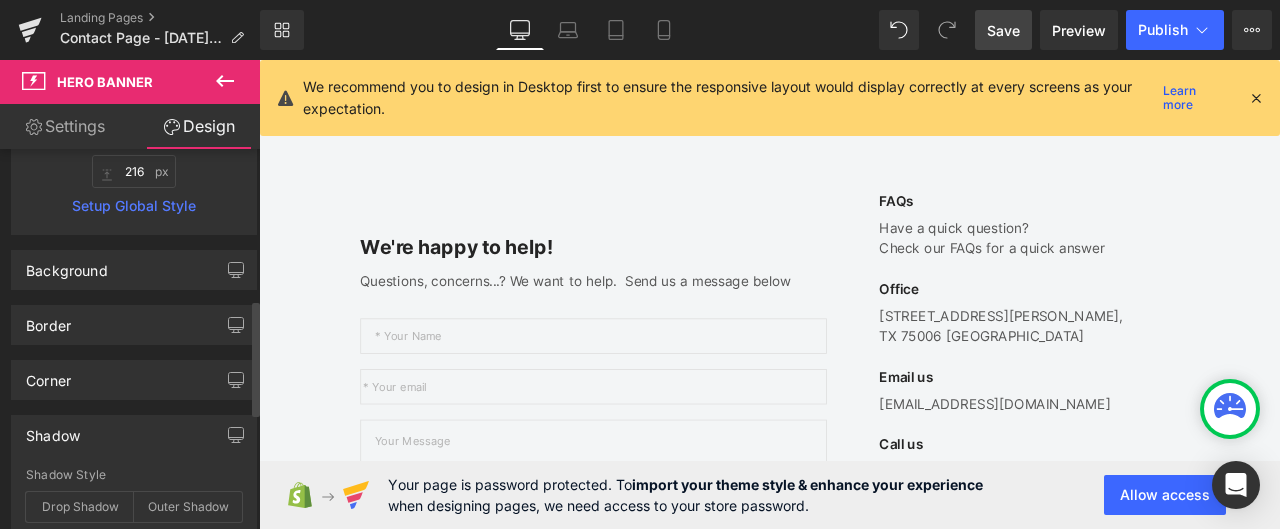 scroll, scrollTop: 440, scrollLeft: 0, axis: vertical 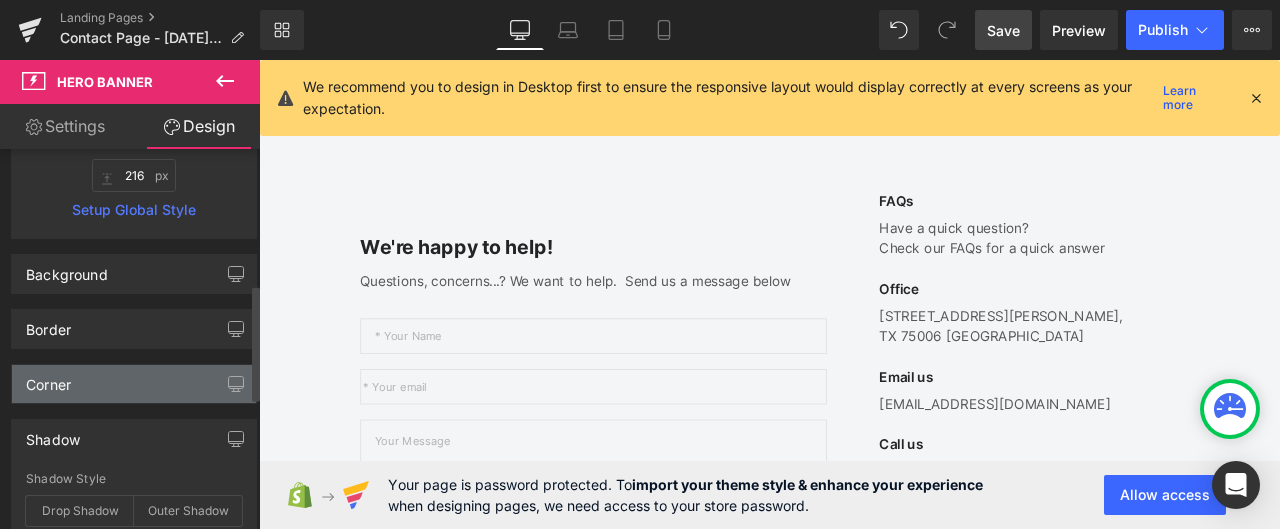 click on "Corner" at bounding box center (134, 384) 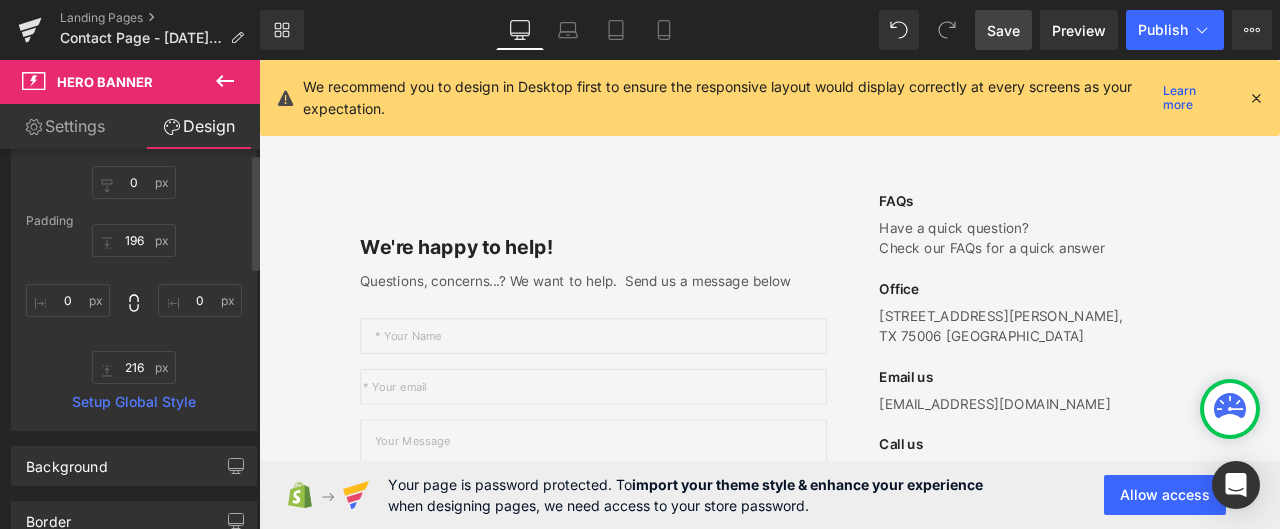 scroll, scrollTop: 0, scrollLeft: 0, axis: both 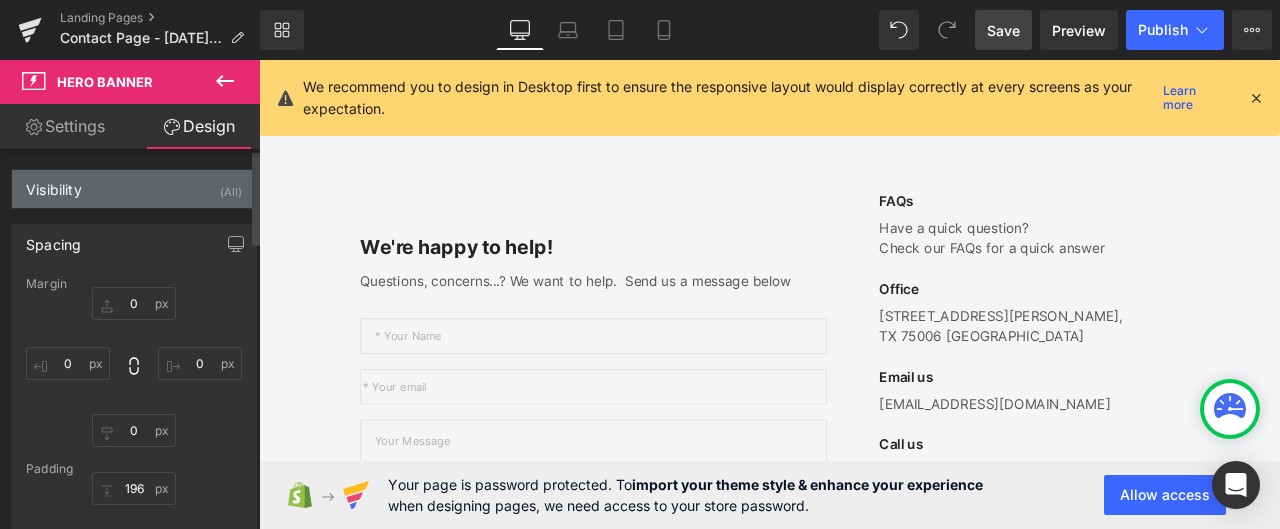 click on "Visibility
(All)" at bounding box center [134, 189] 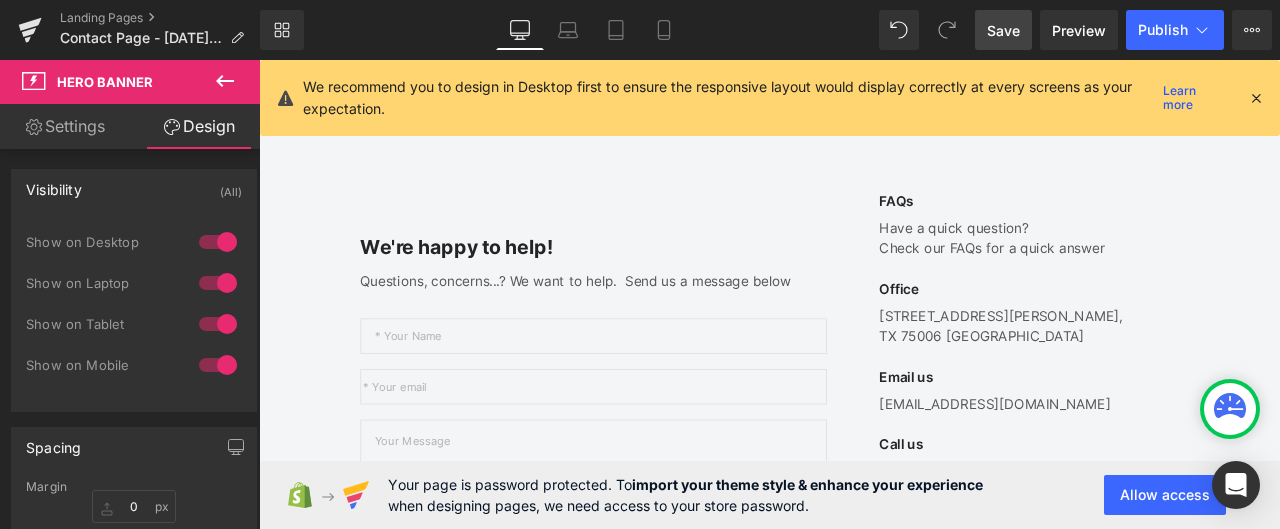 click on "Settings" at bounding box center (65, 126) 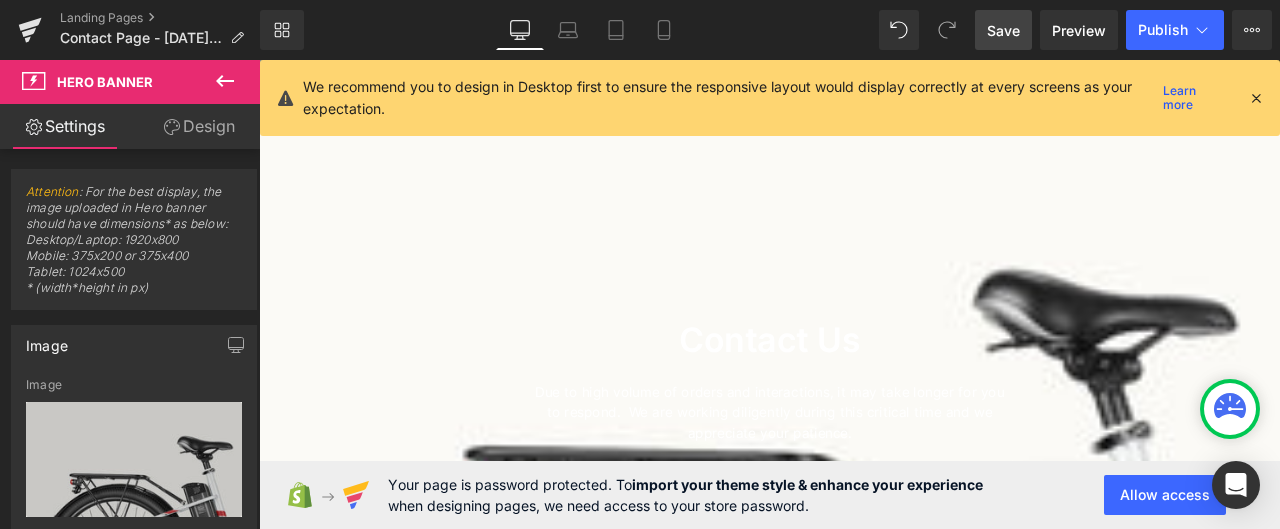 scroll, scrollTop: 500, scrollLeft: 0, axis: vertical 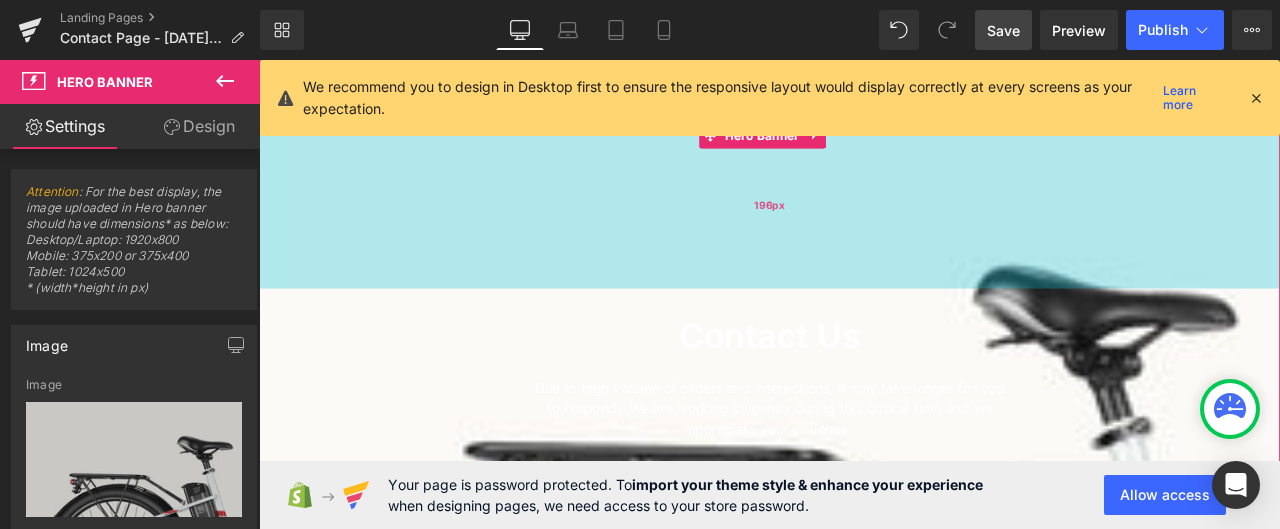 click on "196px" at bounding box center (864, 233) 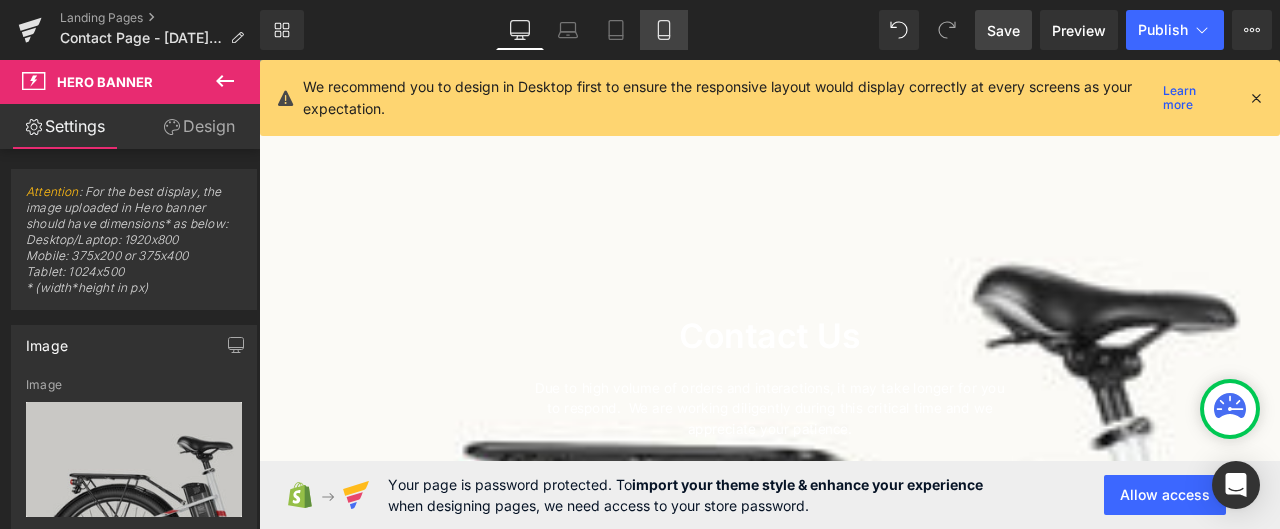 click 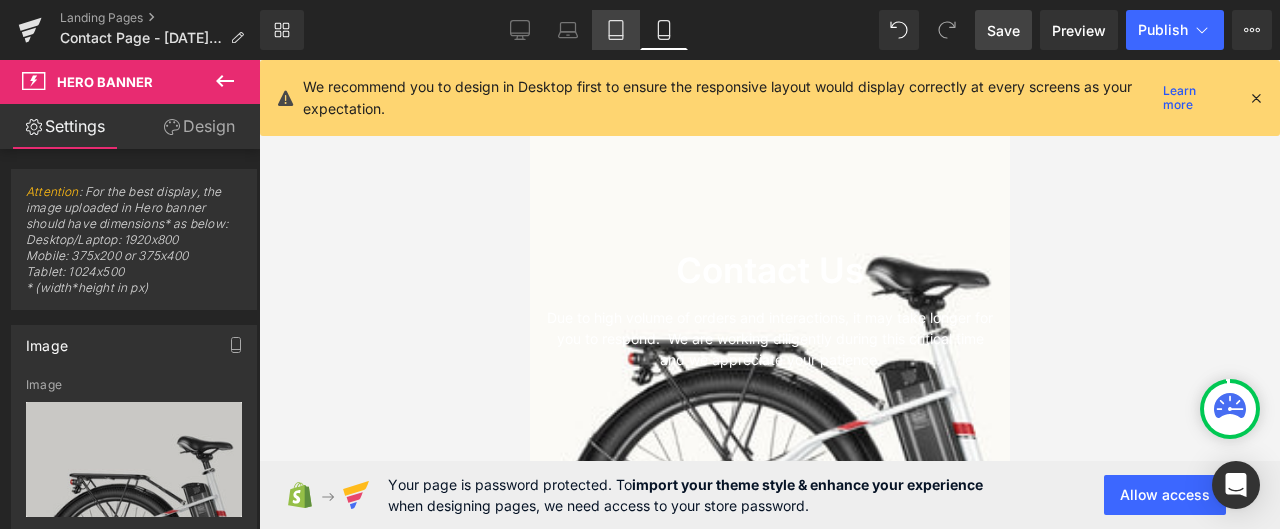 click 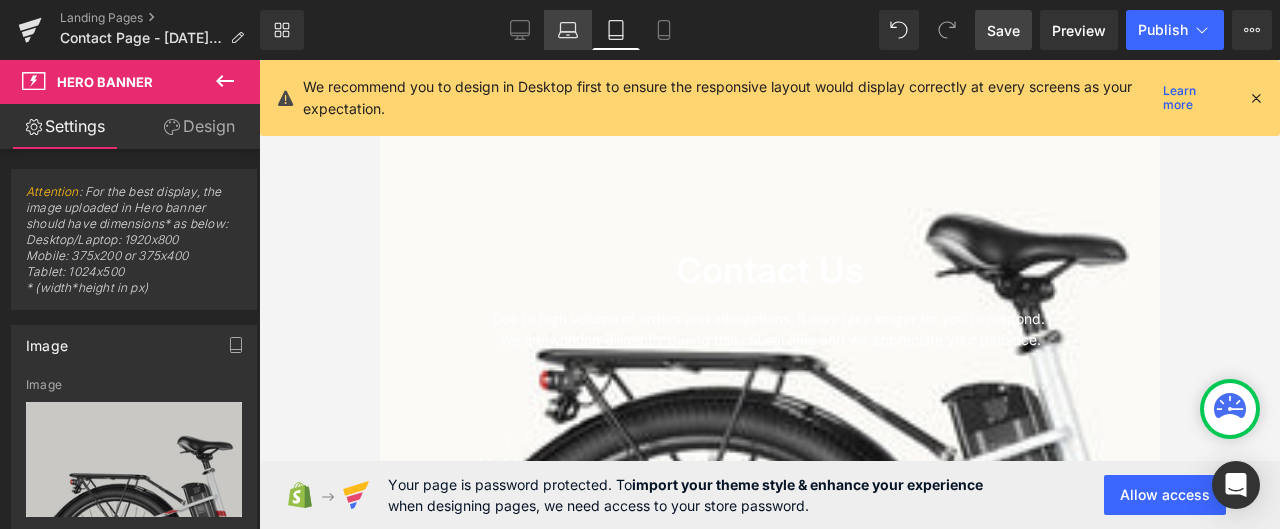 click 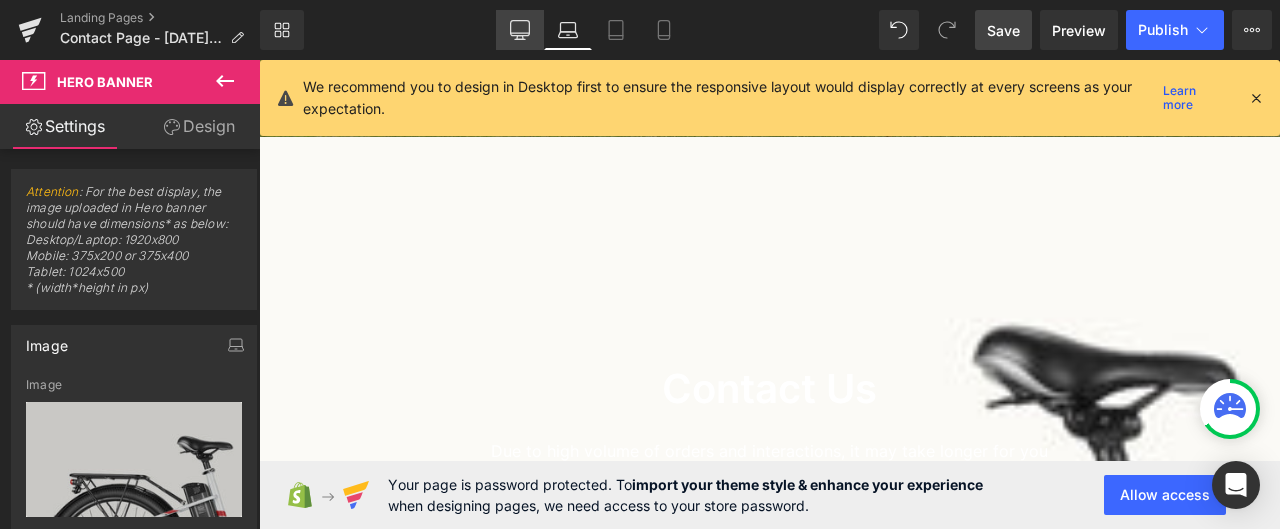 click on "Desktop" at bounding box center [520, 30] 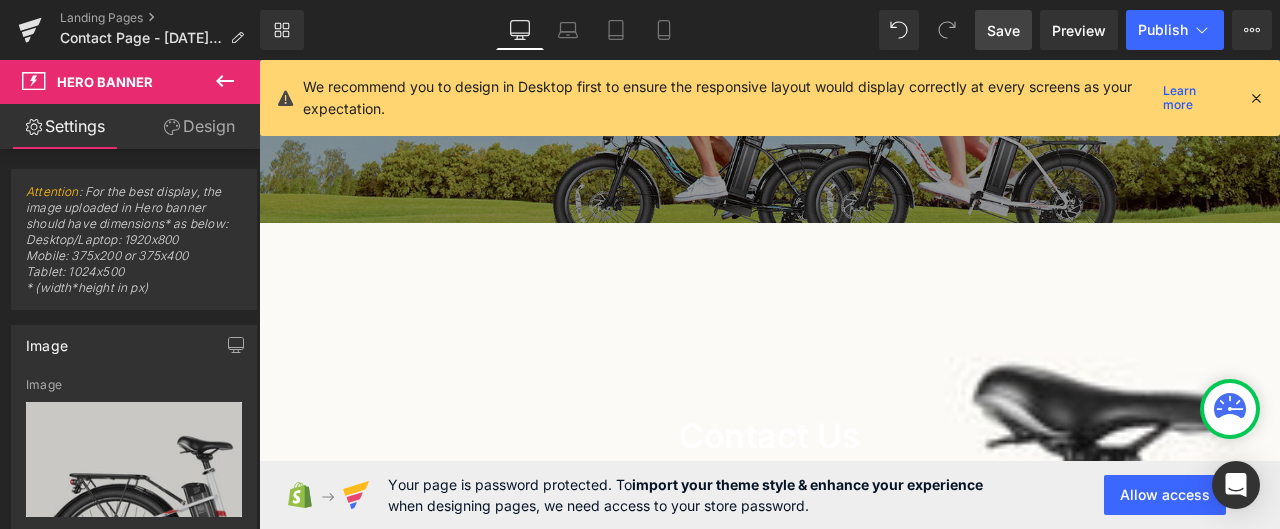 scroll, scrollTop: 398, scrollLeft: 0, axis: vertical 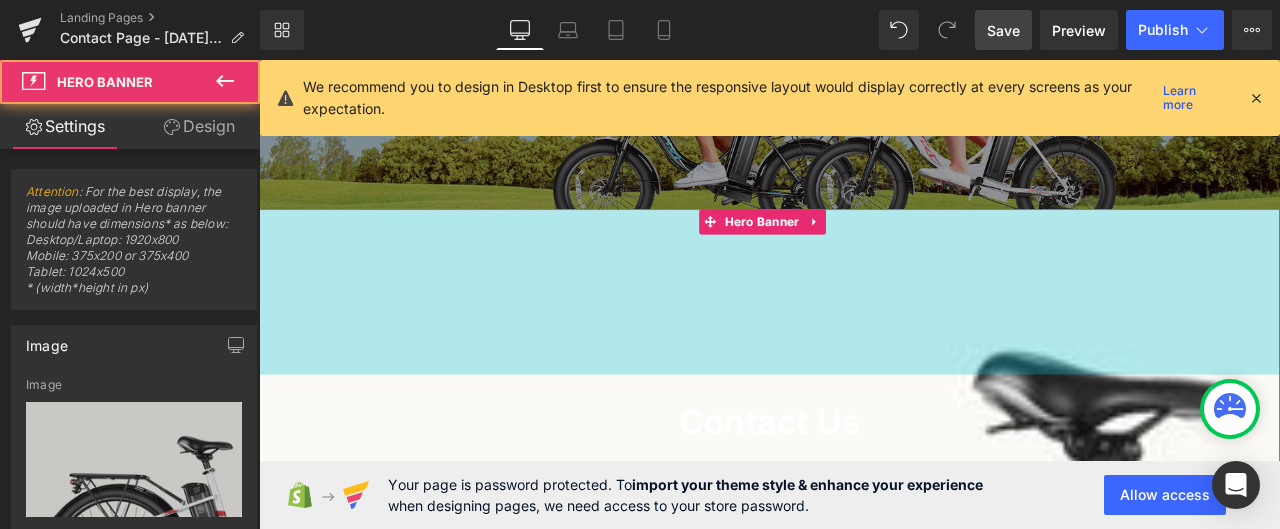 click on "Contact Us
Heading
Due to high volume of orders and interactions, it may take longer for you to respond.  We are working diligently during this critical time and we appreciate your patience.
Text Block
Row
Hero Banner   196px   216px" at bounding box center (864, 537) 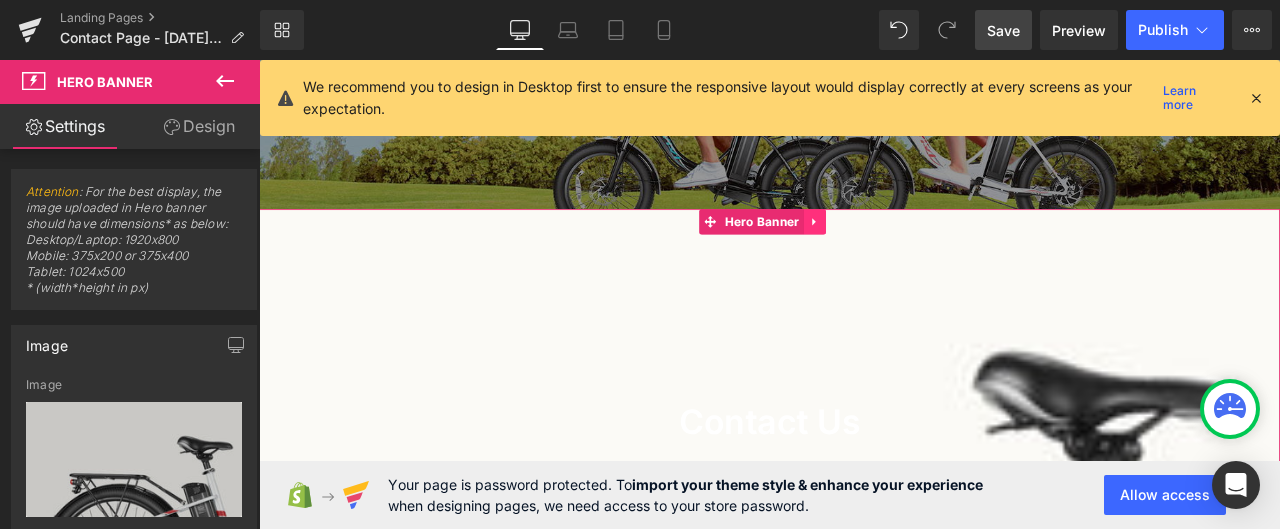 click 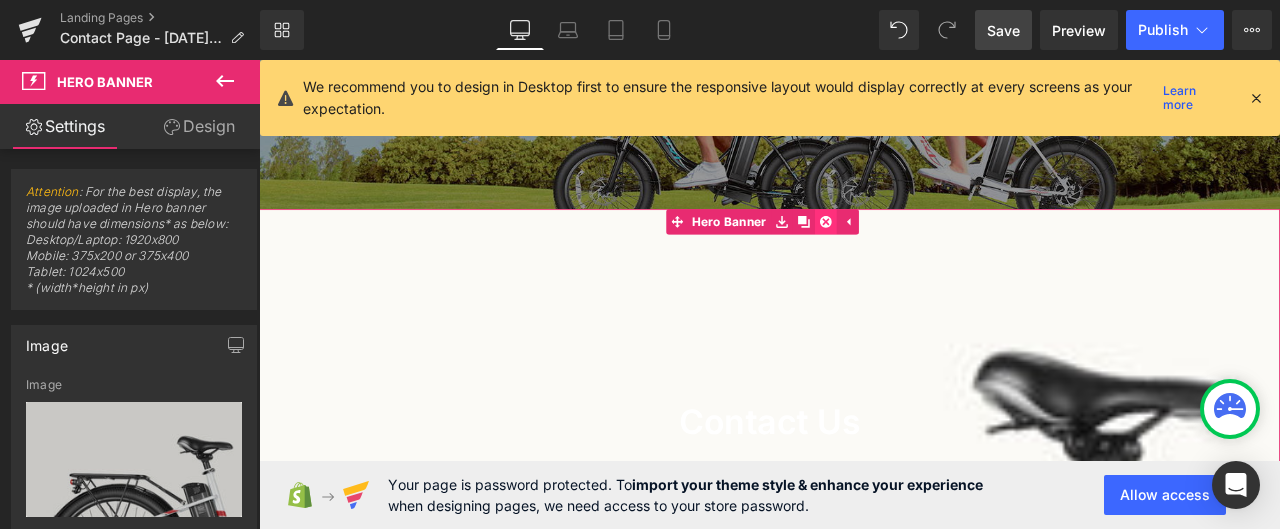 click 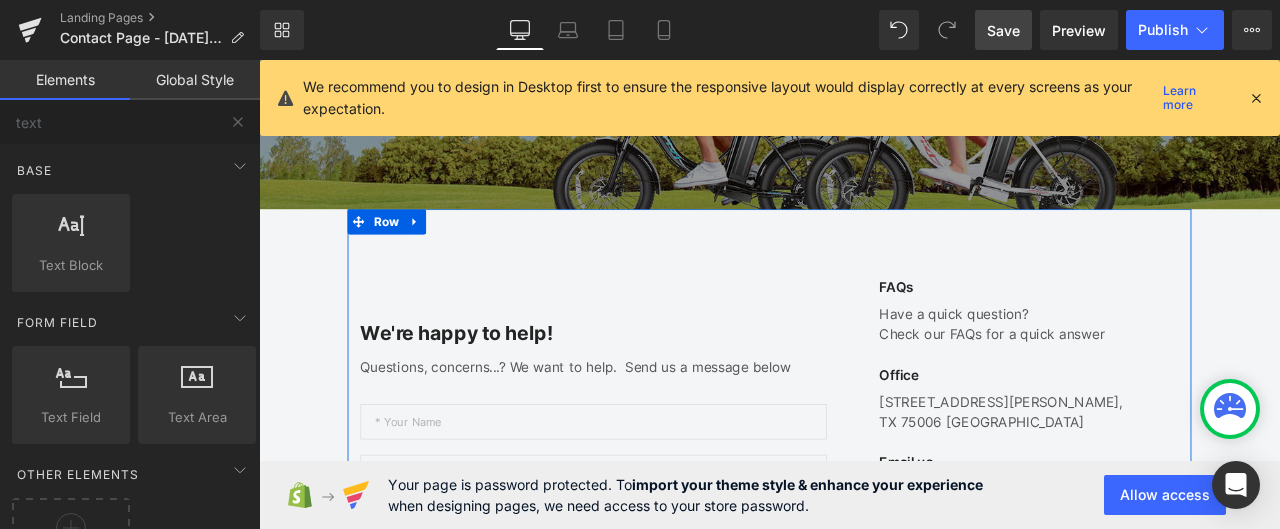 click on "We're happy to help! Text Block         Questions, concerns...? We want to help.  Send us a message below Text Block
Text Field         Email Field           Text Area         Submit Submit Button
Contact Form         FAQs Text Block         Have a quick question? Check our FAQs for a quick answer Text Block         Office Text [GEOGRAPHIC_DATA][STREET_ADDRESS][PERSON_NAME] Text Block         Email us Text Block         [EMAIL_ADDRESS][DOMAIN_NAME] Text Block         Call us Text Block         Phone: [PHONE_NUMBER]  8:00AM - 5:00PM CST Text Block
Icon
Icon
Icon" at bounding box center [864, 545] 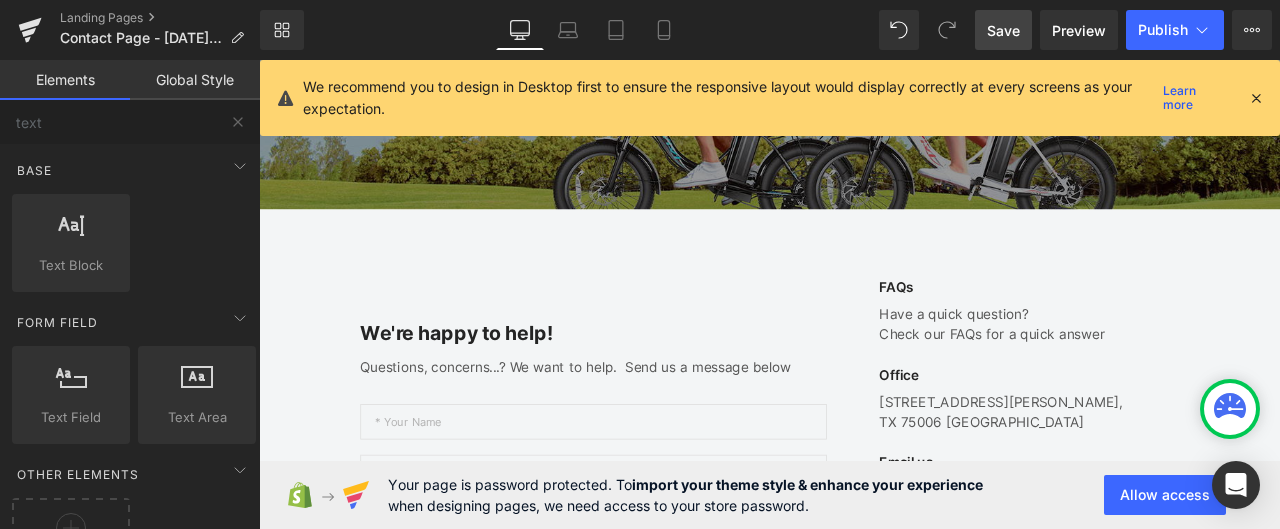 click on "PRODUCT RECALL NOTICE
Heading
[PERSON_NAME] is here to provide you with more information, answer any questions you may have.
Text Block
Row
Hero Banner         Row
We're happy to help! Text Block         Questions, concerns...? We want to help.  Send us a message below Text Block
Text Field         Email Field           Text Area         Submit Submit Button
Contact Form         FAQs Text Block         Have a quick question? Check our FAQs for a quick answer Text Block         Office Text Block         [STREET_ADDRESS][PERSON_NAME] Text Block         Email us Text Block" at bounding box center [864, 1576] 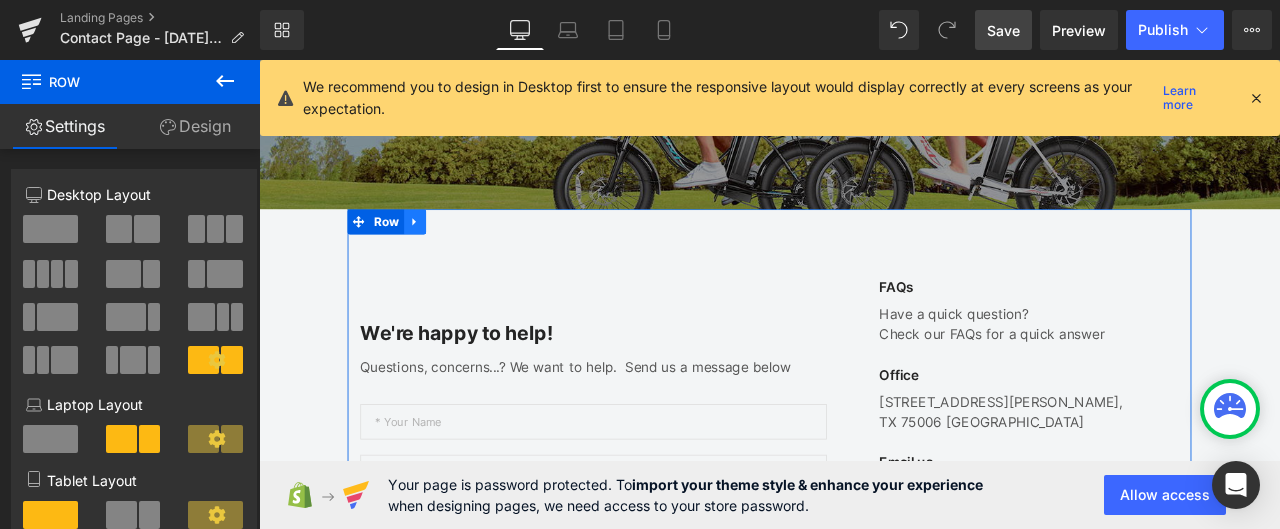 click 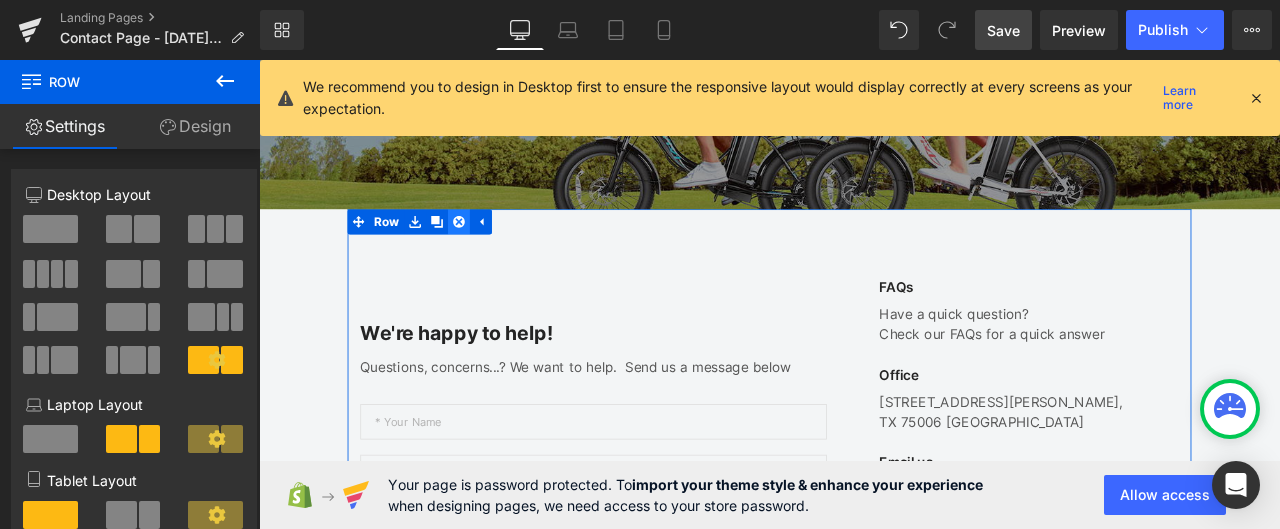 click 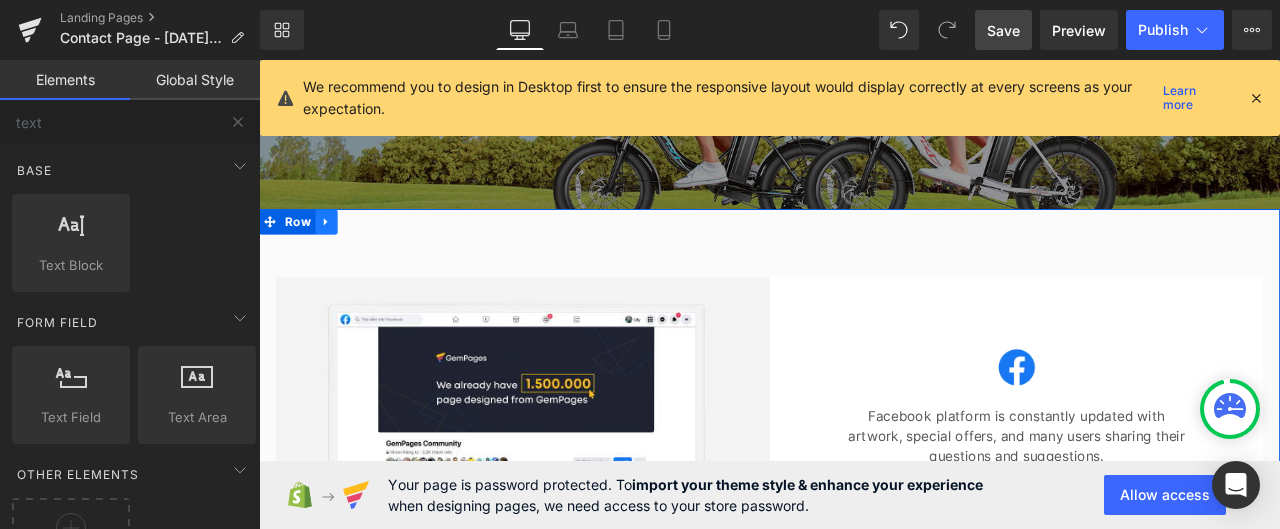 click 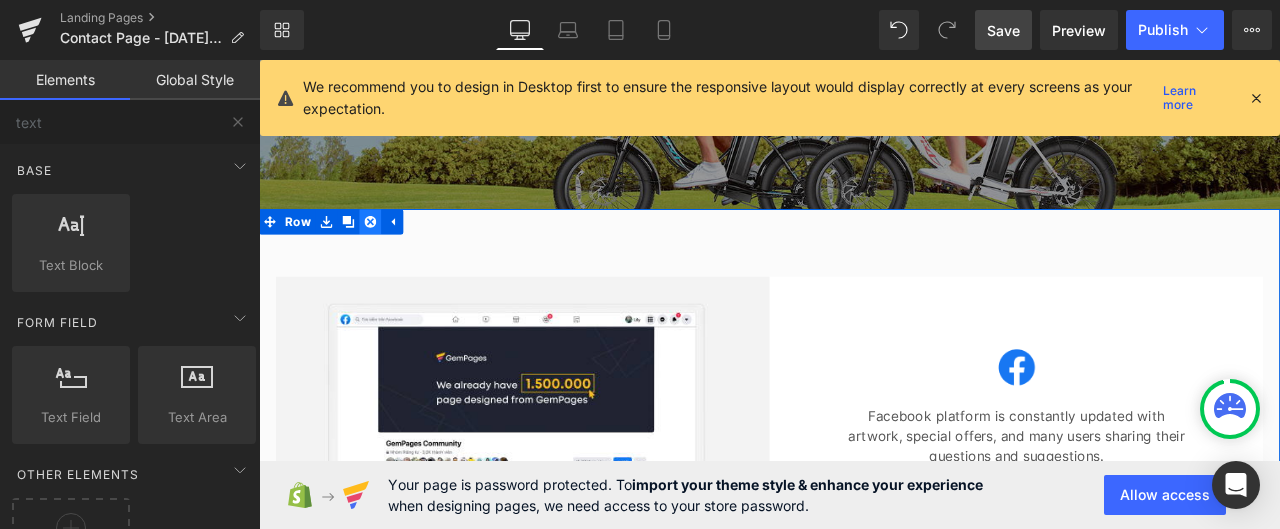 click at bounding box center [391, 252] 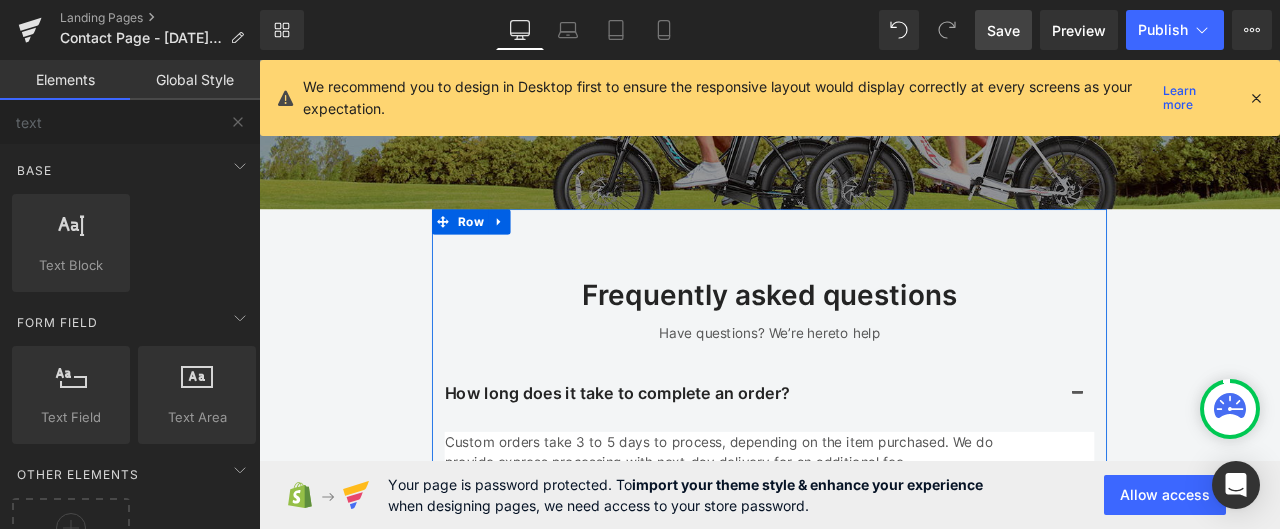 click on "Frequently asked questions Heading         Have questions? We’re hereto help Text Block
How long does it take to complete an order? Heading
Custom orders take 3 to 5 days to process, depending on the item purchased. We do provide express processing with next-day delivery for an additional fee. Text Block
Can I inspect the goods before receiving them? Heading" at bounding box center [864, 612] 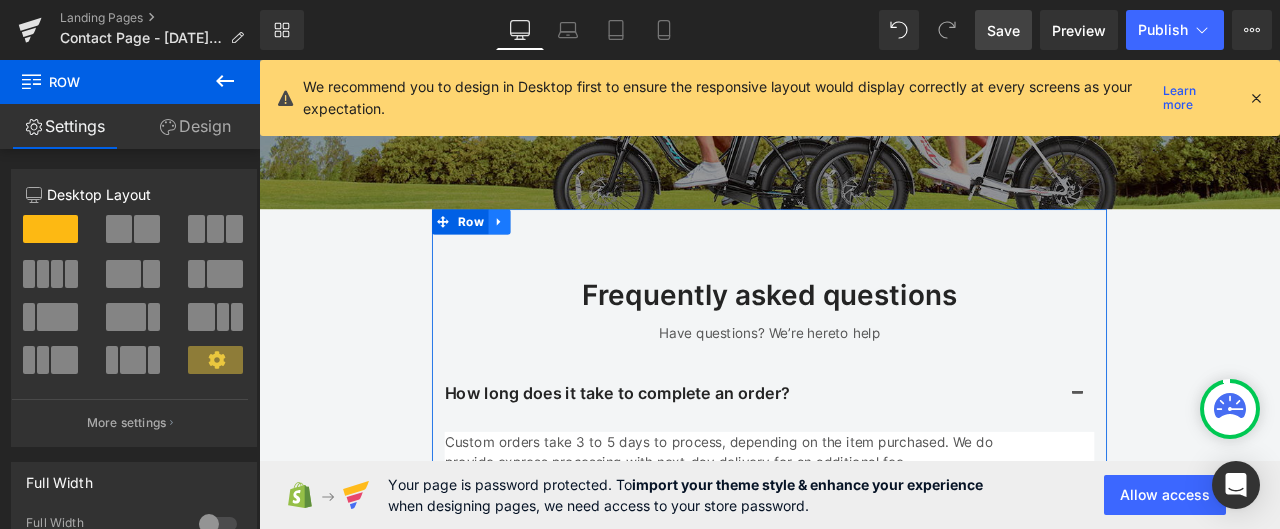 click 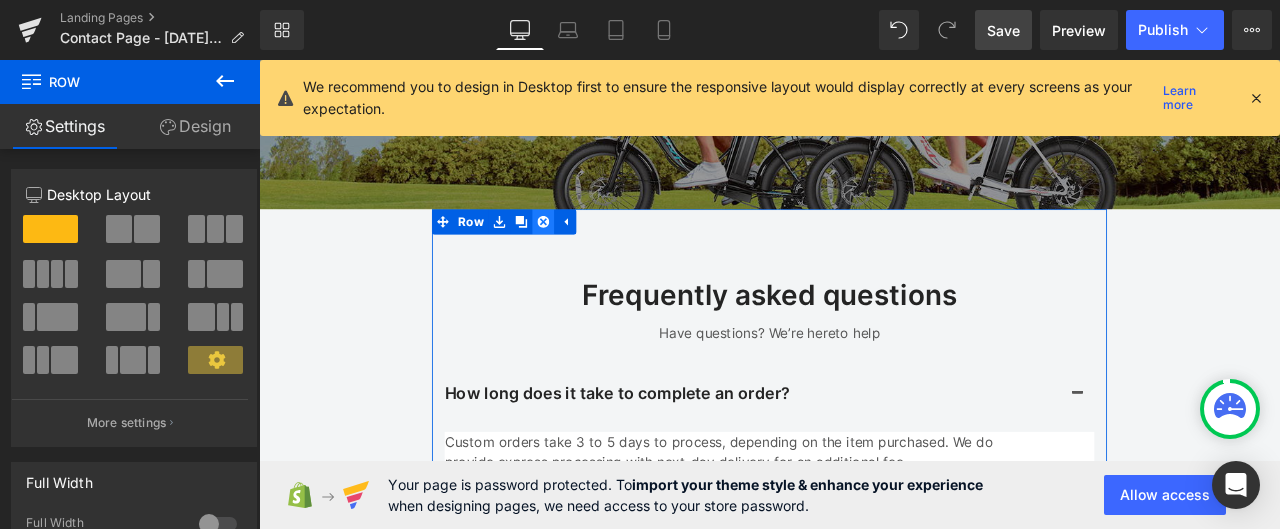 click 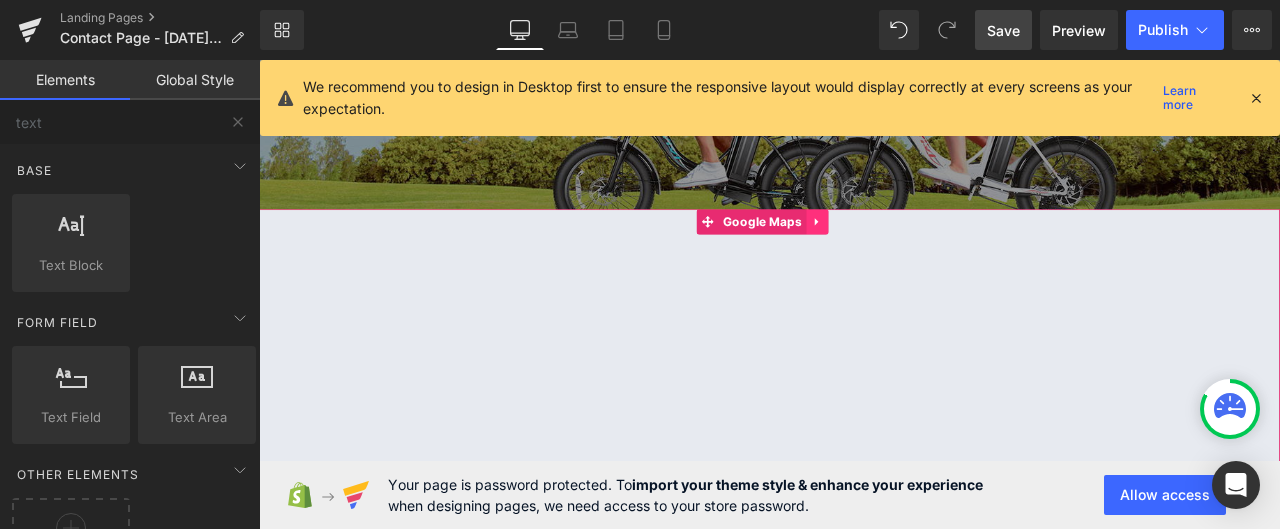 click 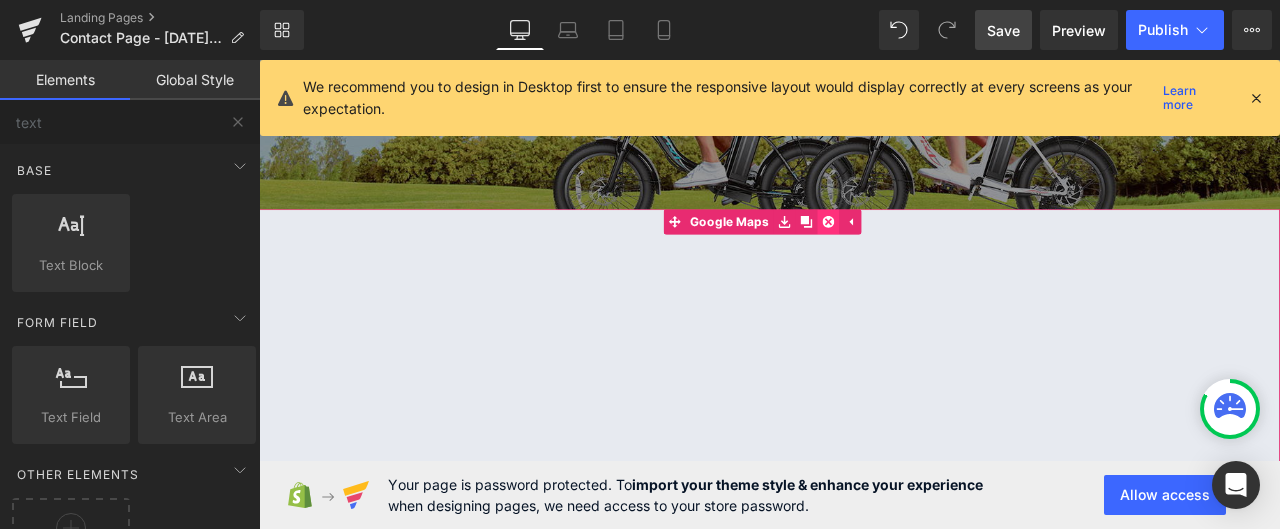 click 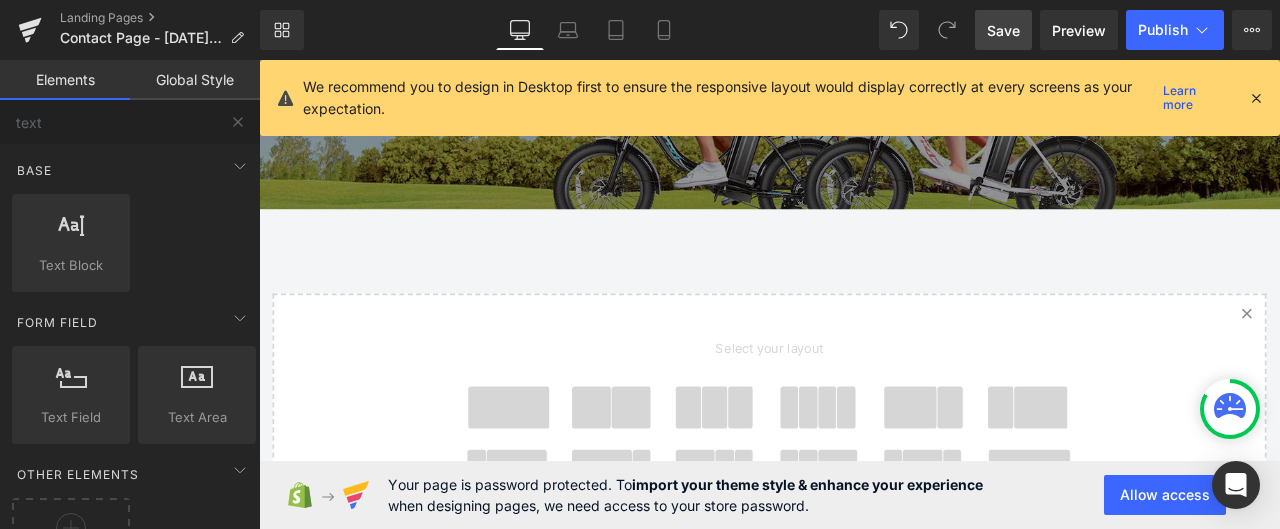 click on "PRODUCT RECALL NOTICE
Heading
[PERSON_NAME] is here to provide you with more information, answer any questions you may have.
Text Block
Row
Hero Banner         Row
Select your layout" at bounding box center [864, 331] 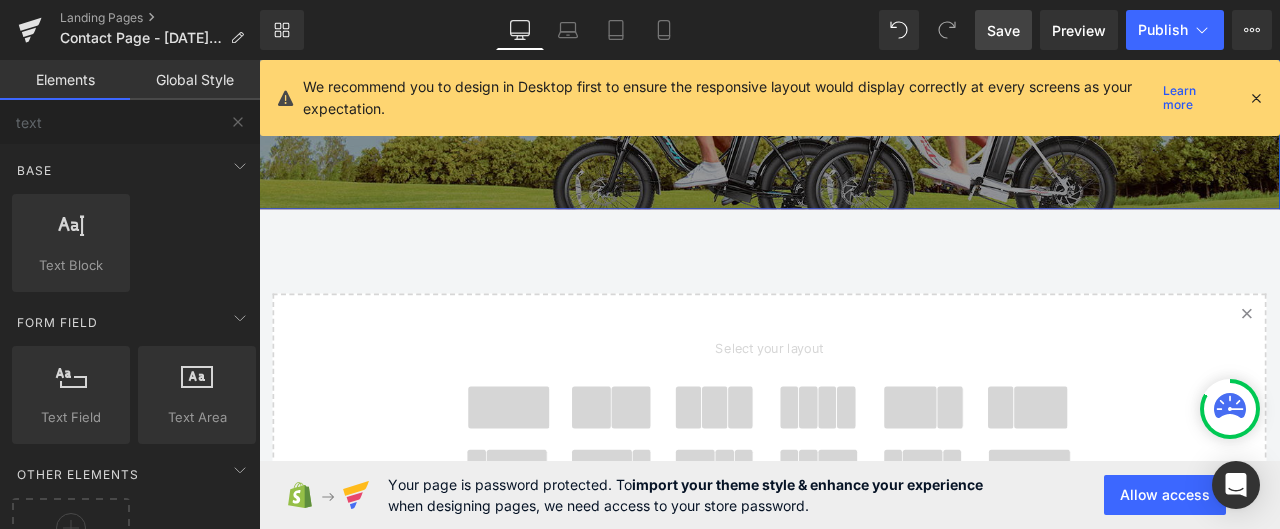 click at bounding box center [864, 45] 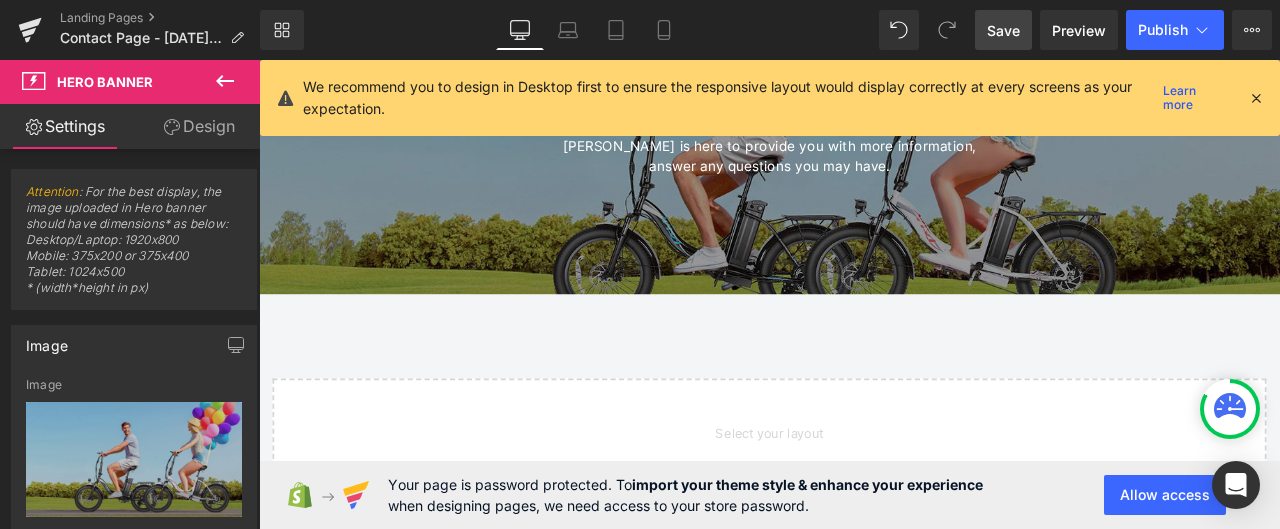 scroll, scrollTop: 498, scrollLeft: 0, axis: vertical 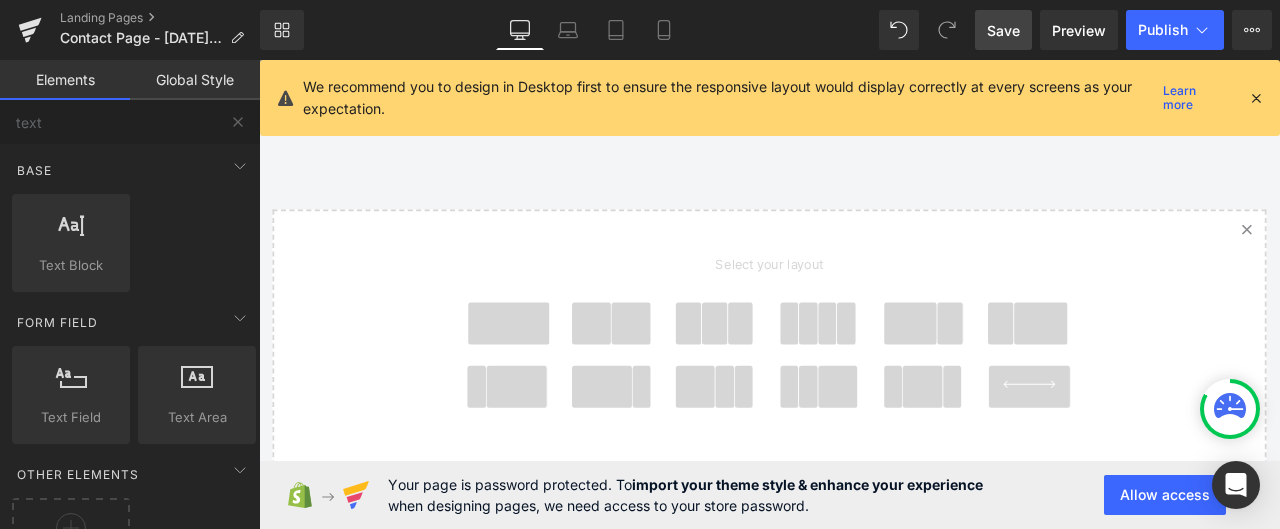 click at bounding box center (555, 372) 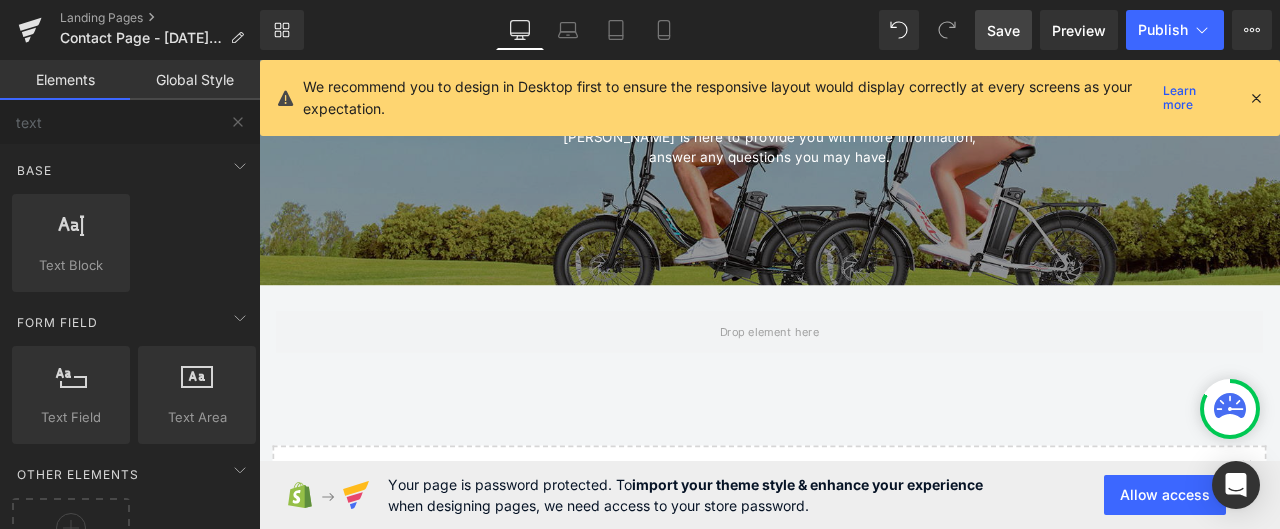 scroll, scrollTop: 394, scrollLeft: 0, axis: vertical 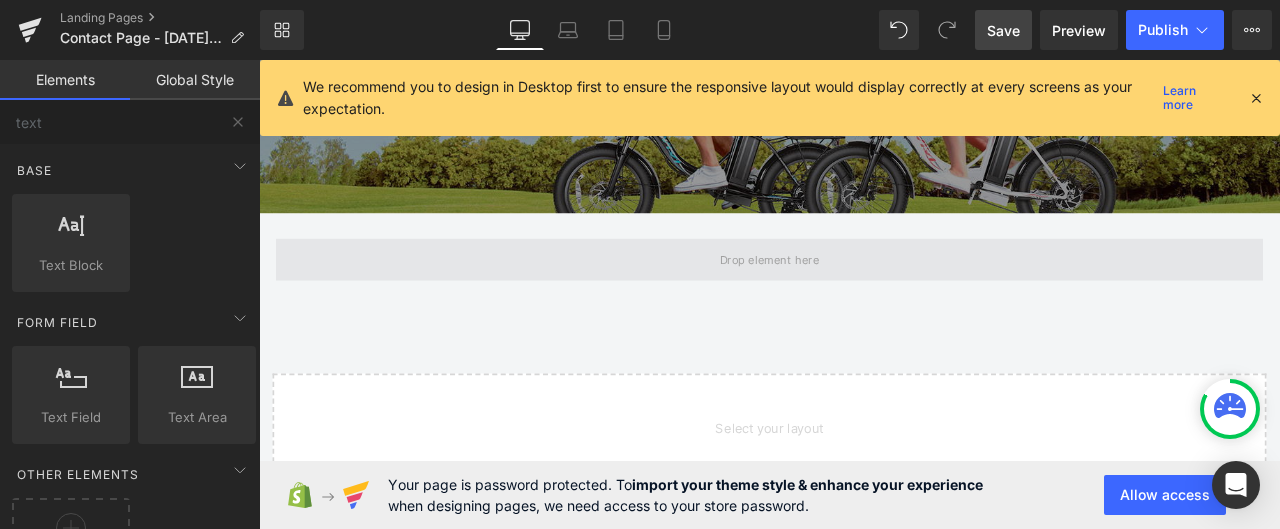 click at bounding box center [864, 296] 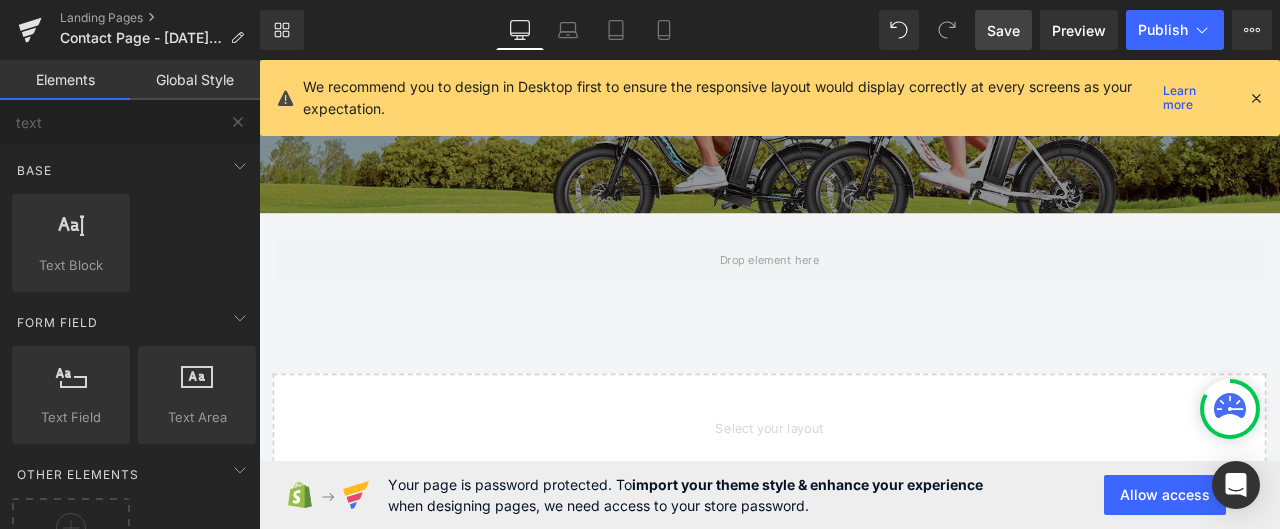 click on "PRODUCT RECALL NOTICE
Heading
[PERSON_NAME] is here to provide you with more information, answer any questions you may have.
Text Block
Row
Hero Banner         Row
Row
Select your layout" at bounding box center [864, 380] 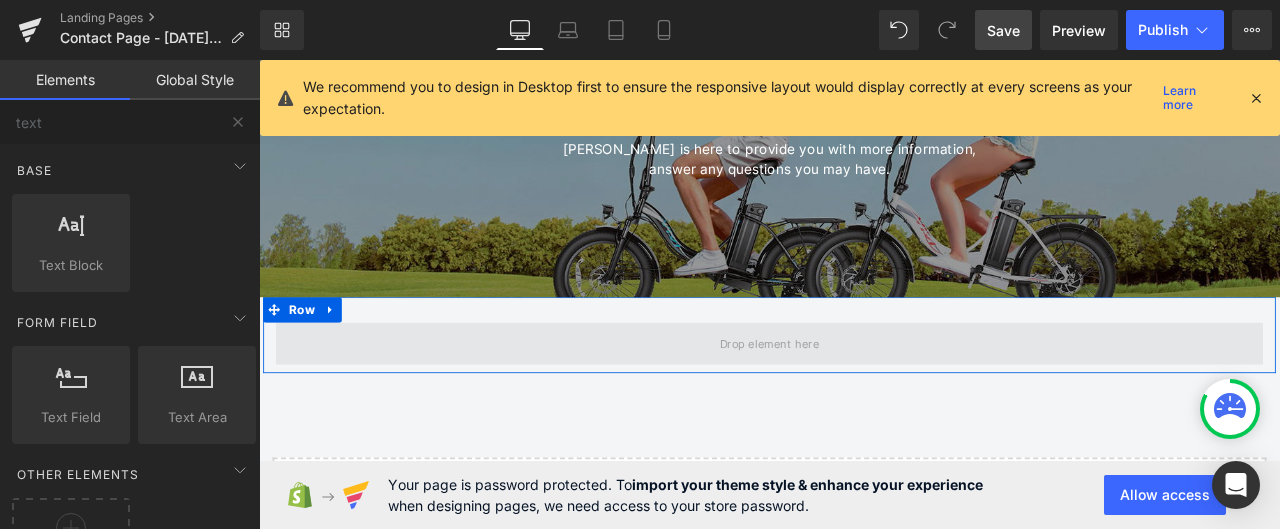 scroll, scrollTop: 294, scrollLeft: 0, axis: vertical 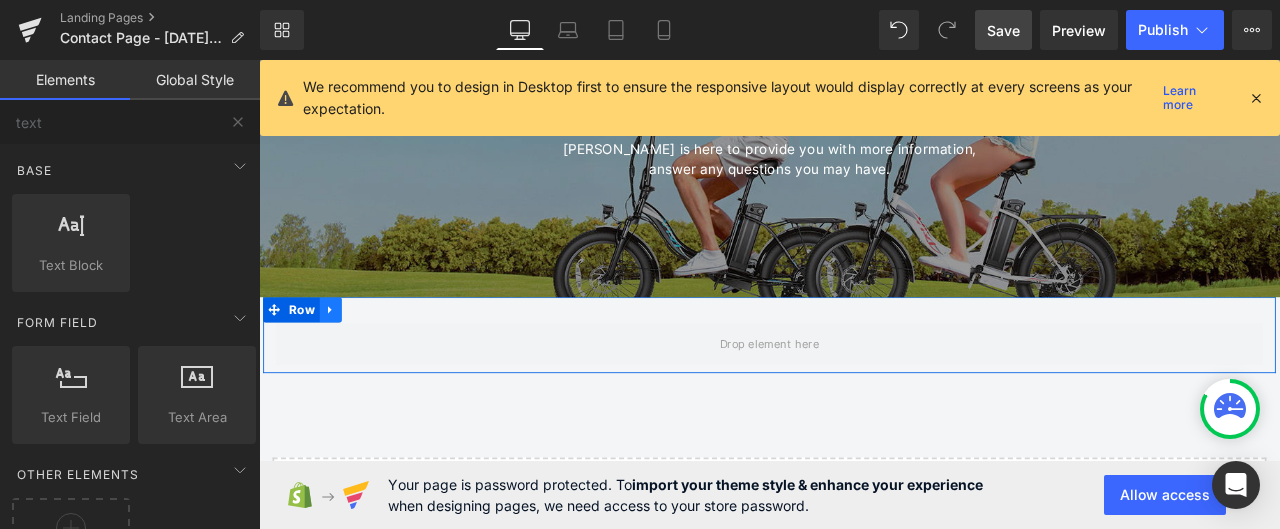 click 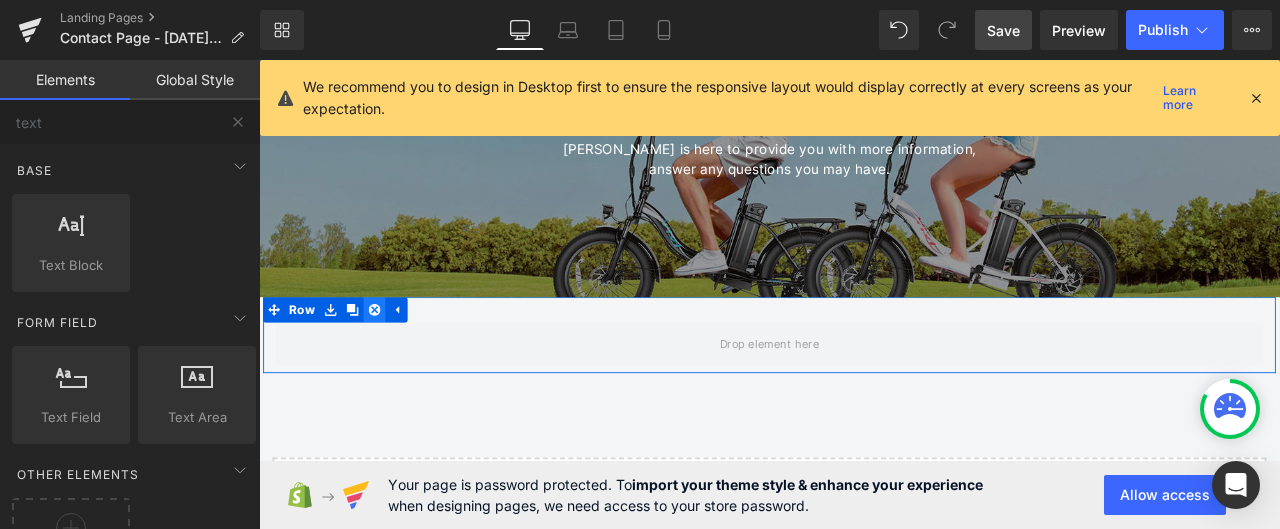 click 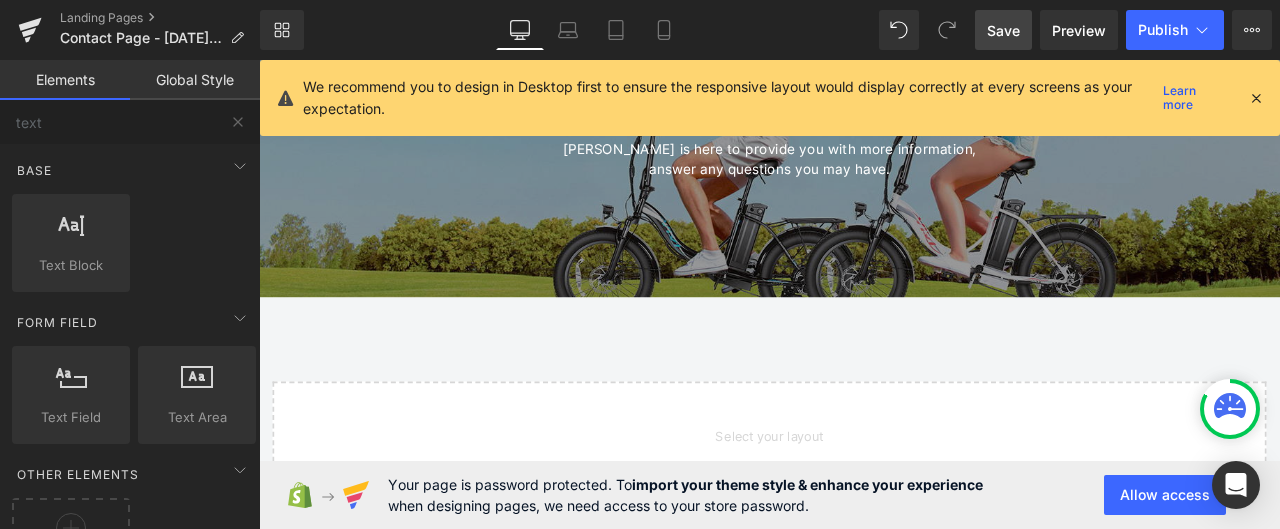 click on "PRODUCT RECALL NOTICE
Heading
[PERSON_NAME] is here to provide you with more information, answer any questions you may have.
Text Block
Row
Hero Banner         Row
Select your layout" at bounding box center (864, 435) 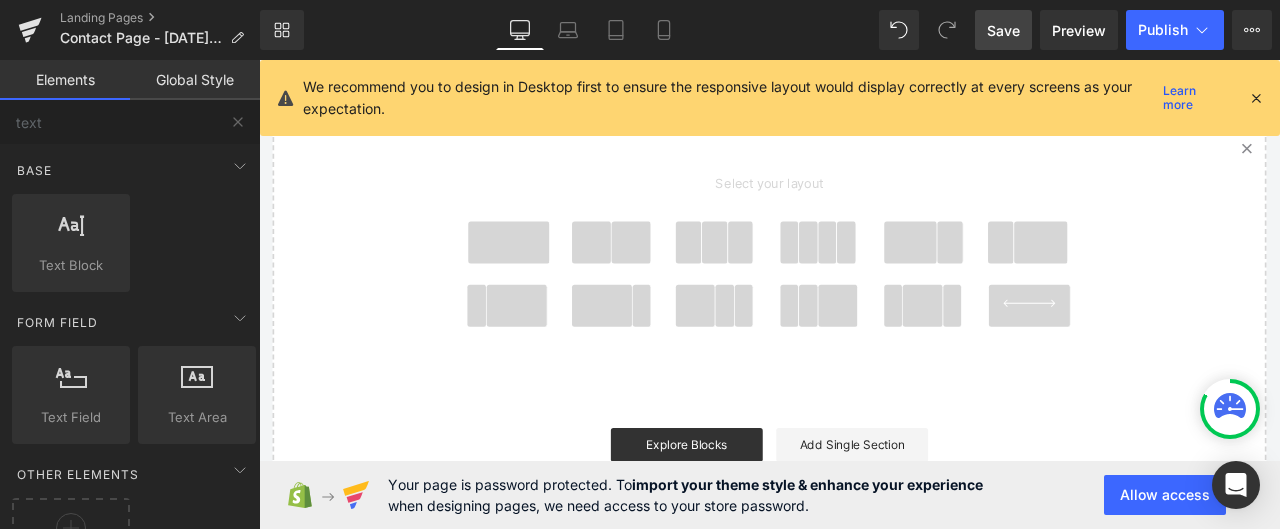 scroll, scrollTop: 494, scrollLeft: 0, axis: vertical 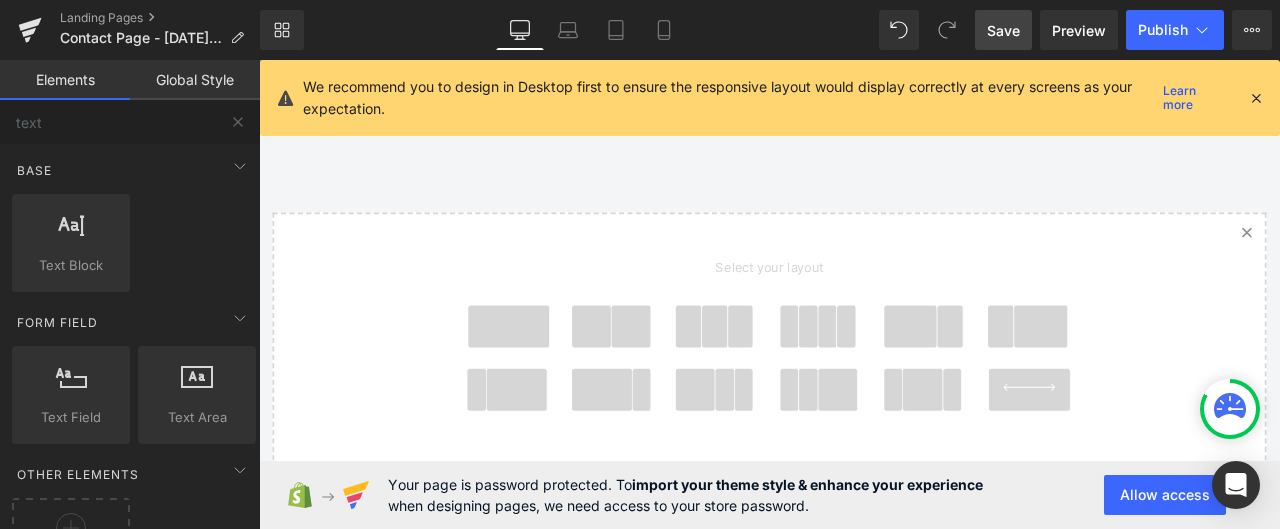 click at bounding box center [555, 376] 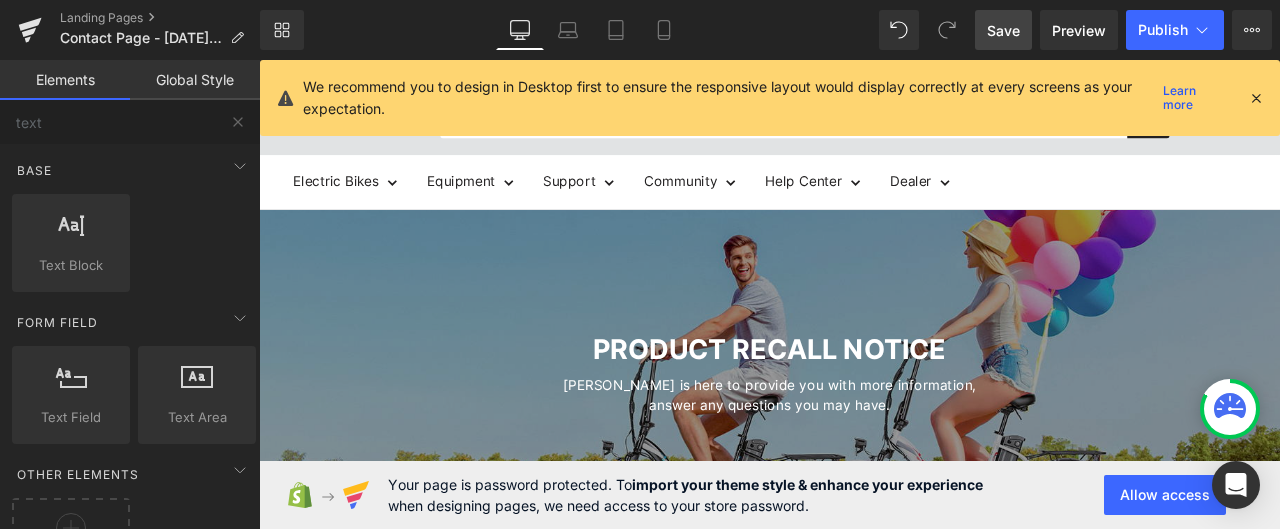 scroll, scrollTop: 200, scrollLeft: 0, axis: vertical 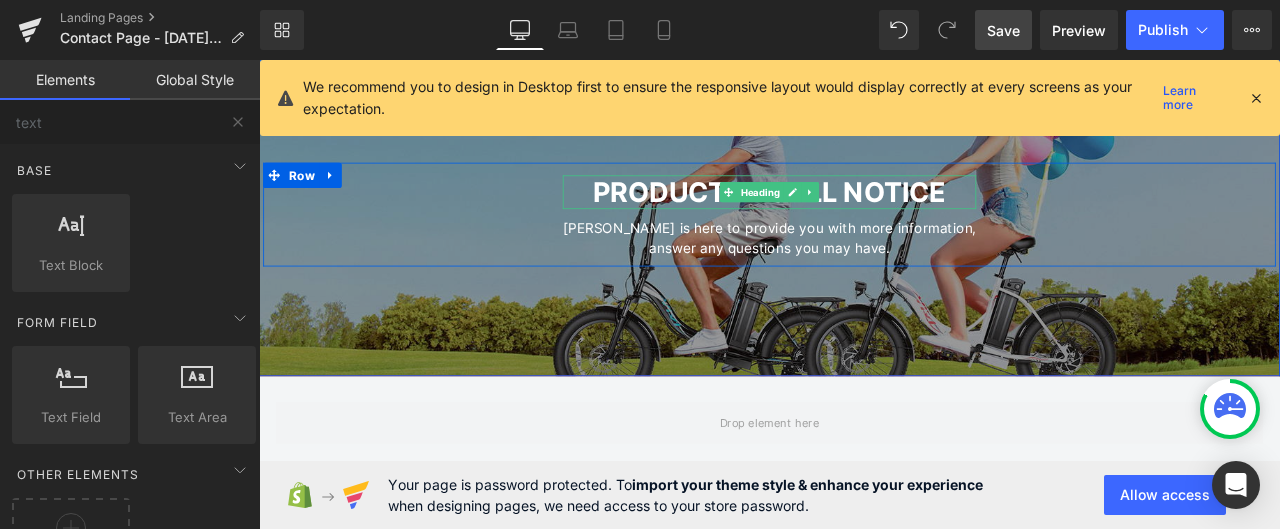 click on "PRODUCT RECALL NOTICE" at bounding box center (864, 217) 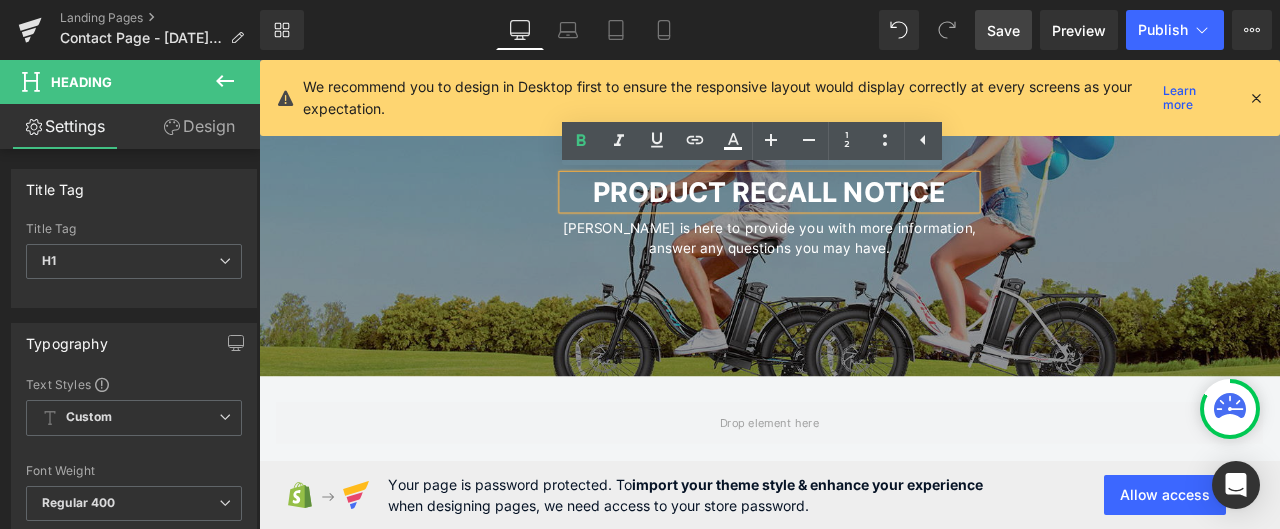 click on "PRODUCT RECALL NOTICE
Heading
[PERSON_NAME] is here to provide you with more information, answer any questions you may have.
Text Block
Row" at bounding box center [864, 243] 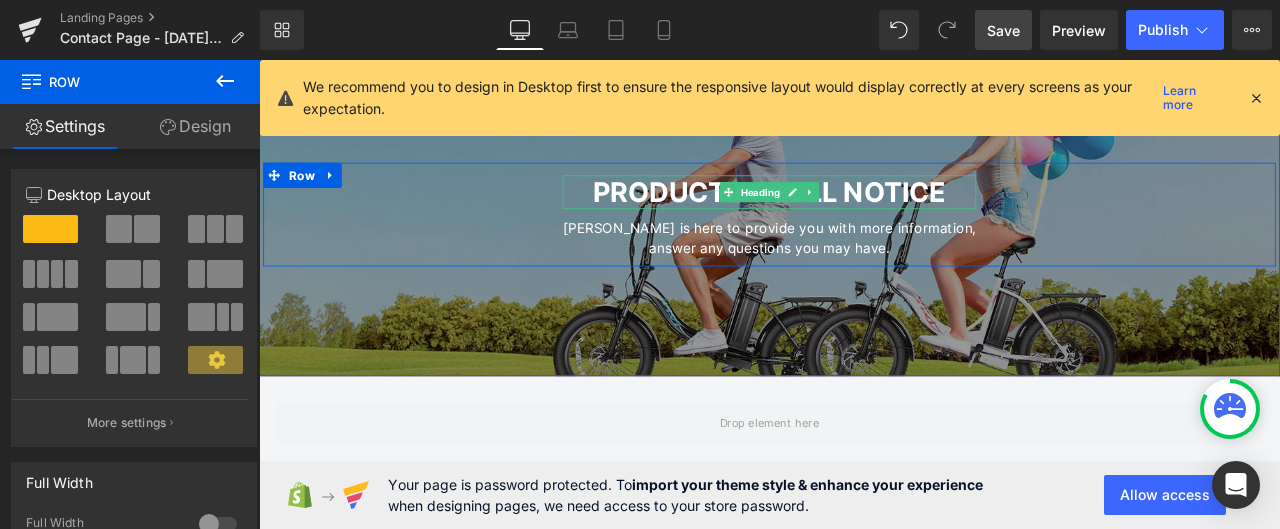 click on "PRODUCT RECALL NOTICE" at bounding box center [864, 217] 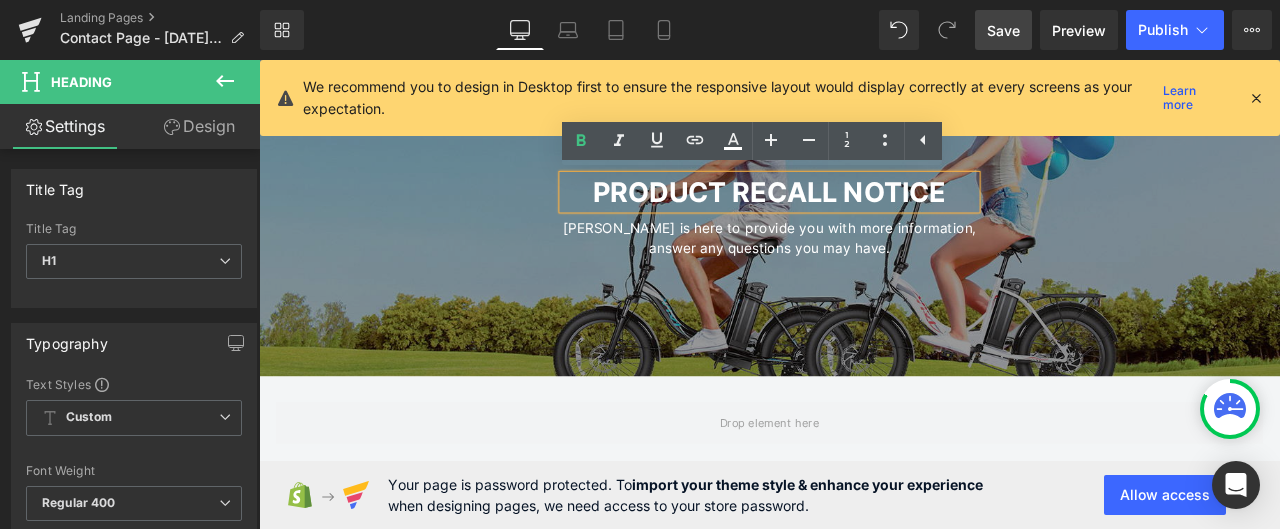 click on "PRODUCT RECALL NOTICE
Heading
[PERSON_NAME] is here to provide you with more information, answer any questions you may have.
Text Block
Row" at bounding box center [864, 243] 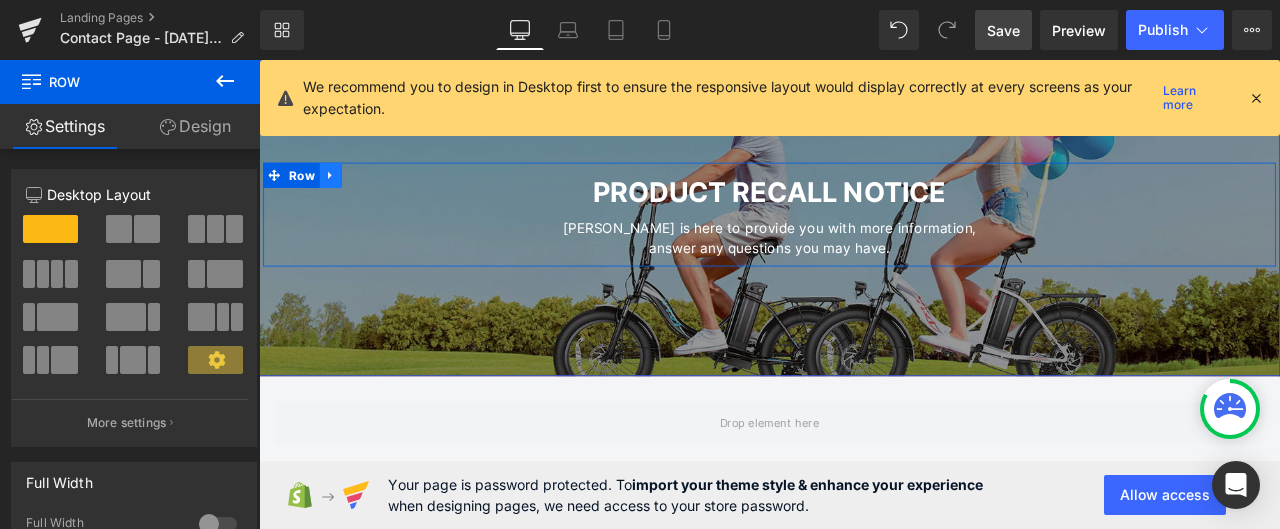 click 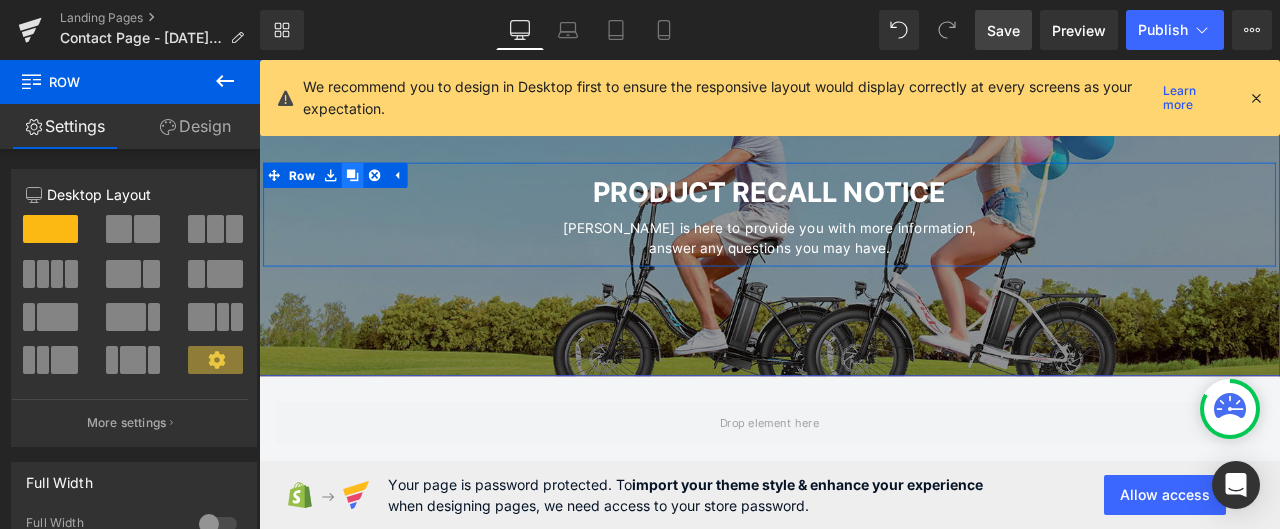click 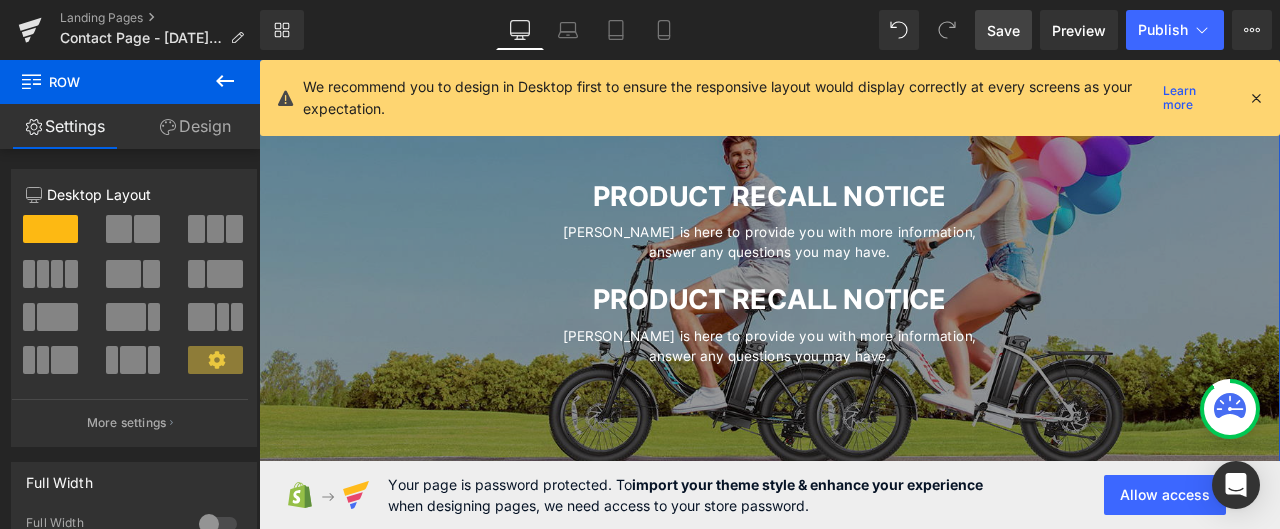 scroll, scrollTop: 164, scrollLeft: 0, axis: vertical 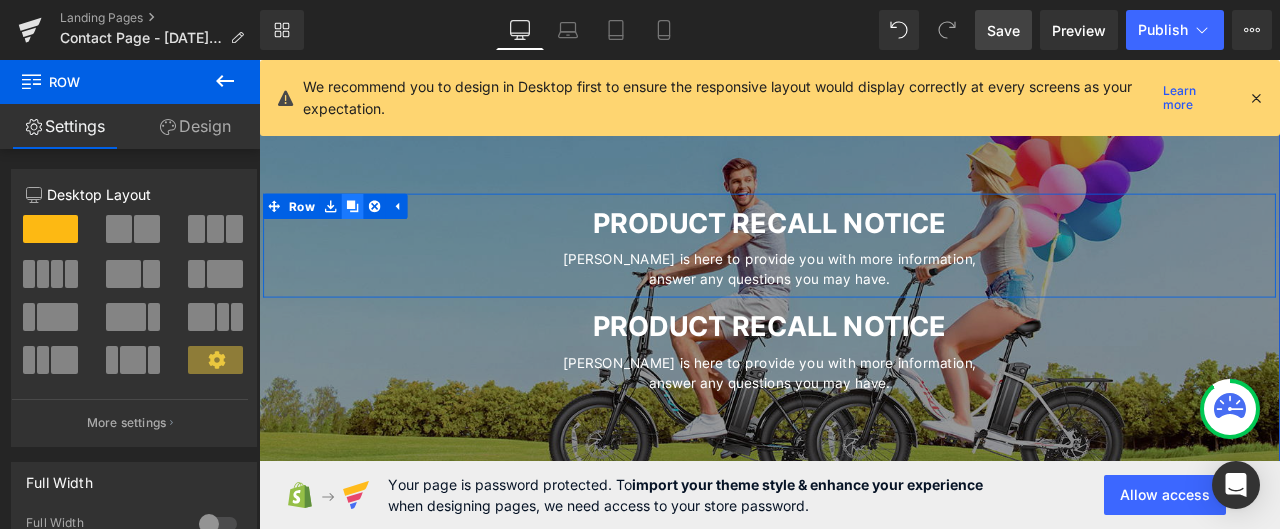 click 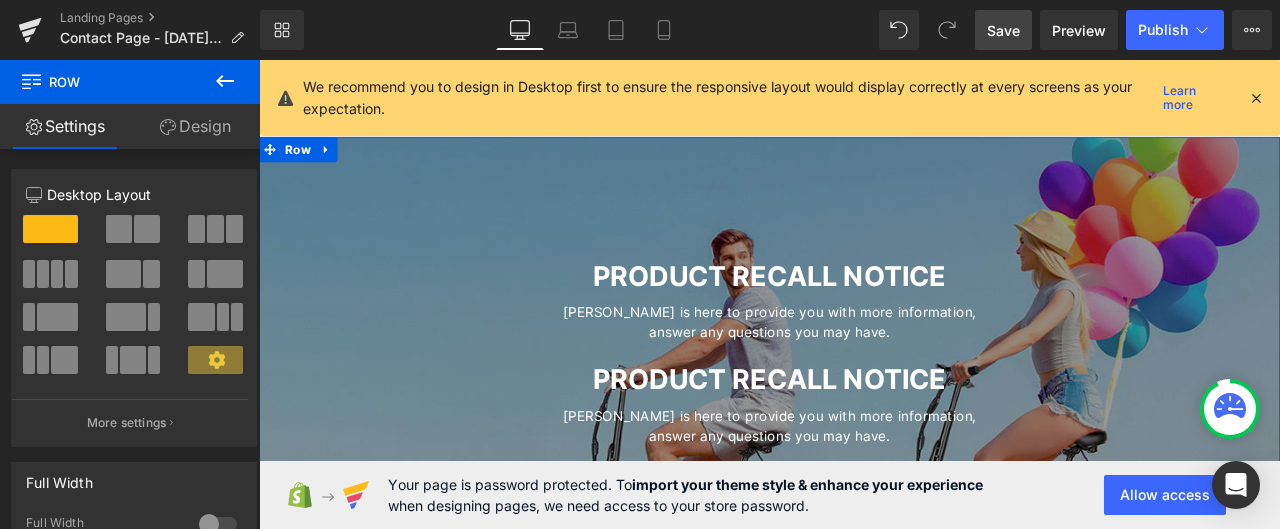 scroll, scrollTop: 200, scrollLeft: 0, axis: vertical 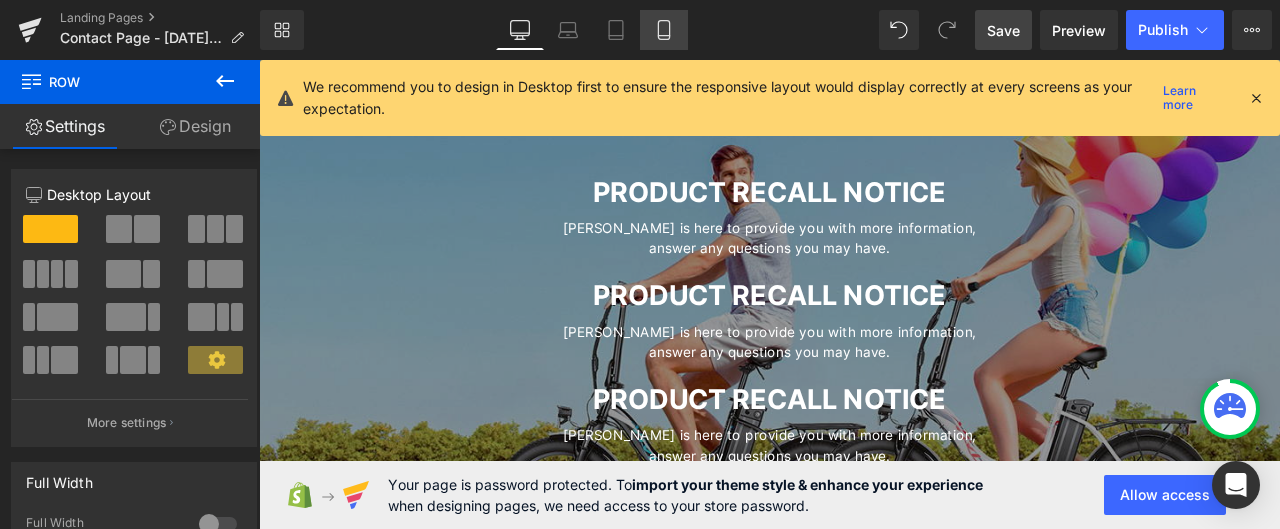 click 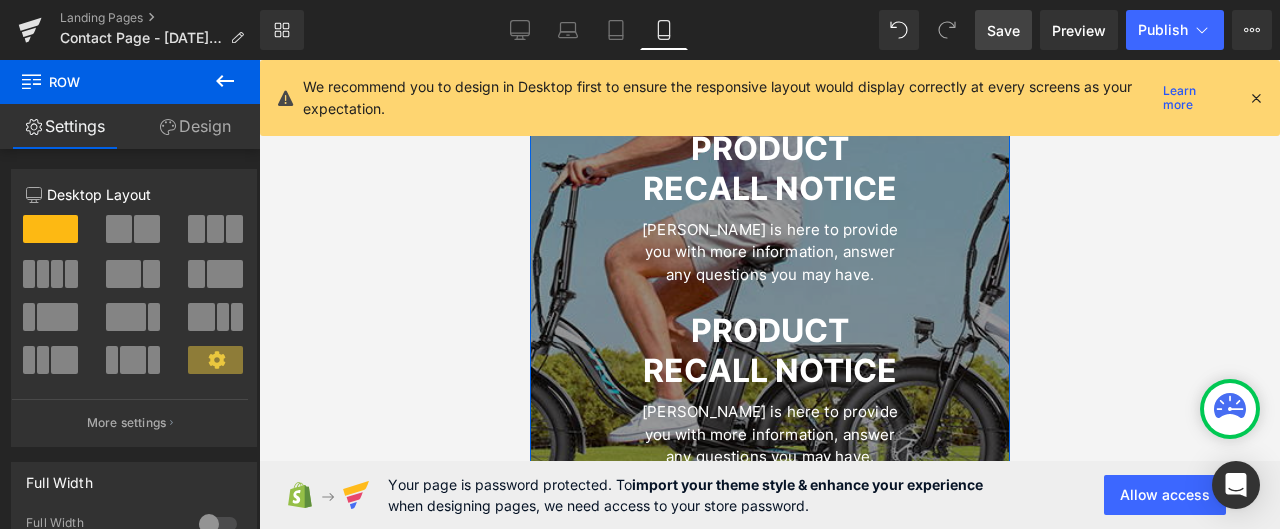 scroll, scrollTop: 55, scrollLeft: 0, axis: vertical 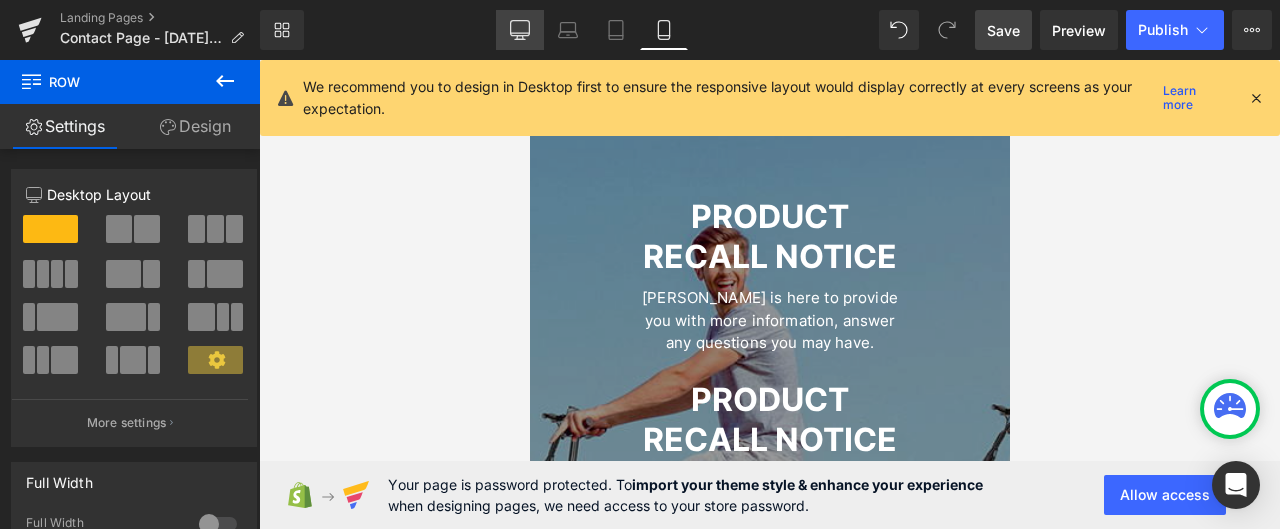 click 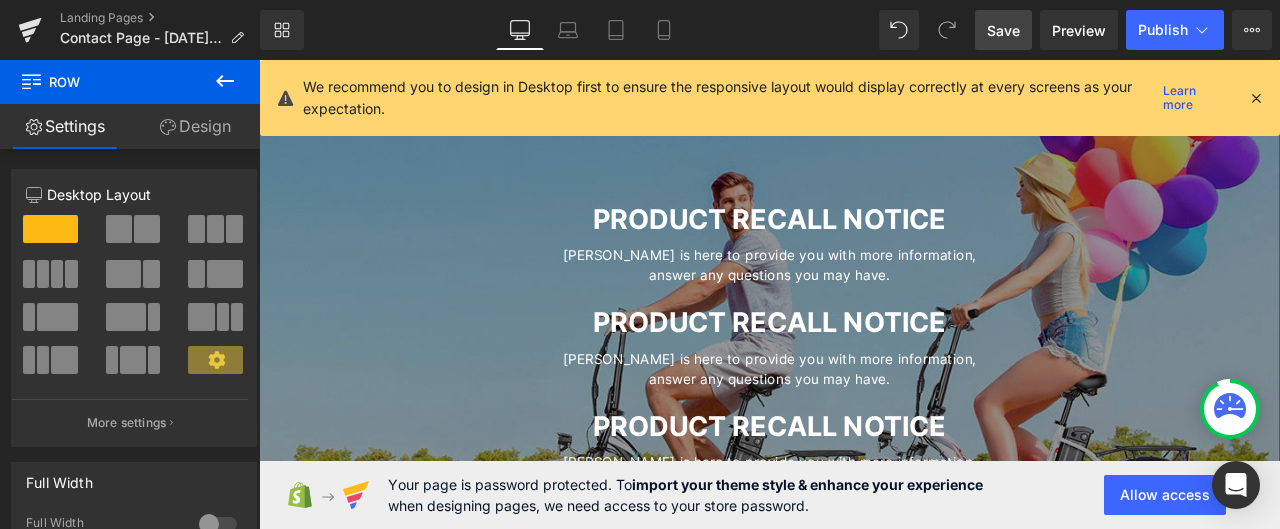 scroll, scrollTop: 200, scrollLeft: 0, axis: vertical 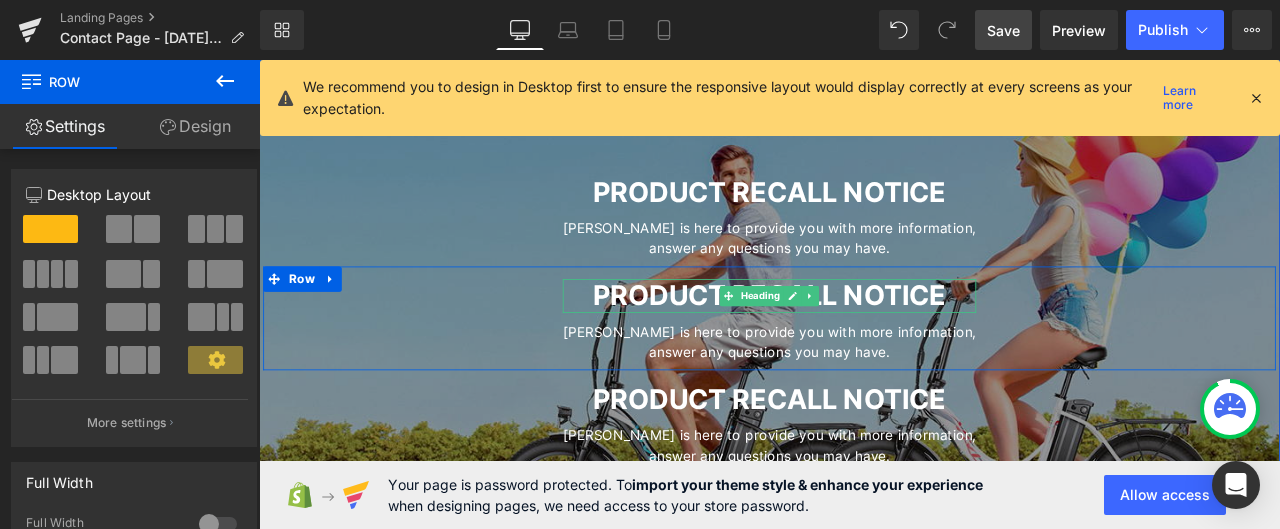 click on "PRODUCT RECALL NOTICE" at bounding box center [864, 340] 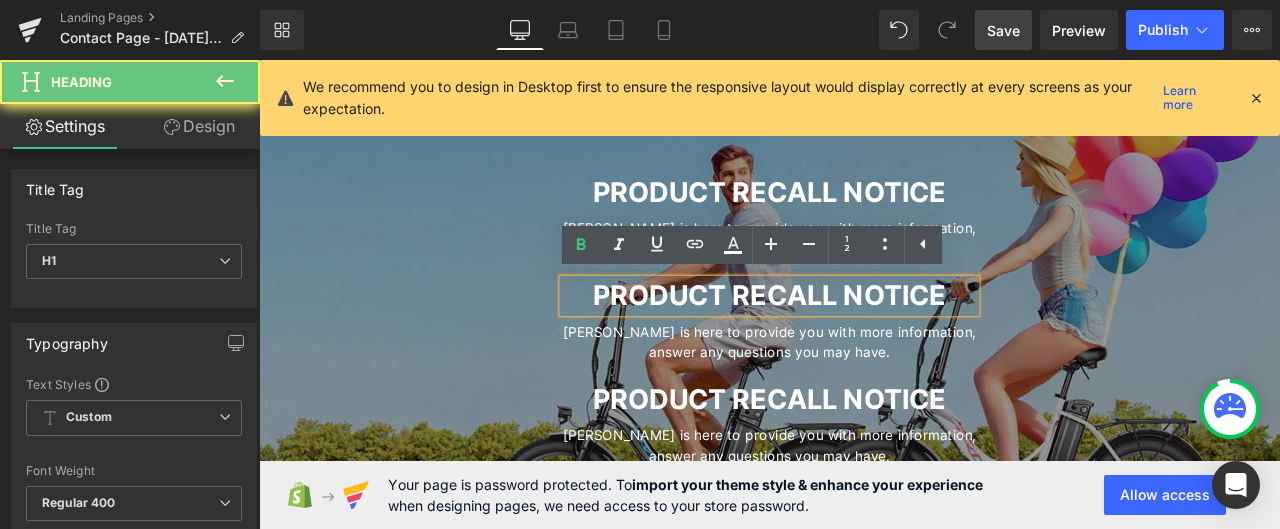 click on "PRODUCT RECALL NOTICE" at bounding box center (864, 339) 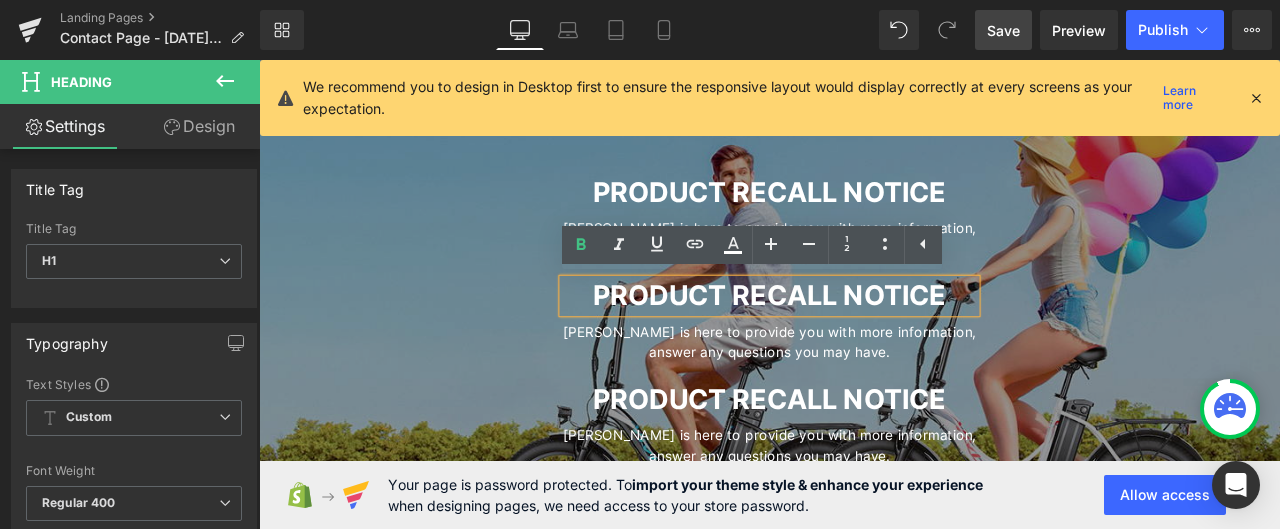 click on "PRODUCT RECALL NOTICE" at bounding box center (864, 340) 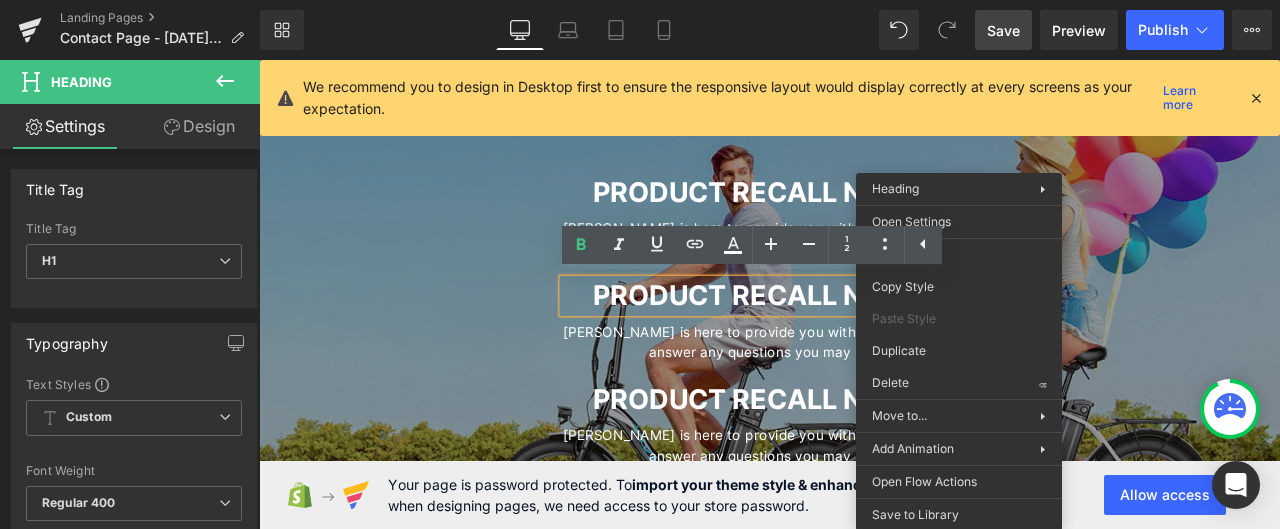 click on "[PERSON_NAME] is here to provide you with more information, answer any questions you may have." at bounding box center [864, 389] 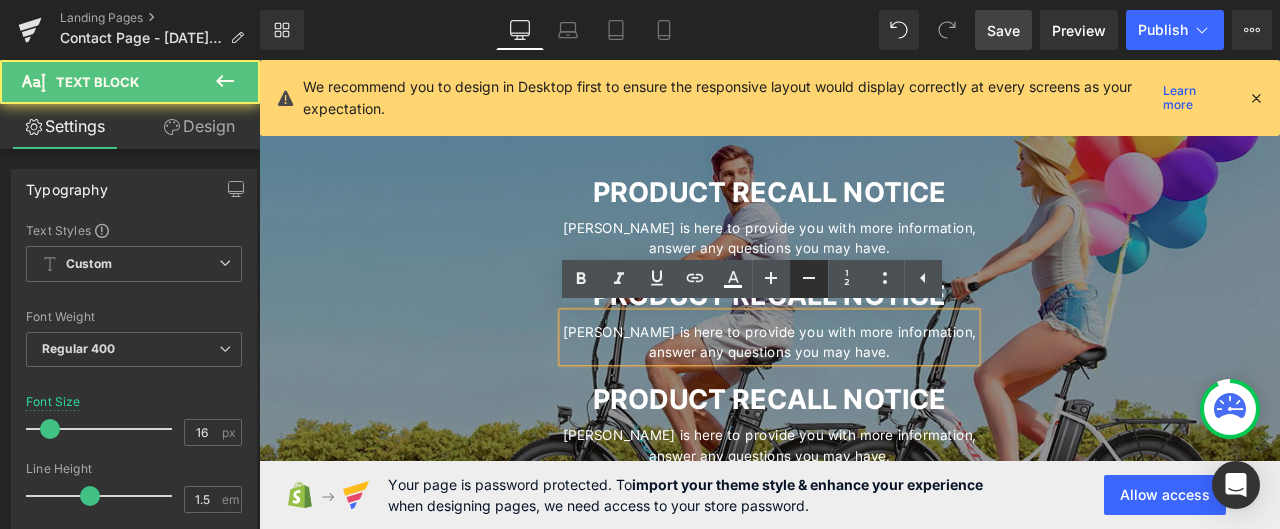 click at bounding box center [809, 279] 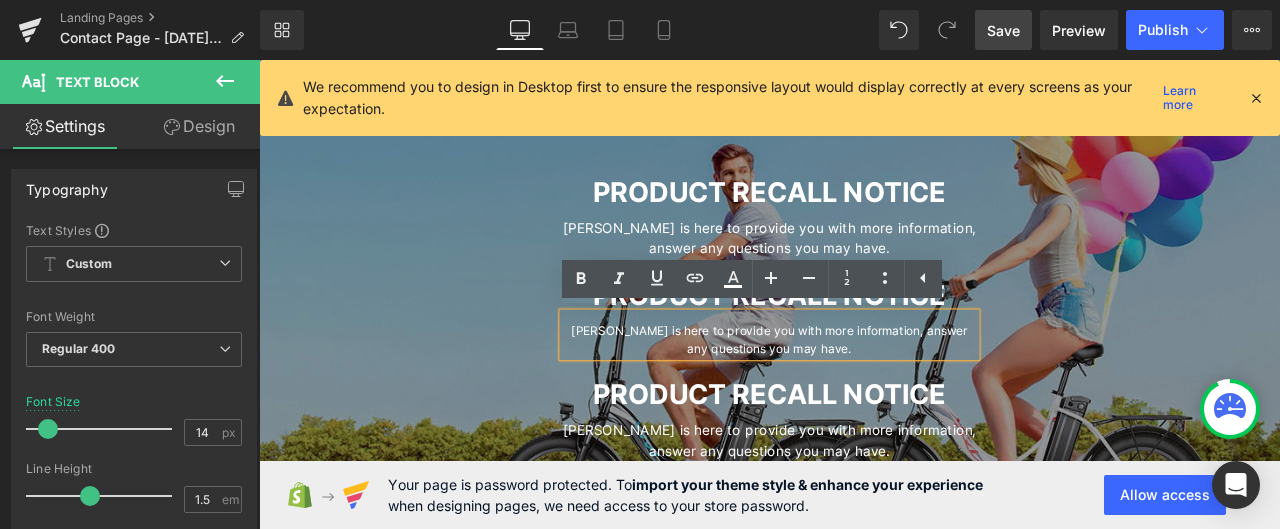 click on "PRODUCT RECALL NOTICE" at bounding box center [864, 340] 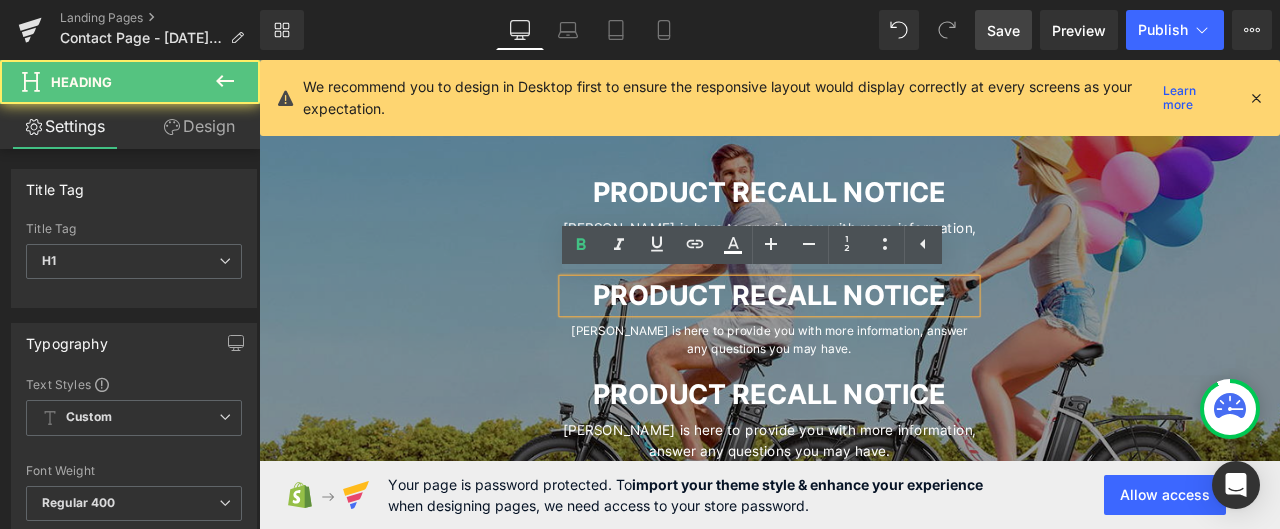 click on "PRODUCT RECALL NOTICE" at bounding box center [864, 340] 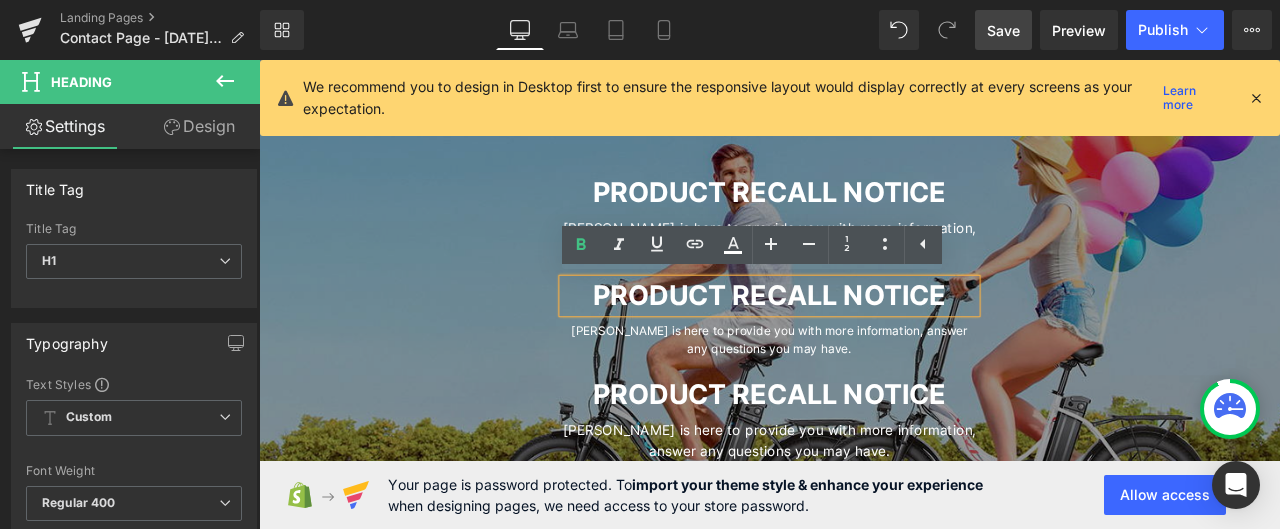 paste 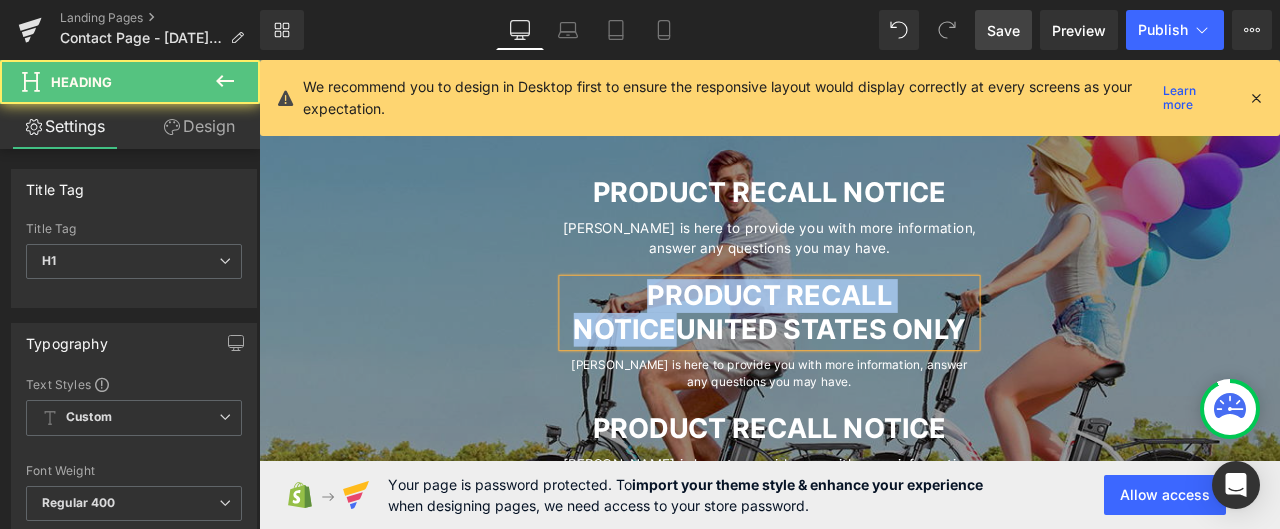 drag, startPoint x: 745, startPoint y: 381, endPoint x: 701, endPoint y: 329, distance: 68.117546 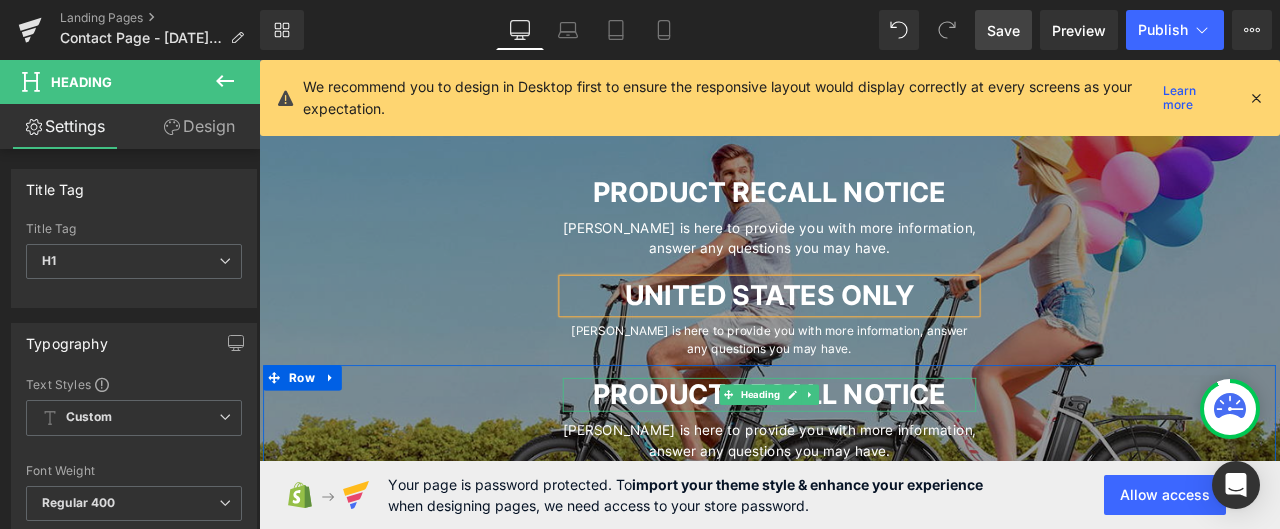 click on "PRODUCT RECALL NOTICE" at bounding box center (864, 457) 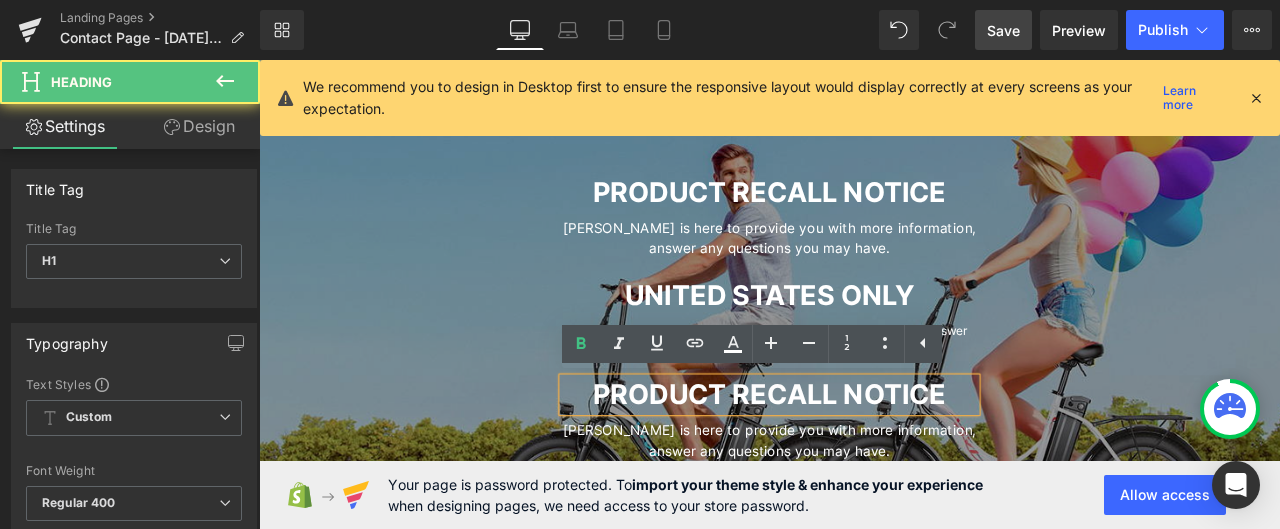 click on "PRODUCT RECALL NOTICE" at bounding box center (864, 456) 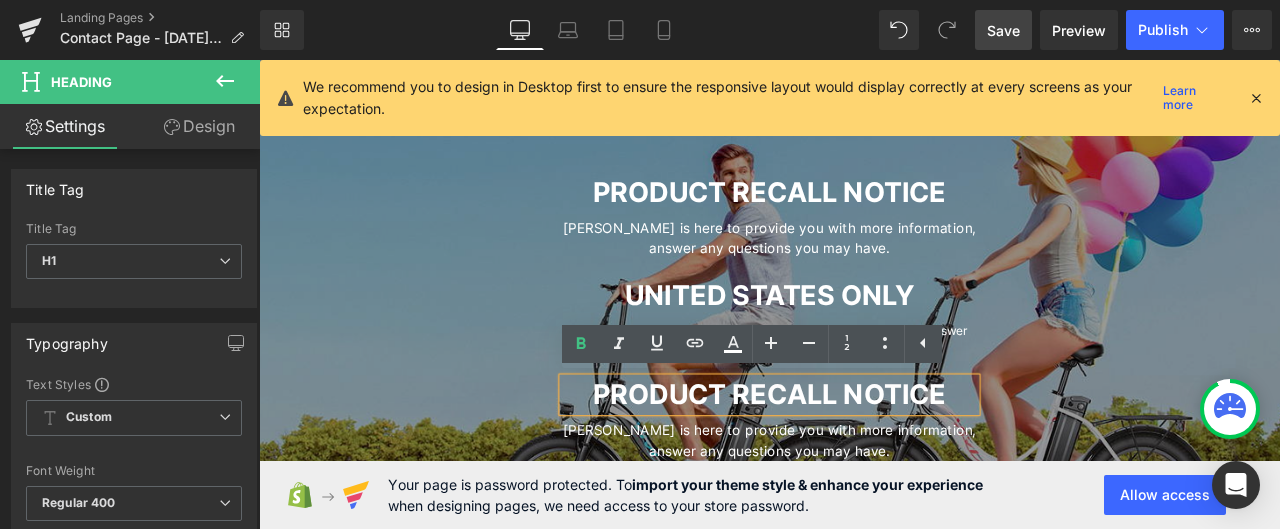 paste 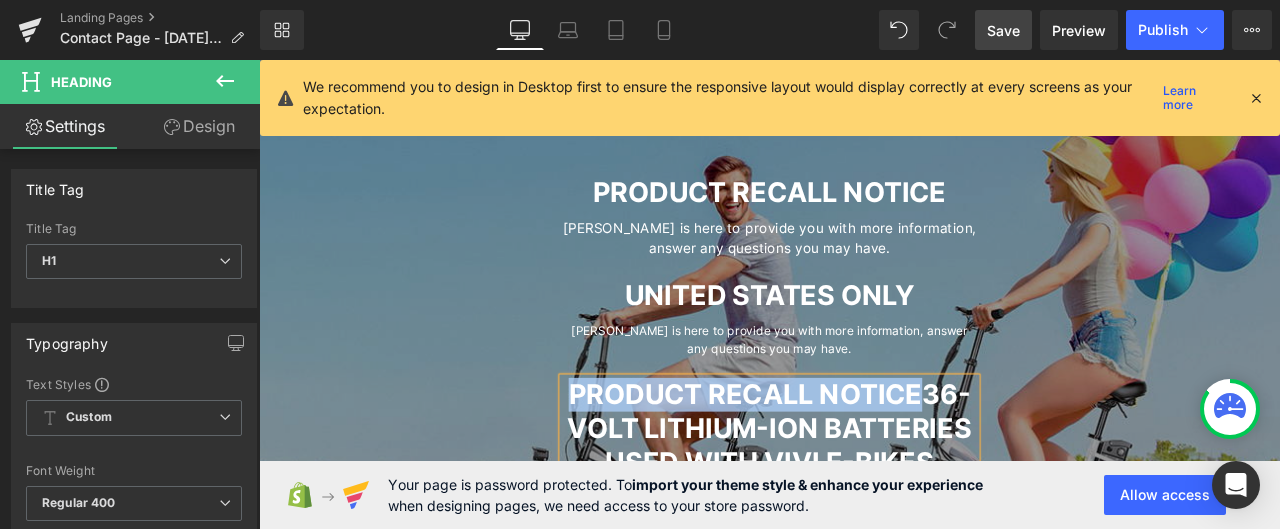 drag, startPoint x: 1052, startPoint y: 456, endPoint x: 623, endPoint y: 446, distance: 429.11655 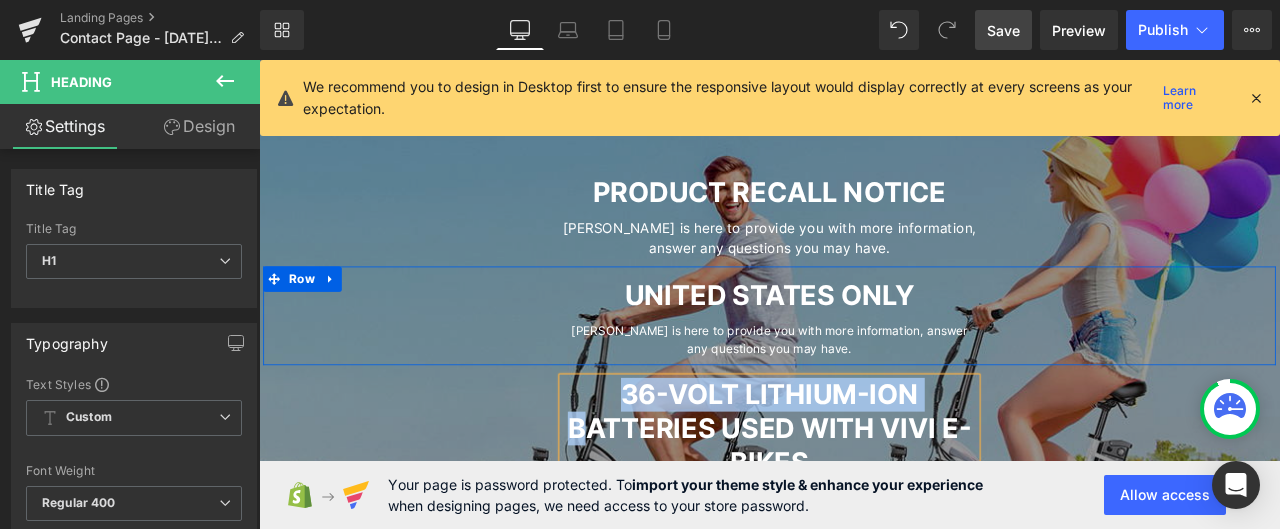 click on "[PERSON_NAME] is here to provide you with more information, answer any questions you may have." at bounding box center [864, 391] 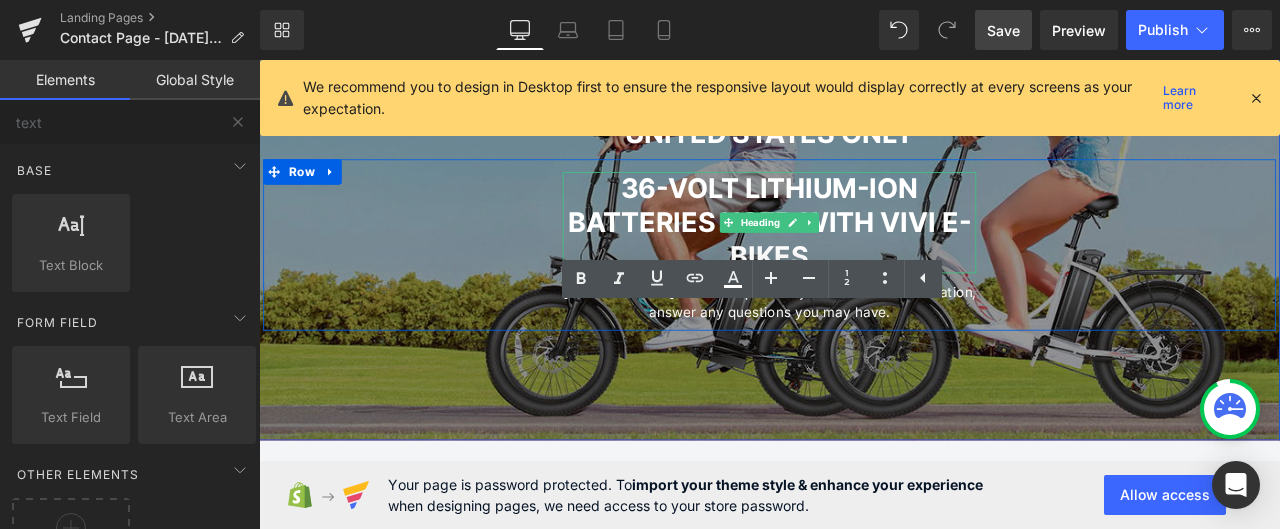 scroll, scrollTop: 400, scrollLeft: 0, axis: vertical 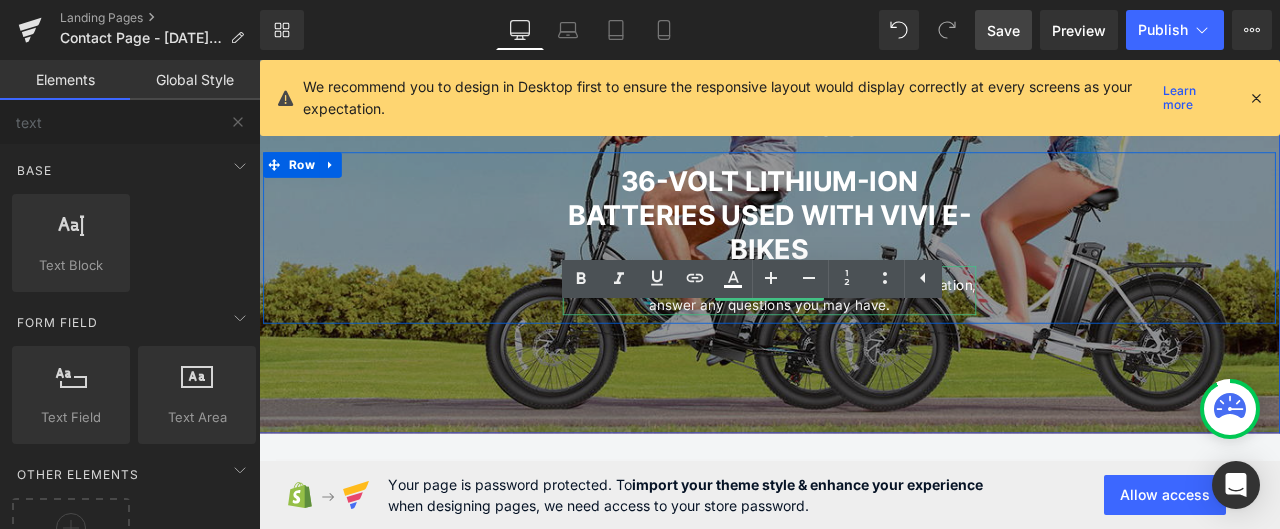 click on "[PERSON_NAME] is here to provide you with more information, answer any questions you may have." at bounding box center [864, 339] 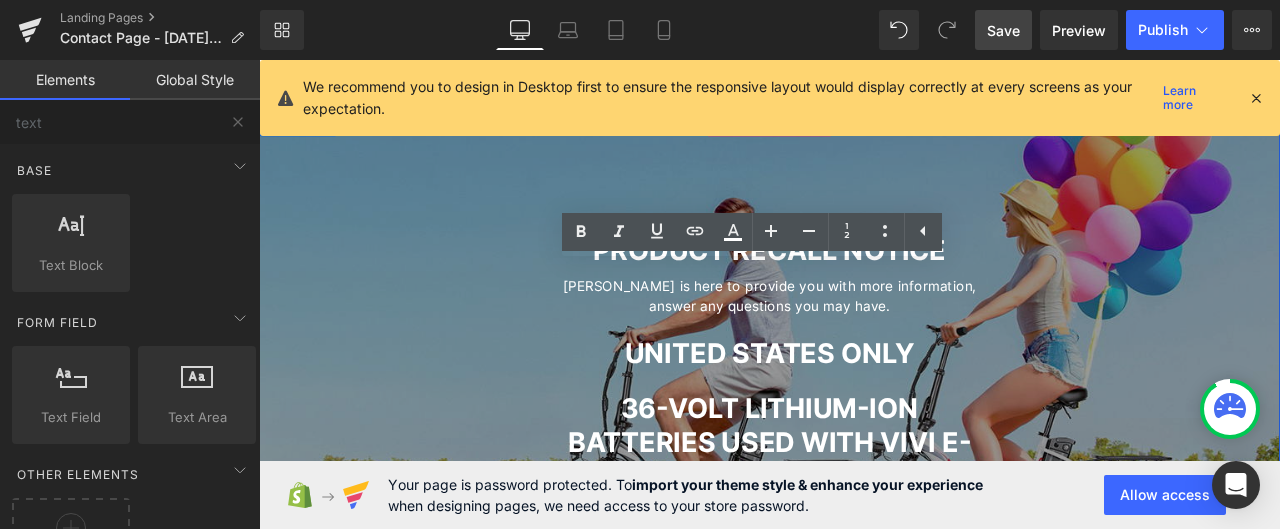 scroll, scrollTop: 100, scrollLeft: 0, axis: vertical 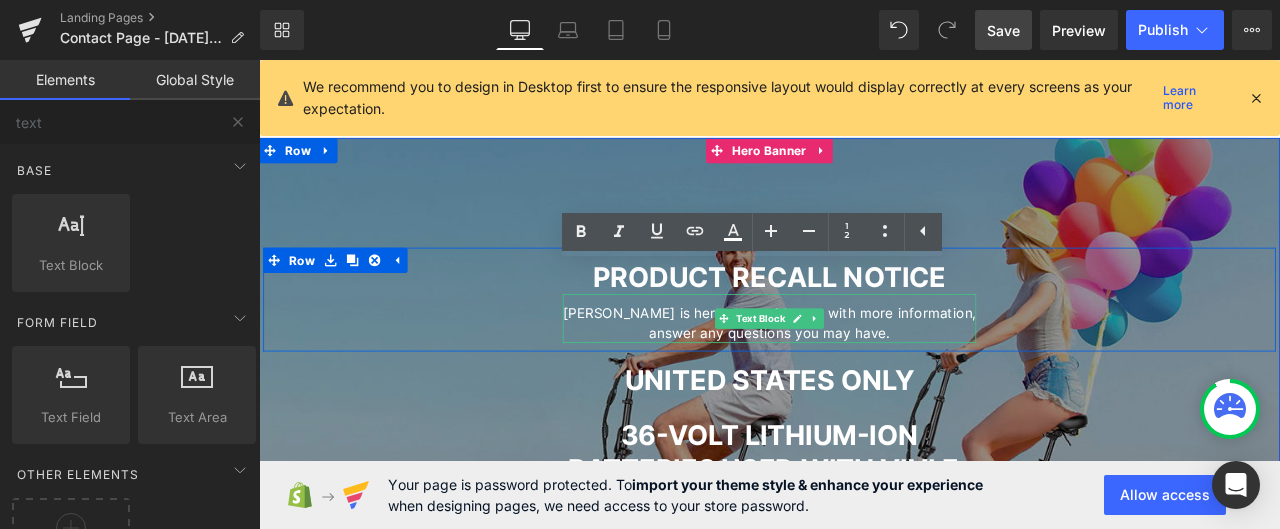 click on "[PERSON_NAME] is here to provide you with more information, answer any questions you may have." at bounding box center (864, 371) 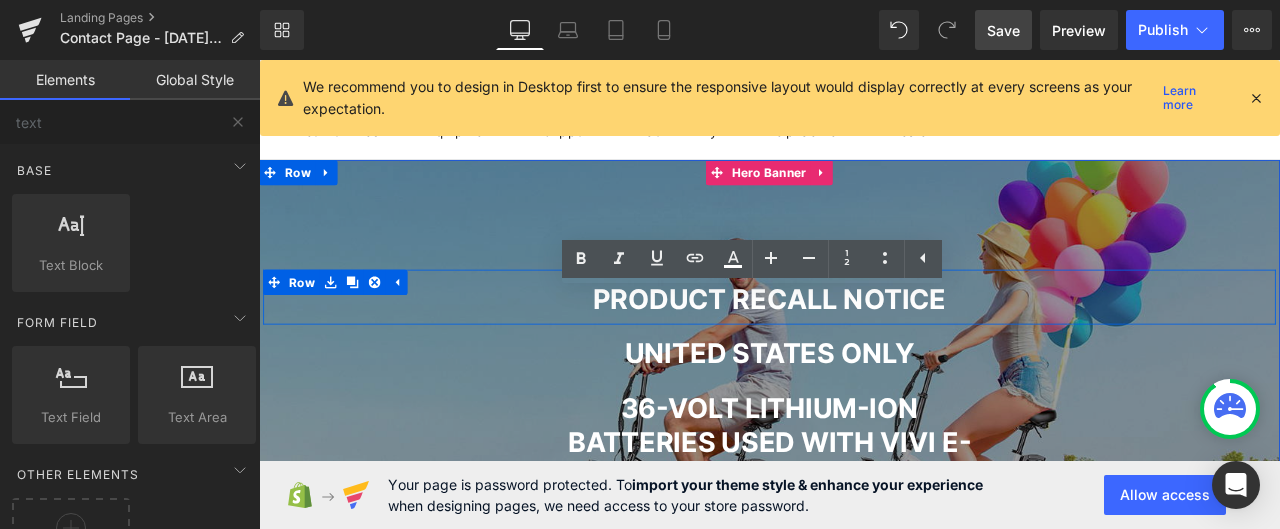 scroll, scrollTop: 200, scrollLeft: 0, axis: vertical 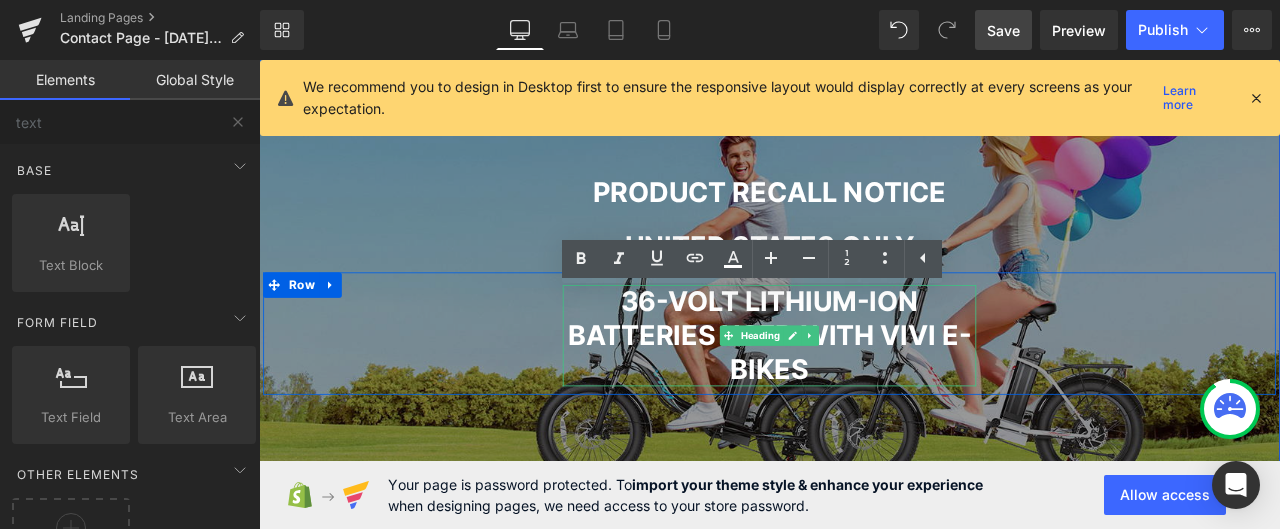 drag, startPoint x: 727, startPoint y: 344, endPoint x: 687, endPoint y: 340, distance: 40.1995 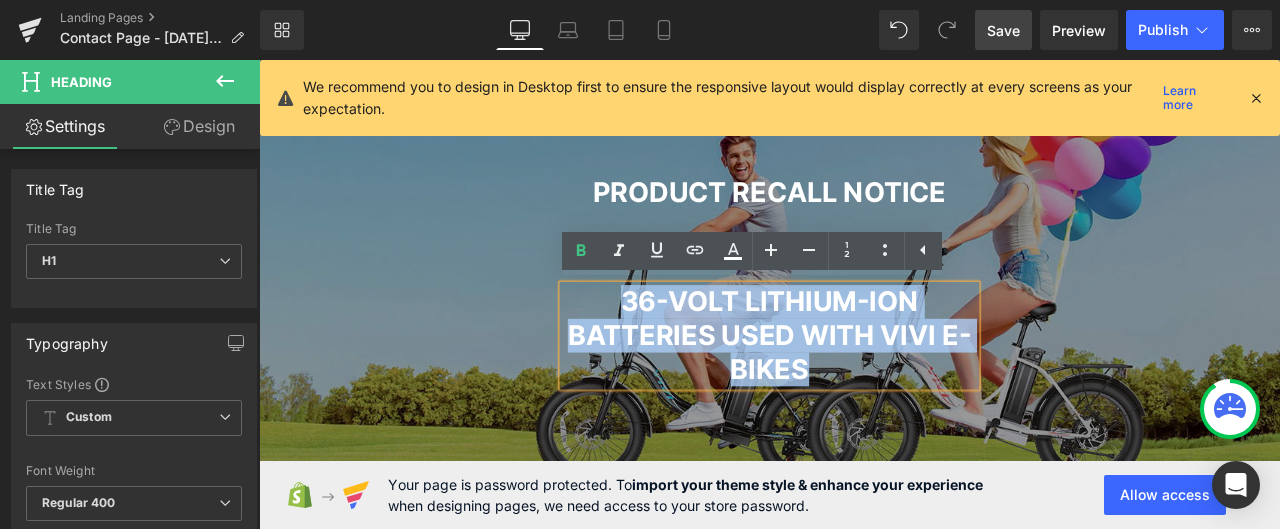 drag, startPoint x: 686, startPoint y: 340, endPoint x: 919, endPoint y: 439, distance: 253.16003 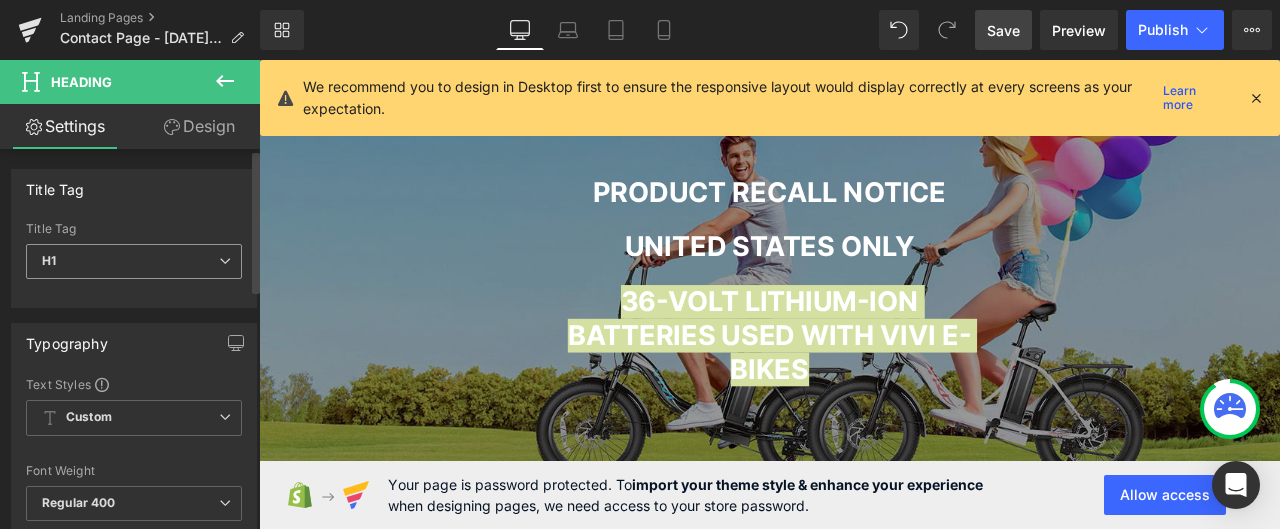 click on "H1" at bounding box center (134, 261) 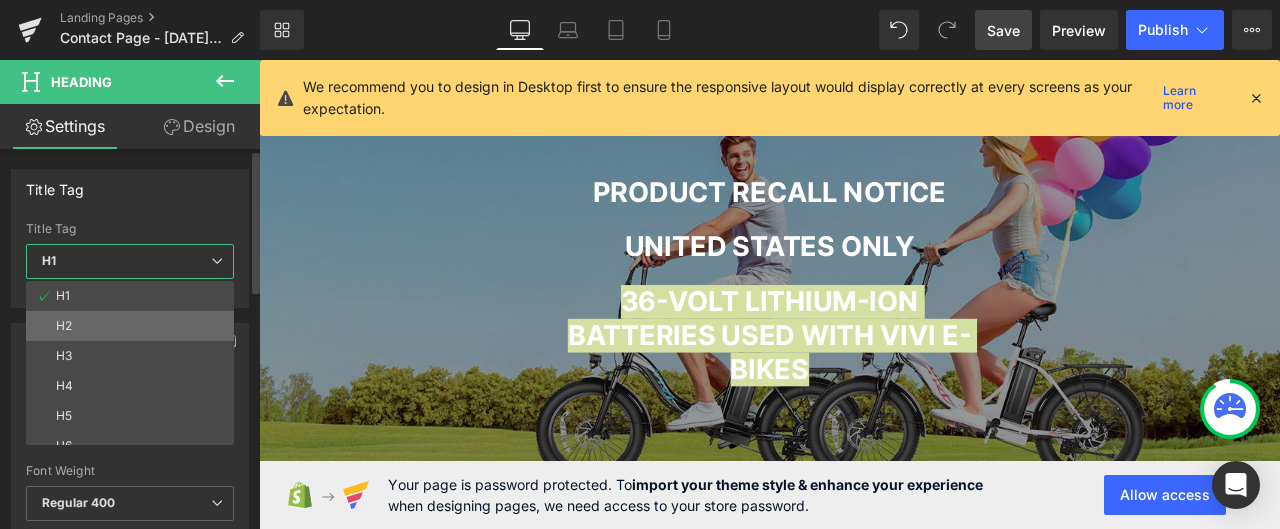 click on "H2" at bounding box center (134, 326) 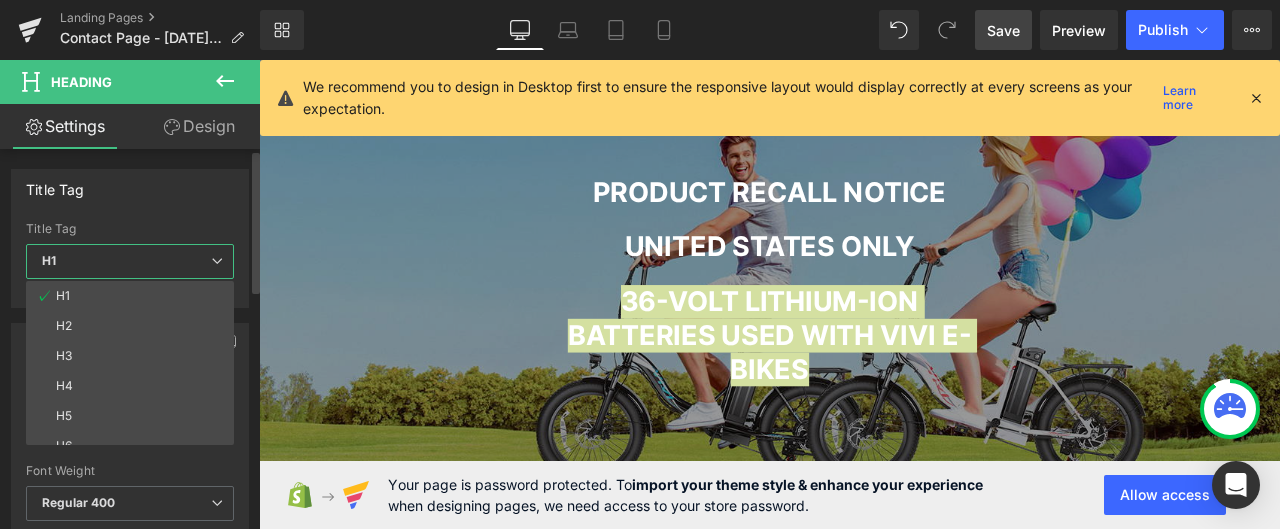 type on "16" 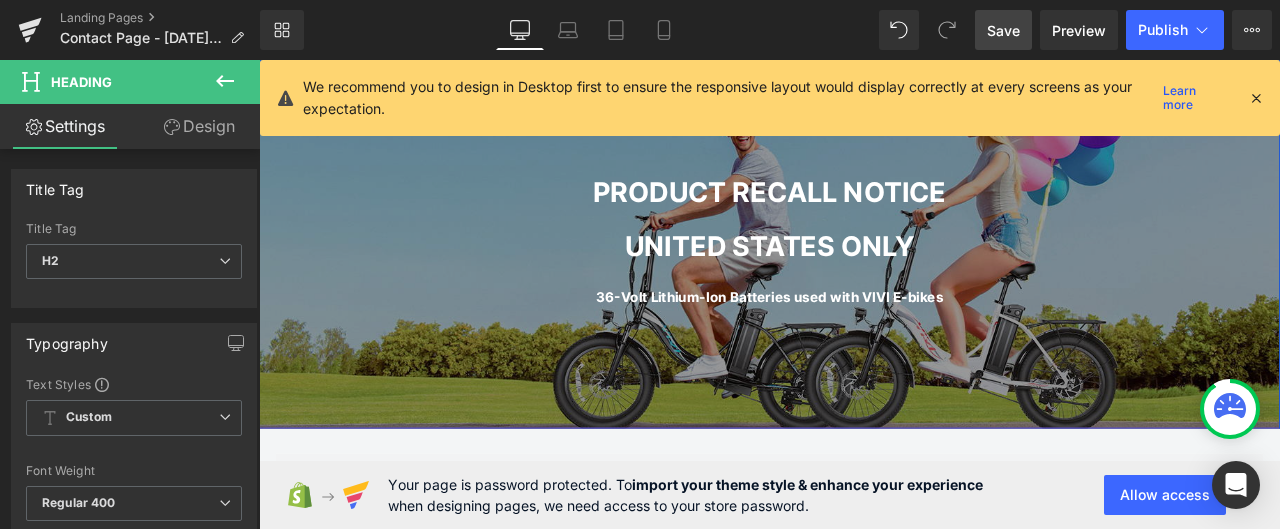 click on "UNITED STATES ONLY" at bounding box center [864, 281] 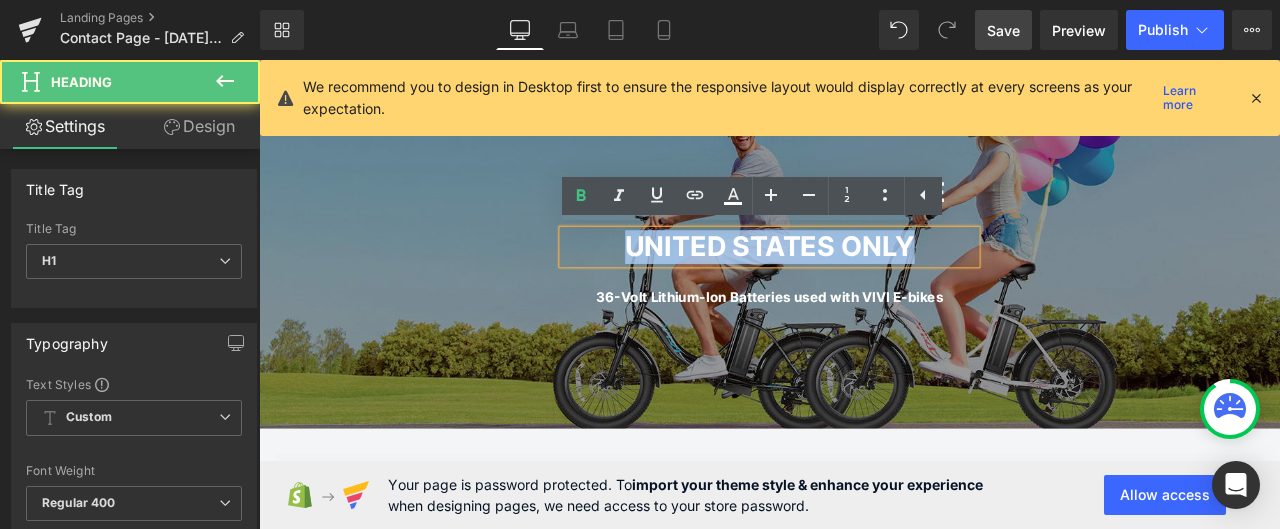 drag, startPoint x: 1043, startPoint y: 277, endPoint x: 658, endPoint y: 283, distance: 385.04675 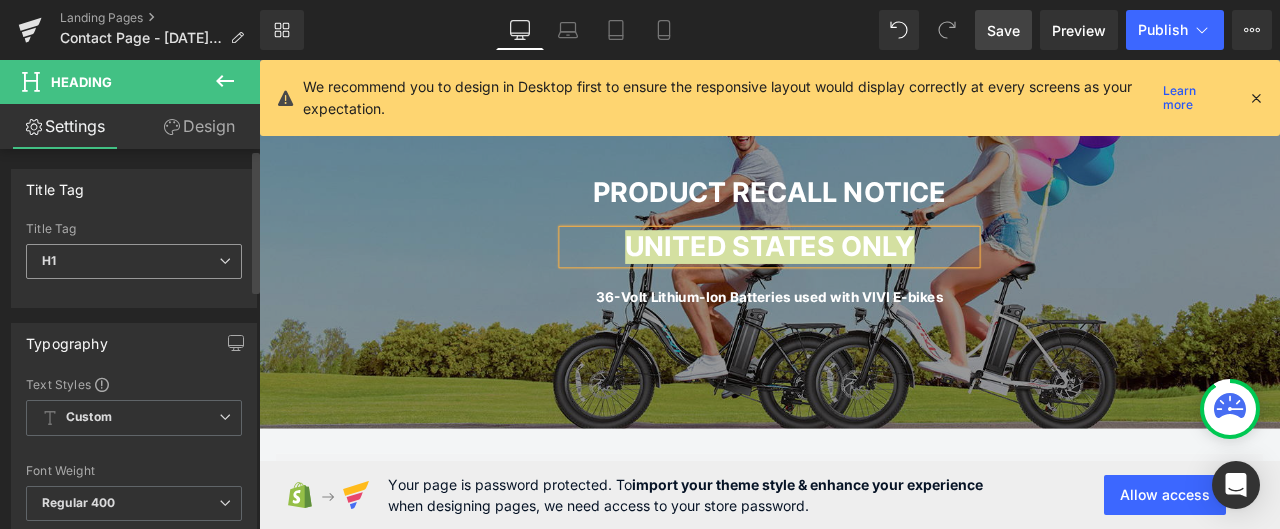 click on "H1" at bounding box center [134, 261] 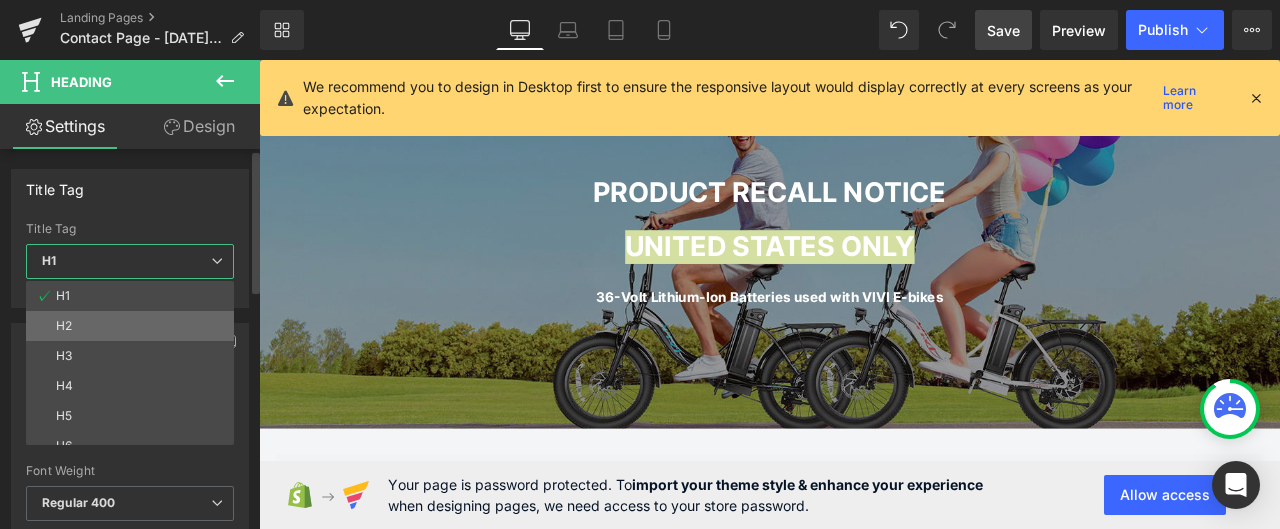 click on "H2" at bounding box center (134, 326) 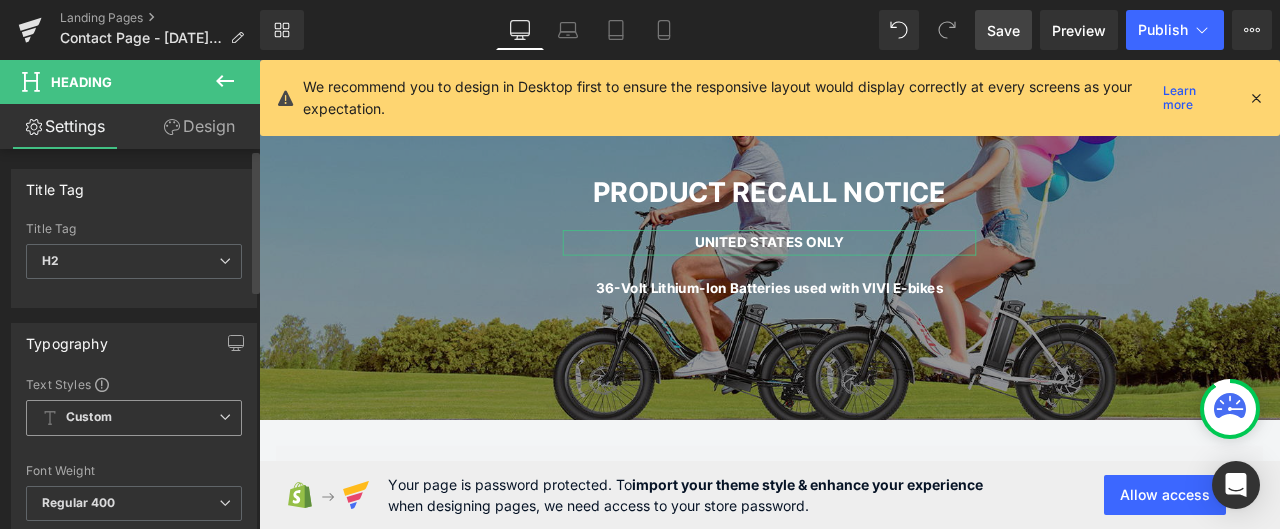 click on "Custom
Setup Global Style" at bounding box center [134, 418] 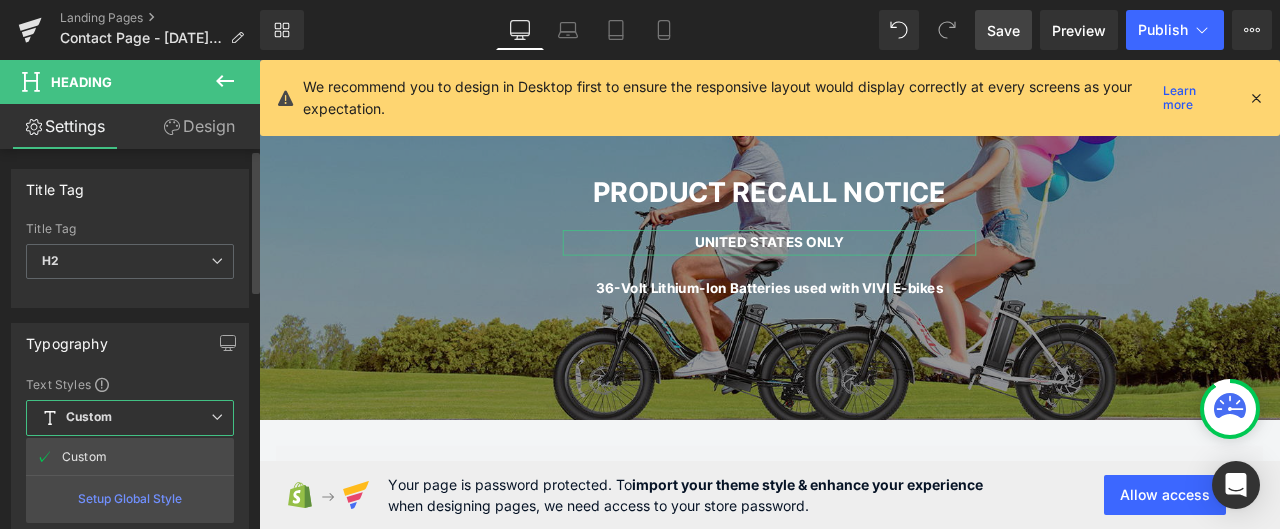 click on "Custom
Setup Global Style" at bounding box center [130, 418] 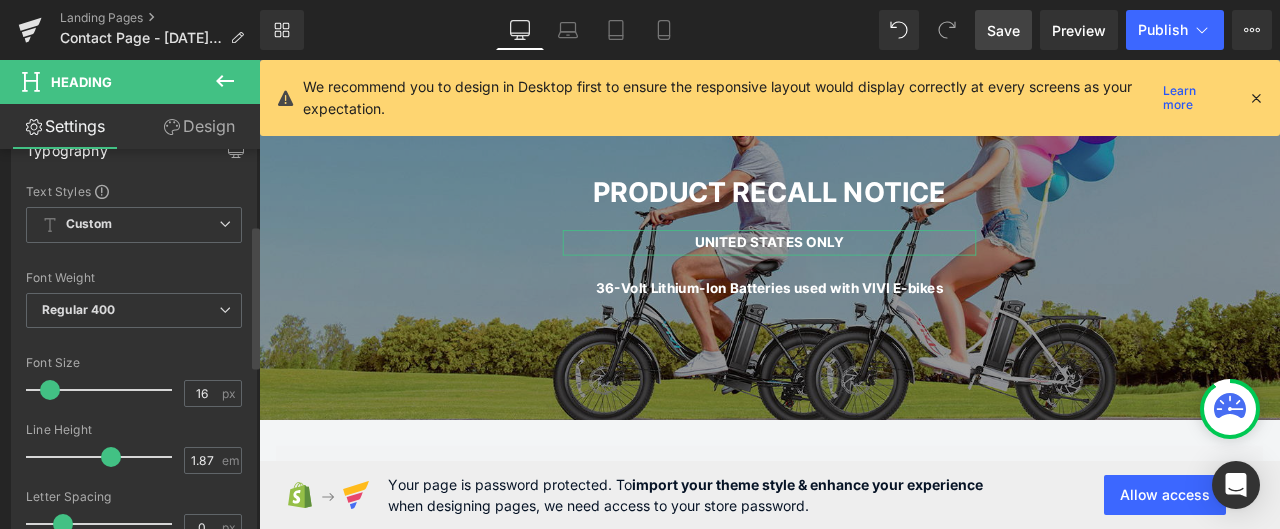 scroll, scrollTop: 200, scrollLeft: 0, axis: vertical 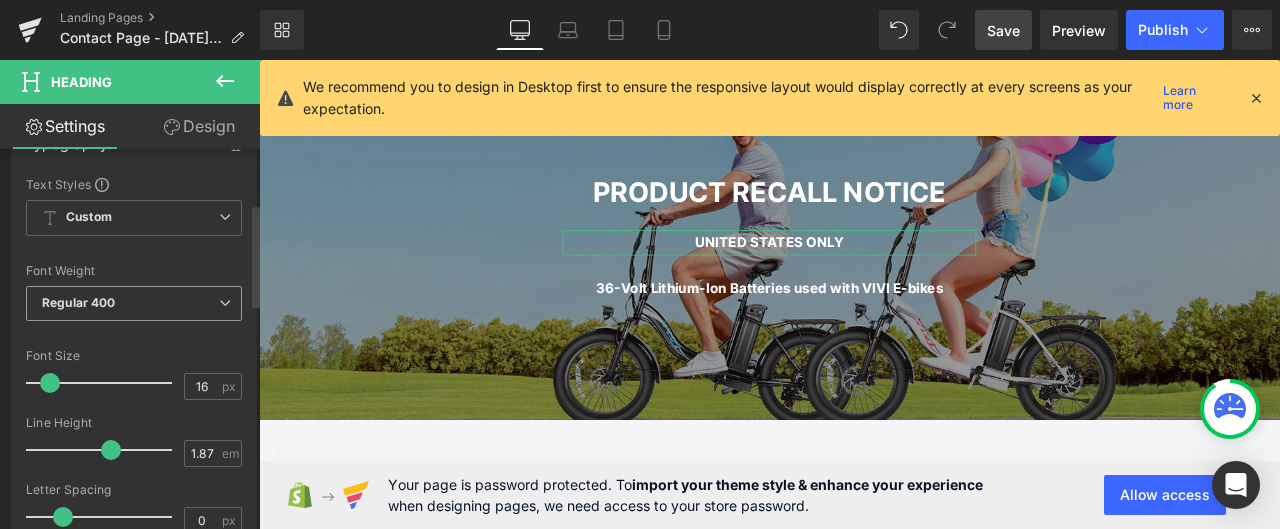 click on "Regular 400" at bounding box center [134, 303] 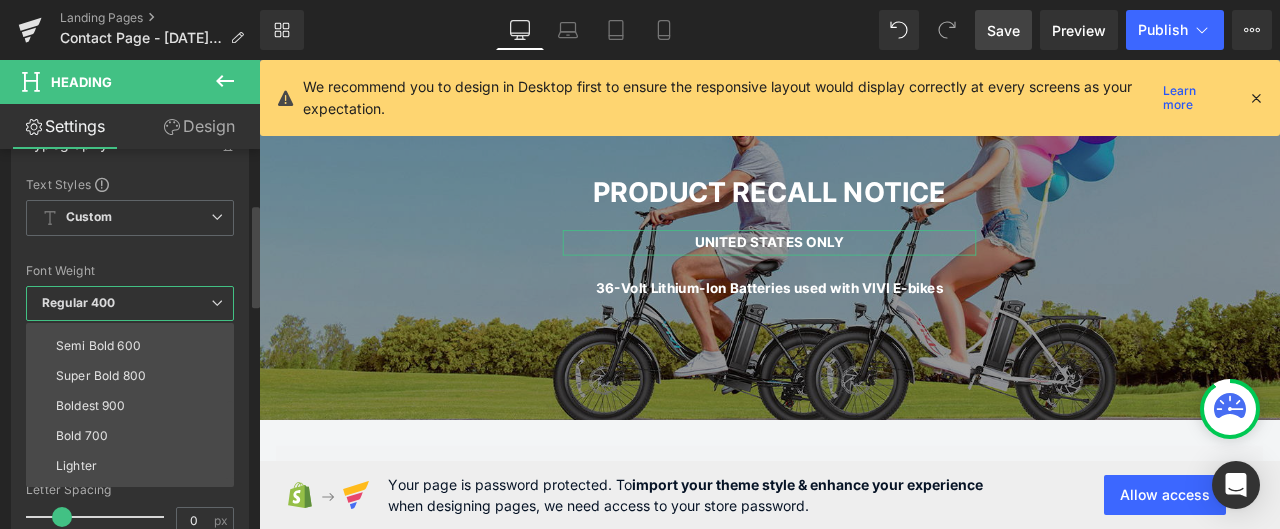 scroll, scrollTop: 166, scrollLeft: 0, axis: vertical 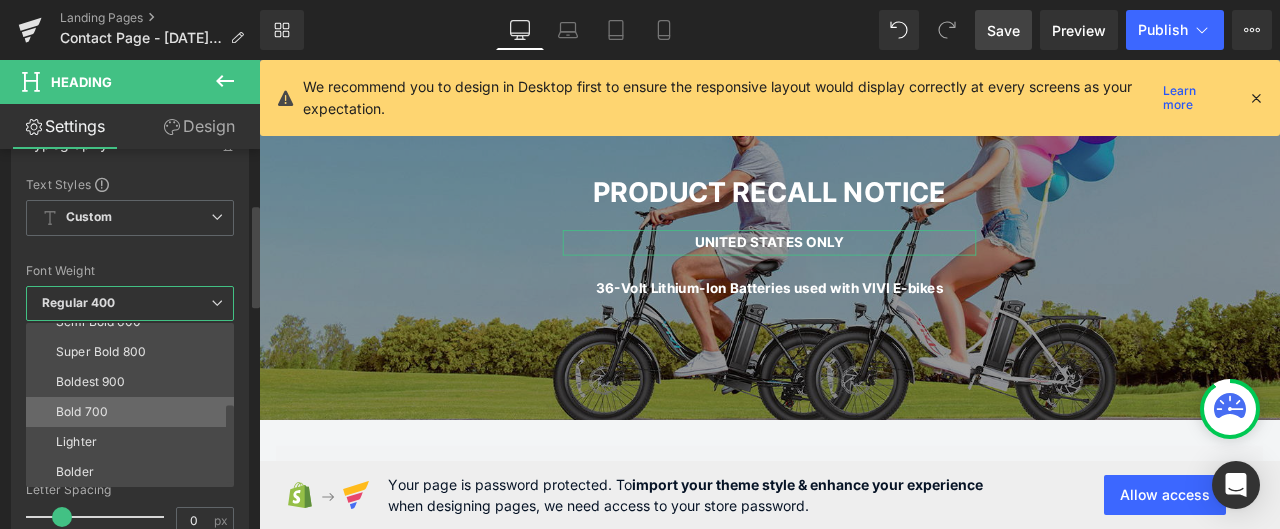 click on "Bold 700" at bounding box center (134, 412) 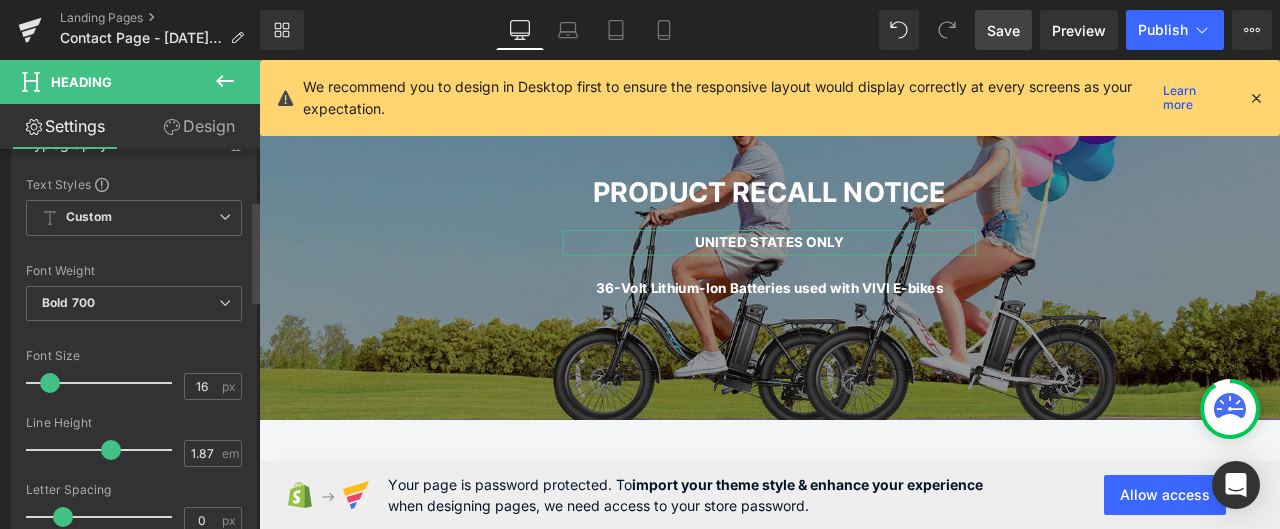 scroll, scrollTop: 0, scrollLeft: 0, axis: both 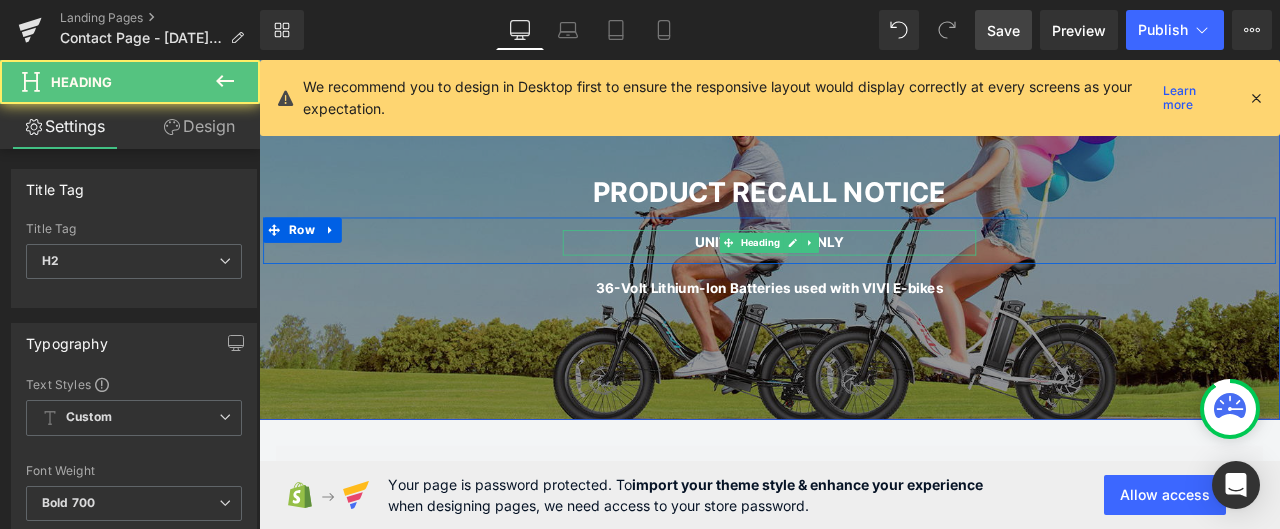 click on "UNITED STATES ONLY" at bounding box center (864, 277) 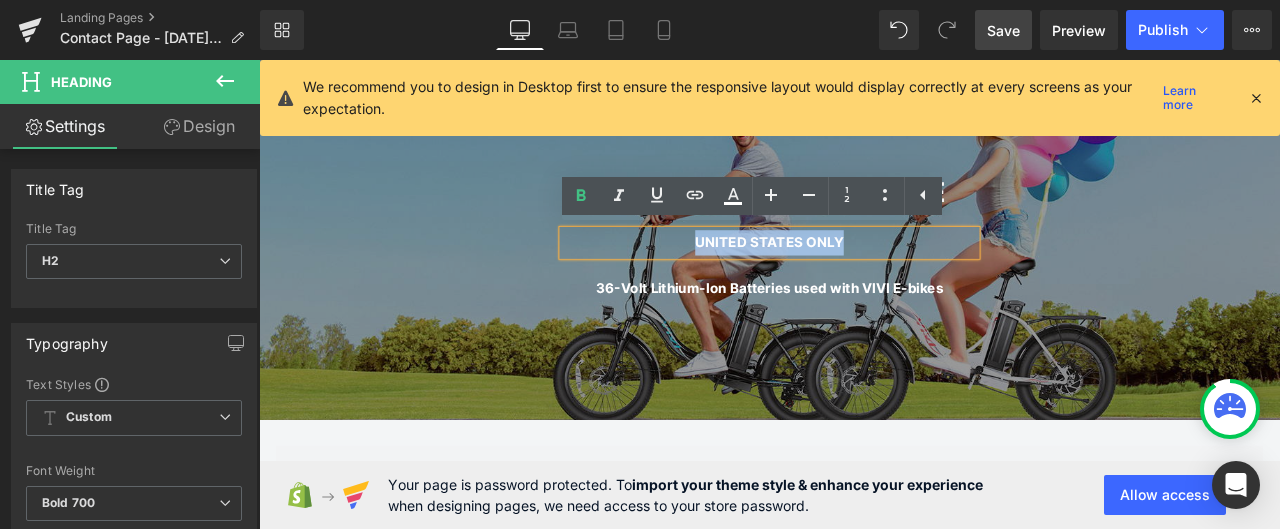 drag, startPoint x: 953, startPoint y: 271, endPoint x: 766, endPoint y: 272, distance: 187.00267 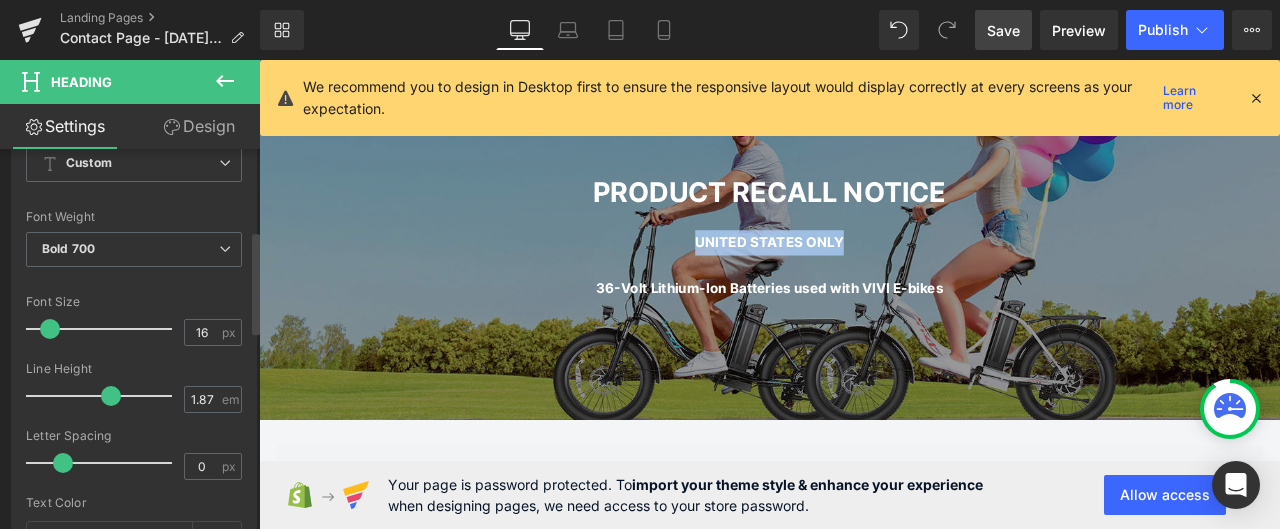 scroll, scrollTop: 300, scrollLeft: 0, axis: vertical 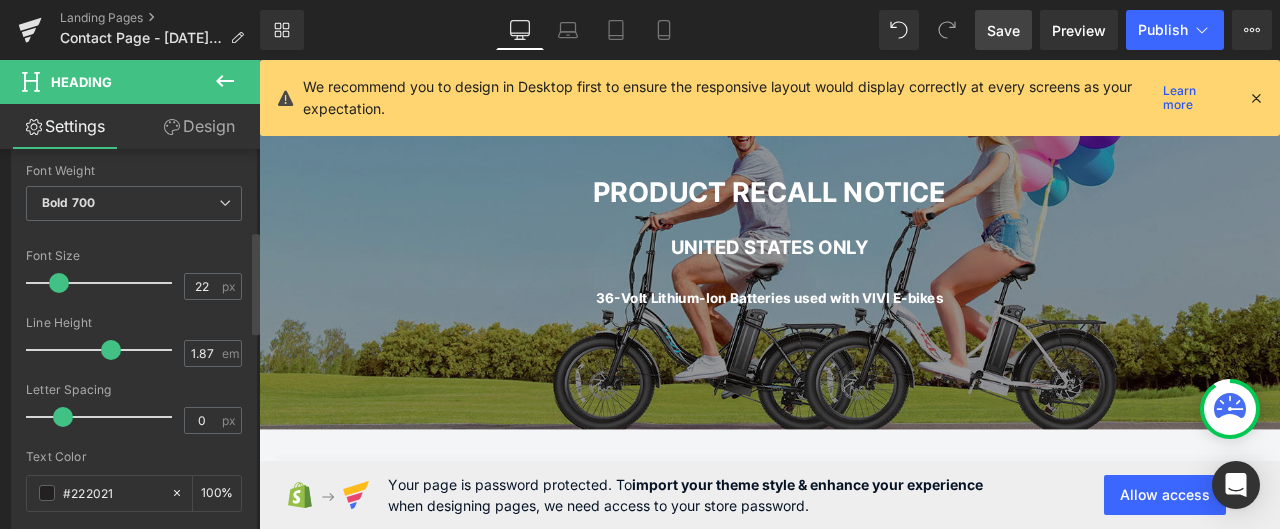click at bounding box center [59, 283] 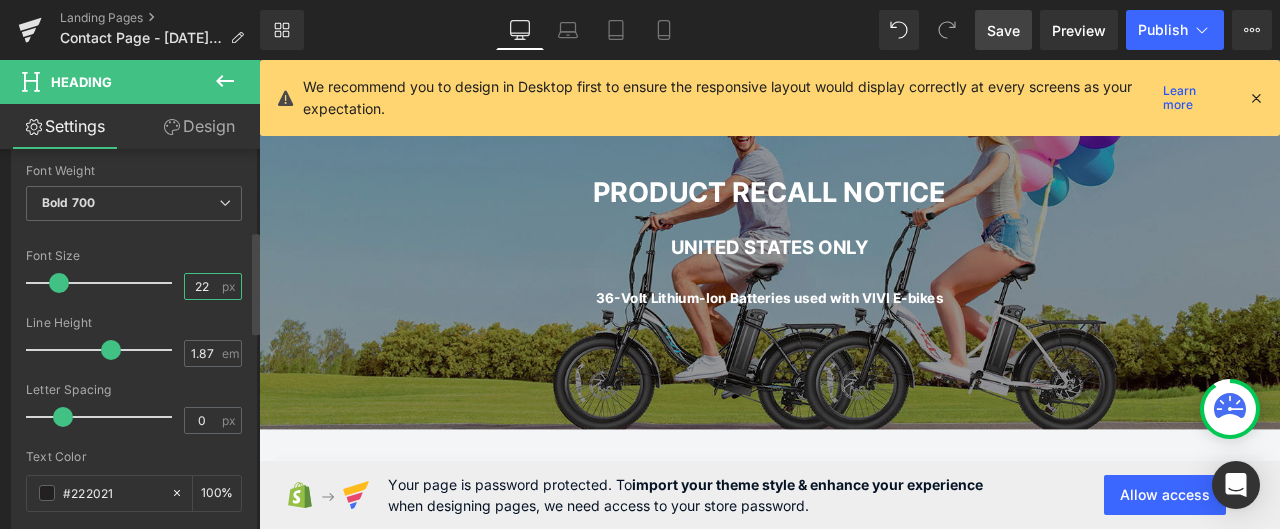 click on "22" at bounding box center [202, 286] 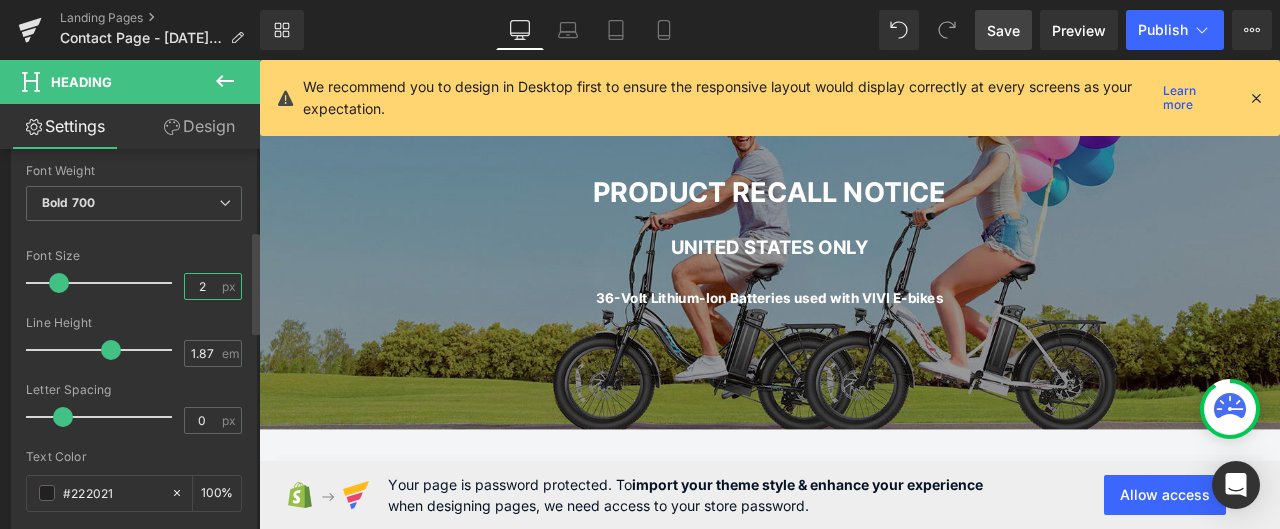 type on "24" 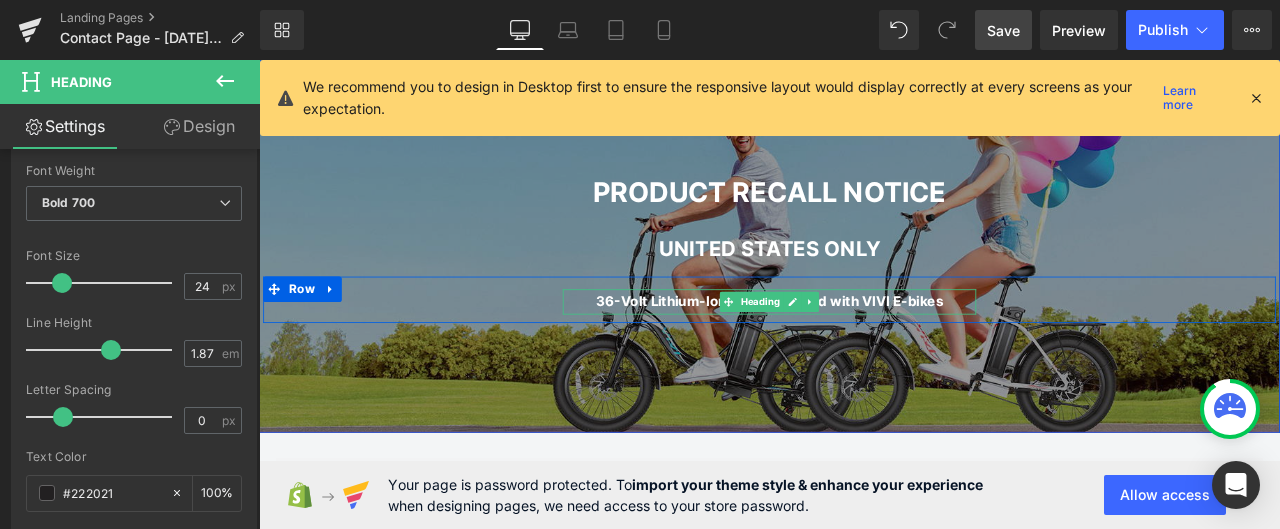 click on "36-Volt Lithium-Ion Batteries used with VIVI E-bikes" at bounding box center [864, 346] 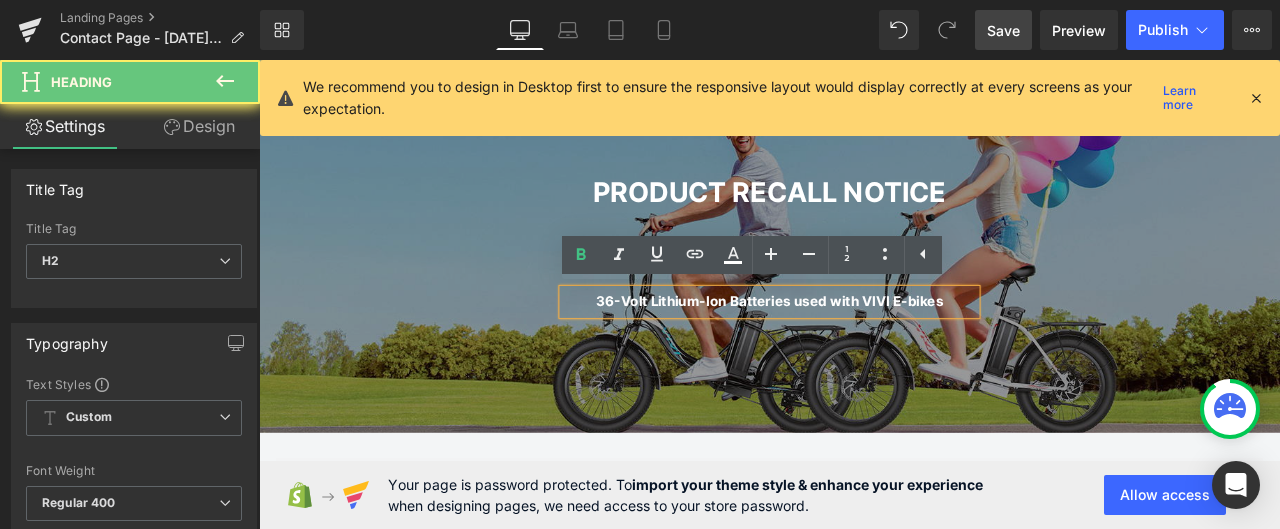 click on "36-Volt Lithium-Ion Batteries used with VIVI E-bikes" at bounding box center [864, 346] 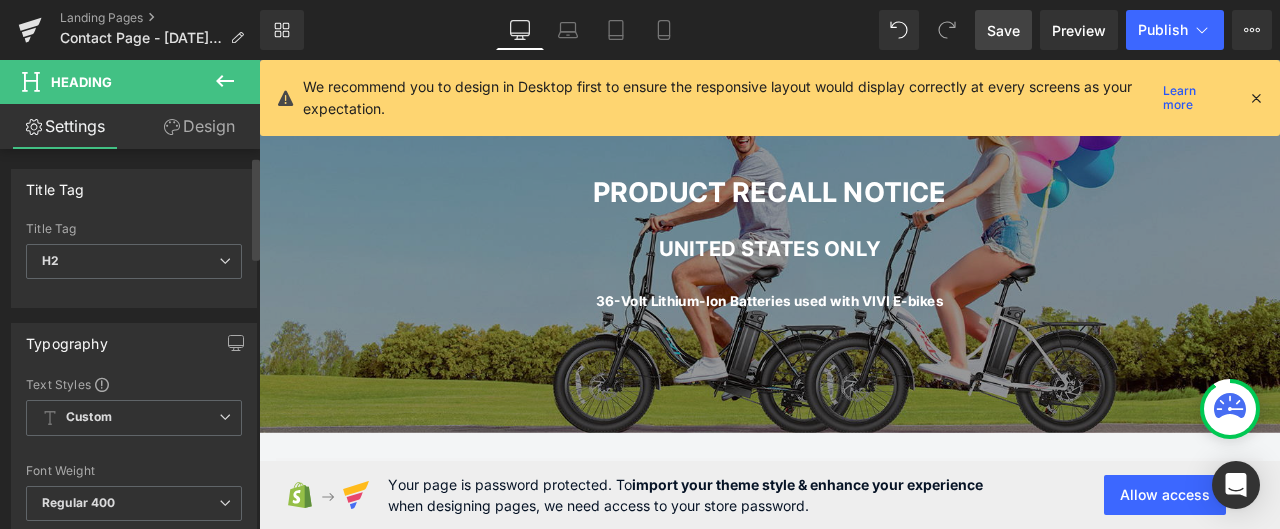 scroll, scrollTop: 100, scrollLeft: 0, axis: vertical 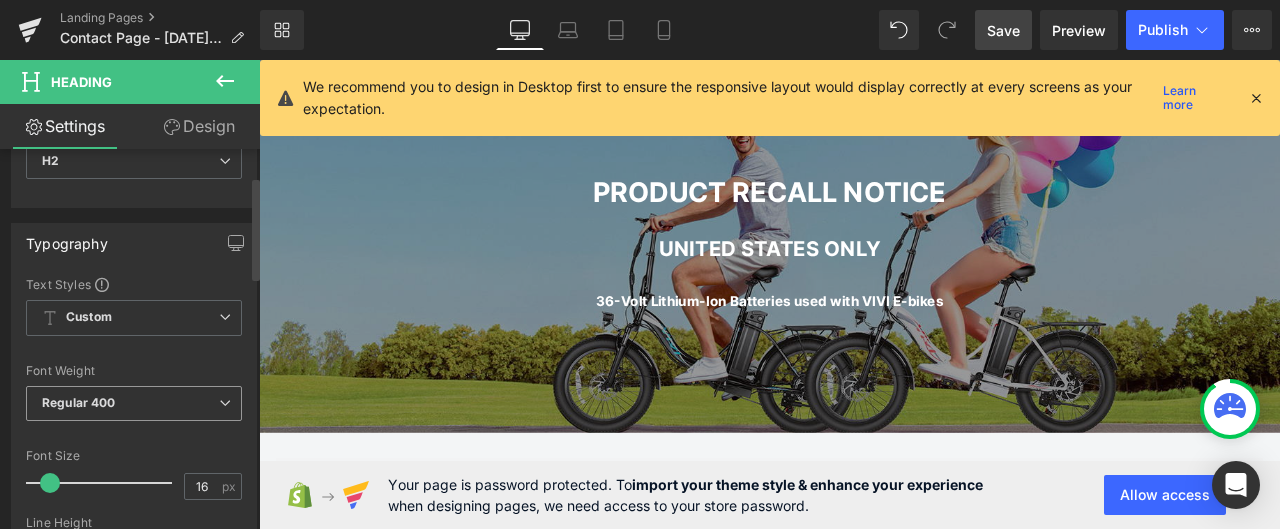 click on "Regular 400" at bounding box center (134, 403) 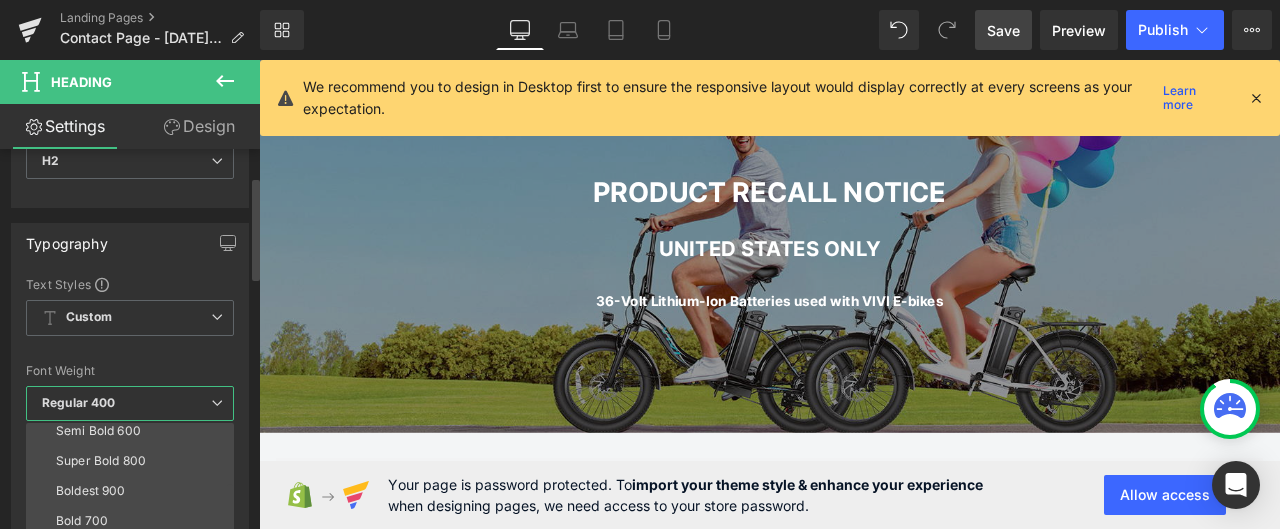 scroll, scrollTop: 166, scrollLeft: 0, axis: vertical 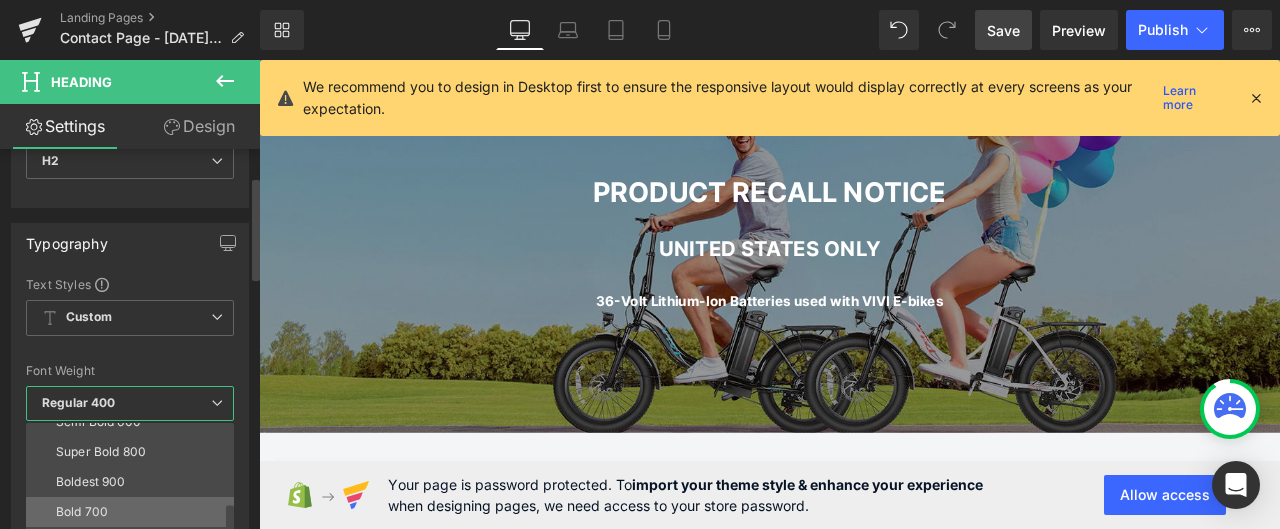 click on "Bold 700" at bounding box center (134, 512) 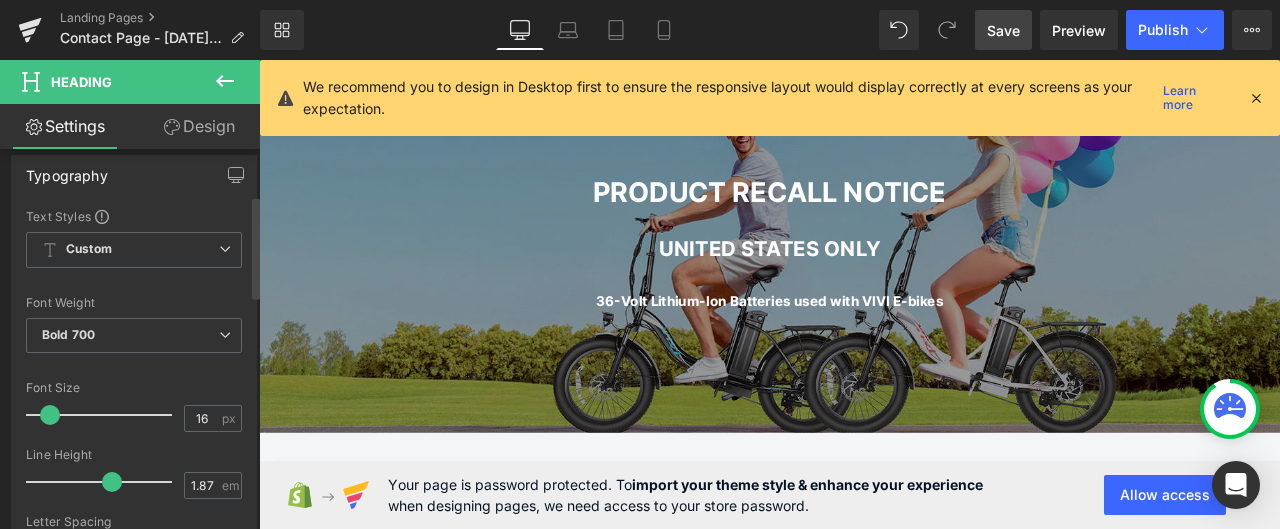 scroll, scrollTop: 200, scrollLeft: 0, axis: vertical 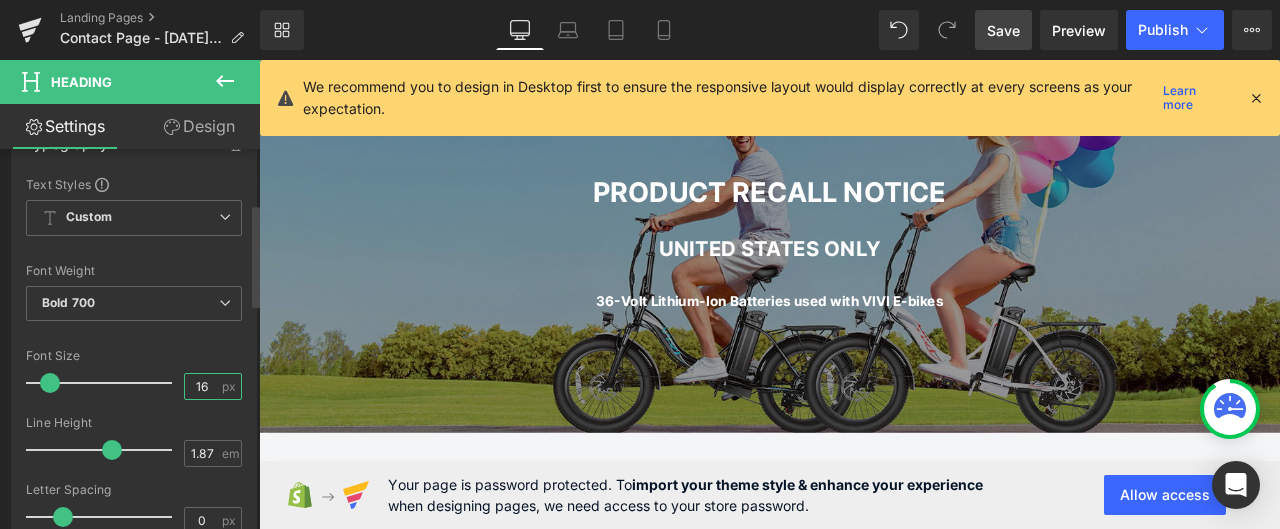 drag, startPoint x: 204, startPoint y: 379, endPoint x: 187, endPoint y: 381, distance: 17.117243 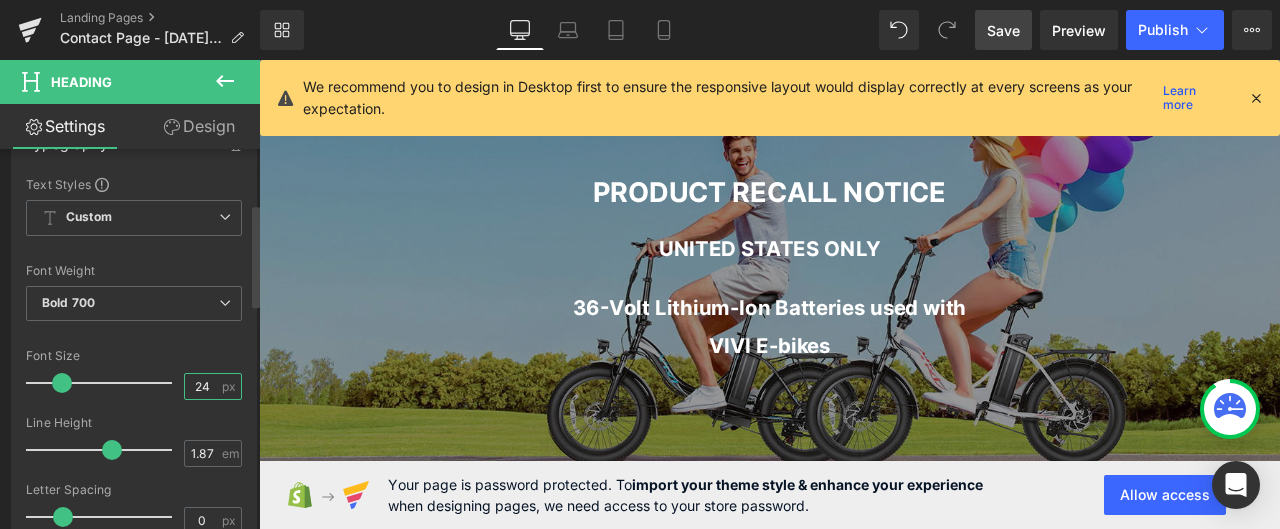 type on "24" 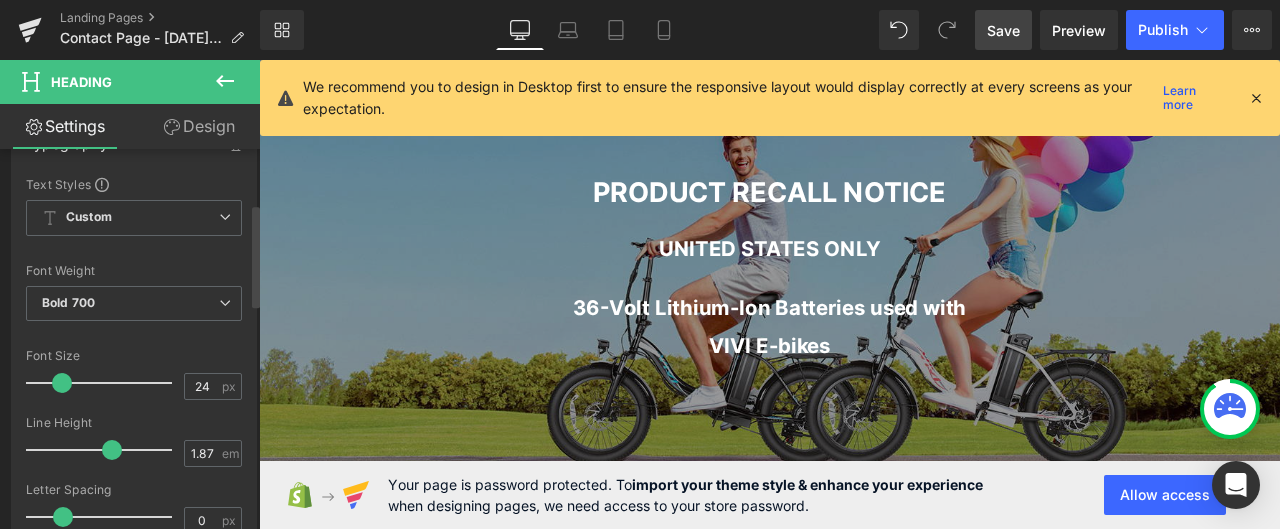 click on "Font
Default
Default
Default
Open Font Manager" at bounding box center [134, 417] 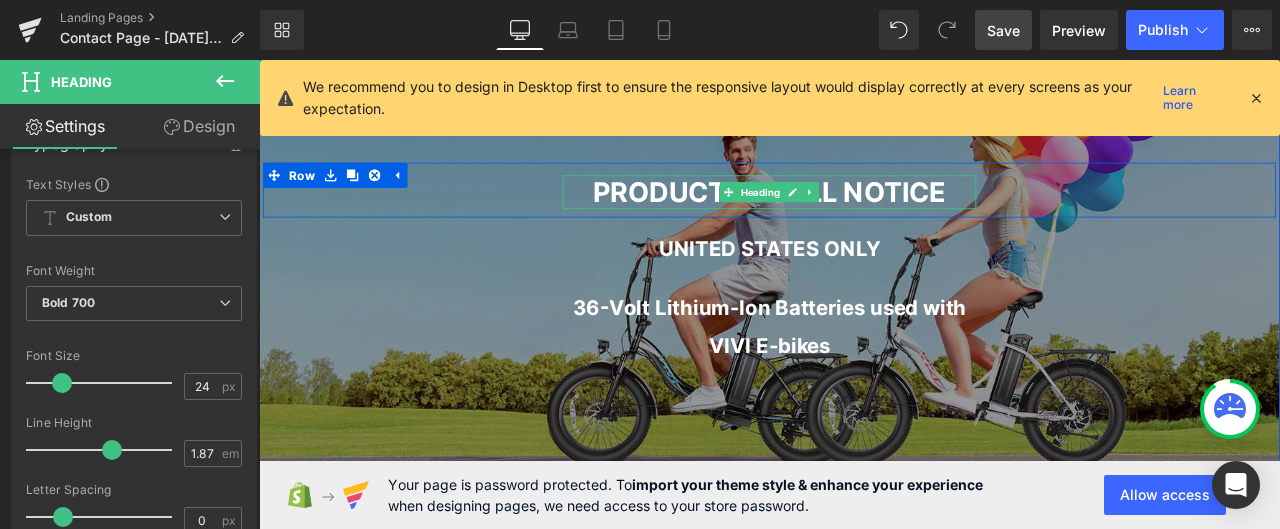 click on "PRODUCT RECALL NOTICE" at bounding box center (864, 216) 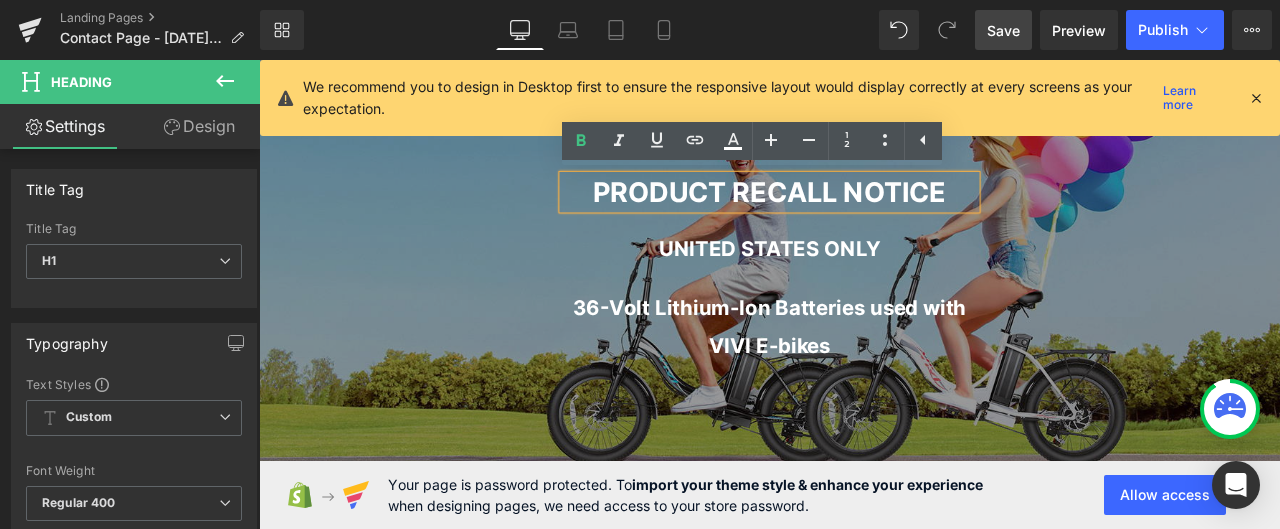 drag, startPoint x: 1070, startPoint y: 206, endPoint x: 607, endPoint y: 210, distance: 463.01727 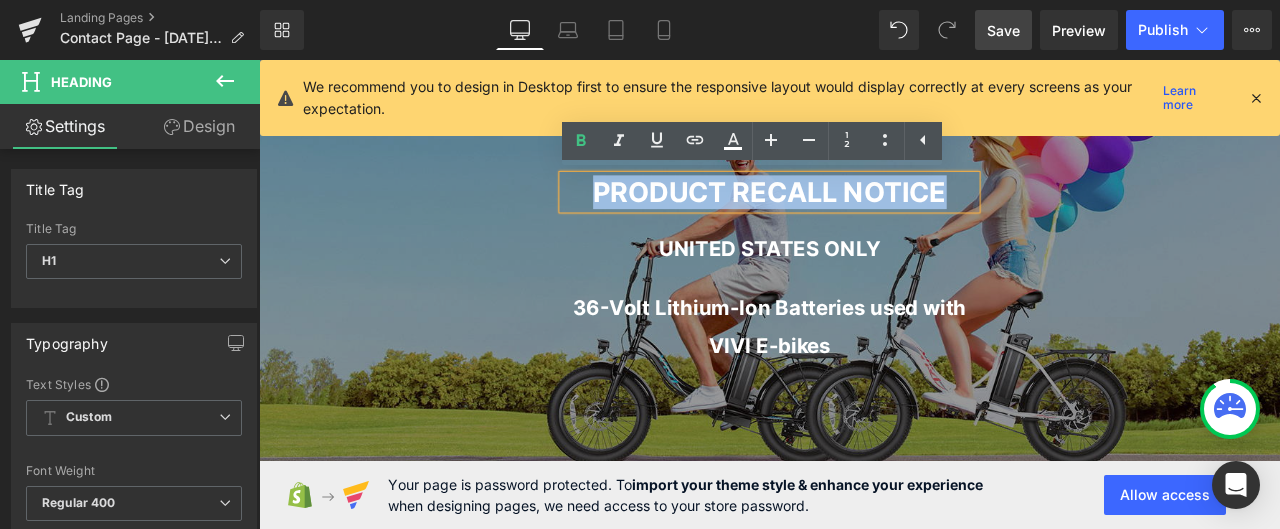 drag, startPoint x: 640, startPoint y: 214, endPoint x: 1076, endPoint y: 214, distance: 436 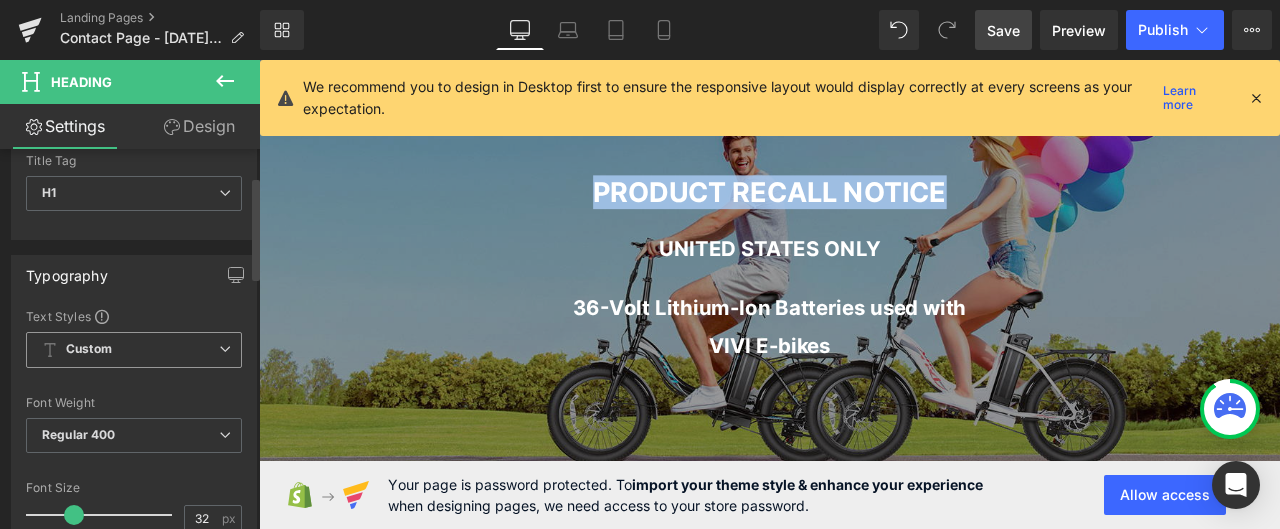 scroll, scrollTop: 100, scrollLeft: 0, axis: vertical 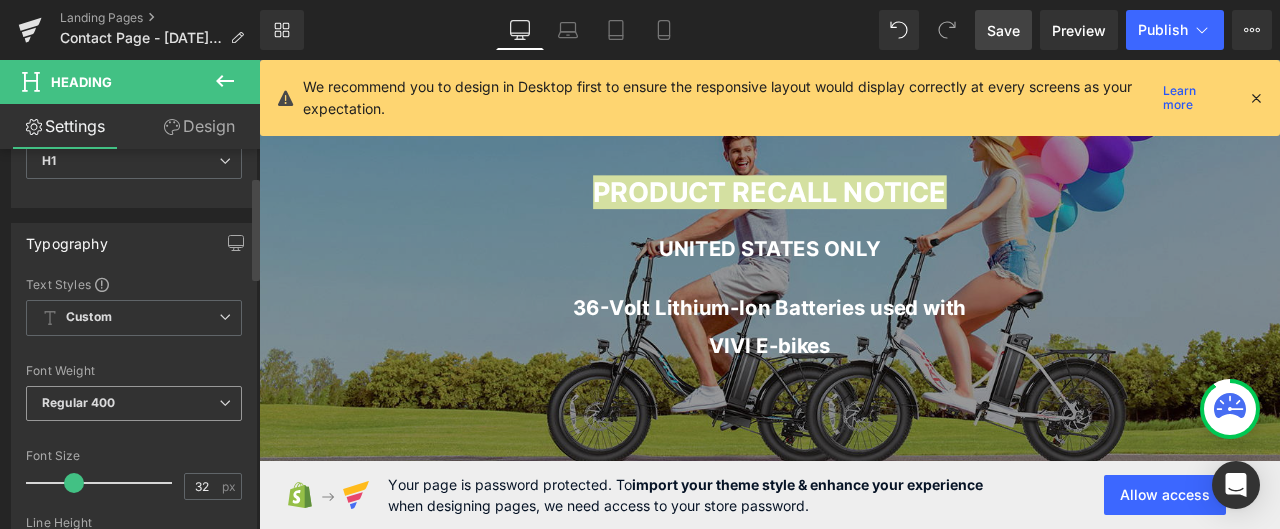 click on "Regular 400" at bounding box center (134, 403) 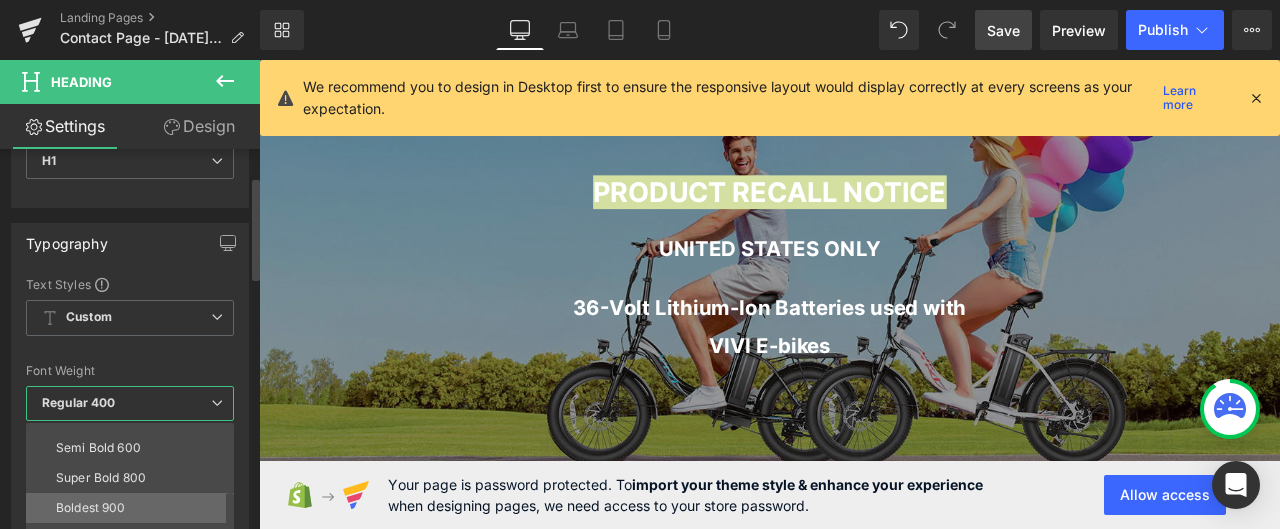 scroll, scrollTop: 166, scrollLeft: 0, axis: vertical 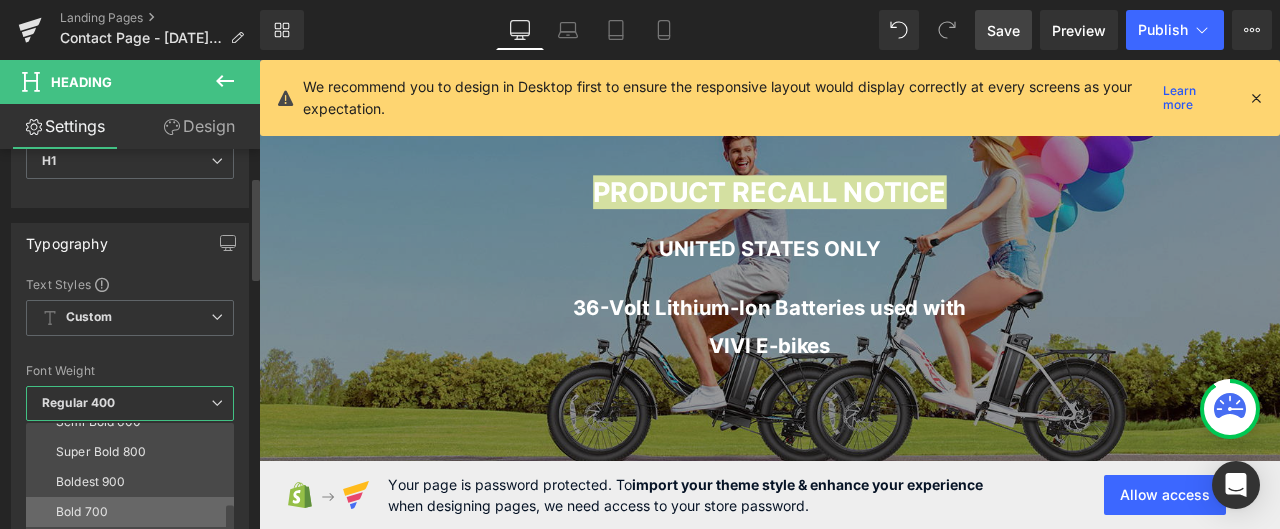 click on "Bold 700" at bounding box center (134, 512) 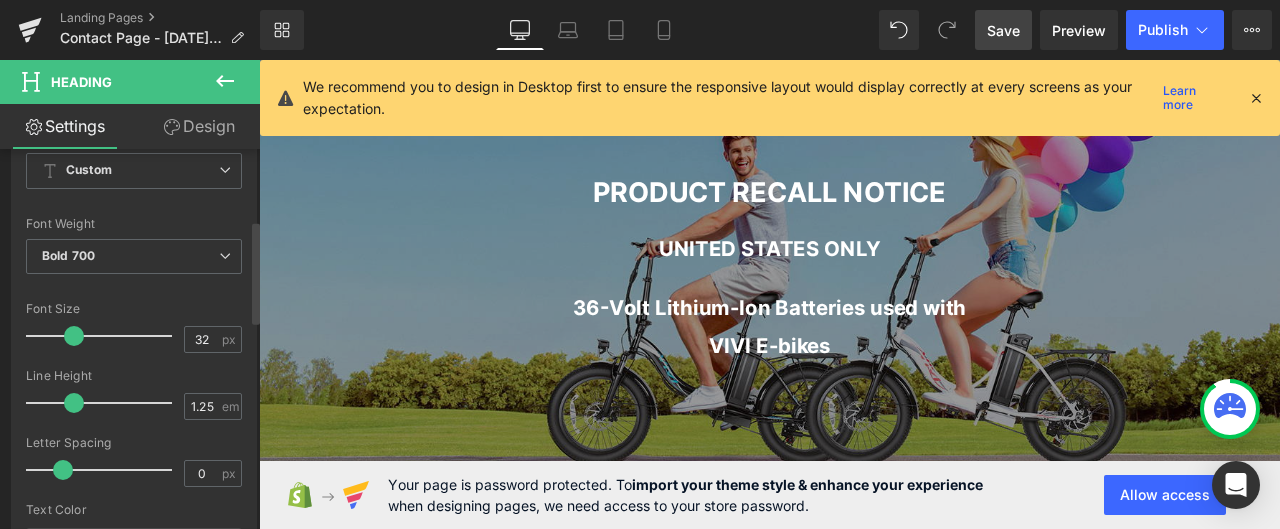 scroll, scrollTop: 300, scrollLeft: 0, axis: vertical 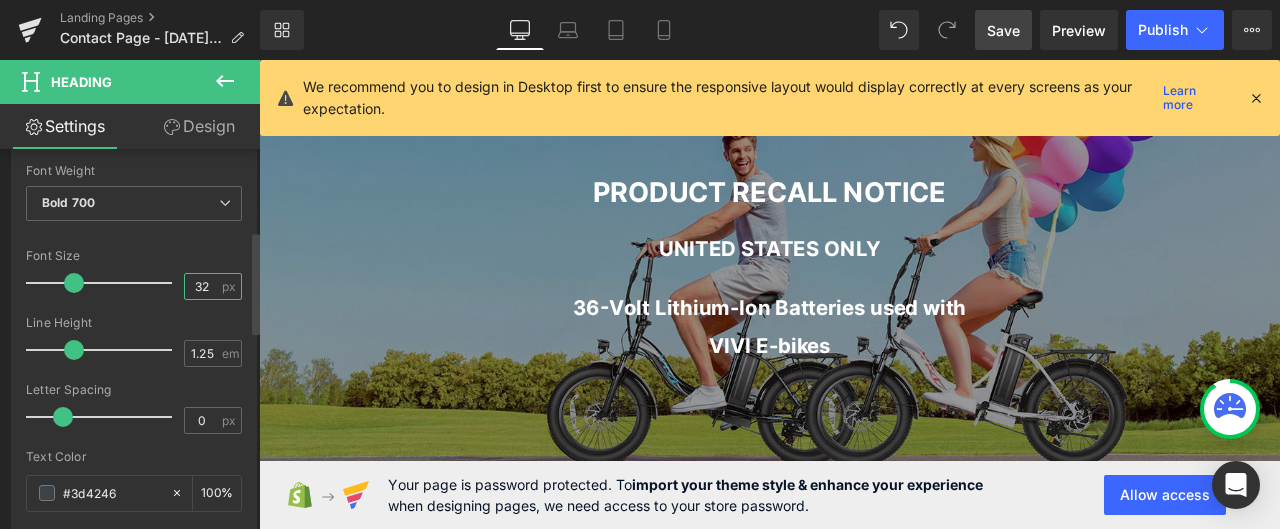 click on "32" at bounding box center [202, 286] 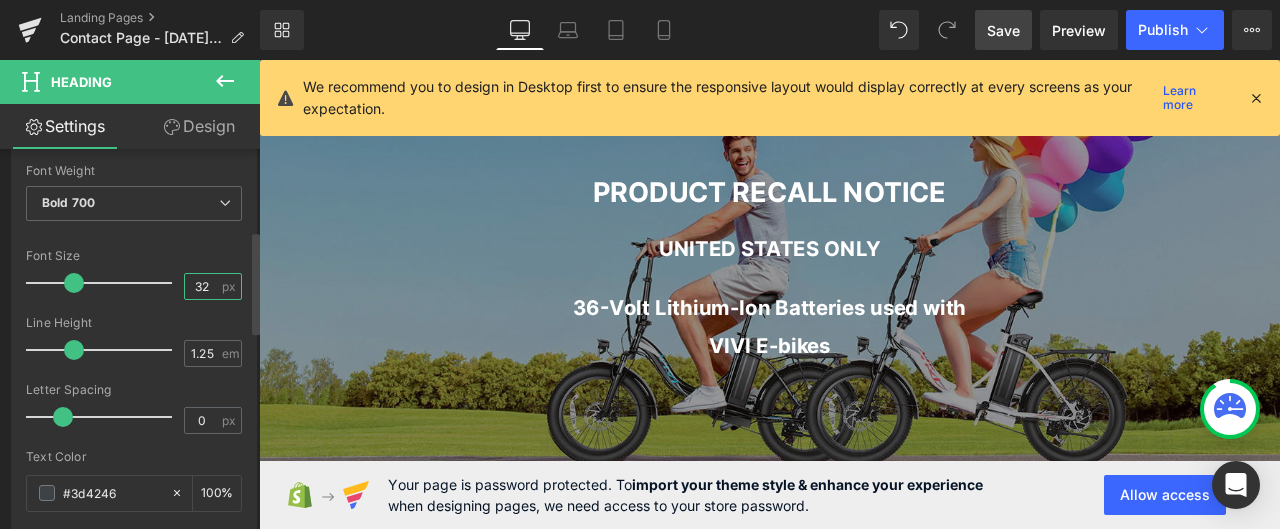drag, startPoint x: 202, startPoint y: 281, endPoint x: 191, endPoint y: 284, distance: 11.401754 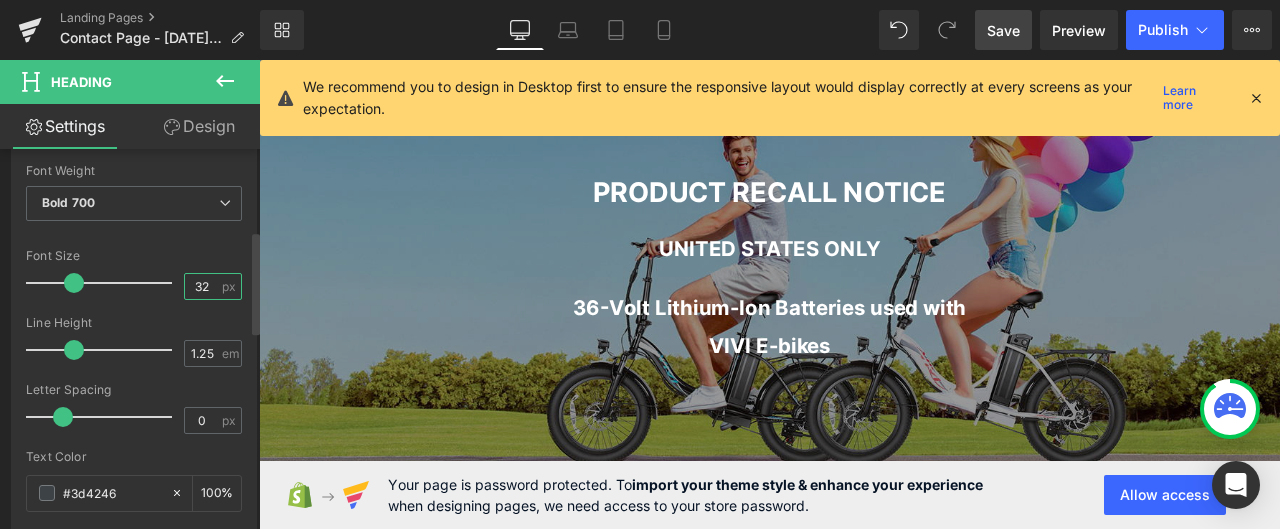 click on "32" at bounding box center [202, 286] 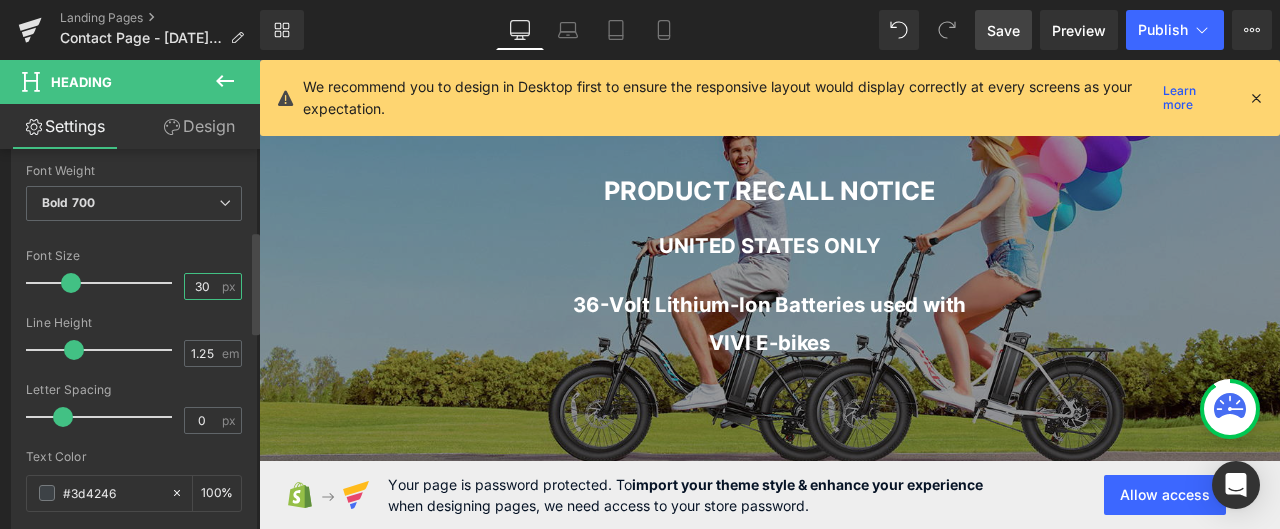 type on "30" 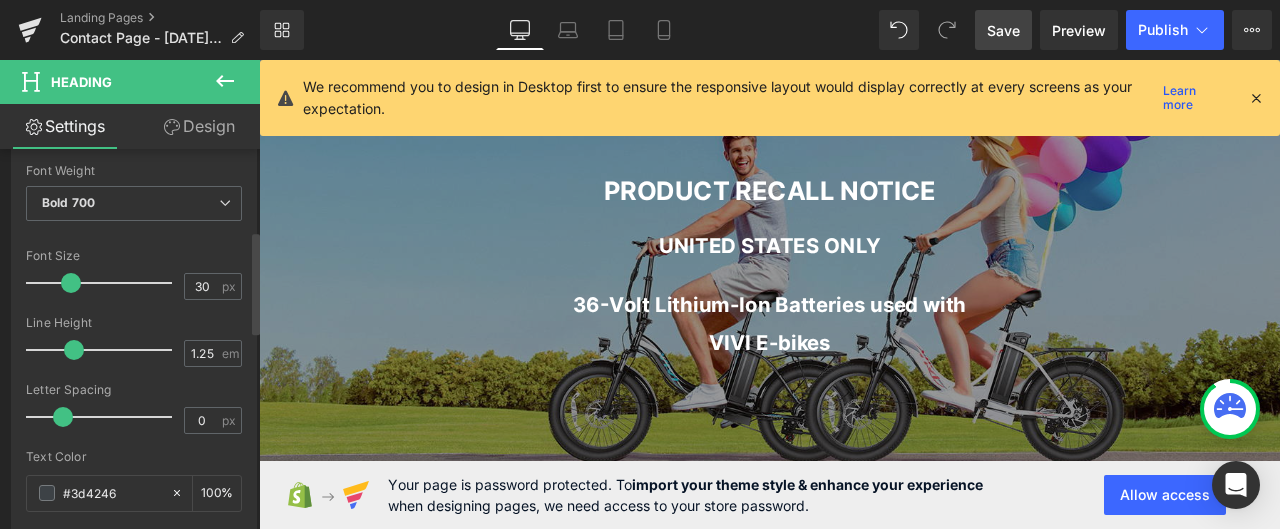 click at bounding box center [134, 237] 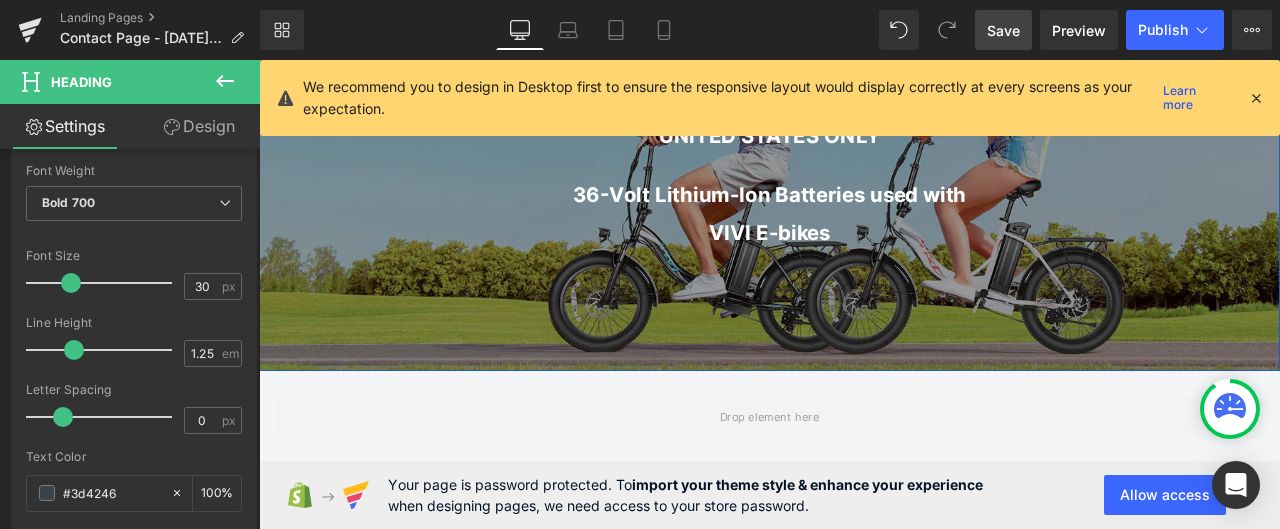 scroll, scrollTop: 300, scrollLeft: 0, axis: vertical 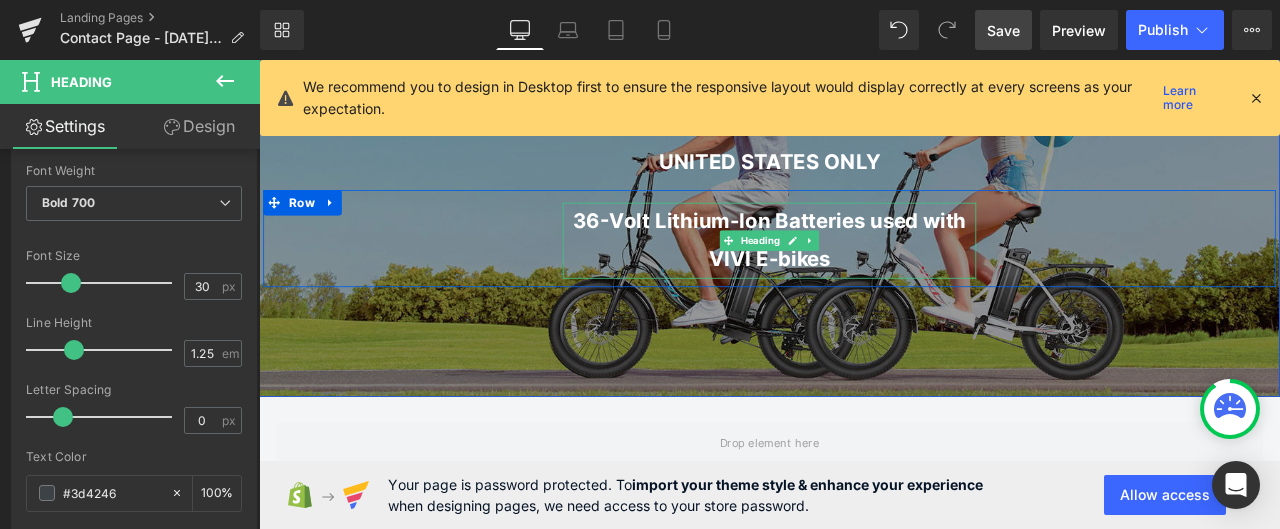 click on "36-Volt Lithium-Ion Batteries used with VIVI E-bikes" at bounding box center (864, 274) 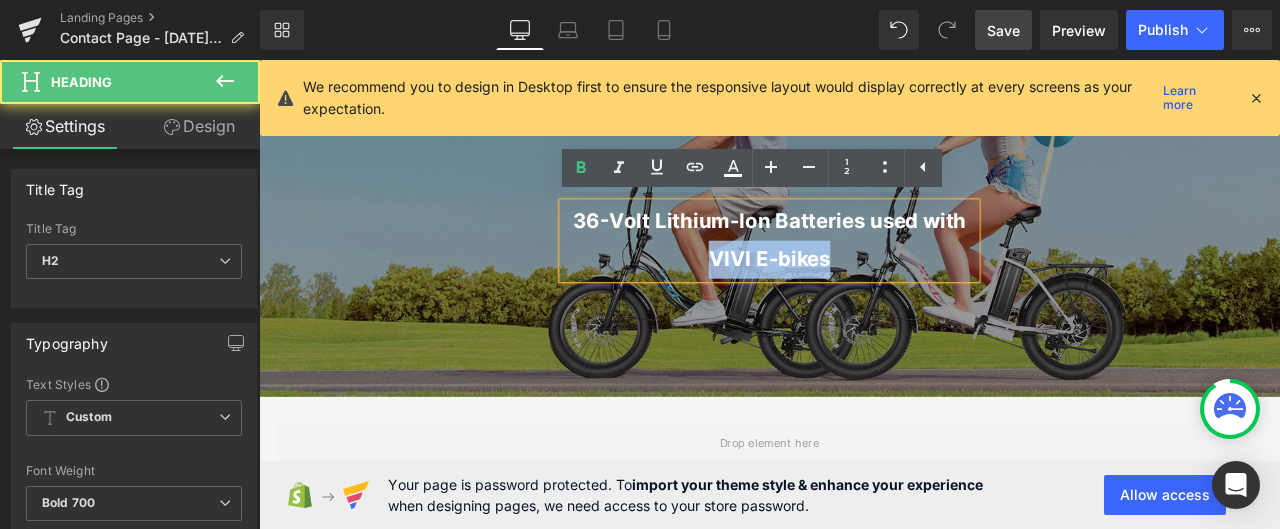 drag, startPoint x: 1104, startPoint y: 271, endPoint x: 1200, endPoint y: 272, distance: 96.00521 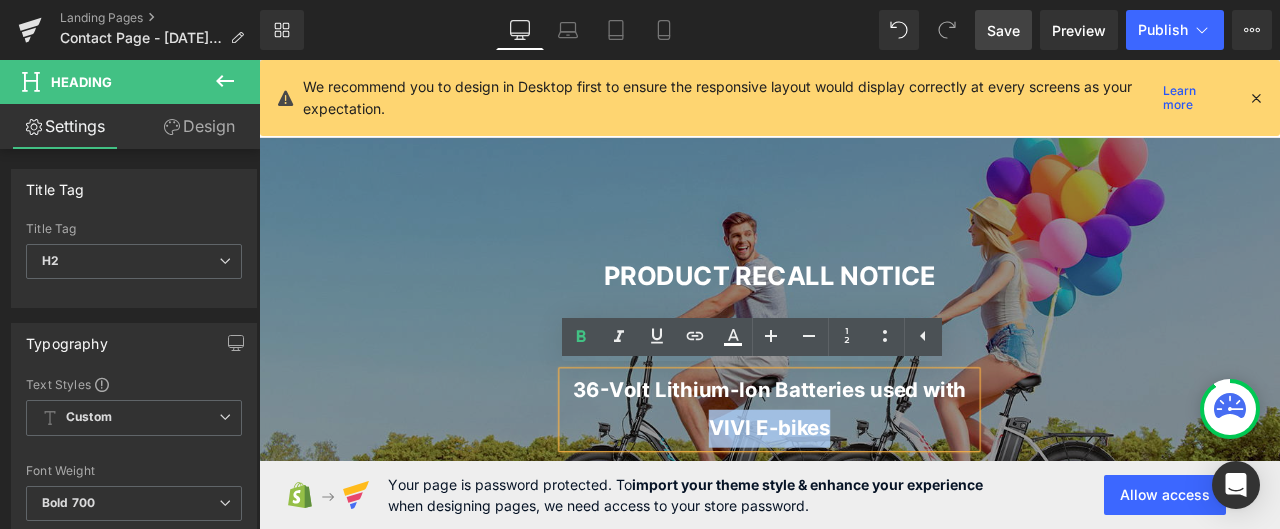 scroll, scrollTop: 200, scrollLeft: 0, axis: vertical 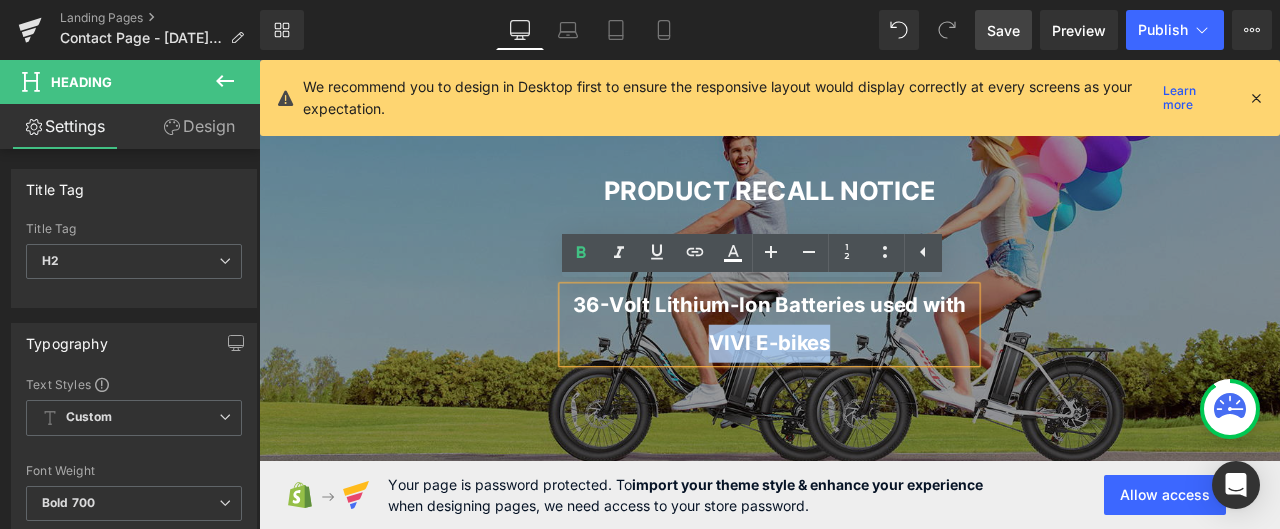 click on "36-Volt Lithium-Ion Batteries used with VIVI E-bikes Heading         Row" at bounding box center (864, 371) 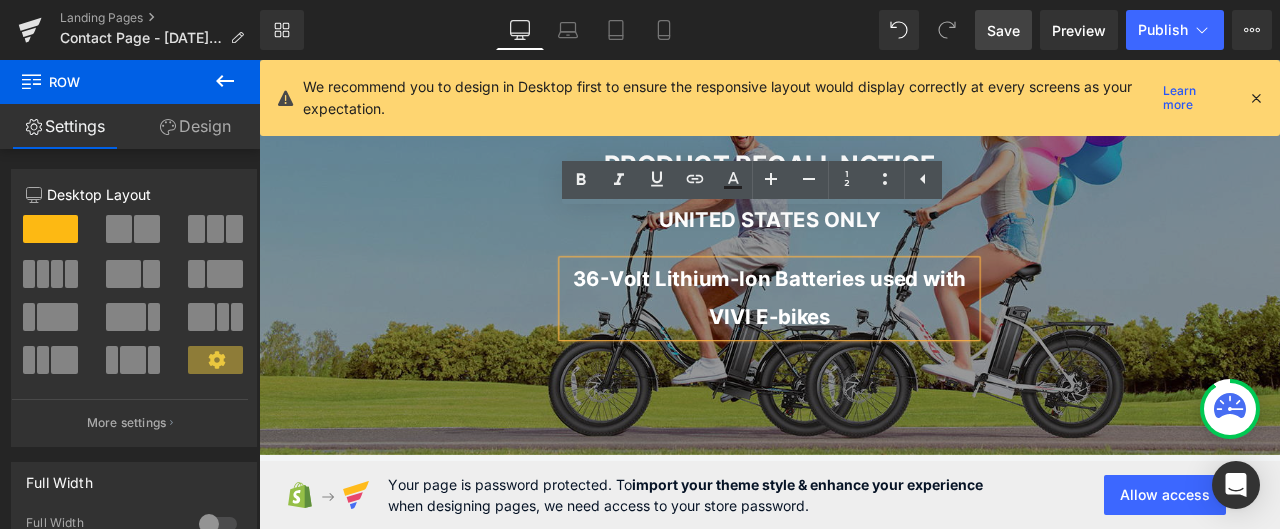 scroll, scrollTop: 200, scrollLeft: 0, axis: vertical 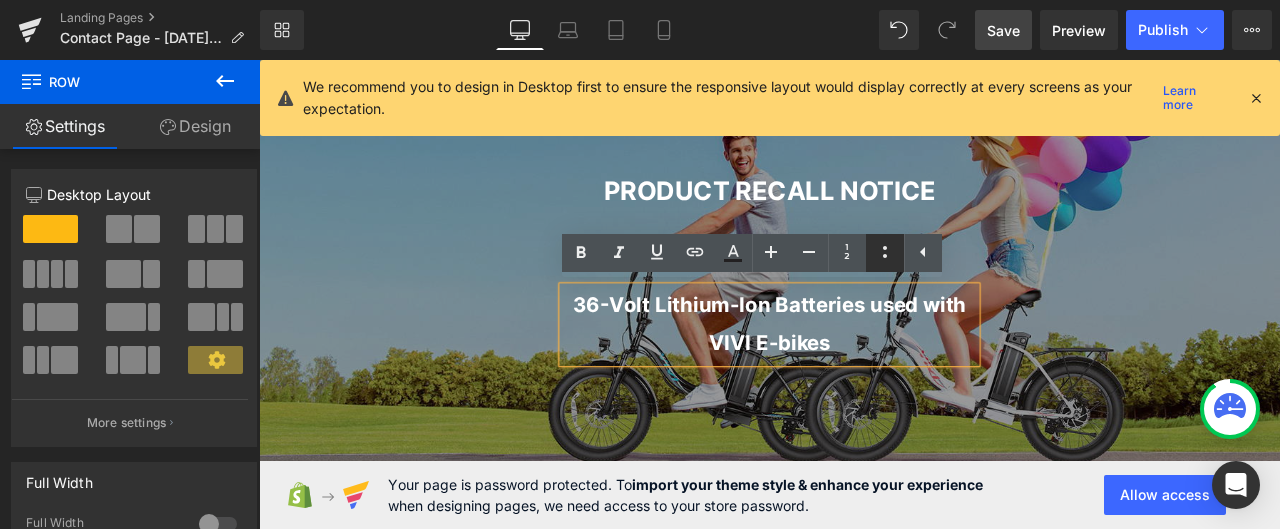 click 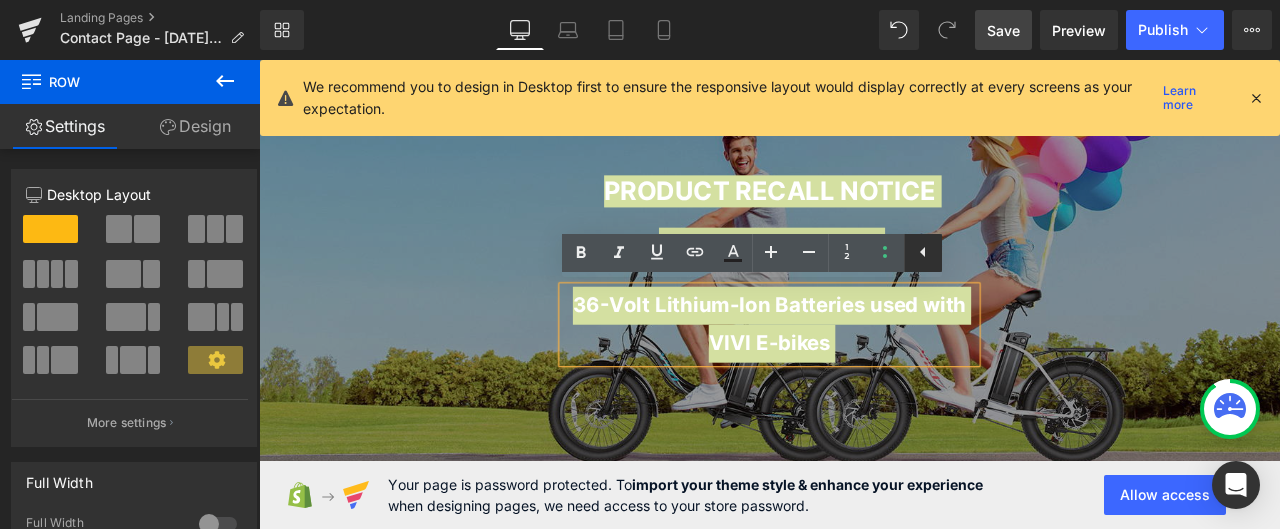 click 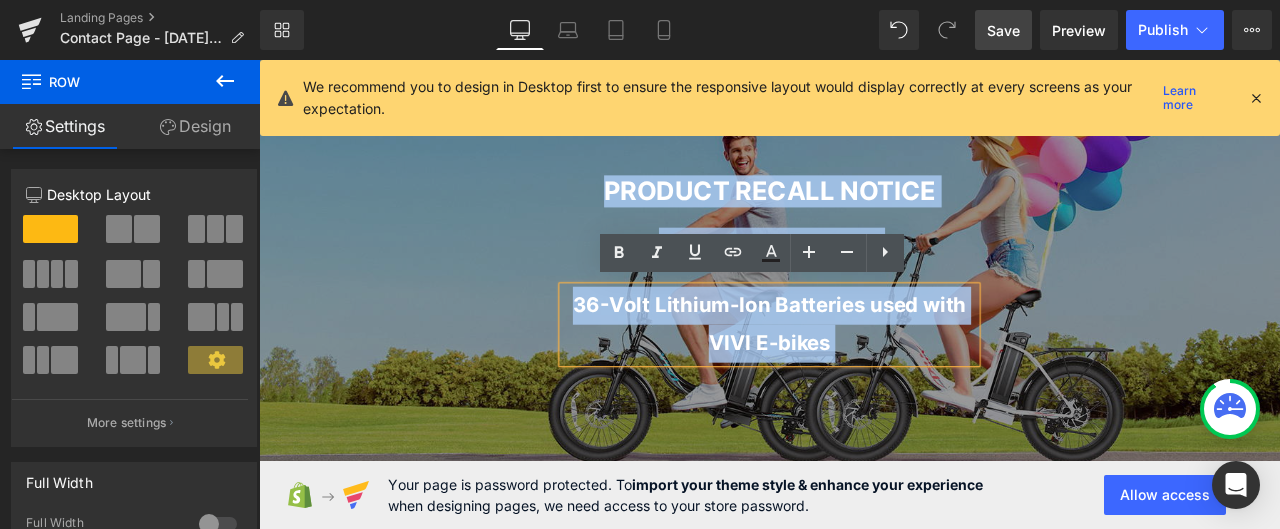 click at bounding box center [864, 305] 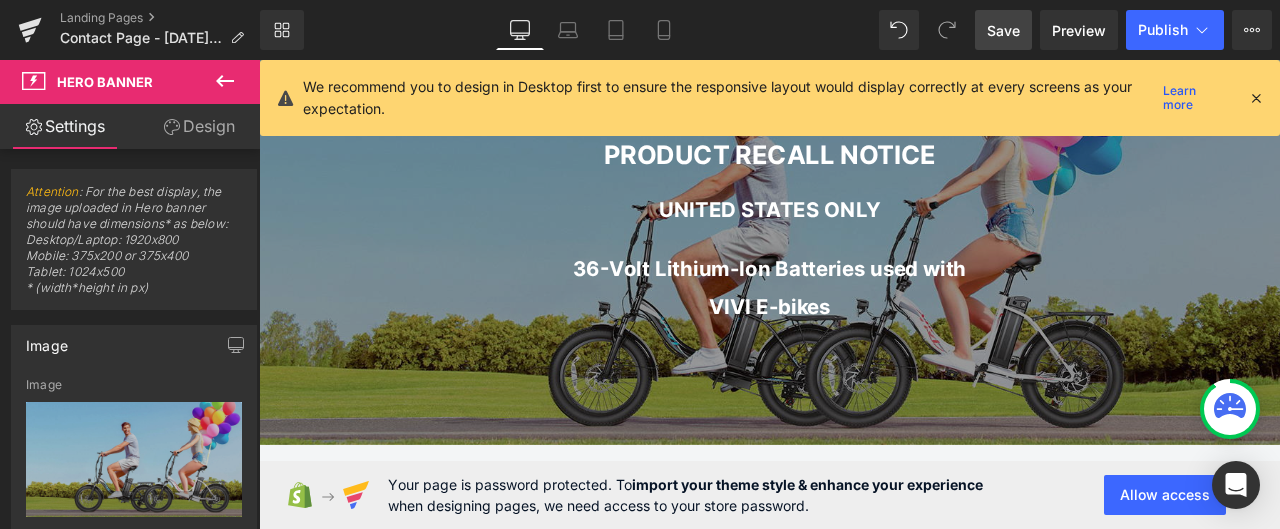 scroll, scrollTop: 200, scrollLeft: 0, axis: vertical 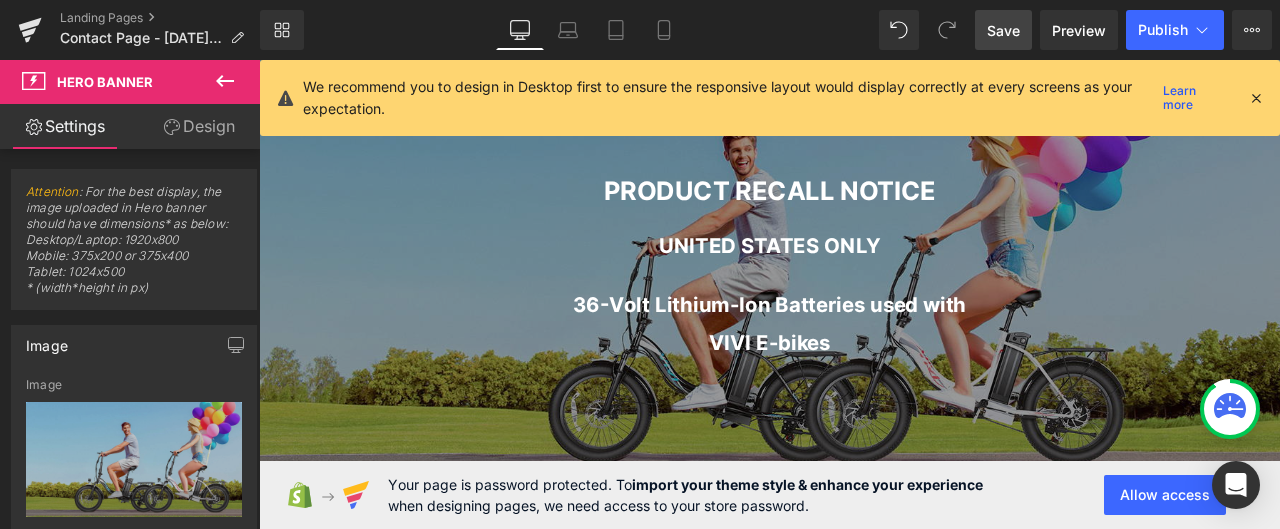 click on "36-Volt Lithium-Ion Batteries used with VIVI E-bikes" at bounding box center [864, 374] 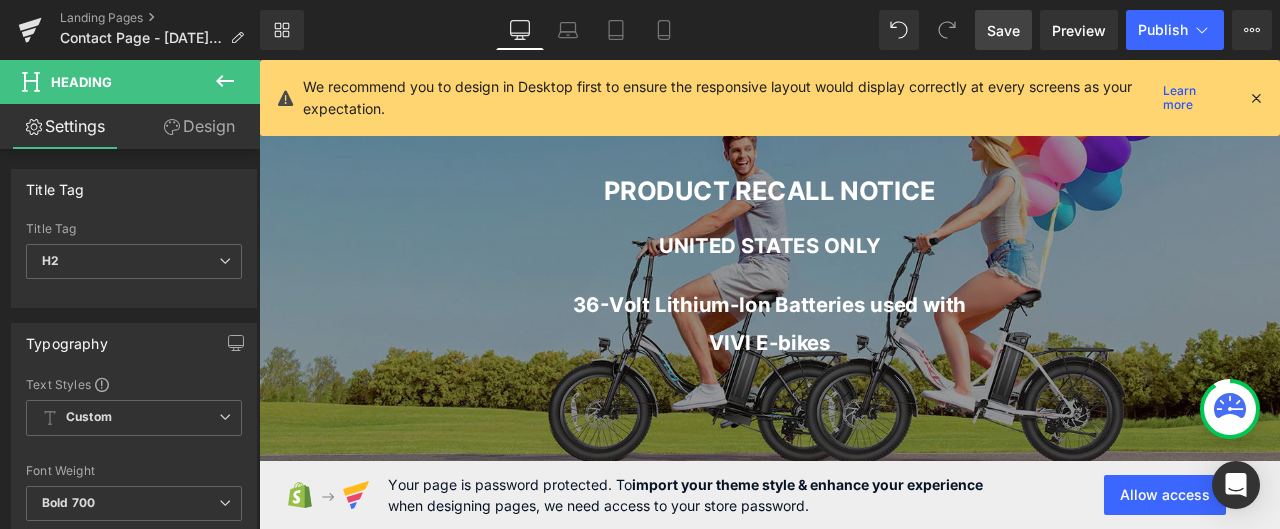 click 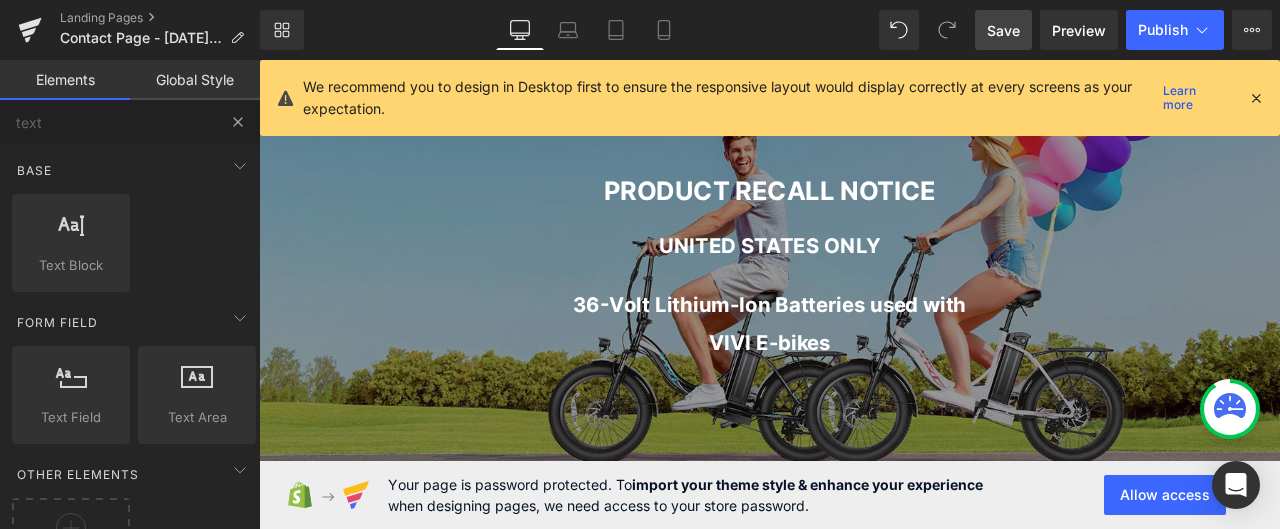 type 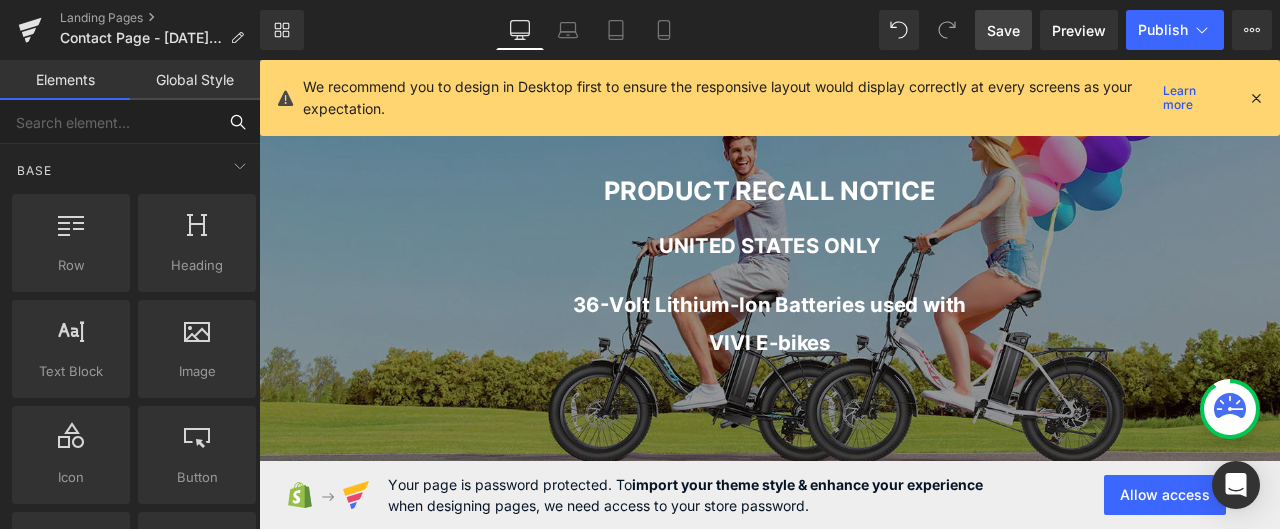 click at bounding box center (108, 122) 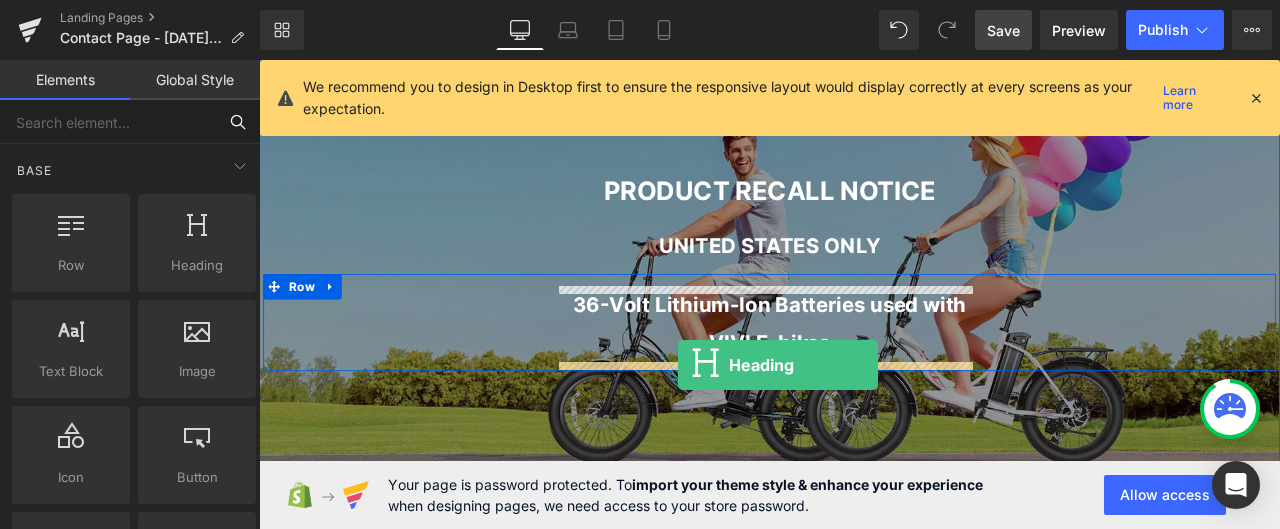 drag, startPoint x: 443, startPoint y: 313, endPoint x: 756, endPoint y: 421, distance: 331.10873 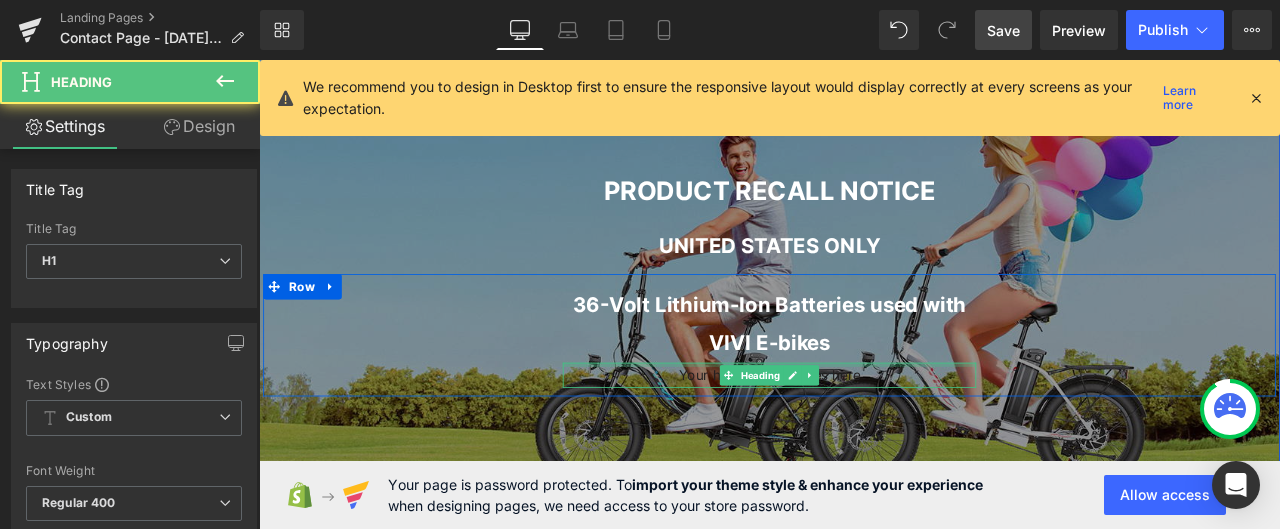 scroll, scrollTop: 300, scrollLeft: 0, axis: vertical 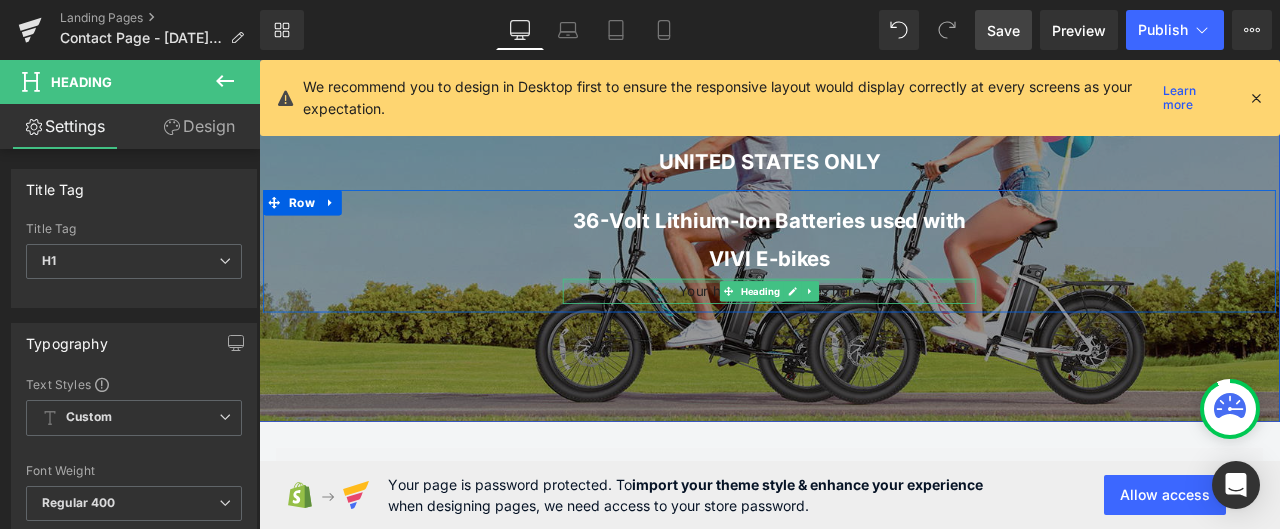 click at bounding box center [864, 321] 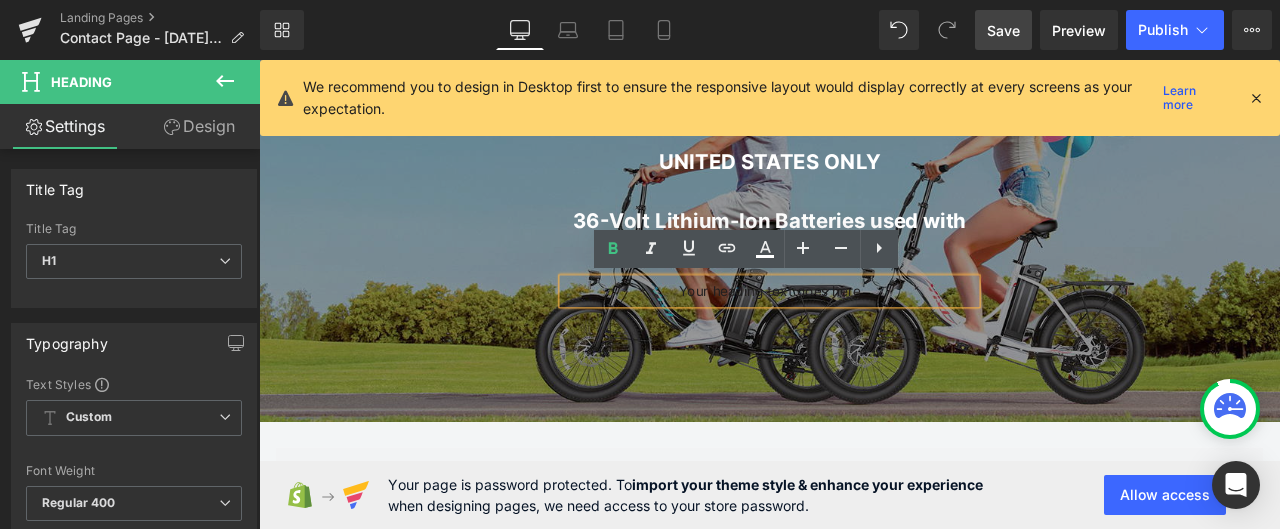 click on "Your heading text goes here" at bounding box center (864, 334) 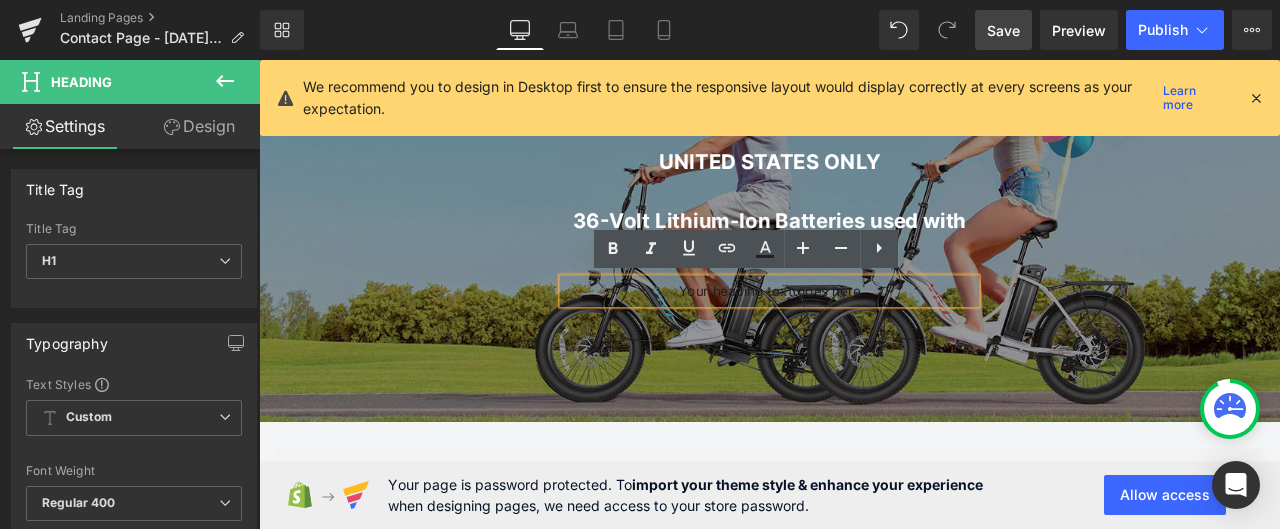 paste 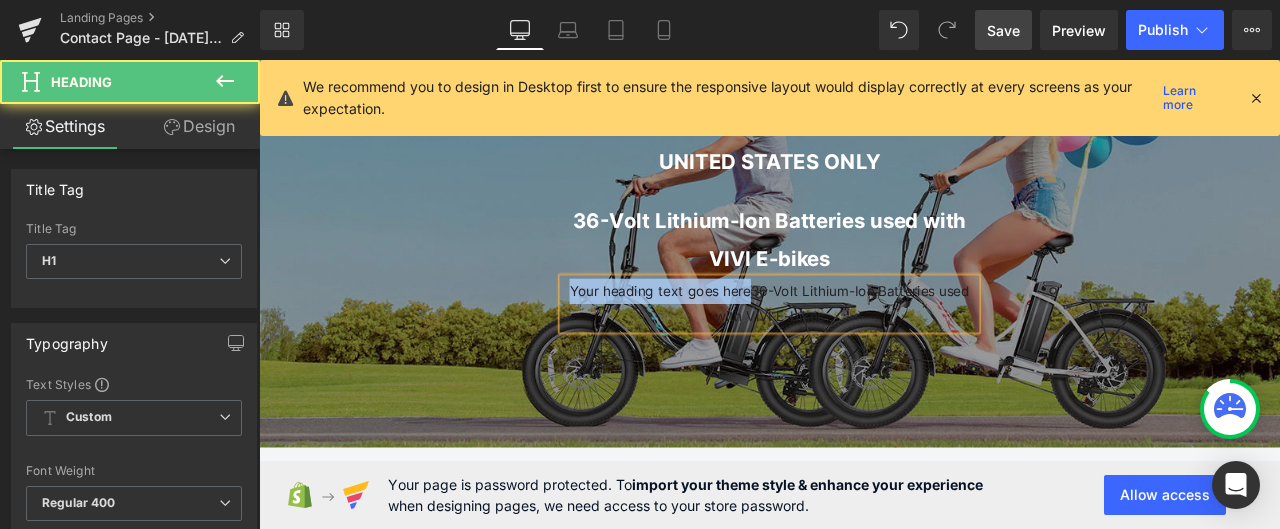 drag, startPoint x: 821, startPoint y: 327, endPoint x: 599, endPoint y: 330, distance: 222.02026 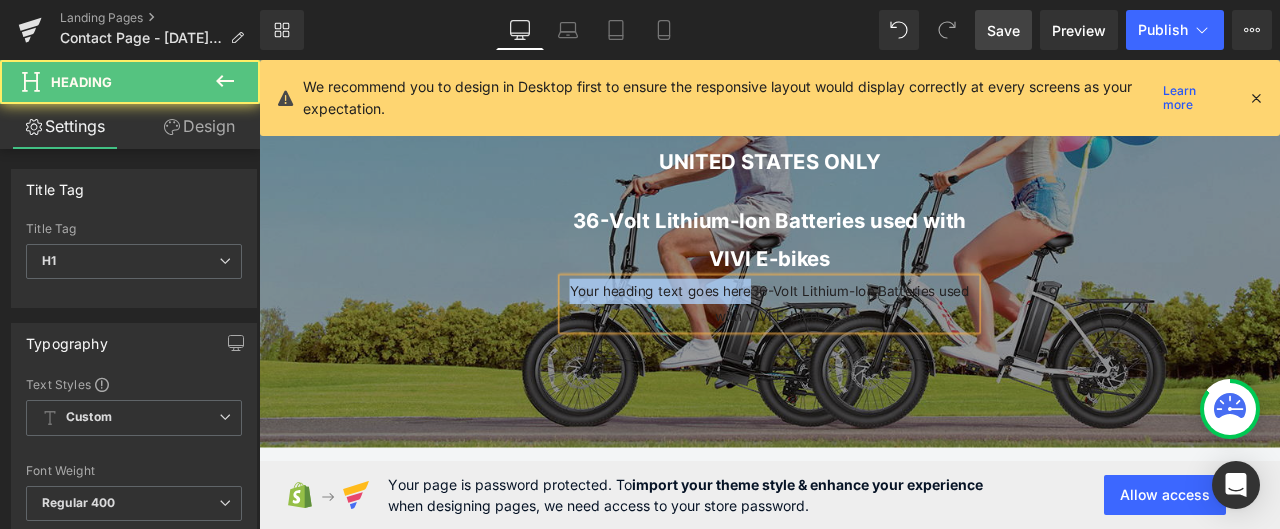 click on "36-Volt Lithium-Ion Batteries used with VIVI E-bikes Heading
Your heading text goes here36-Volt Lithium-Ion Batteries used with VIVI E-bikes
Heading" at bounding box center (864, 304) 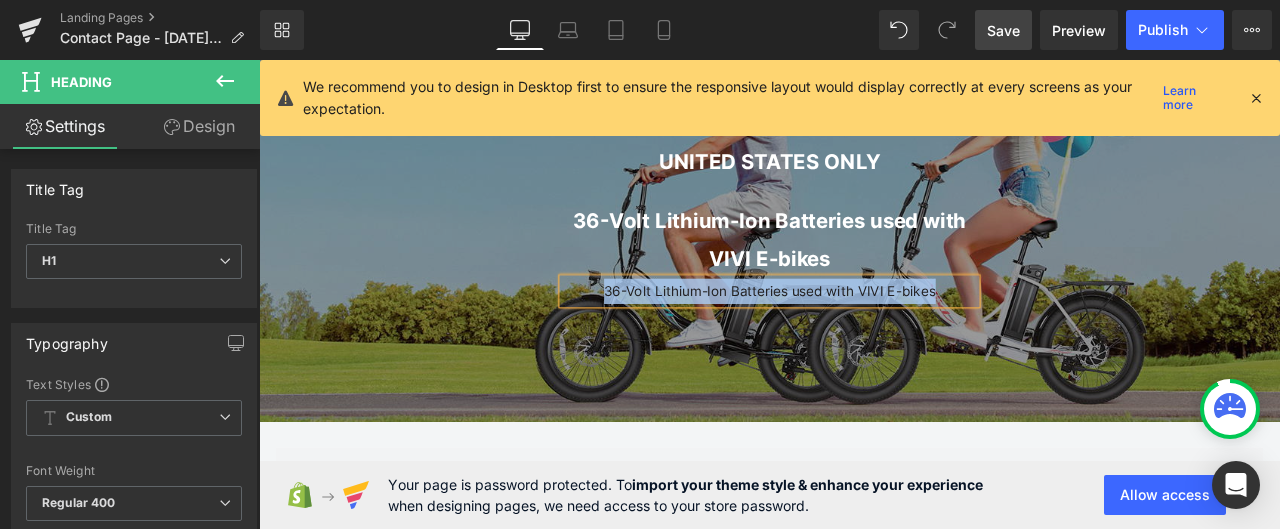 drag, startPoint x: 1059, startPoint y: 331, endPoint x: 625, endPoint y: 325, distance: 434.04147 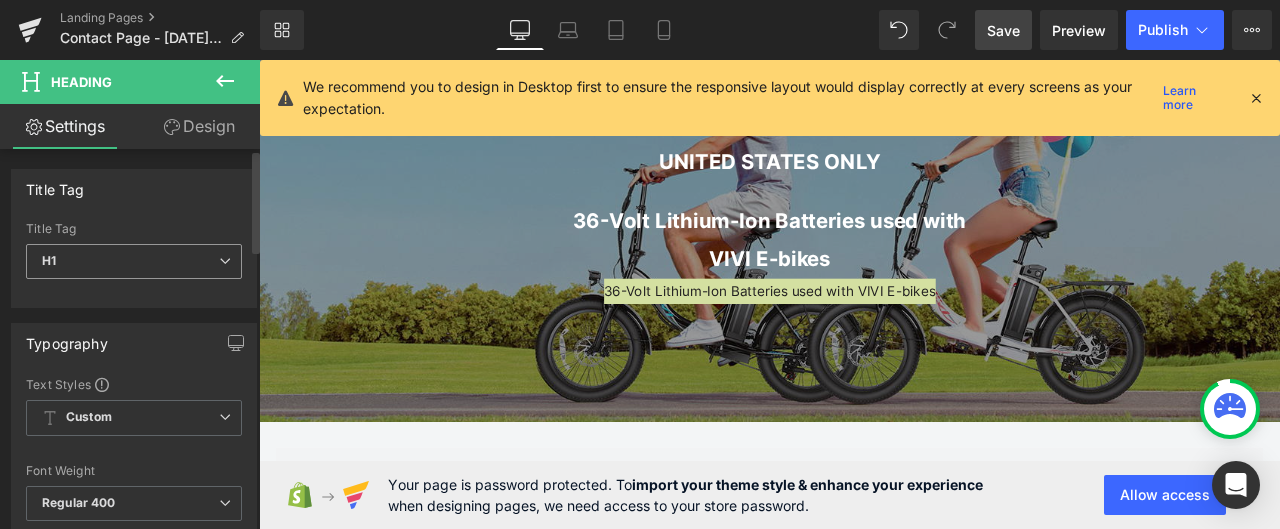 click on "H1" at bounding box center [134, 261] 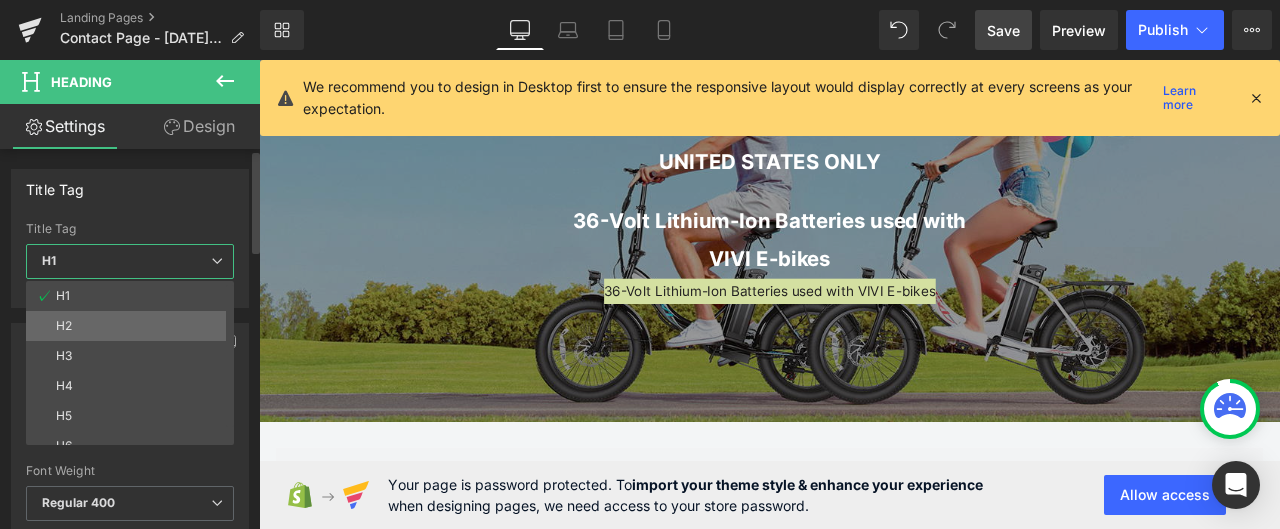 click on "H2" at bounding box center (134, 326) 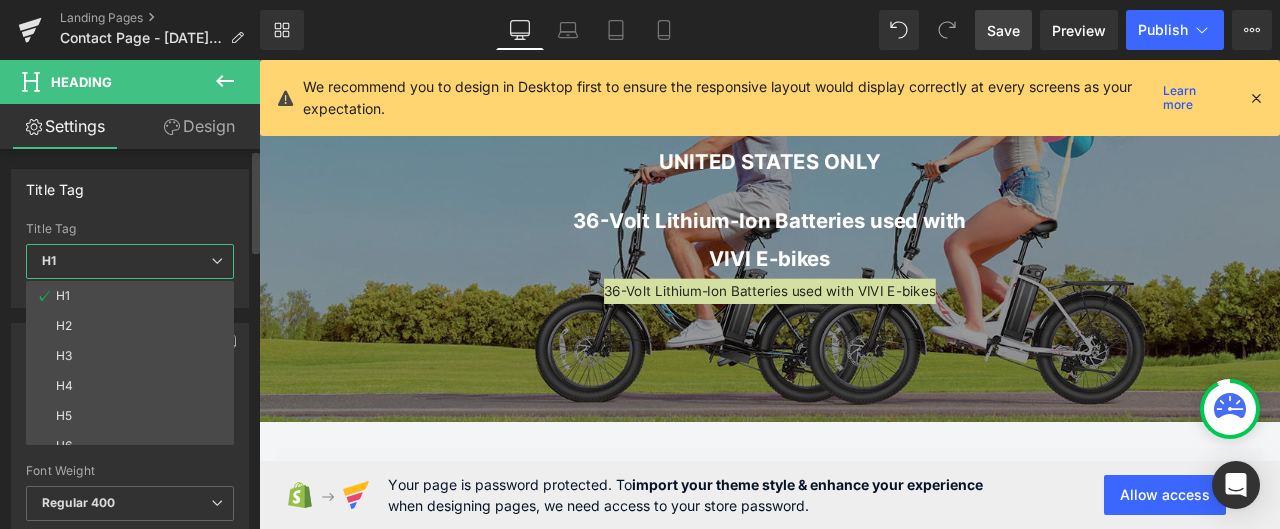 type on "100" 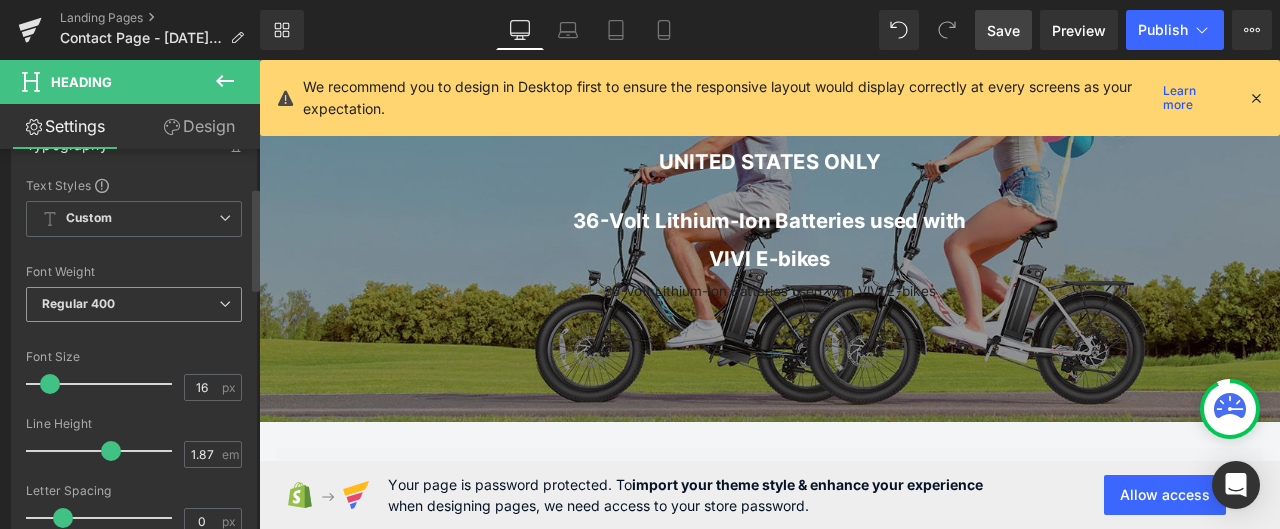 scroll, scrollTop: 200, scrollLeft: 0, axis: vertical 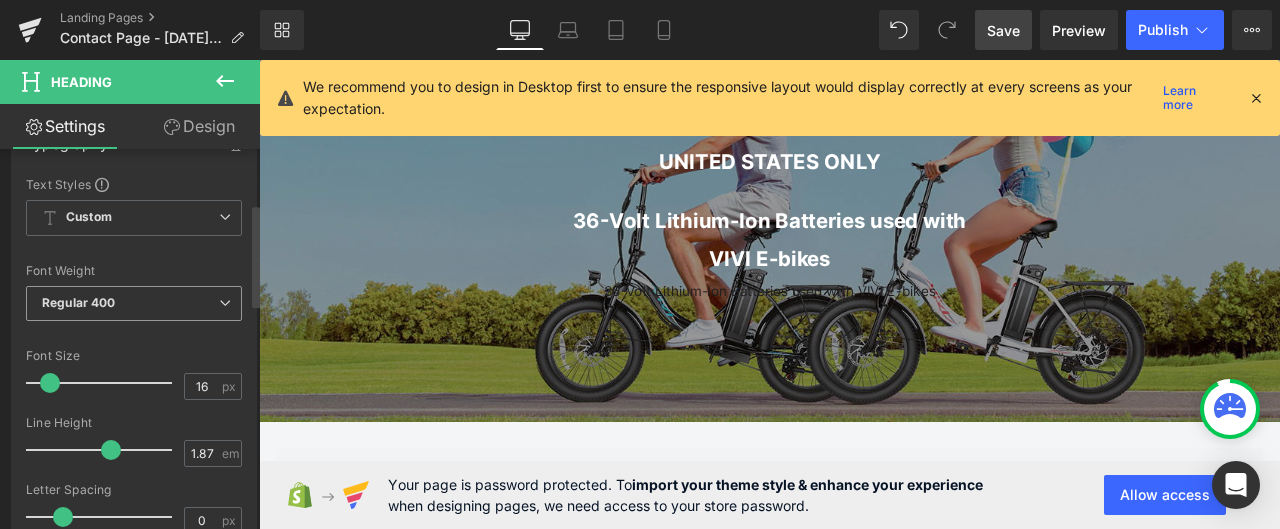 click on "Regular 400" at bounding box center [134, 303] 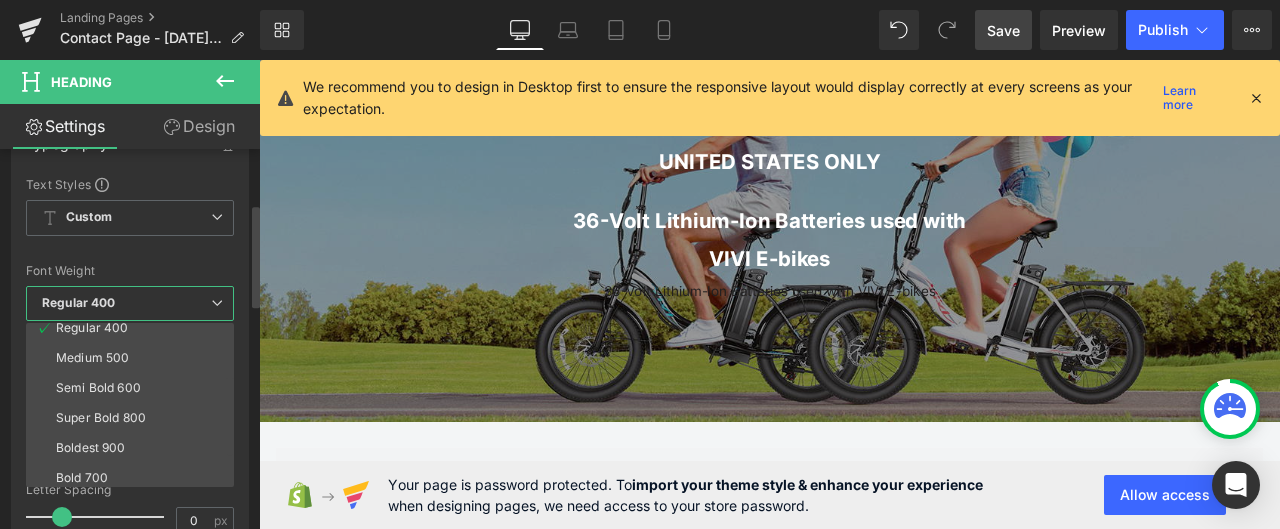 scroll, scrollTop: 166, scrollLeft: 0, axis: vertical 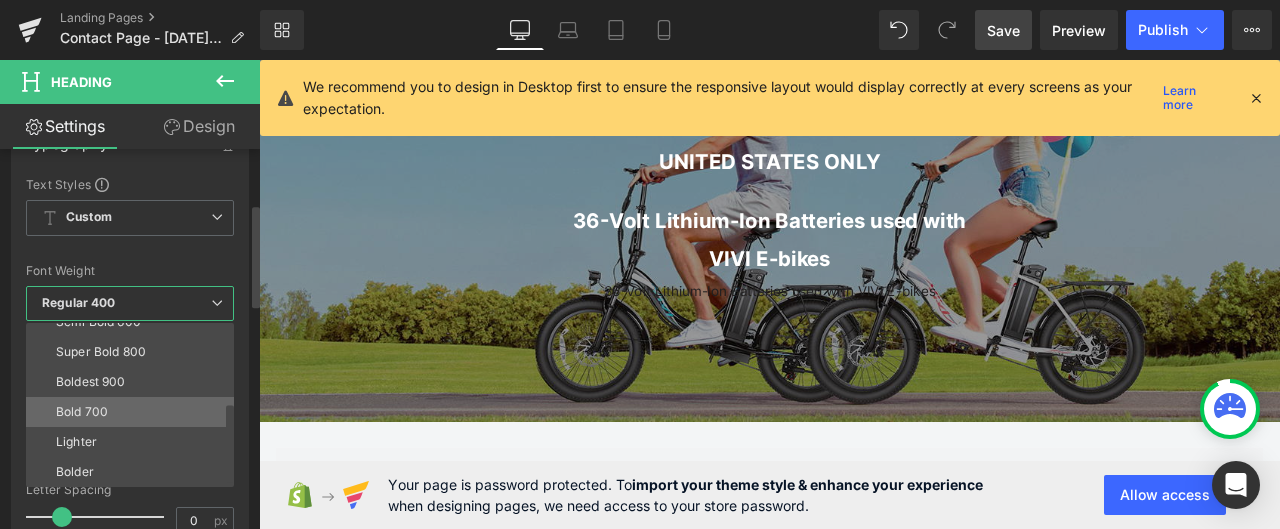 click on "Bold 700" at bounding box center (134, 412) 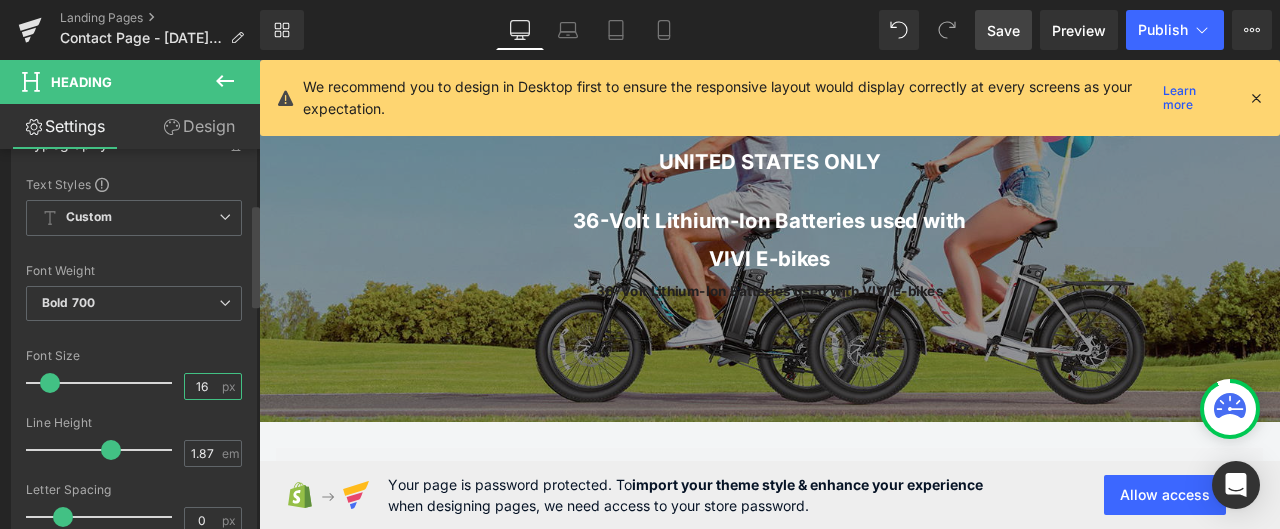 drag, startPoint x: 206, startPoint y: 383, endPoint x: 175, endPoint y: 385, distance: 31.06445 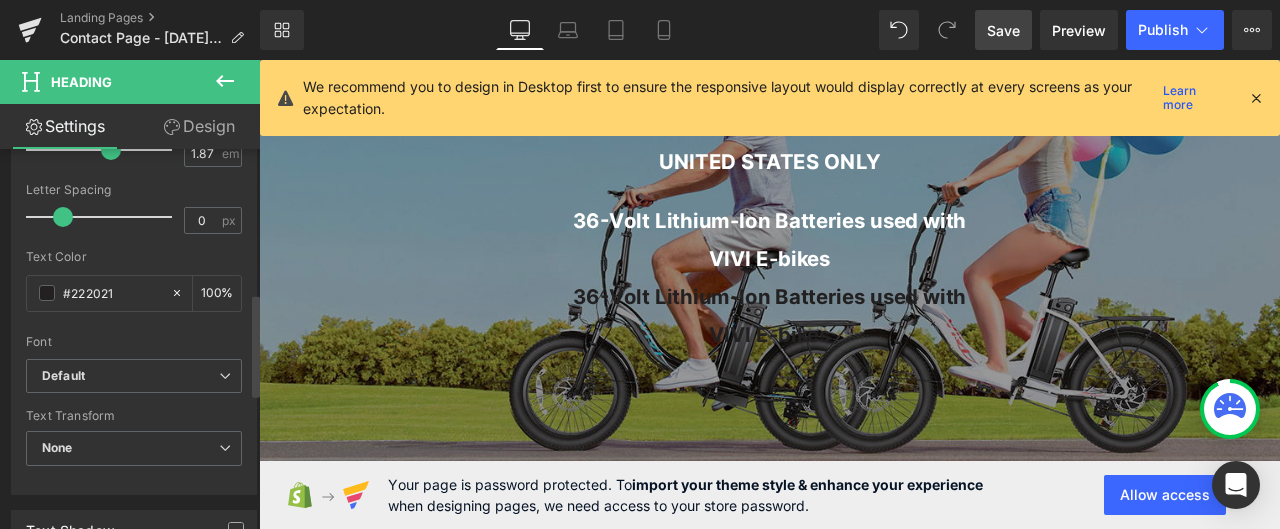 scroll, scrollTop: 600, scrollLeft: 0, axis: vertical 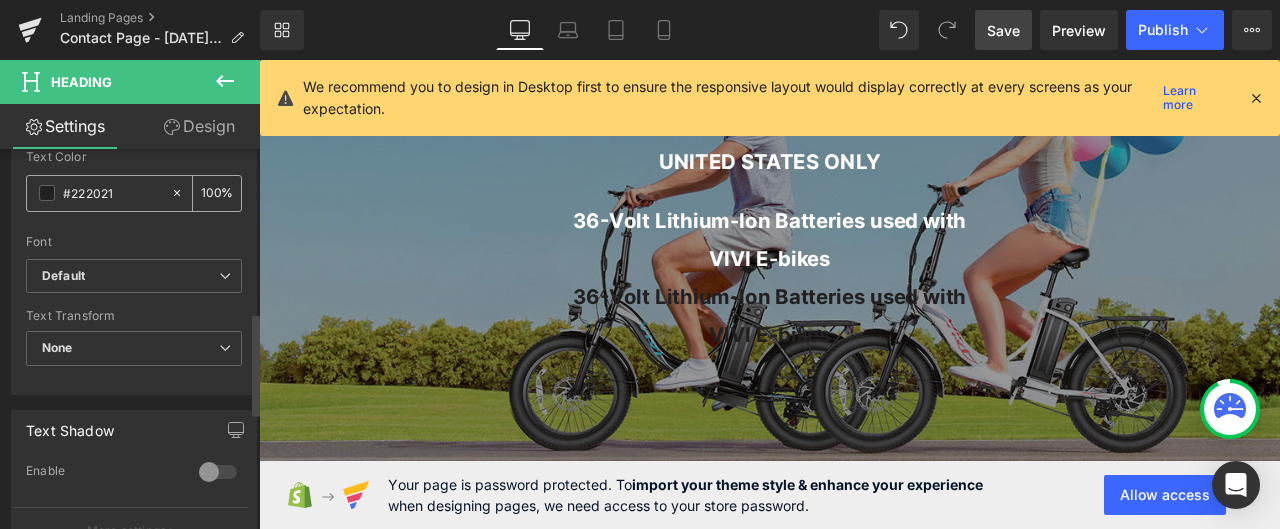 type on "24" 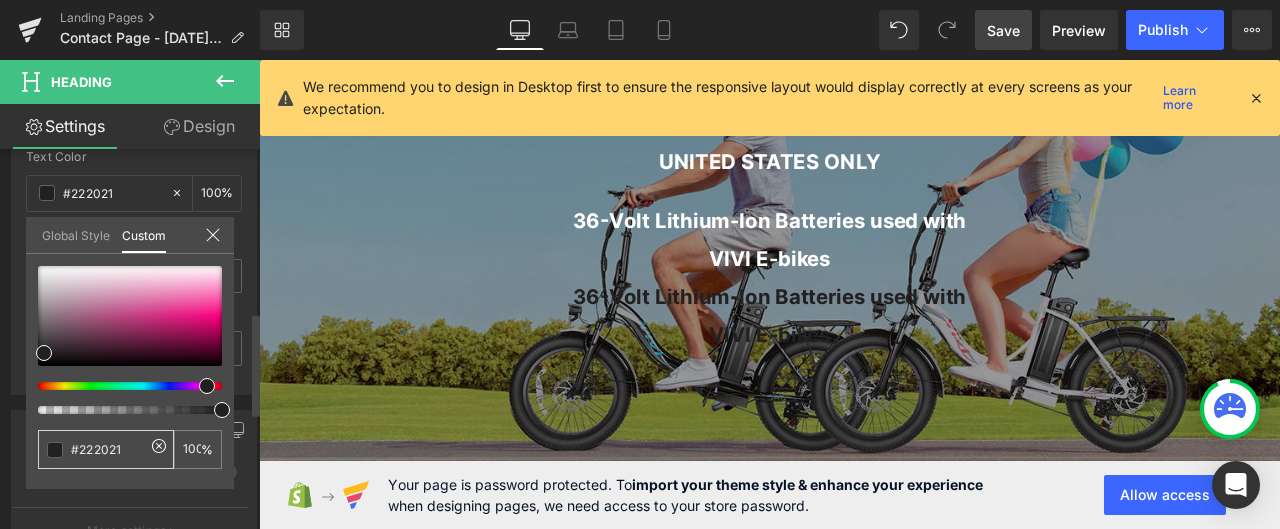 drag, startPoint x: 80, startPoint y: 445, endPoint x: 125, endPoint y: 449, distance: 45.17743 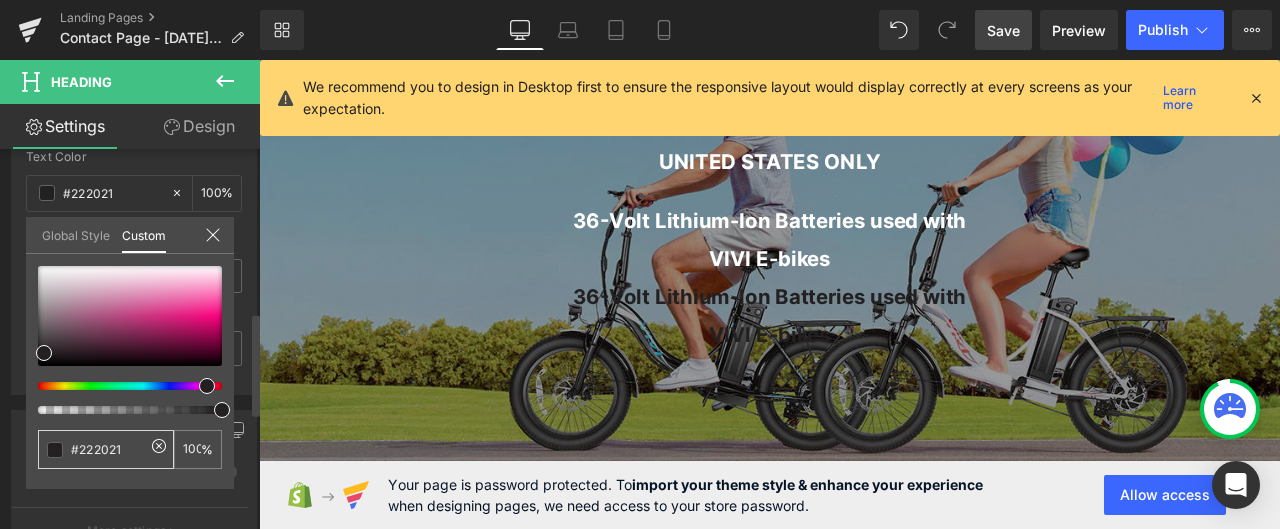 click on "#222021" at bounding box center (108, 449) 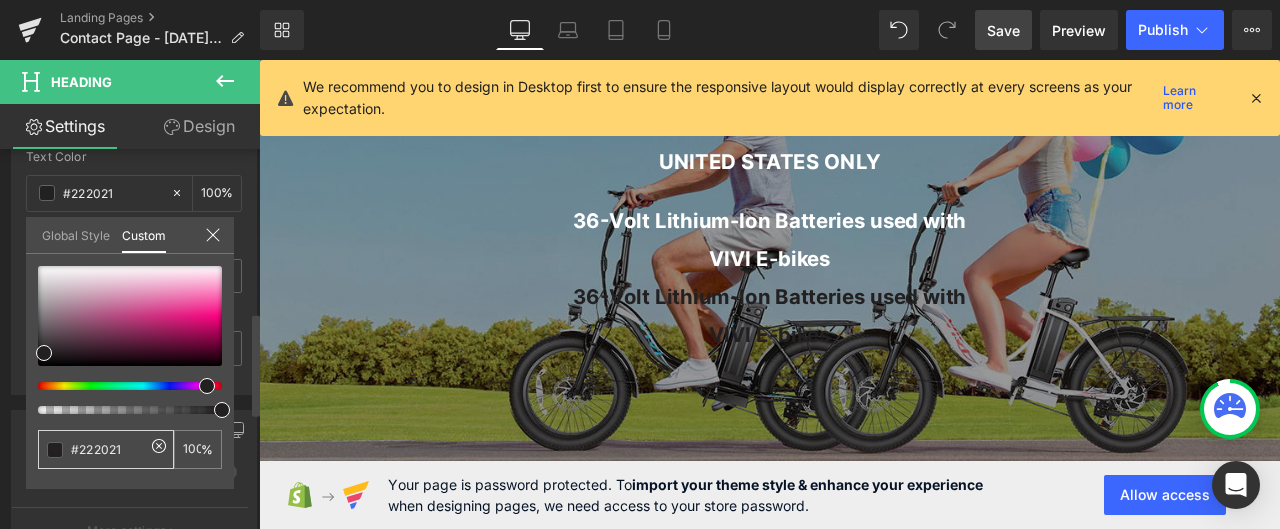 type on "#ffffff" 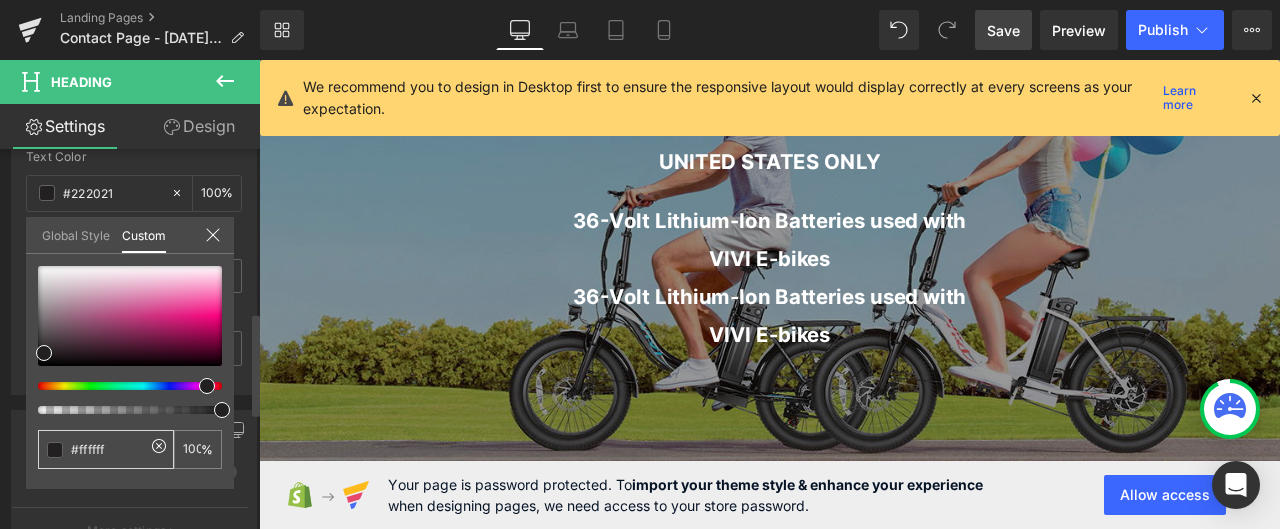 type on "#ffffff" 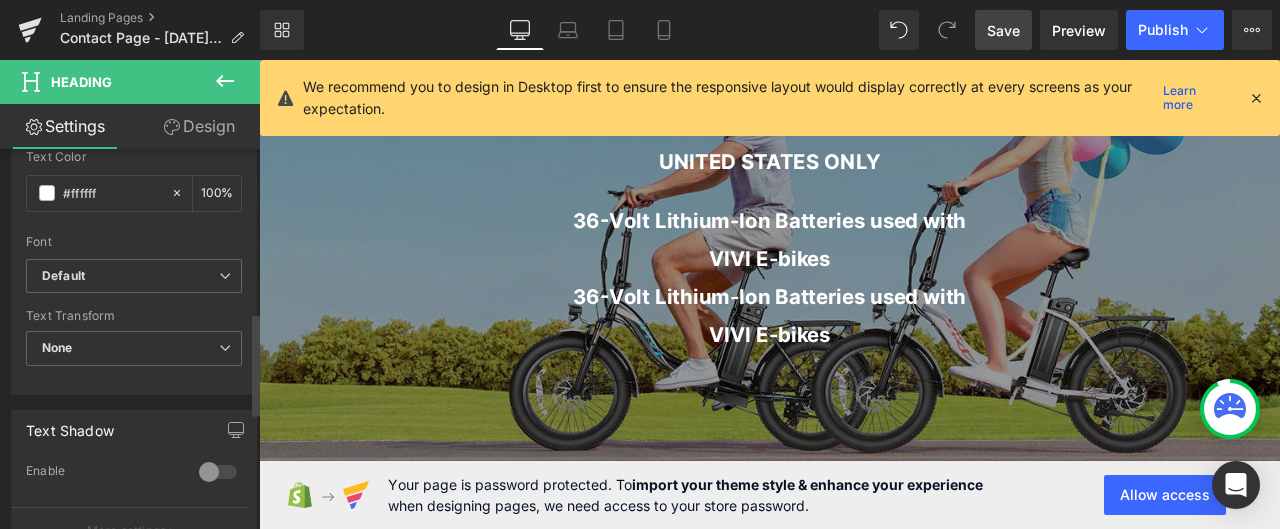 click on "Skip to content
Close
Newsletter
Subscribe to our newsletter and get $30 off your first purchase
Your email
Subscribe
UL CERTIFIED EBIKE · FREE SHIPPING · 2-7 DAYS DELIVERY
Subscribe
Electric Bikes
Equipment
Support
Community
Help Center
Dealer
Need help?
[PHONE_NUMBER]" at bounding box center (864, 975) 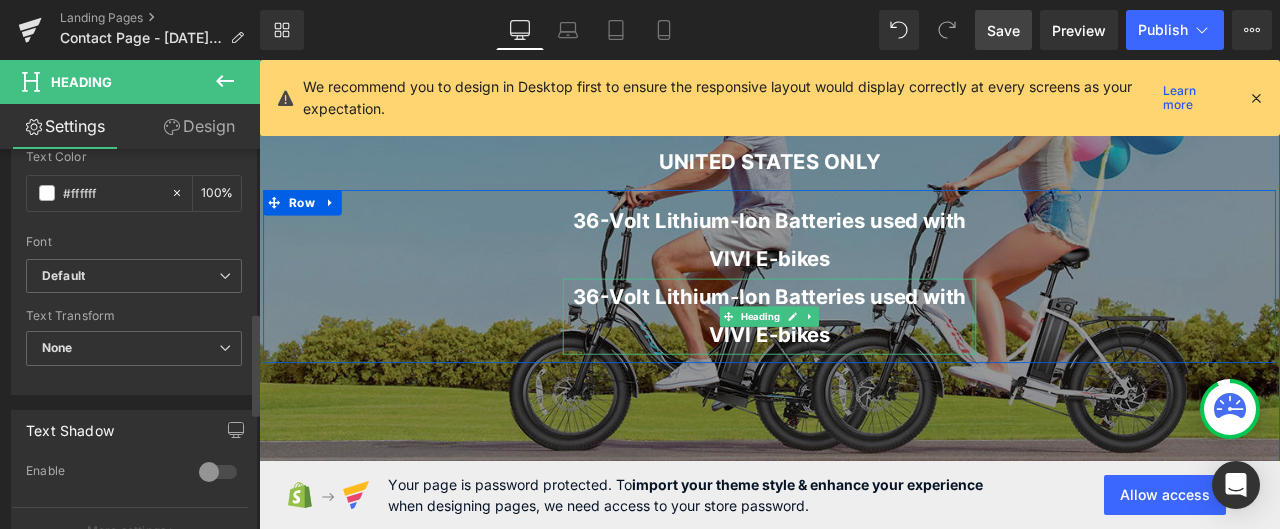 drag, startPoint x: 1096, startPoint y: 378, endPoint x: 1250, endPoint y: 385, distance: 154.15901 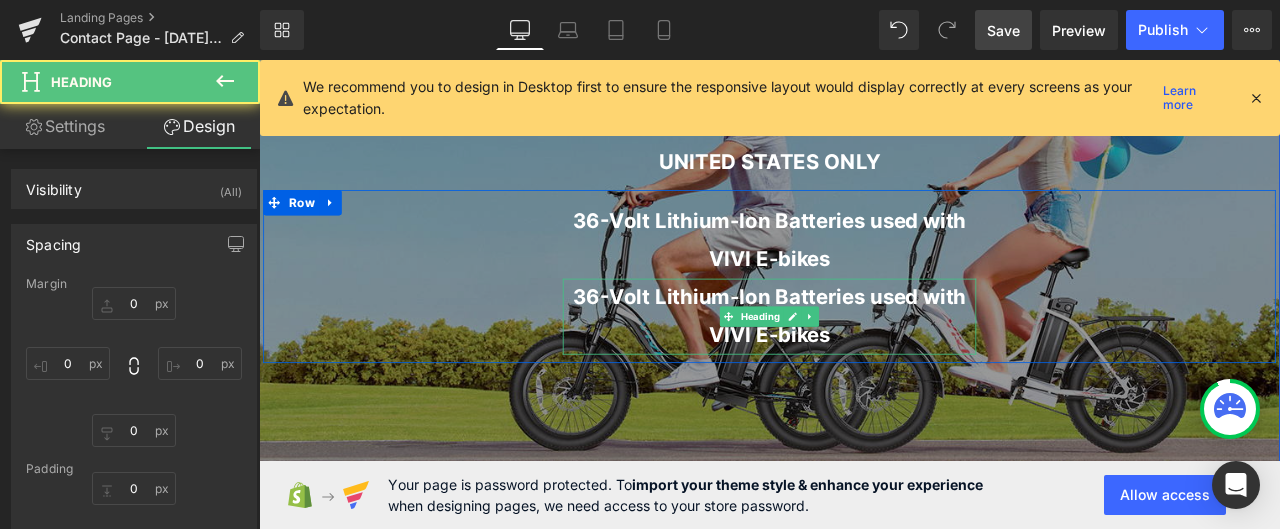 type on "0" 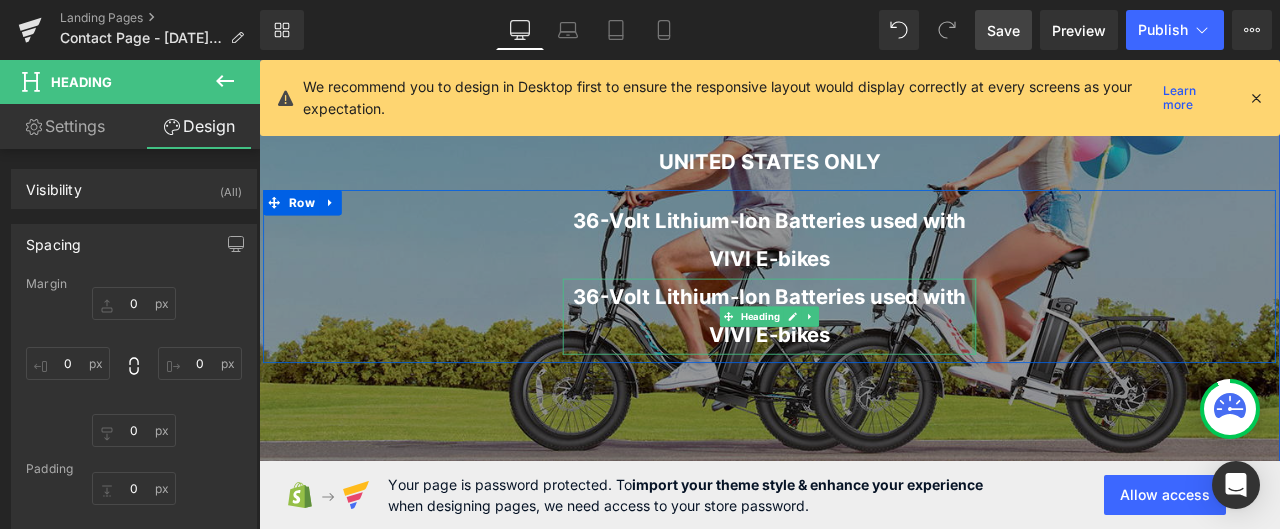 type on "0px" 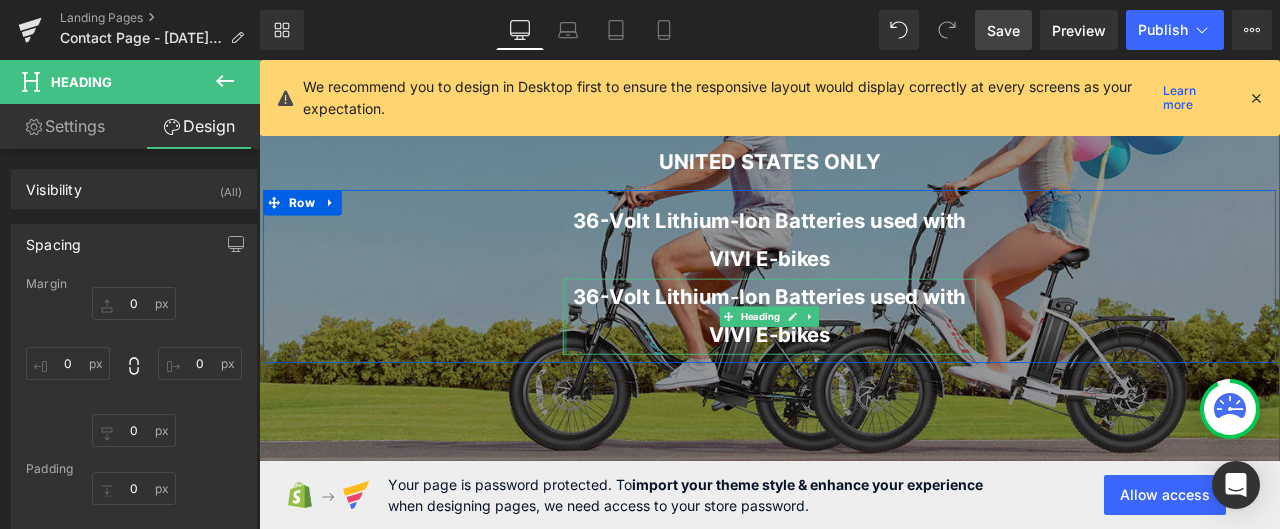type on "0px" 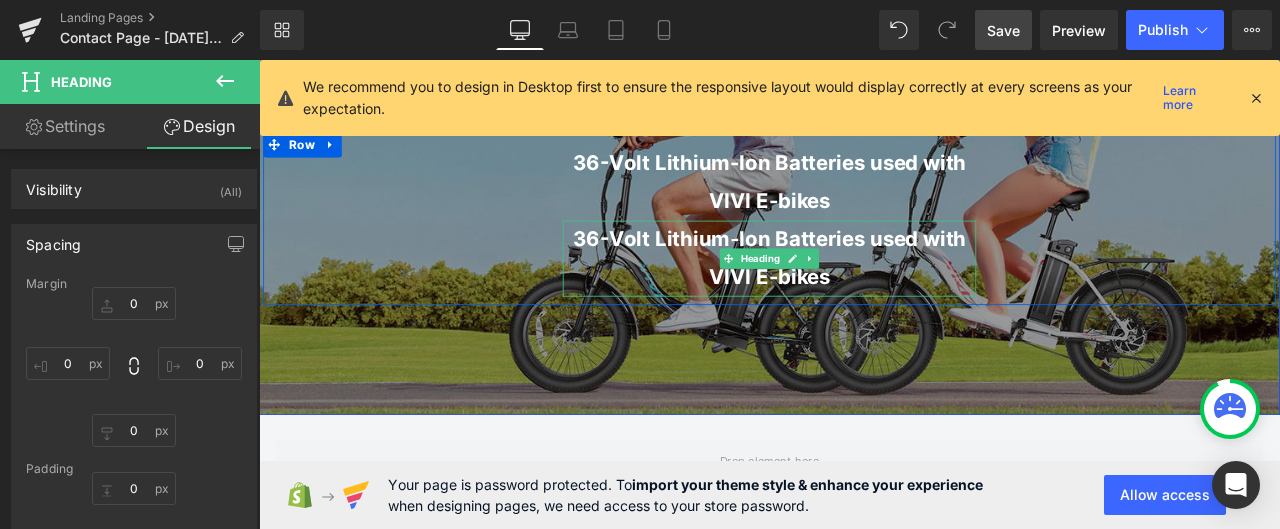 scroll, scrollTop: 400, scrollLeft: 0, axis: vertical 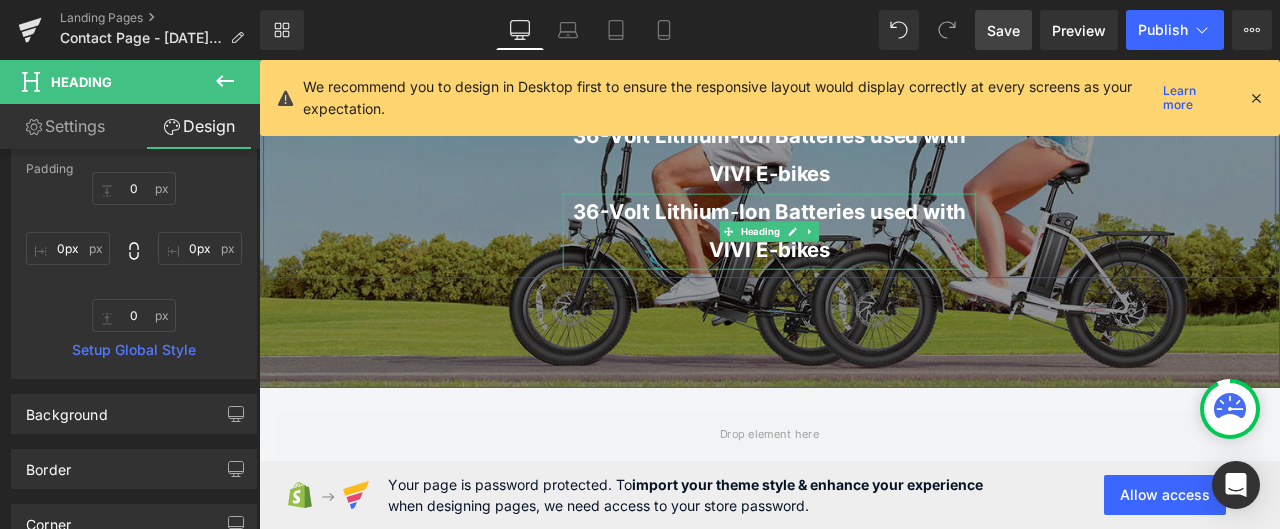 click on "36-Volt Lithium-Ion Batteries used with VIVI E-bikes" at bounding box center (864, 264) 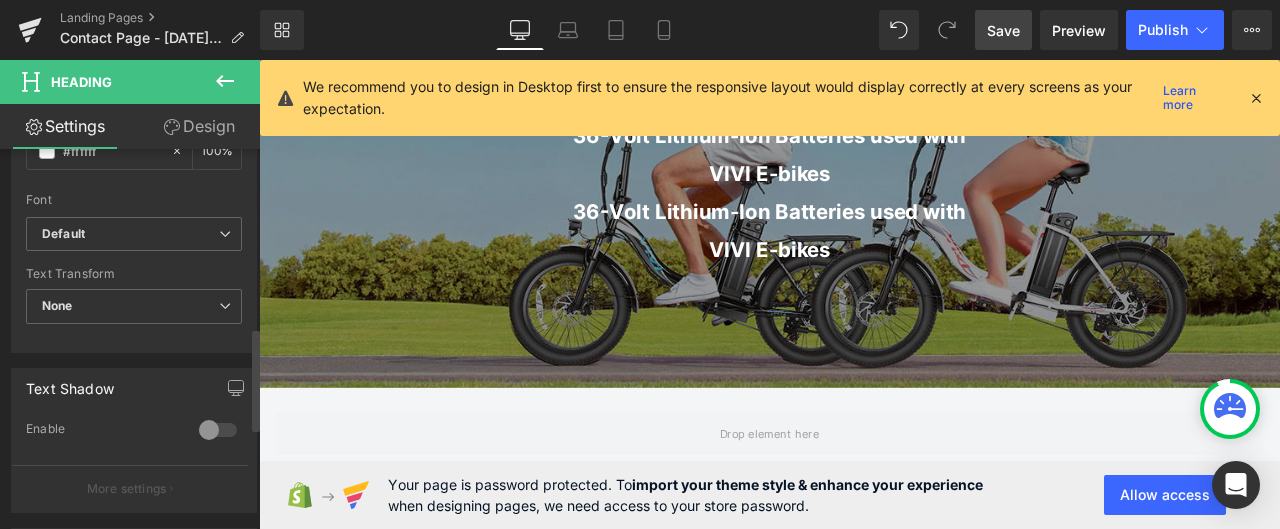 scroll, scrollTop: 700, scrollLeft: 0, axis: vertical 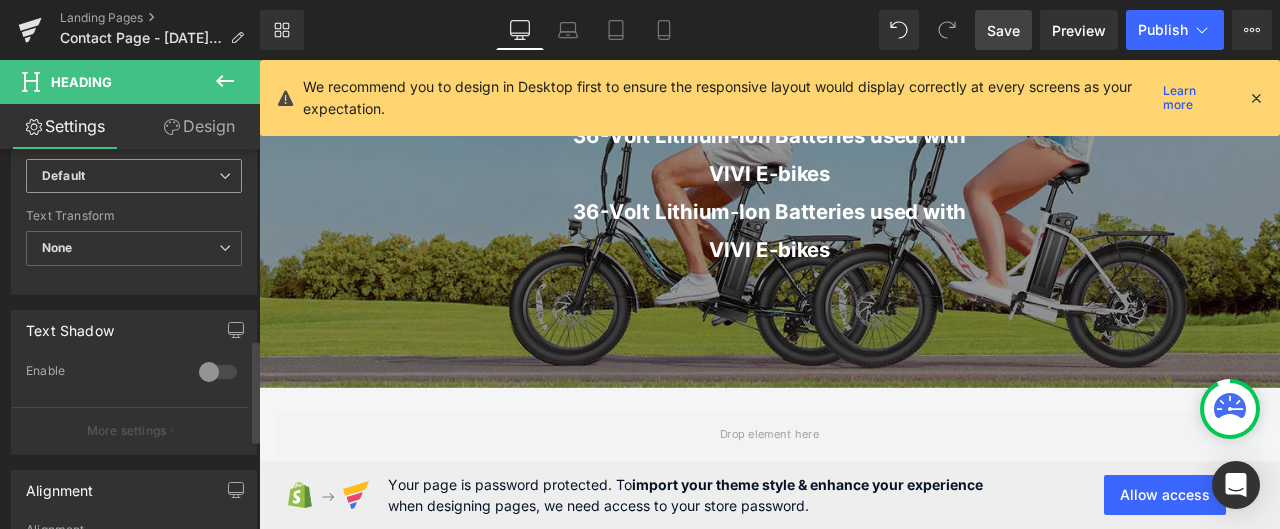 click on "Default" at bounding box center (130, 176) 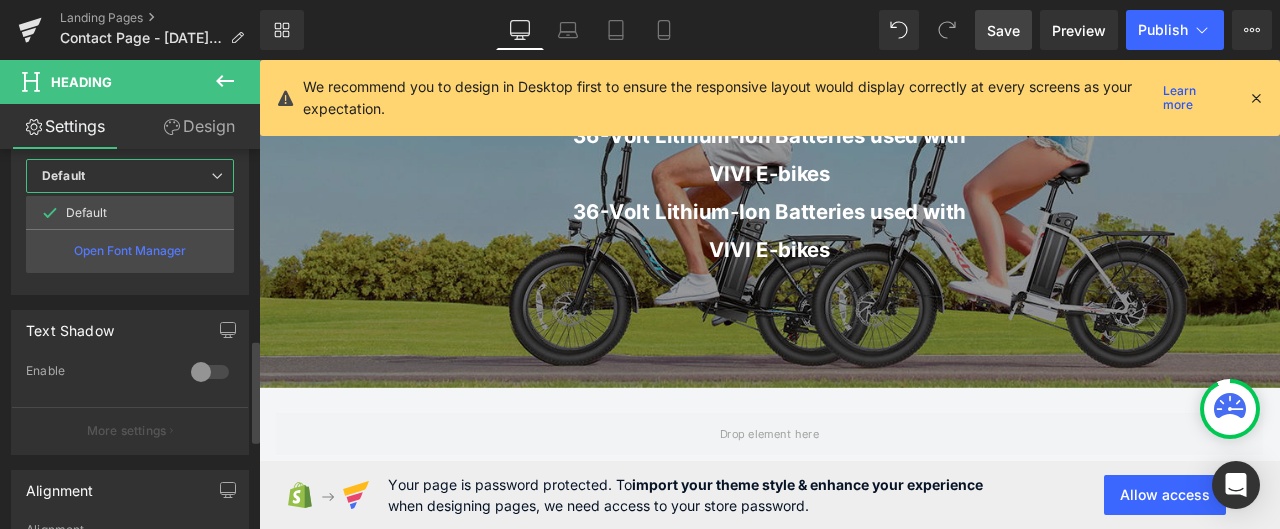 click on "Default" at bounding box center [126, 176] 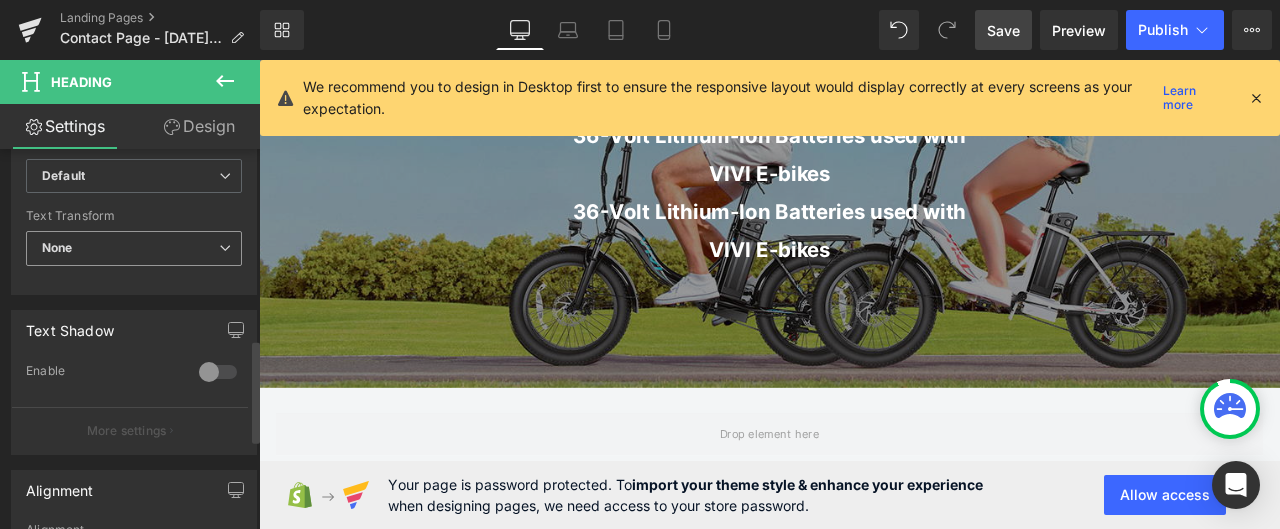 click on "None" at bounding box center [134, 248] 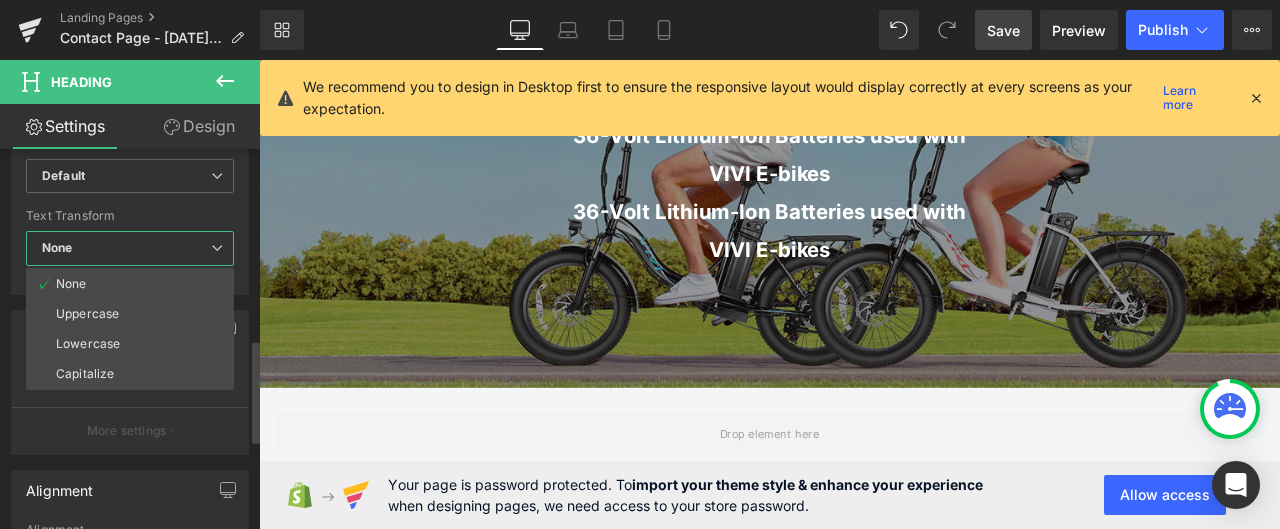 click on "None" at bounding box center [130, 248] 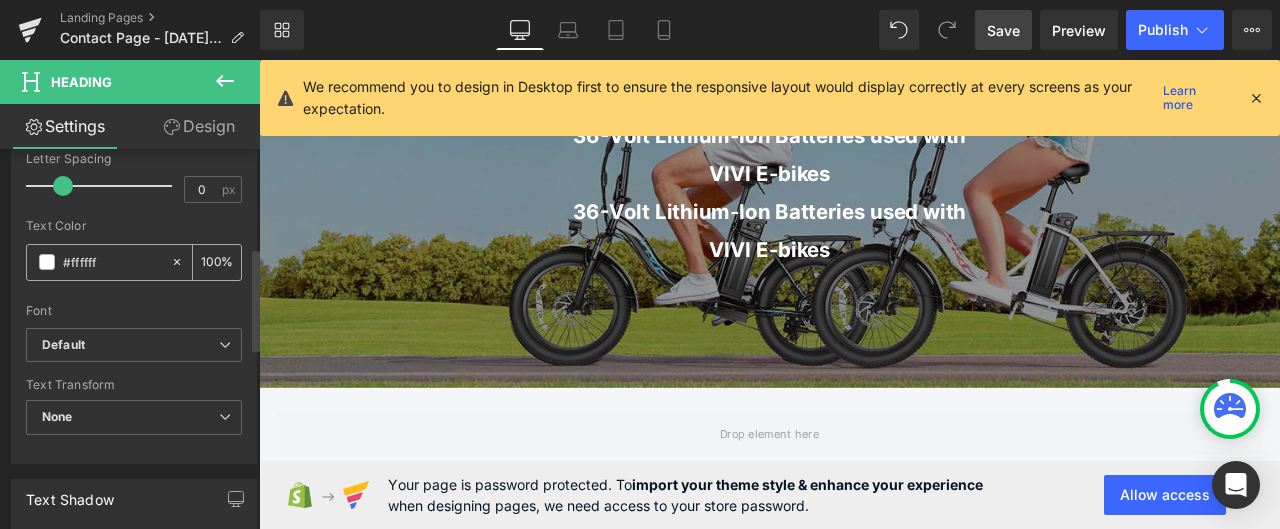 scroll, scrollTop: 0, scrollLeft: 0, axis: both 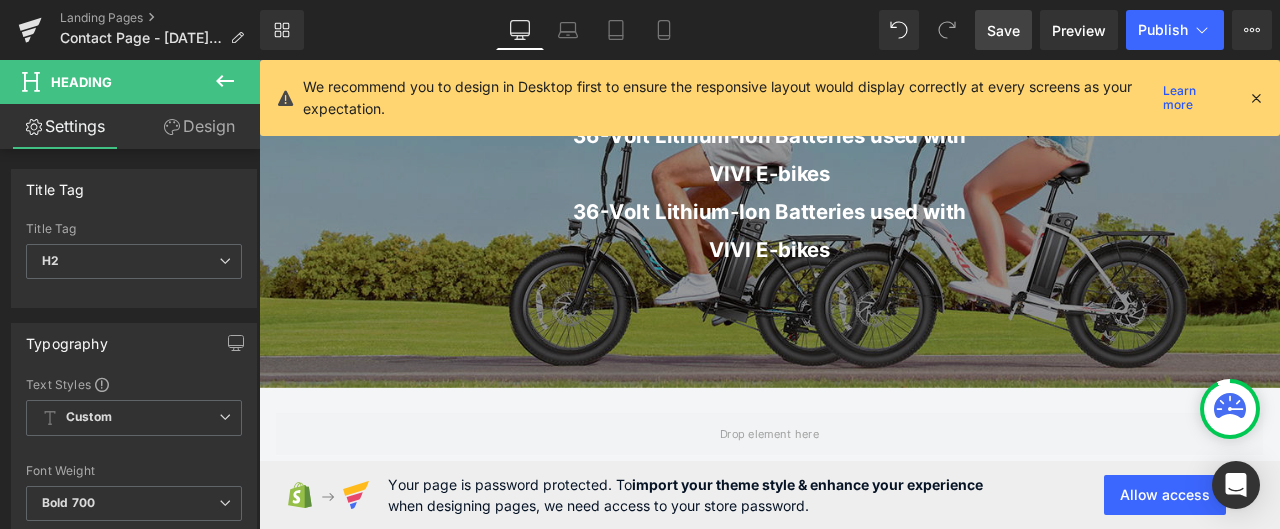 drag, startPoint x: 184, startPoint y: 127, endPoint x: 568, endPoint y: 305, distance: 423.24933 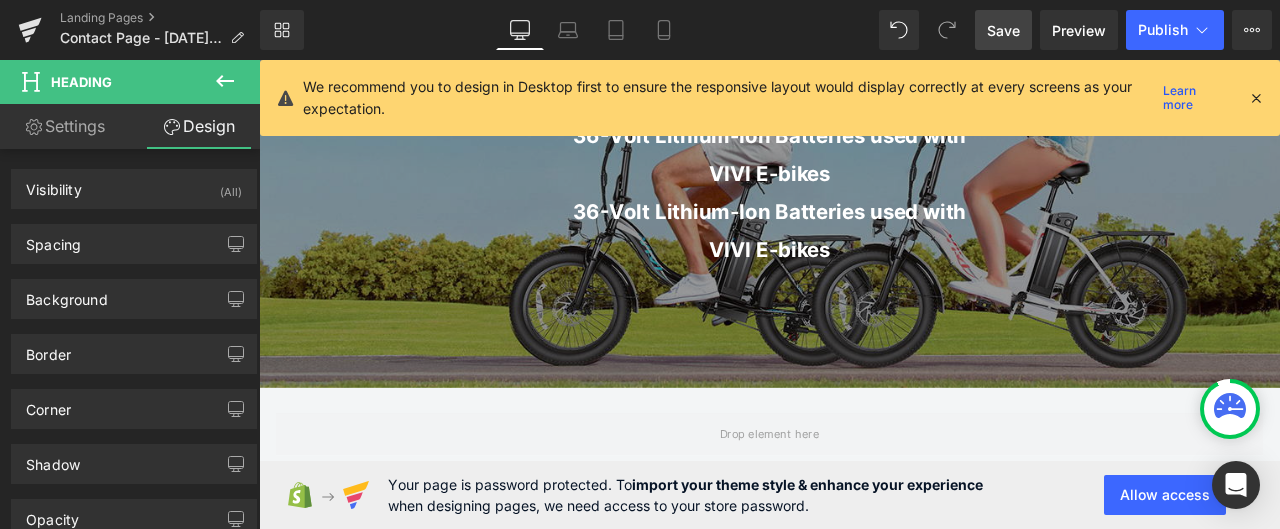 click on "36-Volt Lithium-Ion Batteries used with VIVI E-bikes" at bounding box center [864, 264] 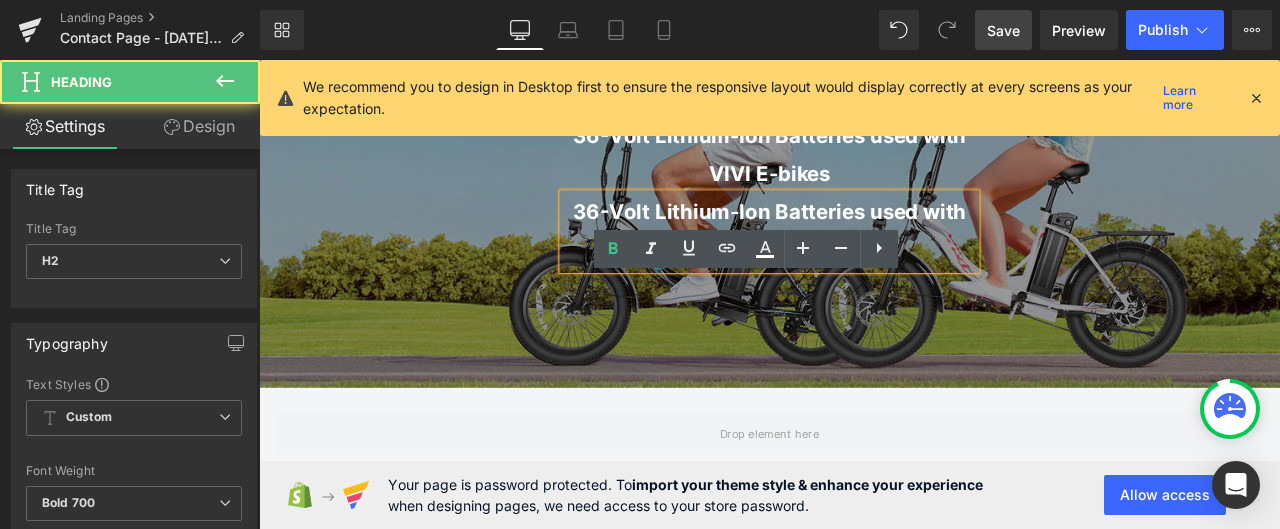 scroll, scrollTop: 300, scrollLeft: 0, axis: vertical 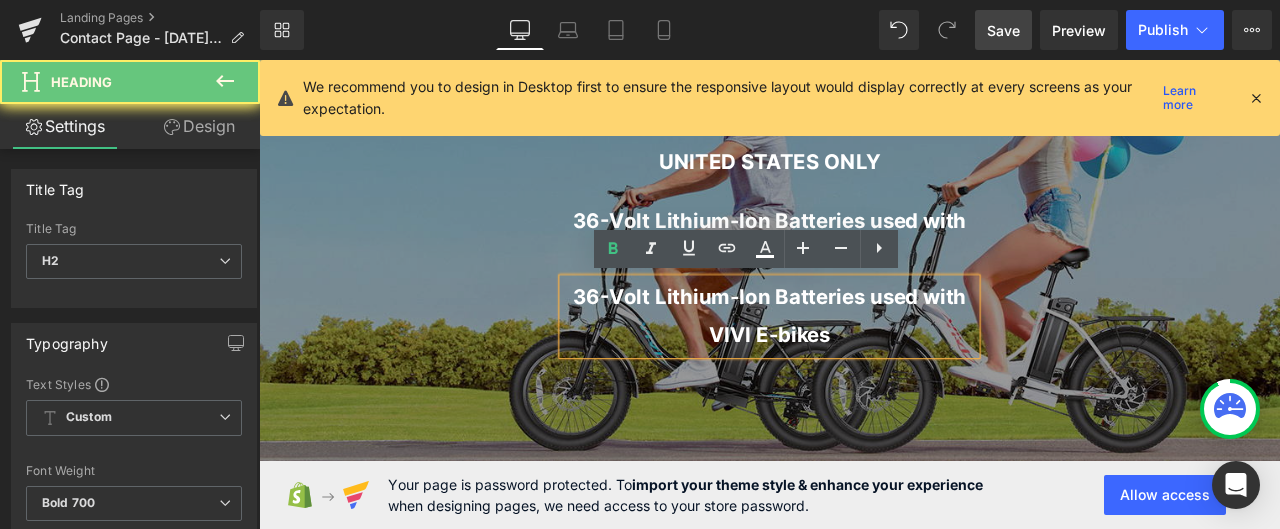 click on "36-Volt Lithium-Ion Batteries used with VIVI E-bikes" at bounding box center [864, 364] 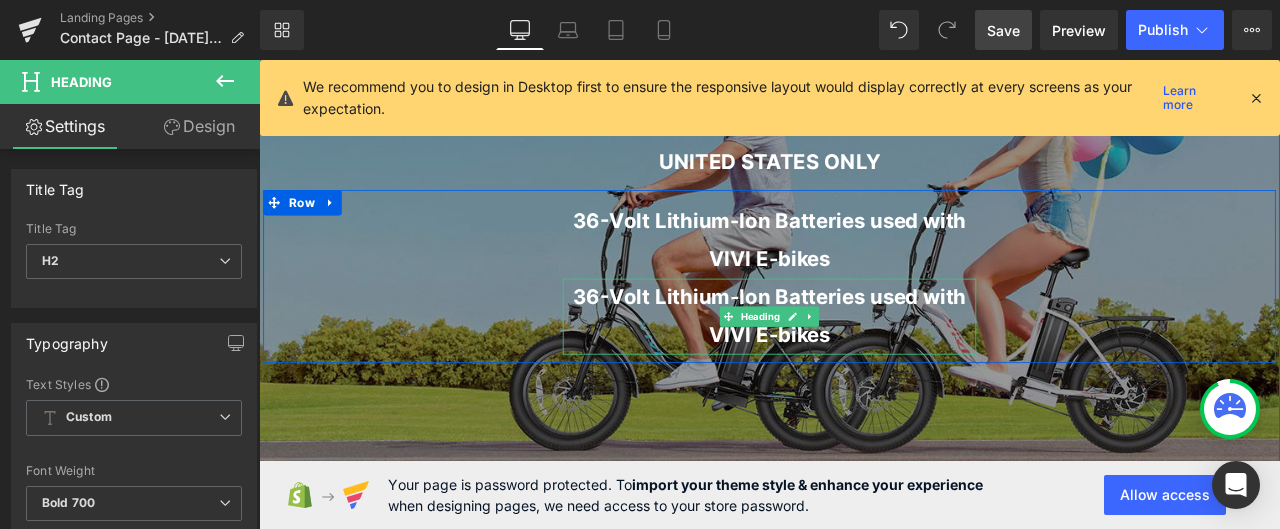 click on "36-Volt Lithium-Ion Batteries used with VIVI E-bikes" at bounding box center [864, 364] 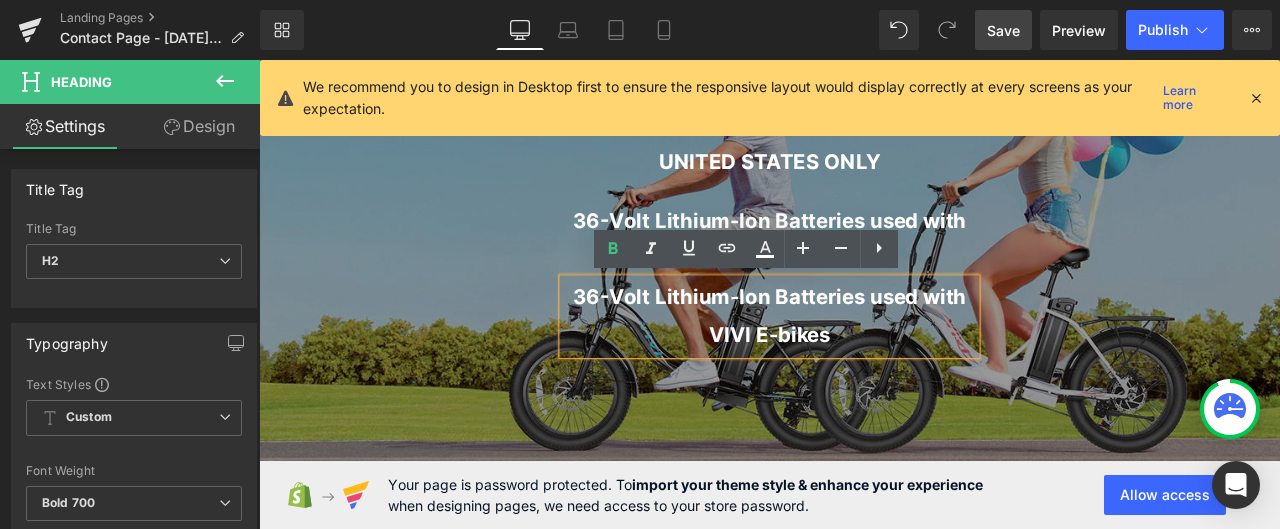 click at bounding box center (864, 250) 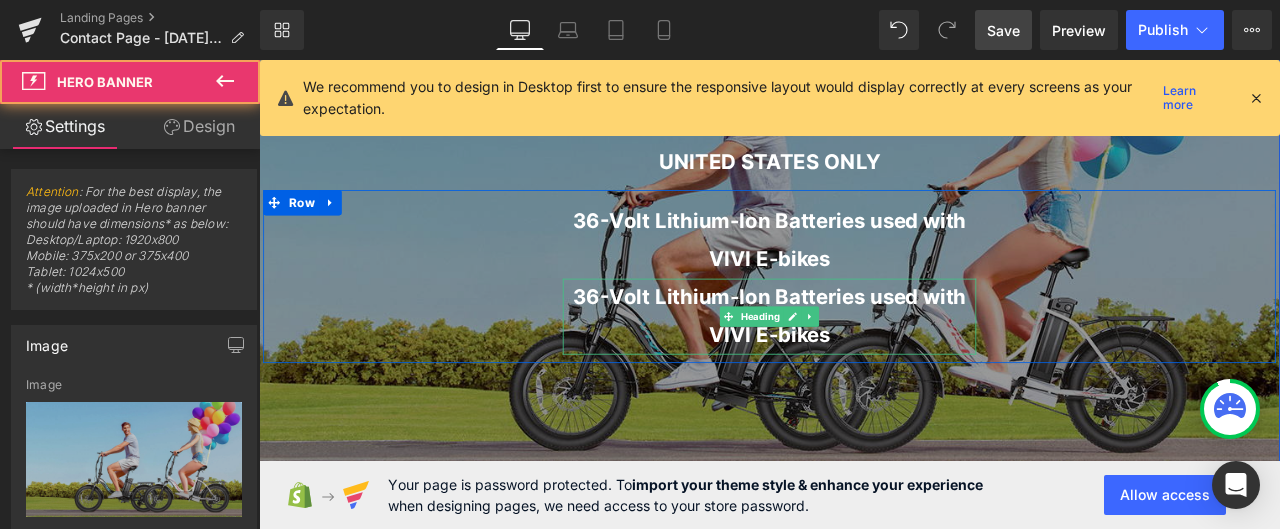 click on "36-Volt Lithium-Ion Batteries used with VIVI E-bikes" at bounding box center (864, 364) 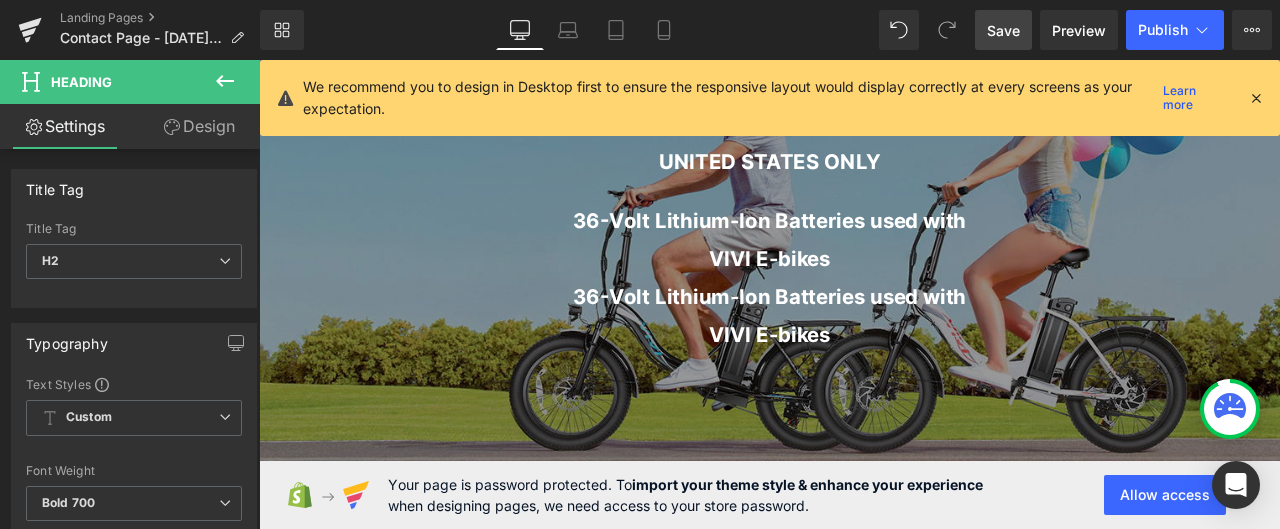 click on "Design" at bounding box center [199, 126] 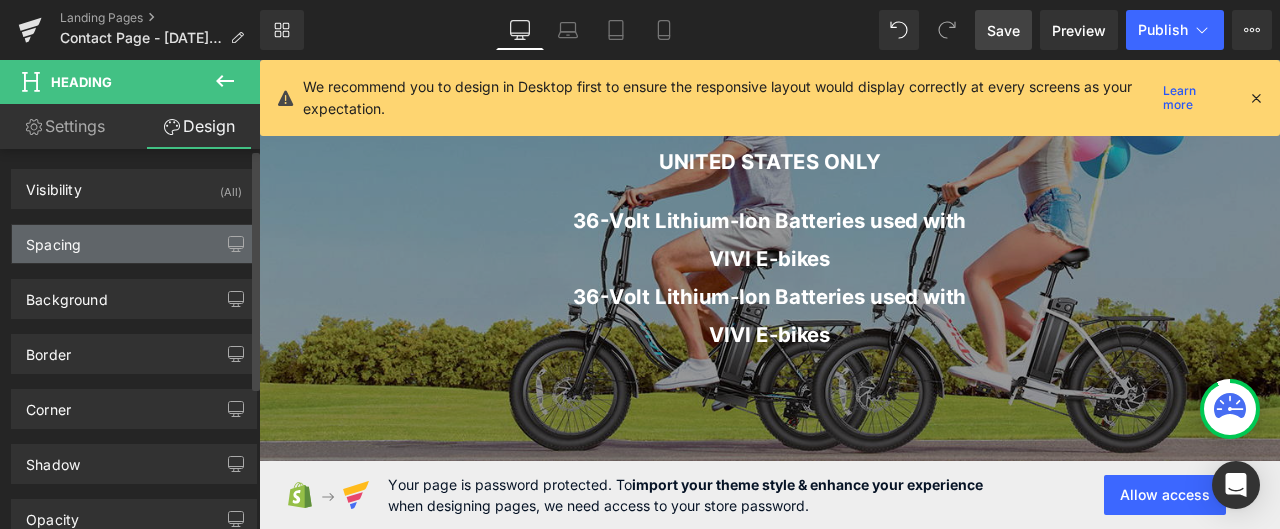 click on "Spacing" at bounding box center [134, 244] 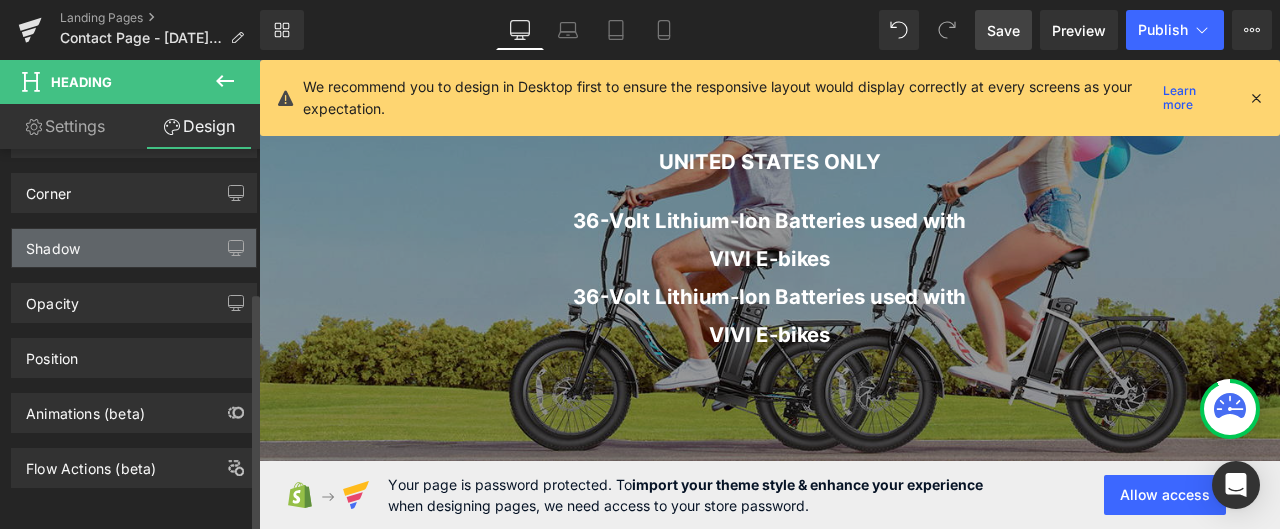 scroll, scrollTop: 640, scrollLeft: 0, axis: vertical 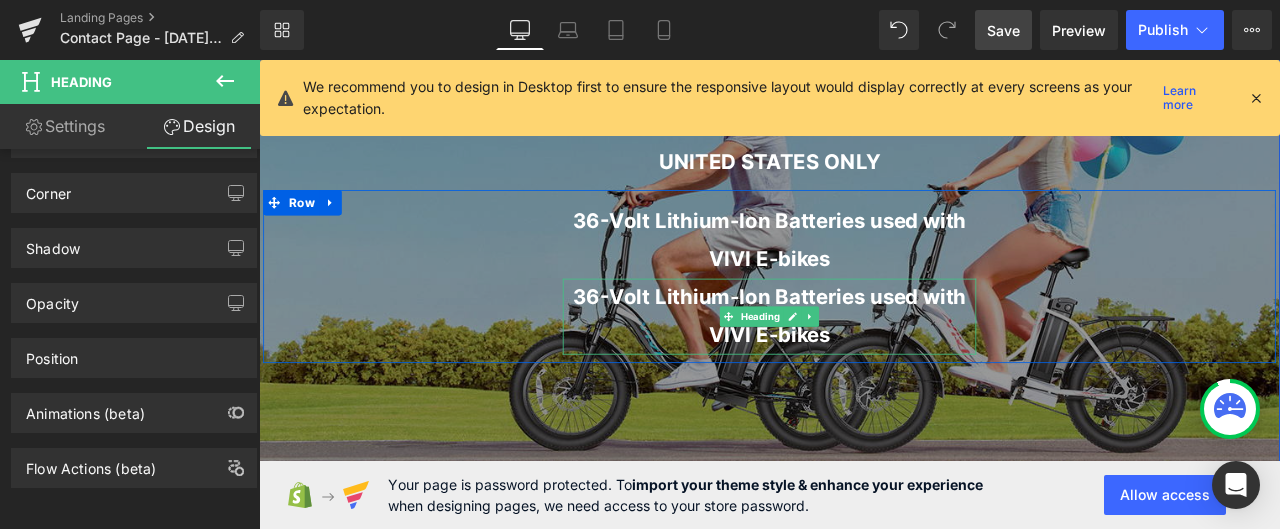 click on "36-Volt Lithium-Ion Batteries used with VIVI E-bikes" at bounding box center [864, 364] 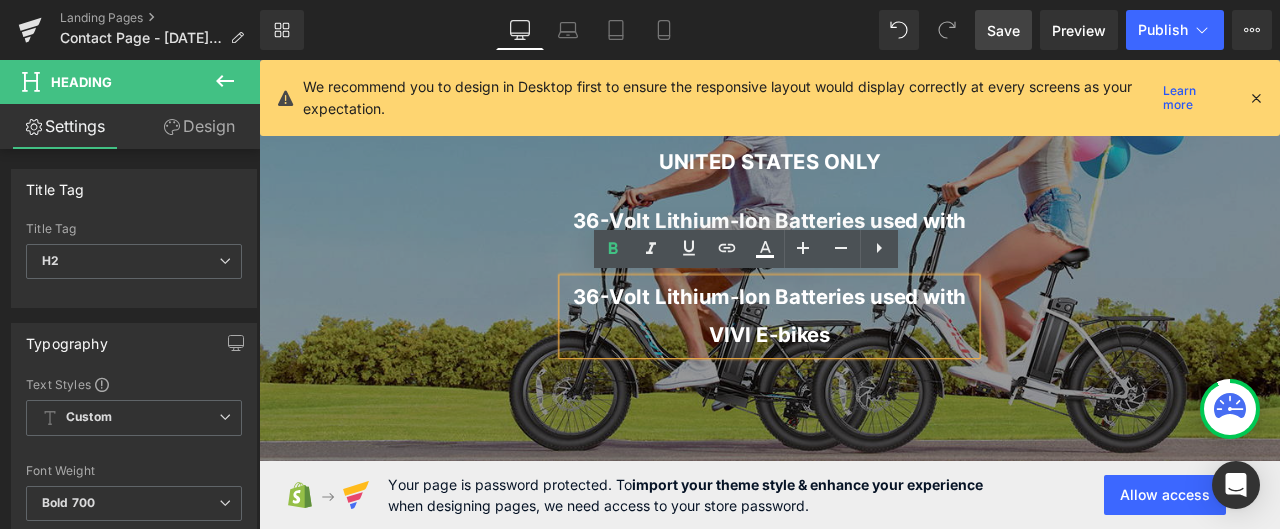 click on "36-Volt Lithium-Ion Batteries used with VIVI E-bikes" at bounding box center [864, 364] 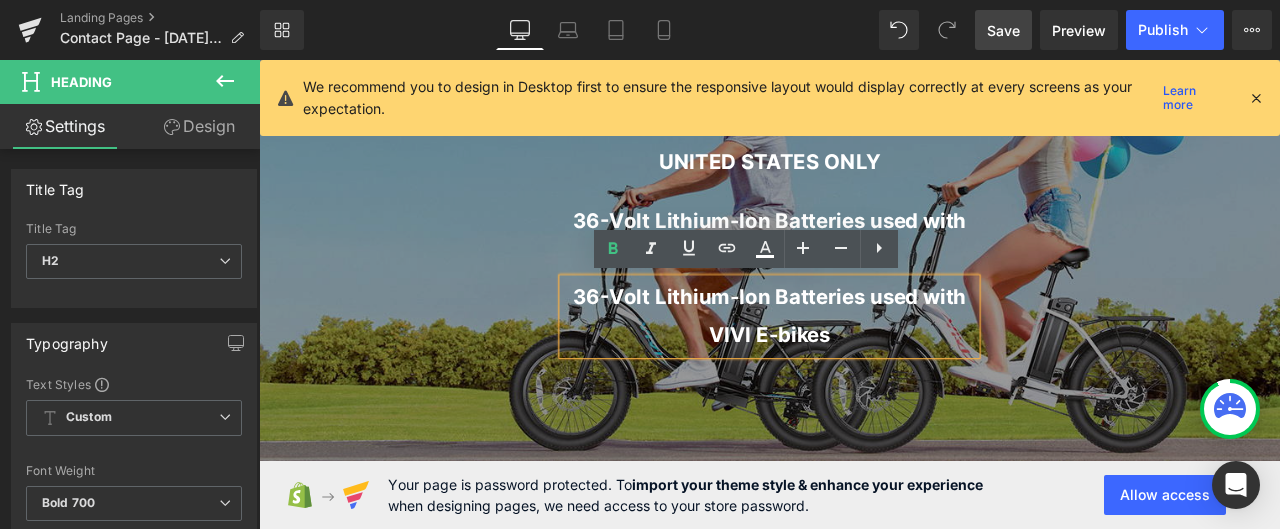 click on "36-Volt Lithium-Ion Batteries used with VIVI E-bikes" at bounding box center (864, 364) 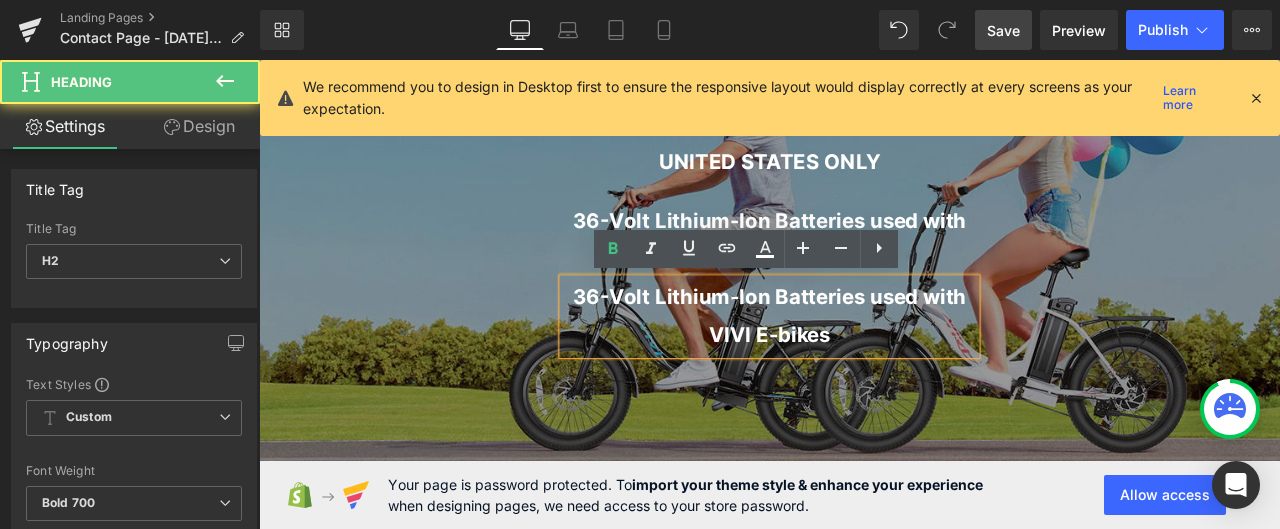 click on "36-Volt Lithium-Ion Batteries used with VIVI E-bikes Heading
36-Volt Lithium-Ion Batteries used with VIVI E-bikes
Heading         Row" at bounding box center [864, 316] 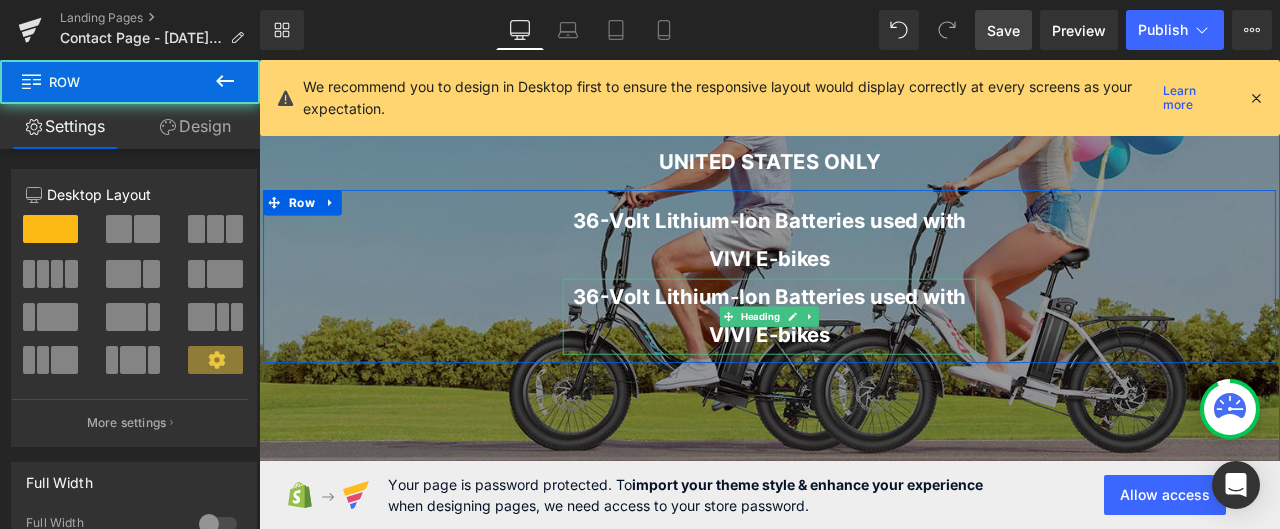 click on "36-Volt Lithium-Ion Batteries used with VIVI E-bikes" at bounding box center (864, 364) 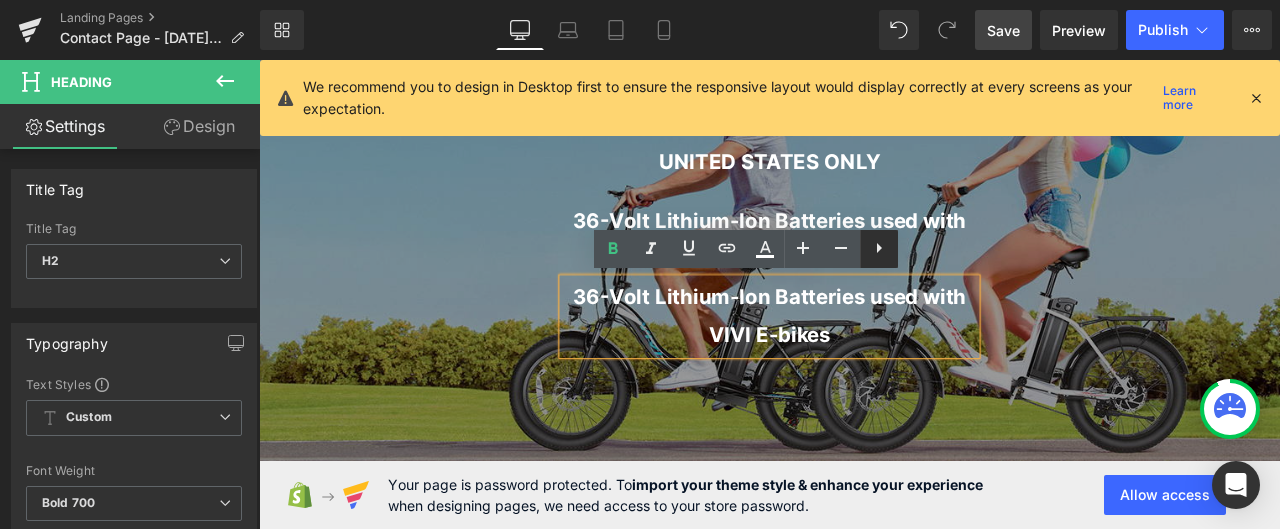 click 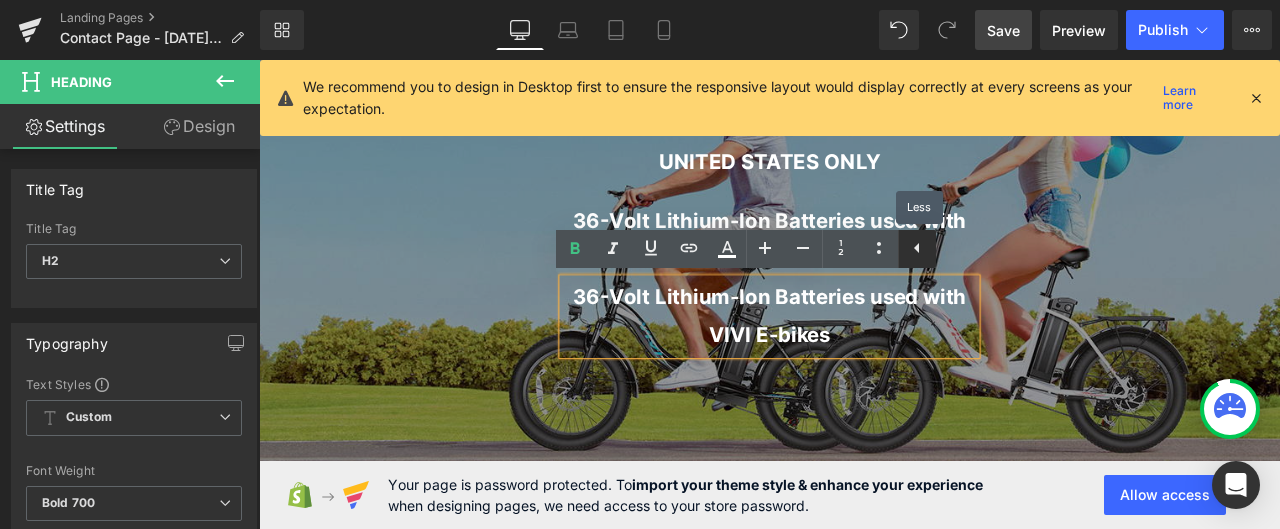 click 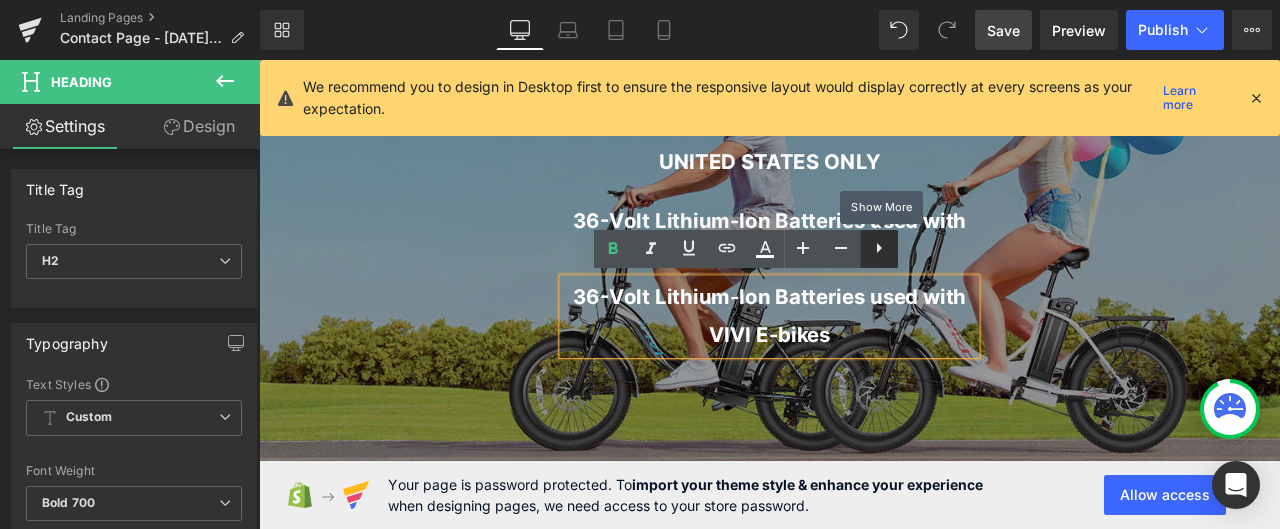click 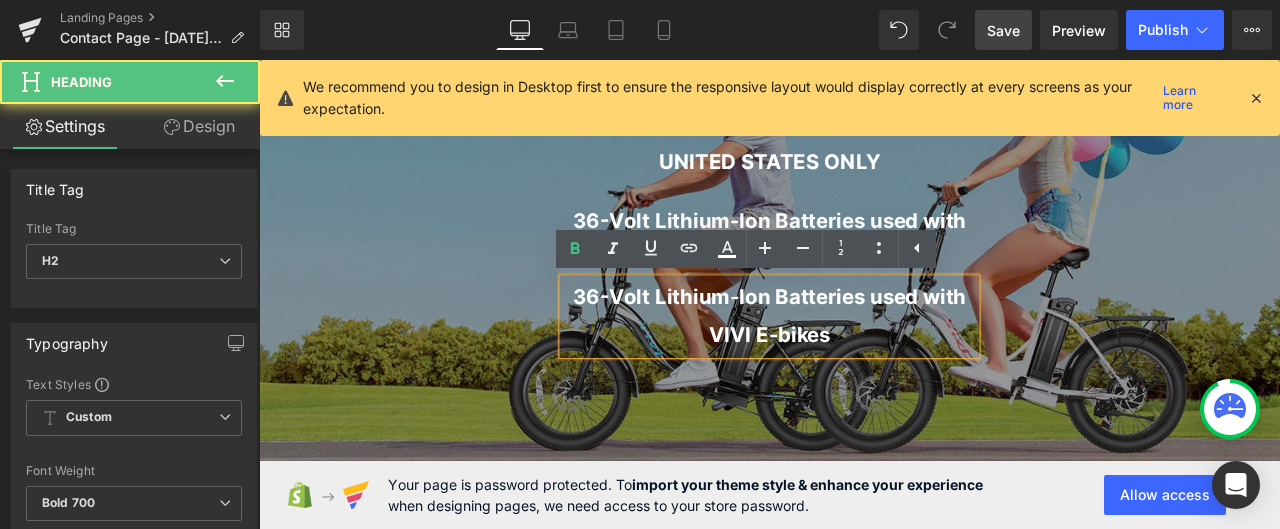 drag, startPoint x: 1140, startPoint y: 309, endPoint x: 917, endPoint y: 381, distance: 234.33524 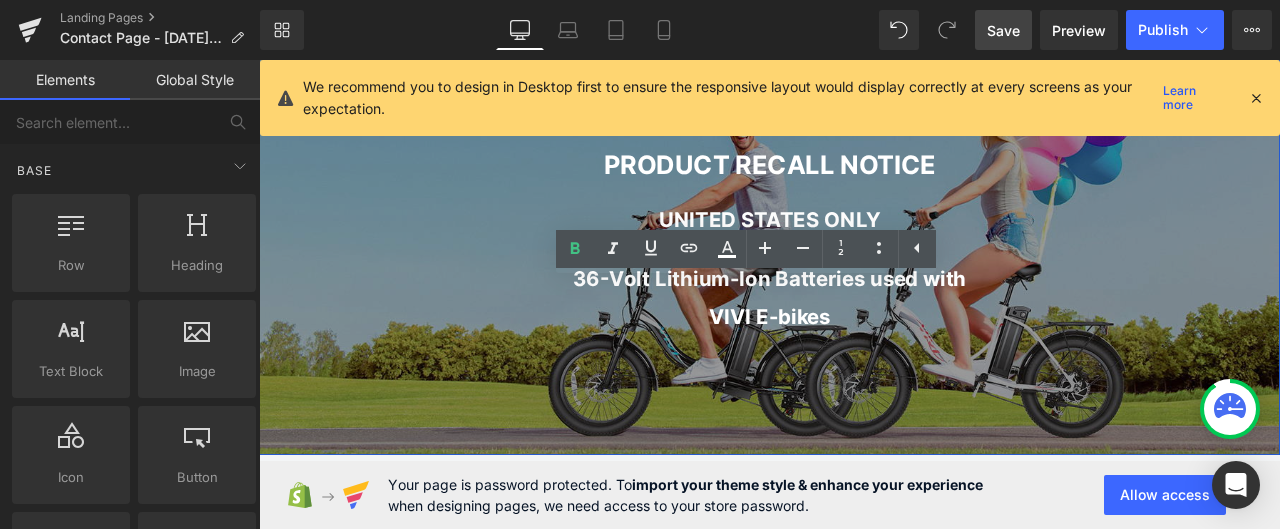 scroll, scrollTop: 200, scrollLeft: 0, axis: vertical 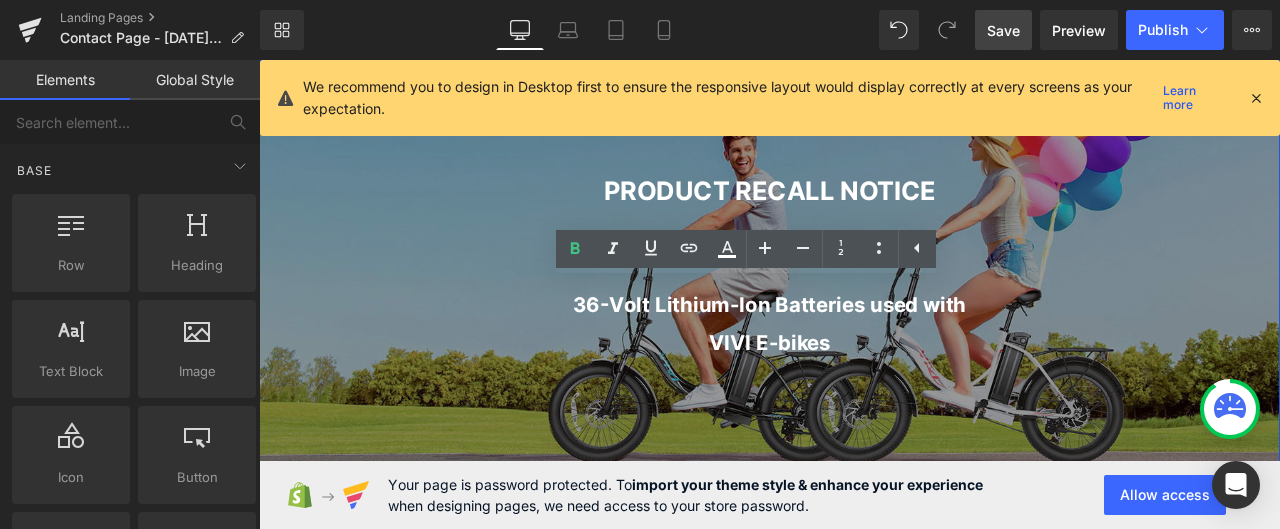 click at bounding box center (864, 305) 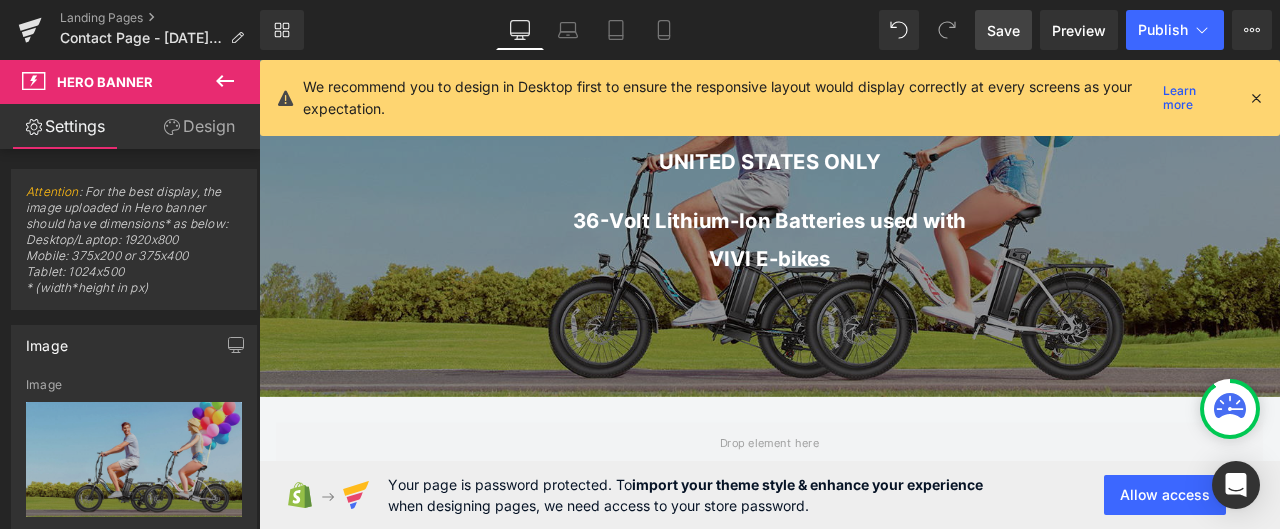 scroll, scrollTop: 200, scrollLeft: 0, axis: vertical 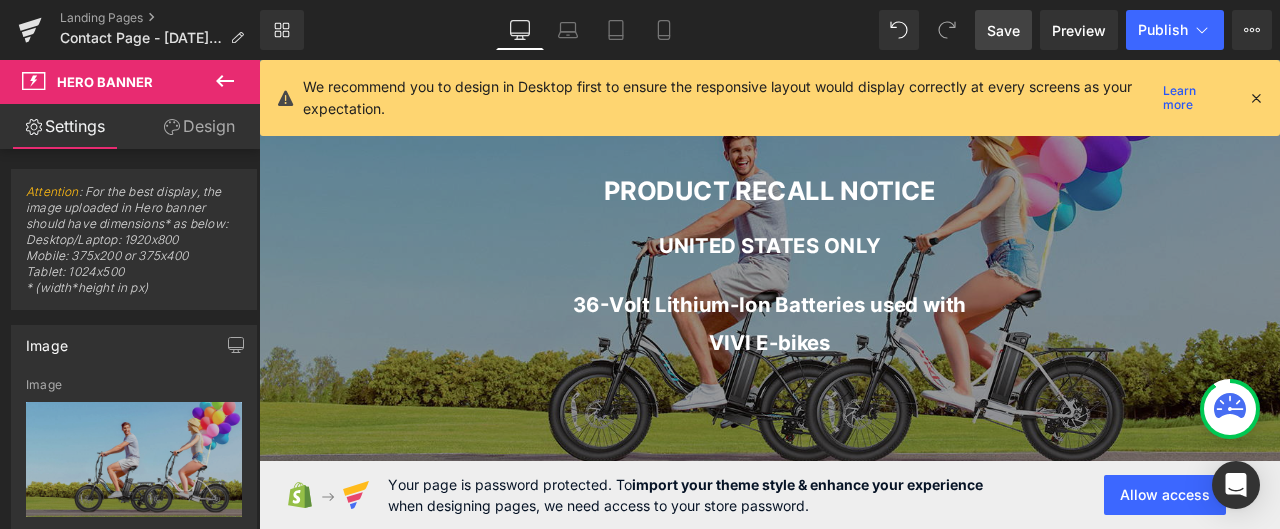 click 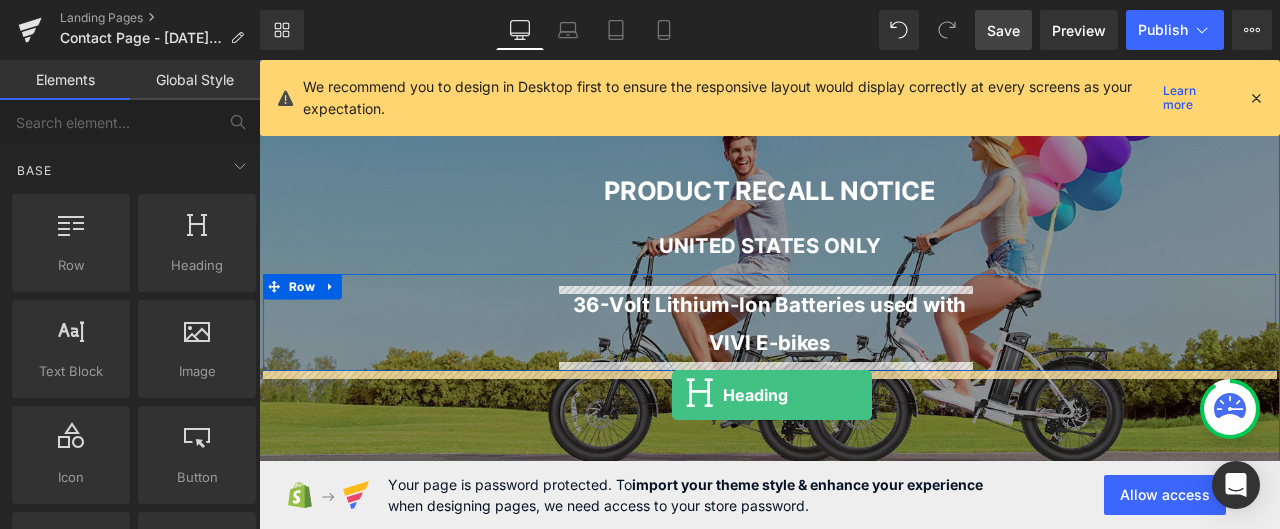 drag, startPoint x: 441, startPoint y: 310, endPoint x: 748, endPoint y: 457, distance: 340.3792 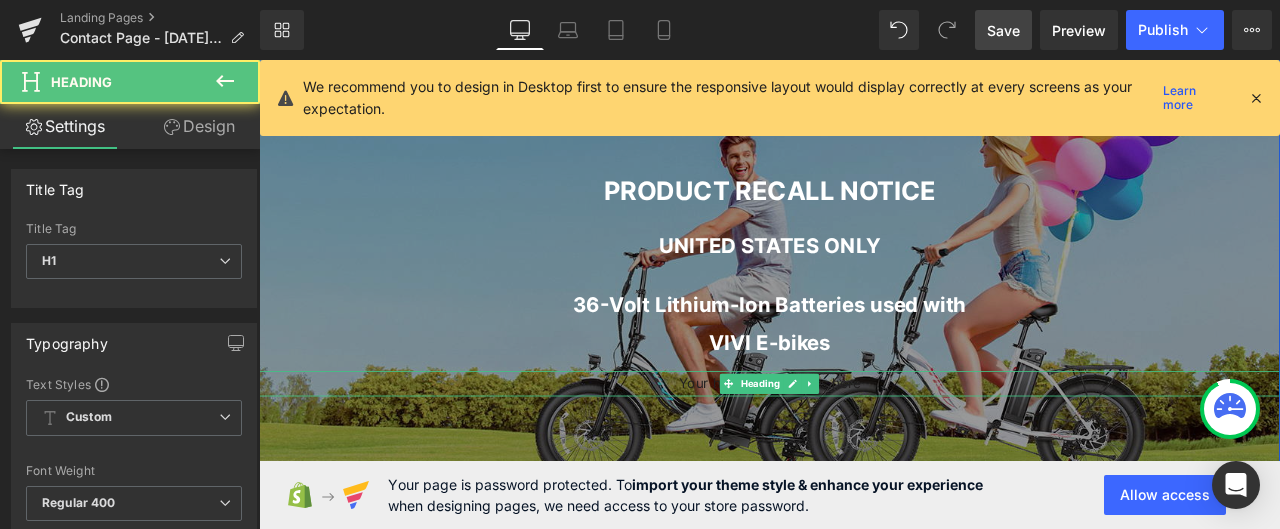 click on "Your heading text goes here" at bounding box center (864, 444) 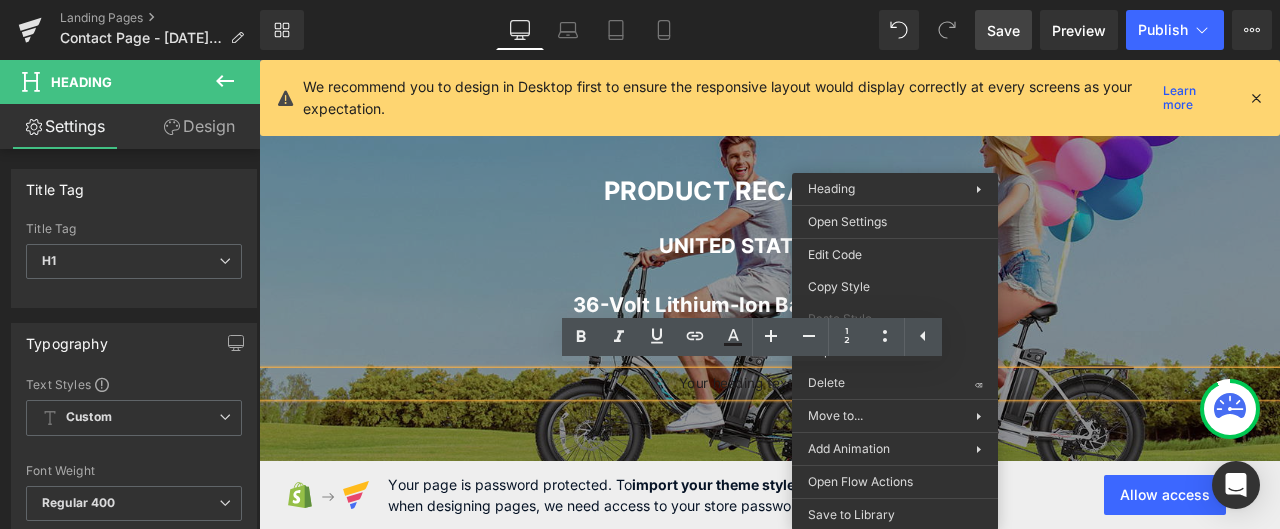 click on "Your heading text goes here" at bounding box center [864, 444] 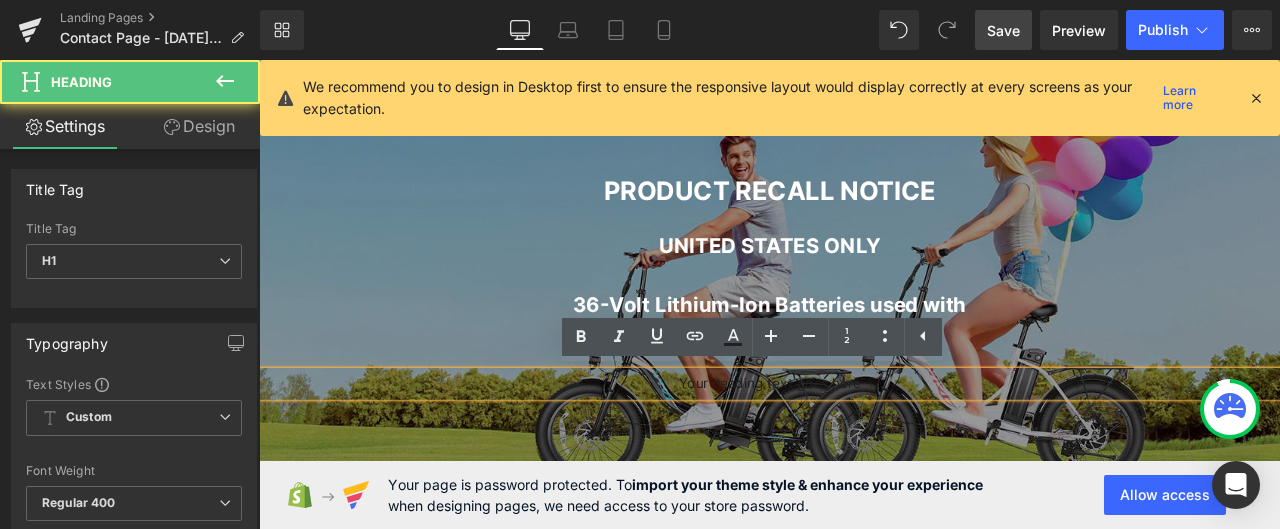 click on "Your heading text goes here" at bounding box center [864, 444] 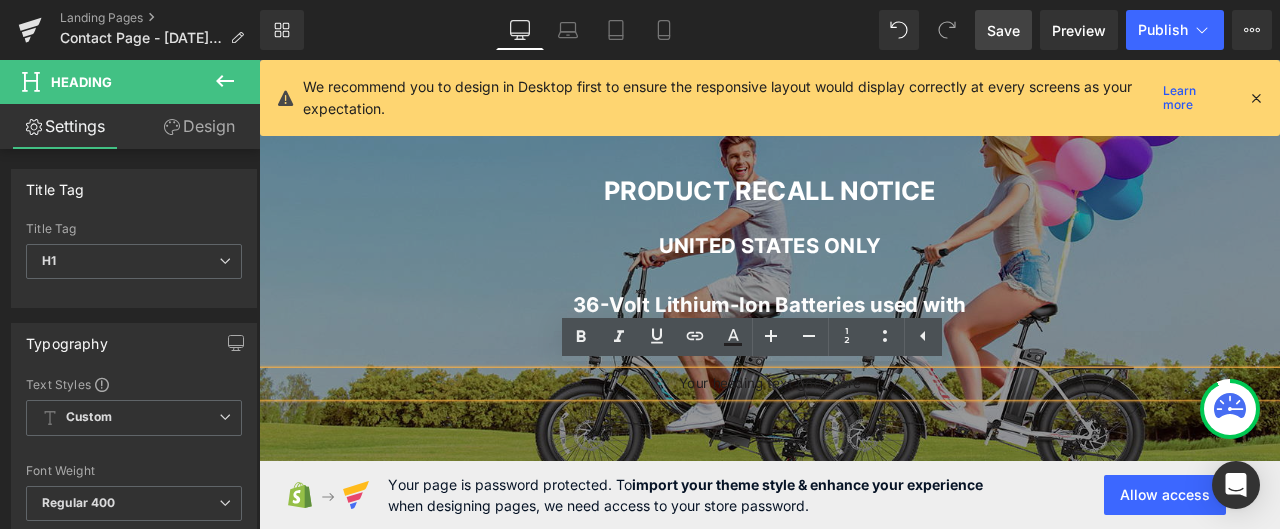 paste 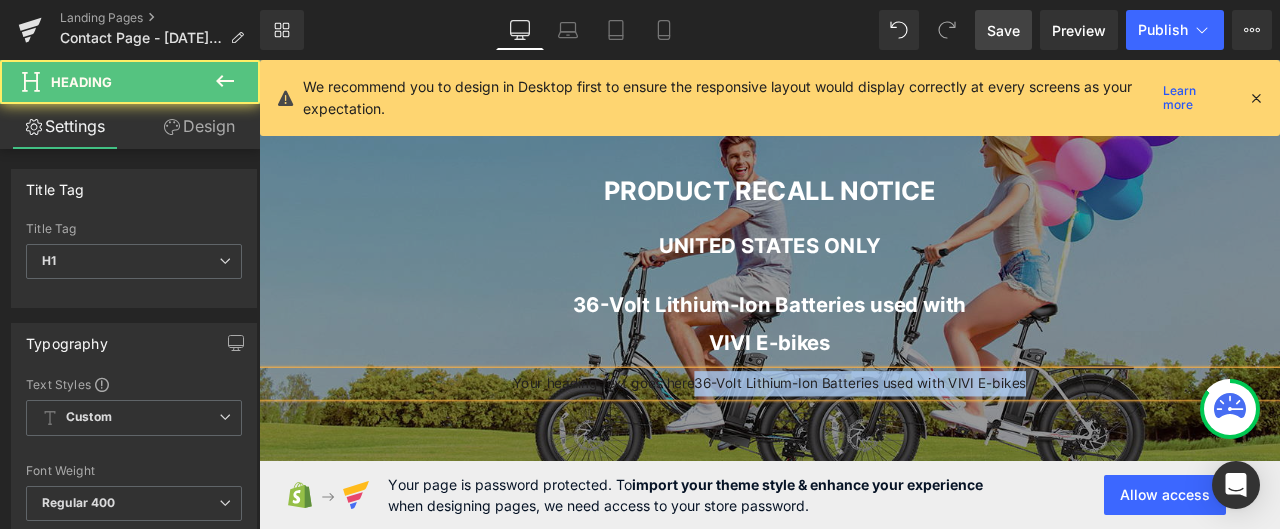 drag, startPoint x: 773, startPoint y: 447, endPoint x: 477, endPoint y: 425, distance: 296.81644 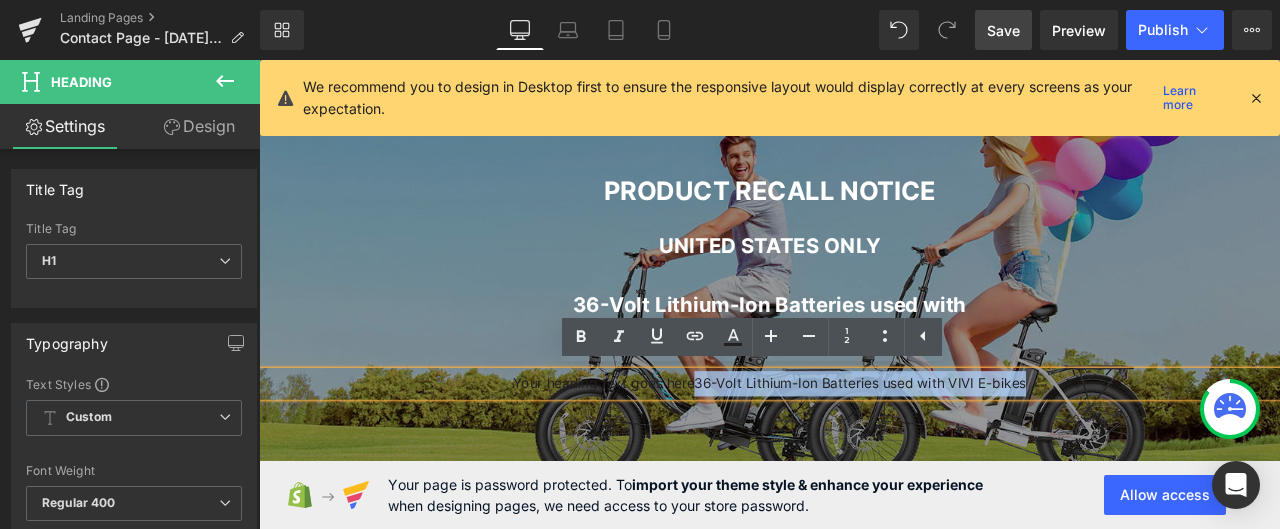 click on "Your heading text goes here36-Volt Lithium-Ion Batteries used with VIVI E-bikes" at bounding box center (864, 444) 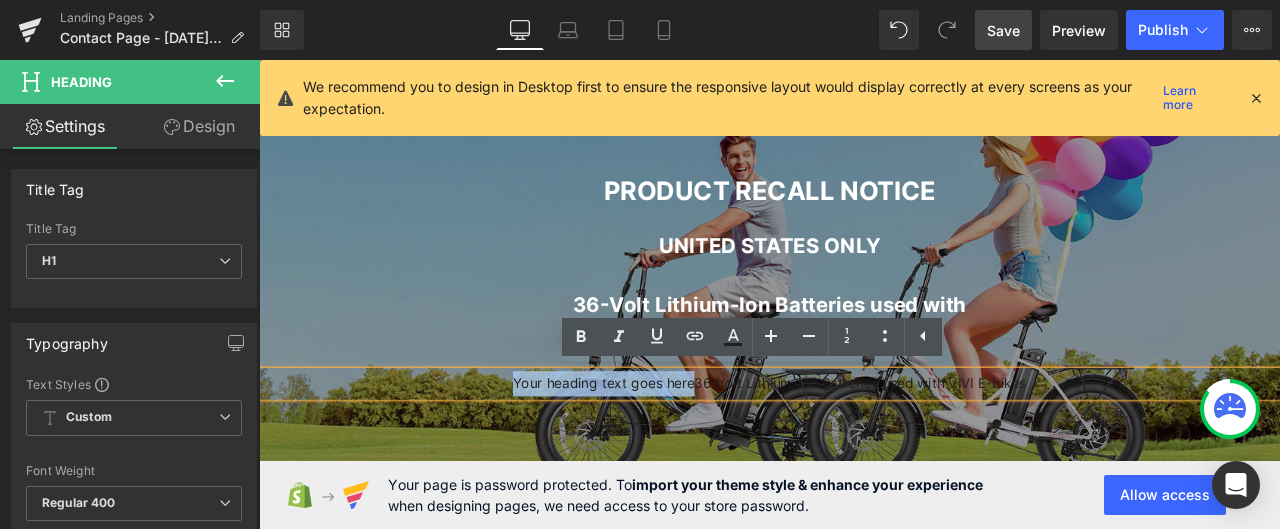 drag, startPoint x: 772, startPoint y: 437, endPoint x: 566, endPoint y: 430, distance: 206.1189 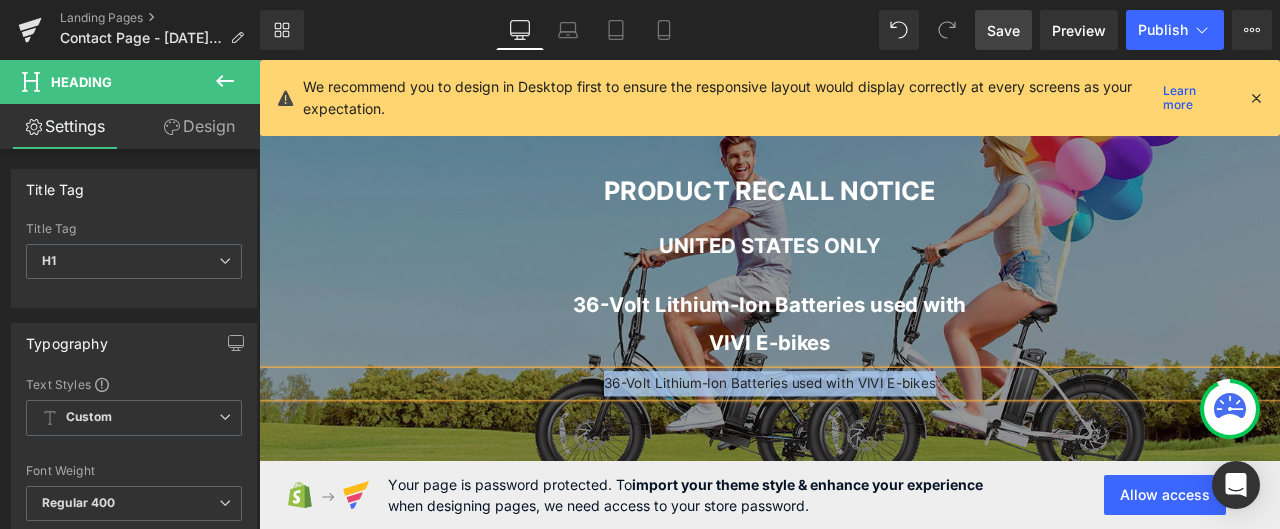drag, startPoint x: 574, startPoint y: 430, endPoint x: 1179, endPoint y: 442, distance: 605.119 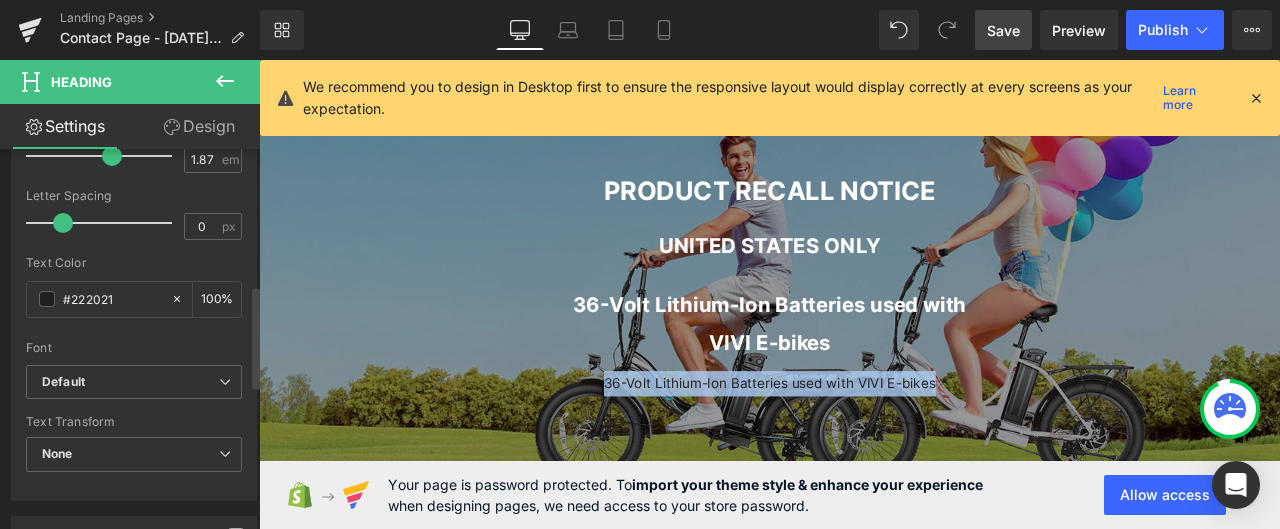 scroll, scrollTop: 500, scrollLeft: 0, axis: vertical 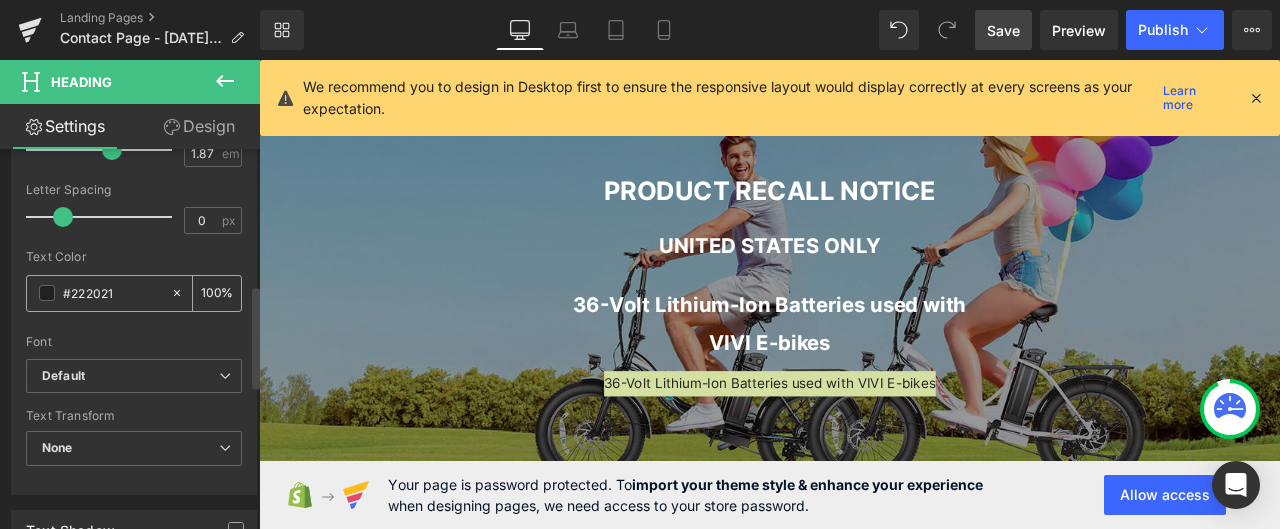 click at bounding box center [47, 293] 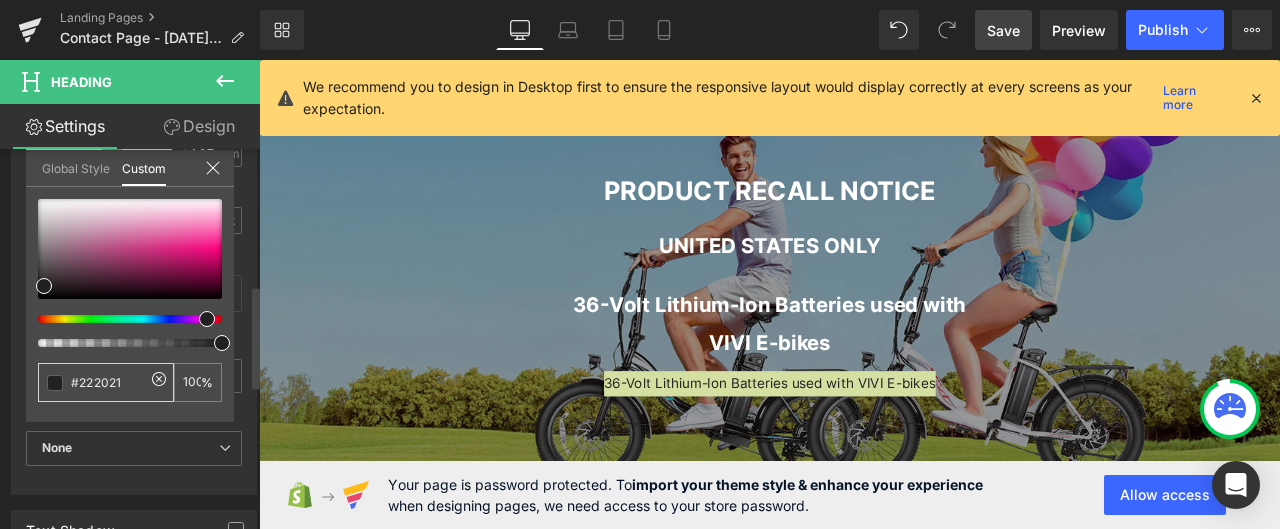 drag, startPoint x: 80, startPoint y: 383, endPoint x: 122, endPoint y: 378, distance: 42.296574 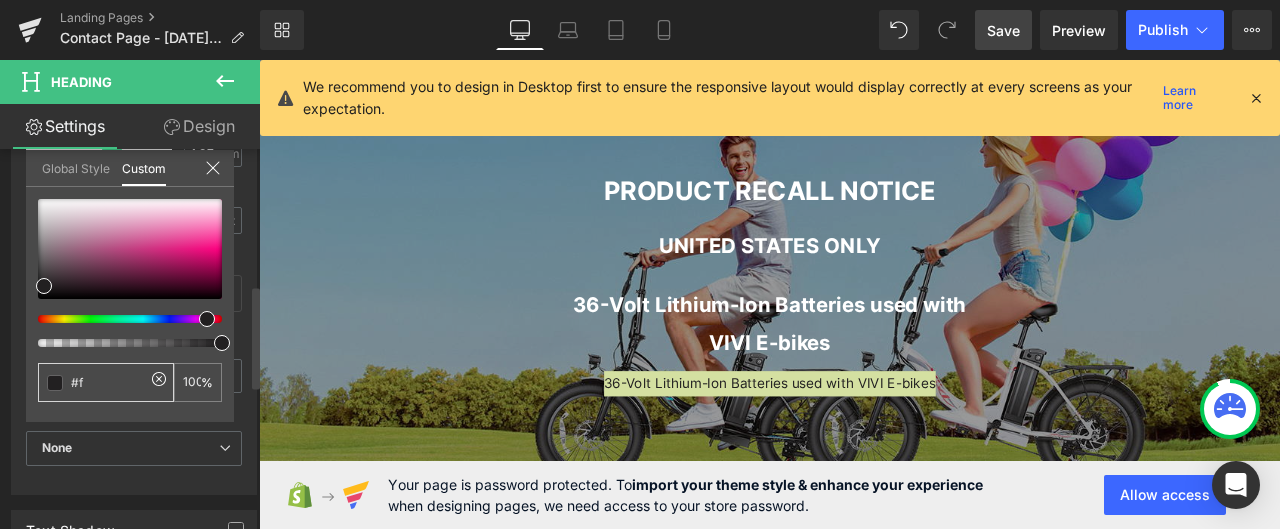 type on "#f" 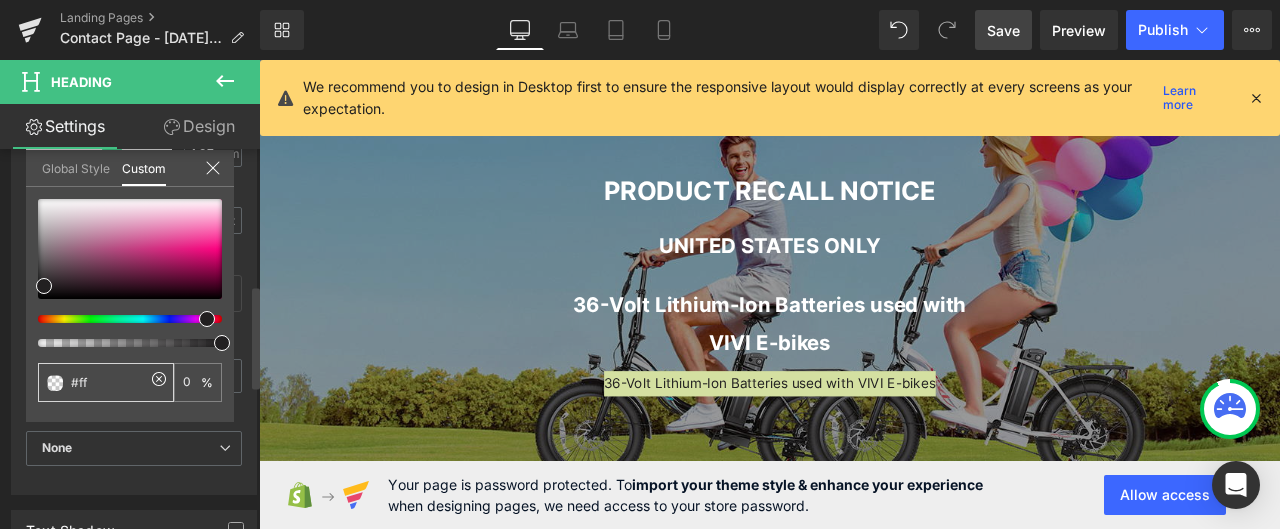 type on "#ff" 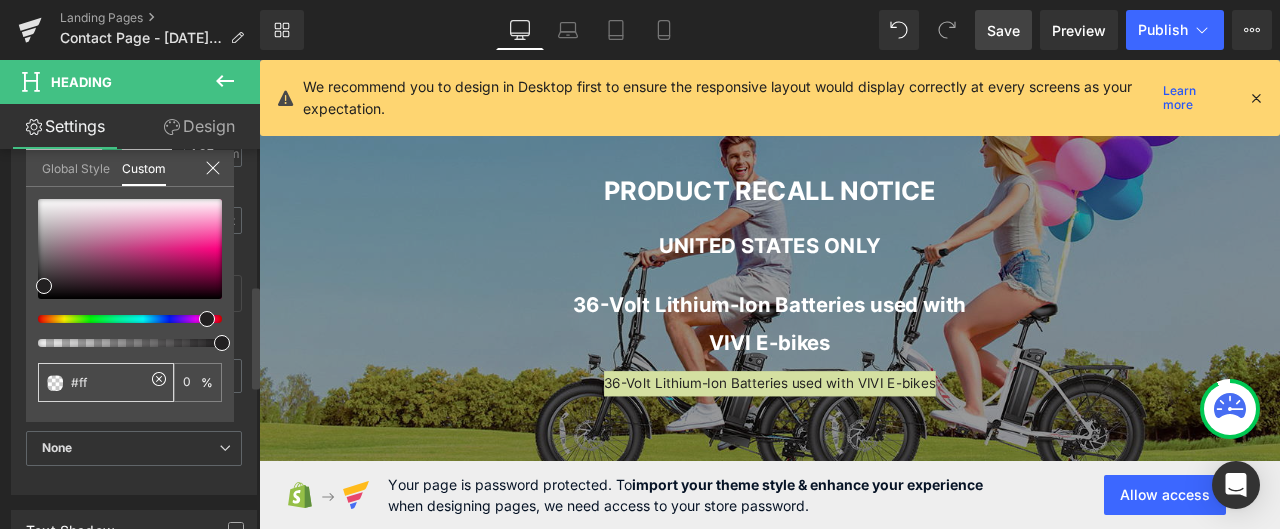 type on "#fff" 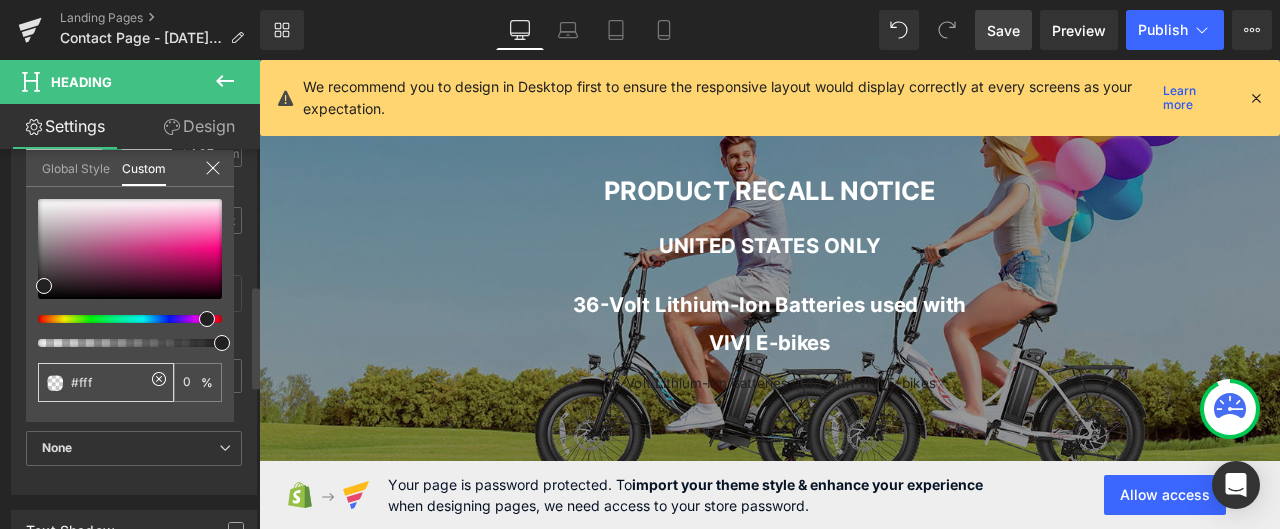 type on "#fff" 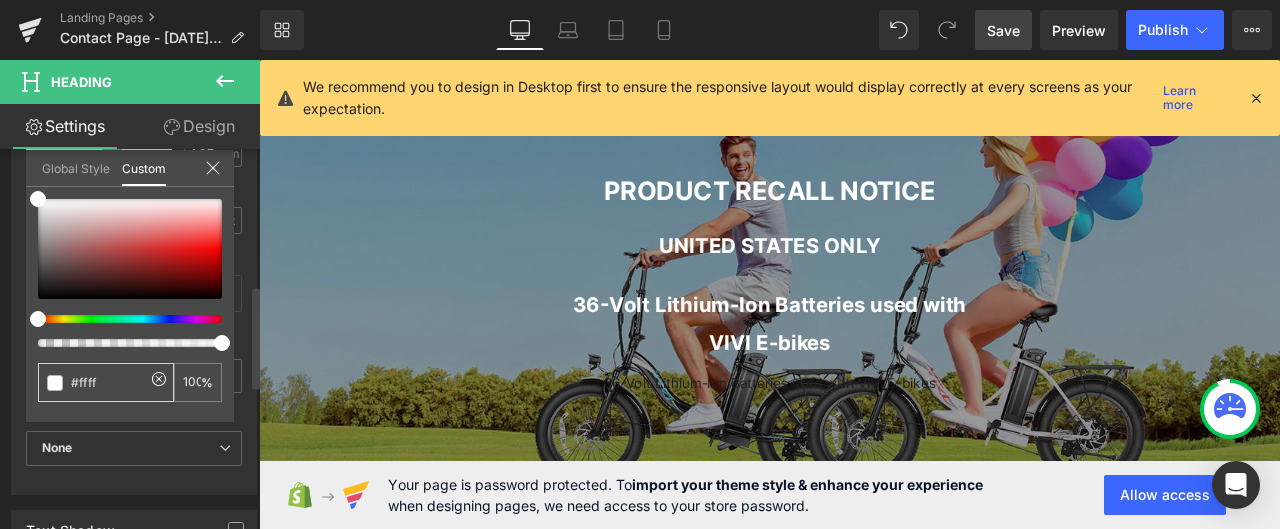 type on "#fffff" 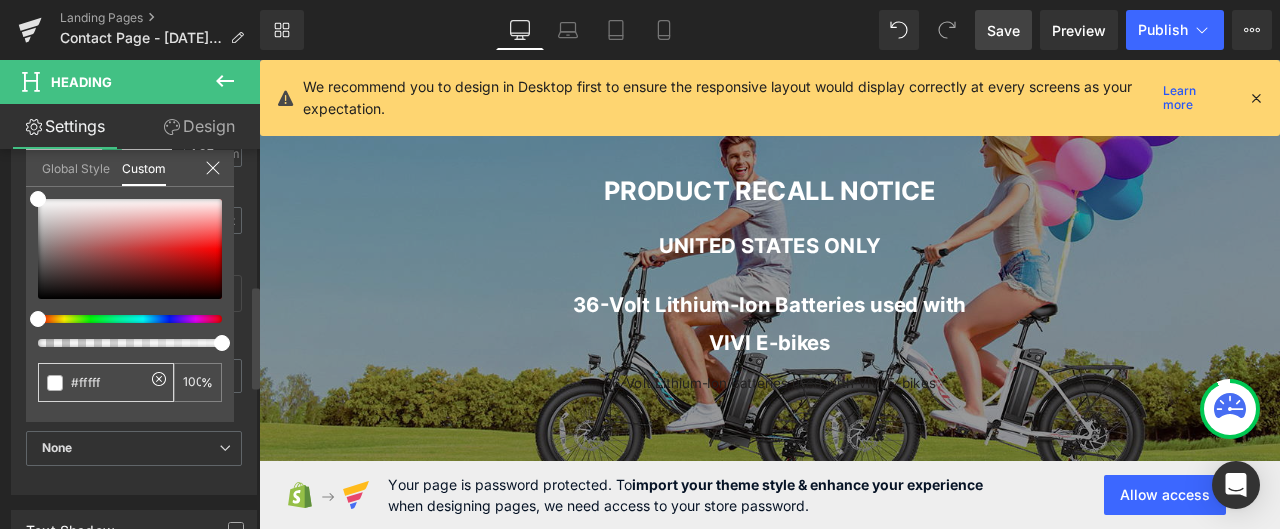 type on "#fffff" 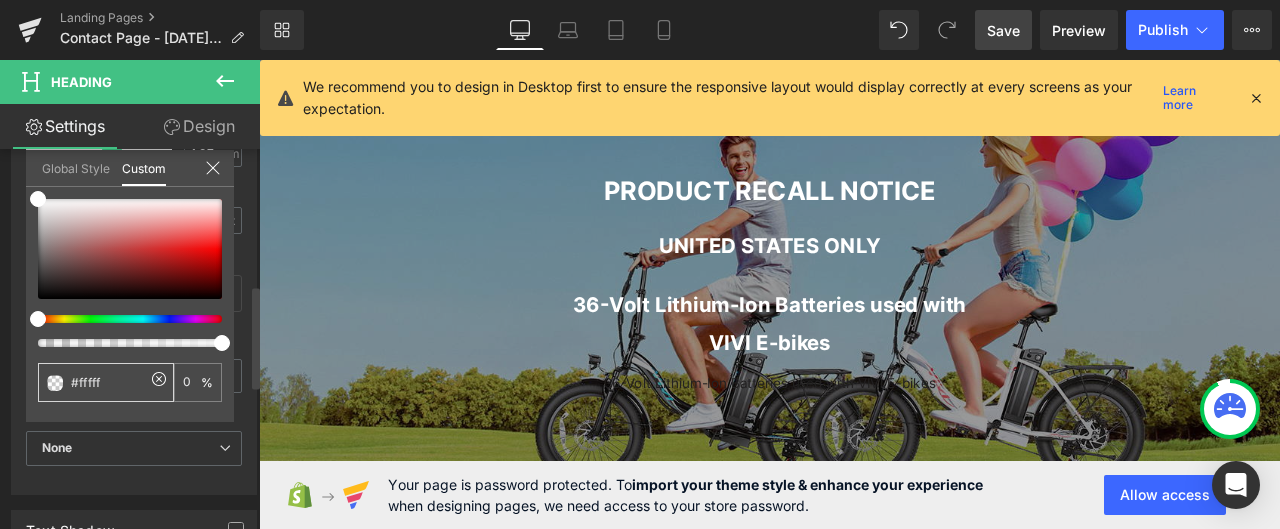 type on "#ffffff" 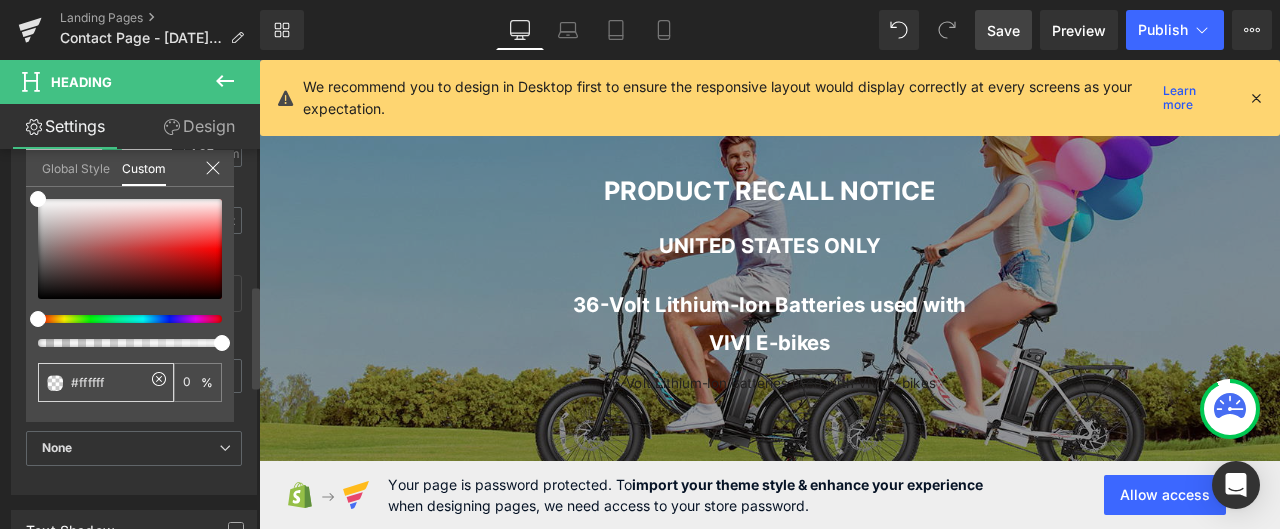 type on "#ffffff" 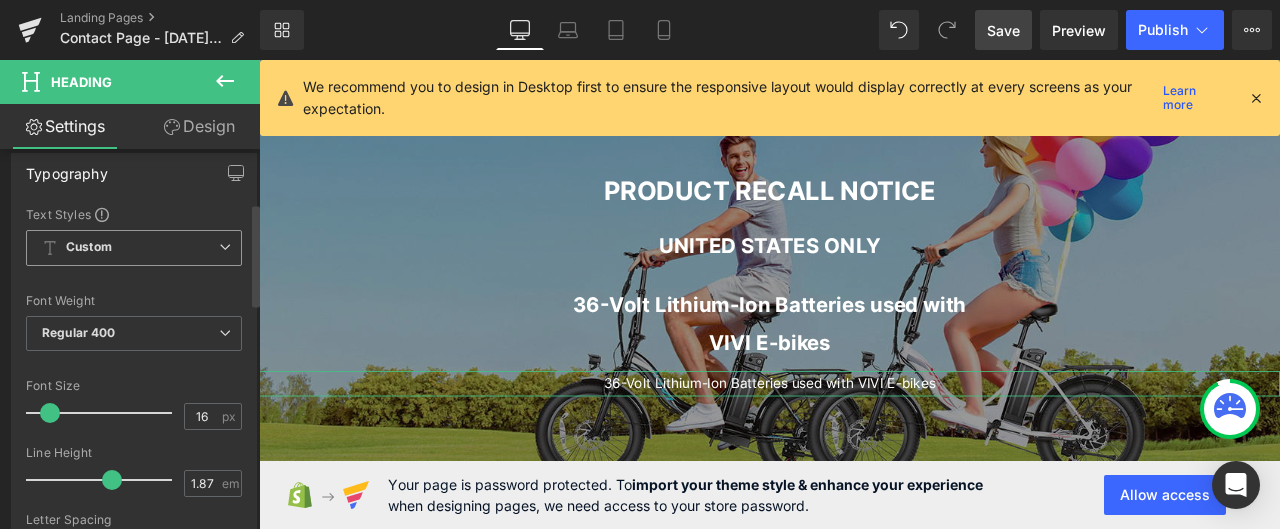 scroll, scrollTop: 200, scrollLeft: 0, axis: vertical 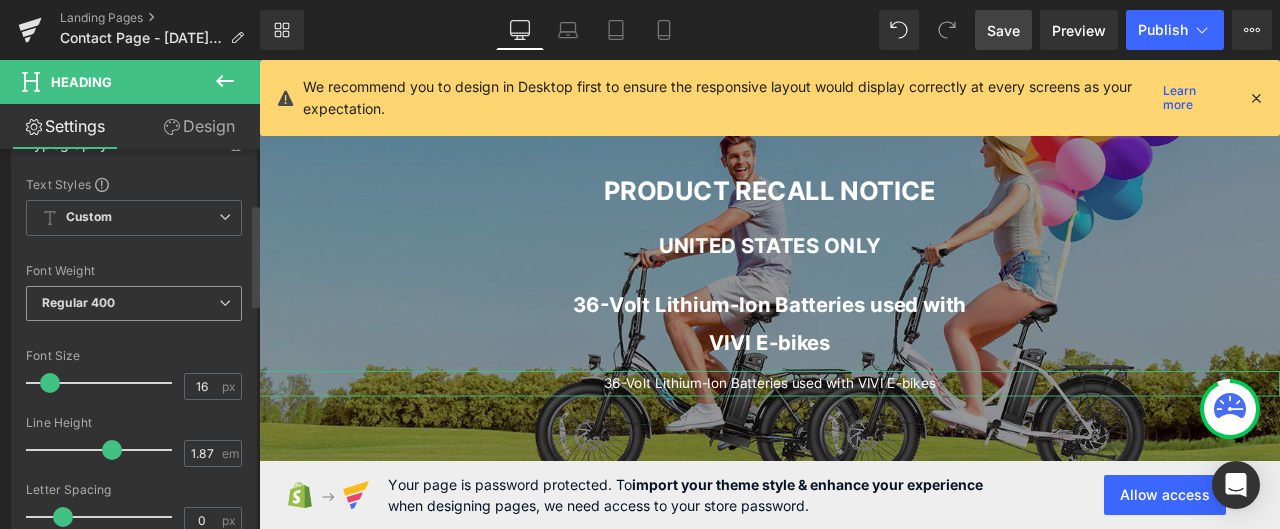 click on "Regular 400" at bounding box center (134, 303) 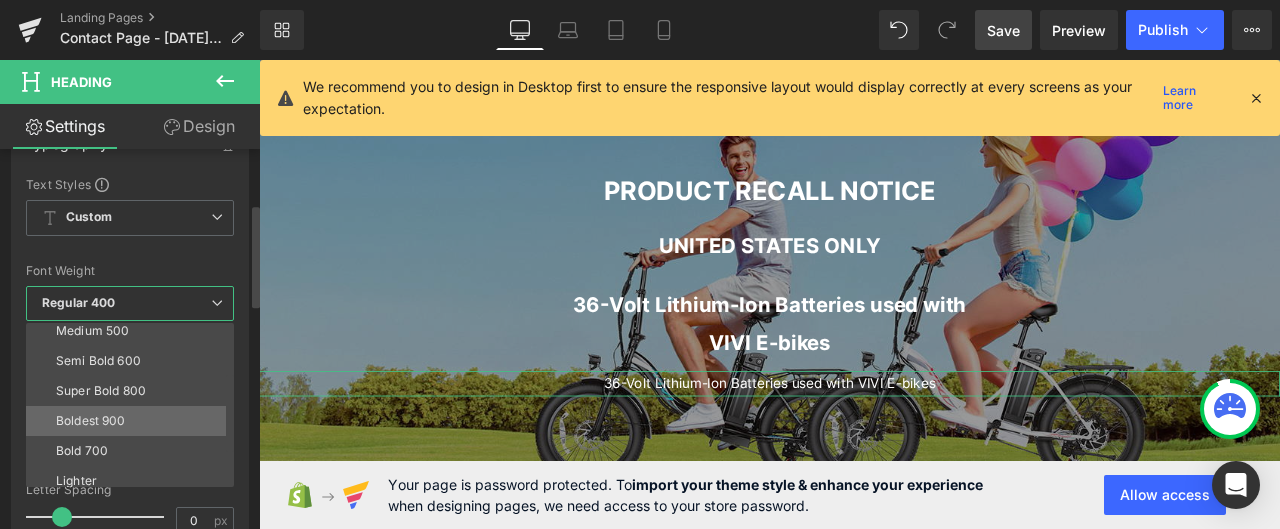 scroll, scrollTop: 166, scrollLeft: 0, axis: vertical 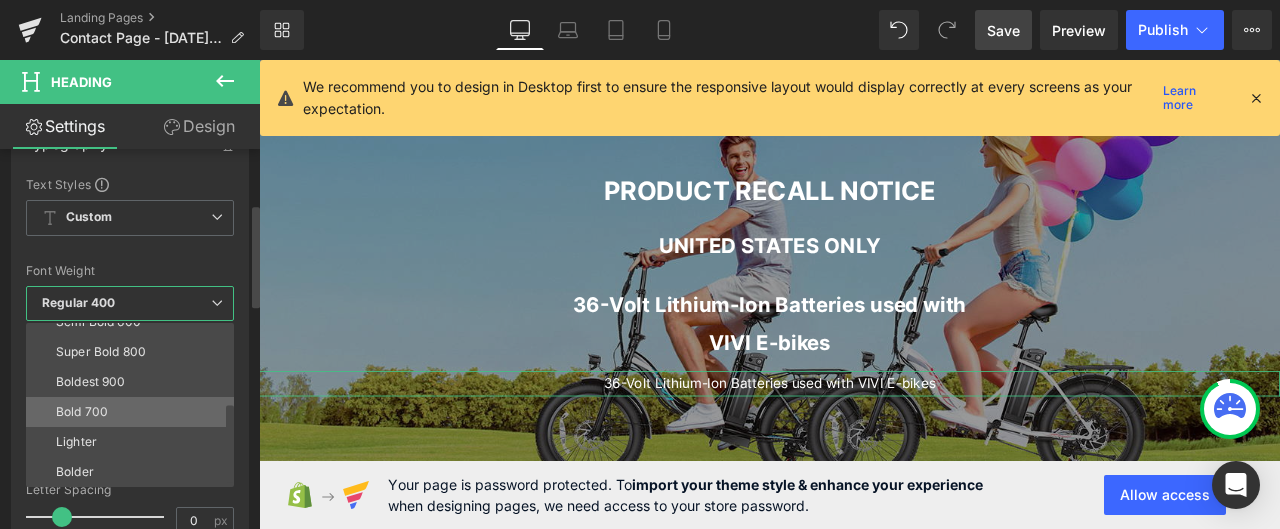click on "Bold 700" at bounding box center (134, 412) 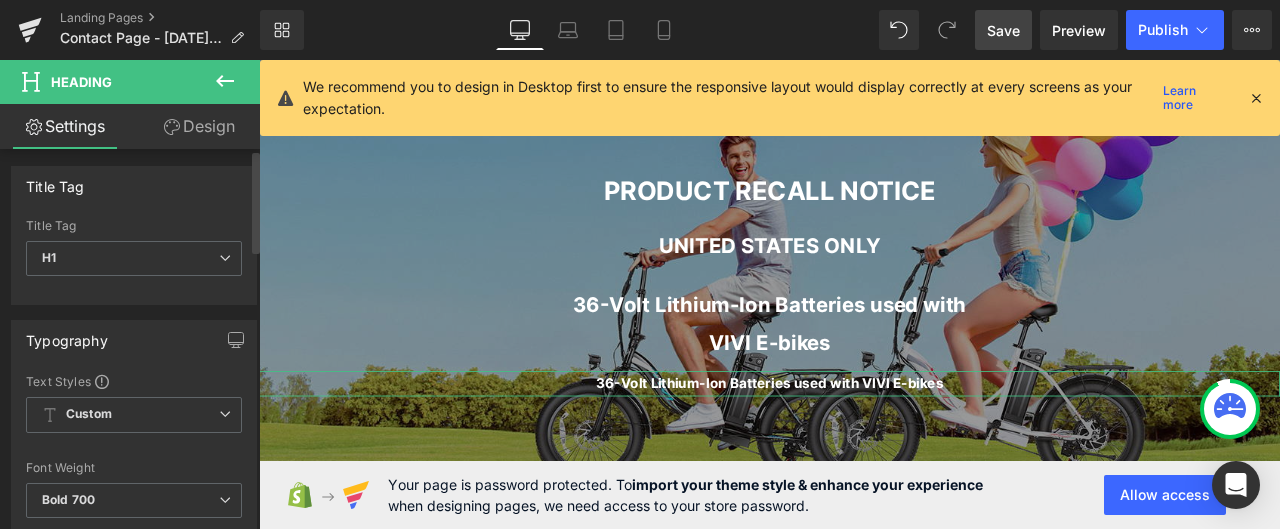 scroll, scrollTop: 0, scrollLeft: 0, axis: both 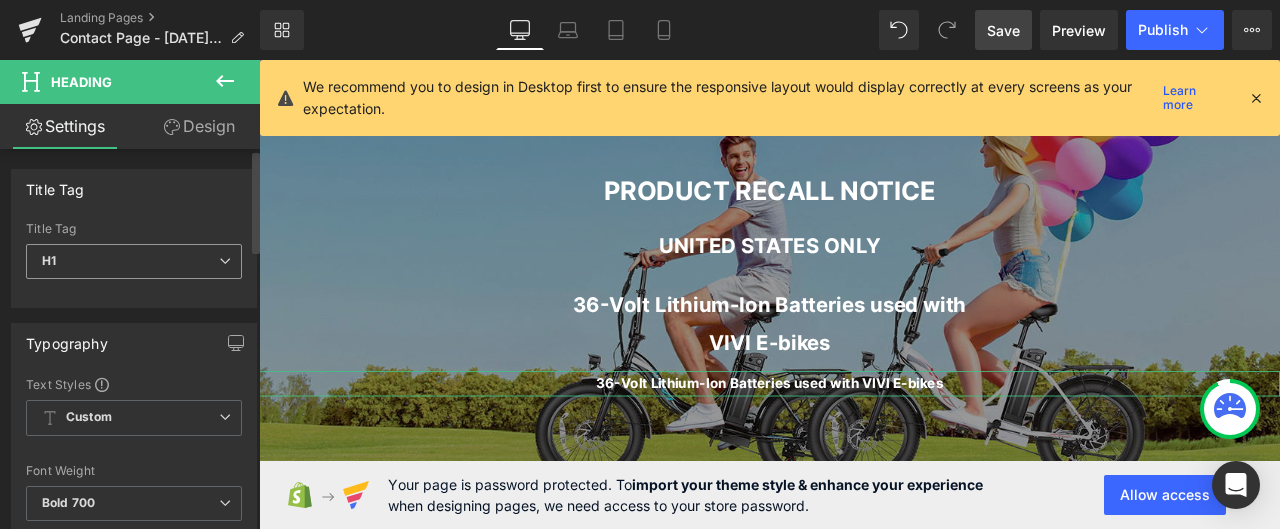 click on "H1" at bounding box center [134, 261] 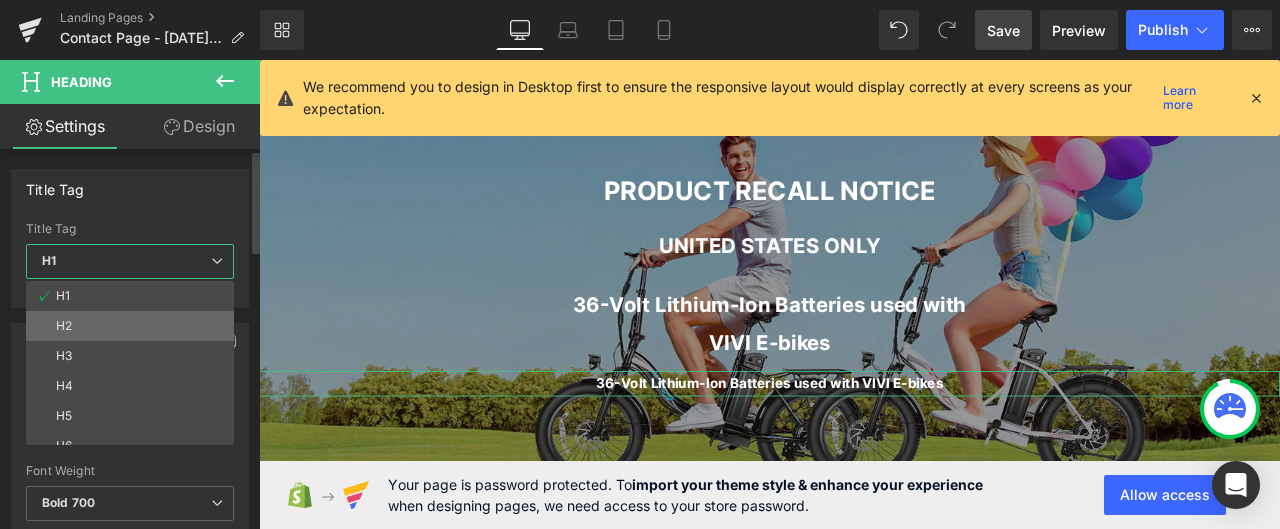 click on "H2" at bounding box center [134, 326] 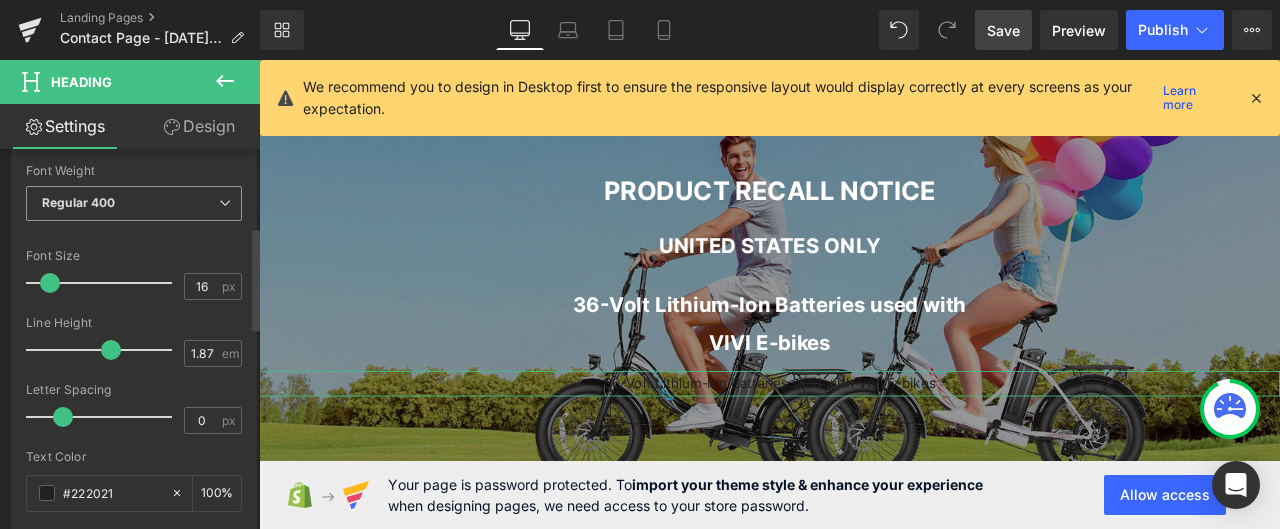scroll, scrollTop: 200, scrollLeft: 0, axis: vertical 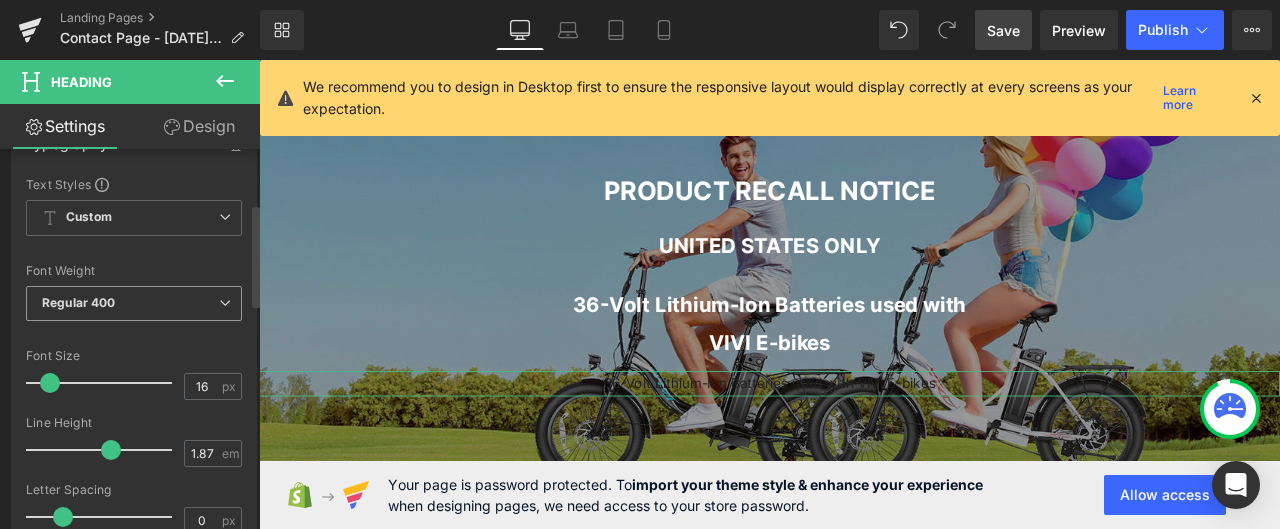 click on "Regular 400" at bounding box center (134, 303) 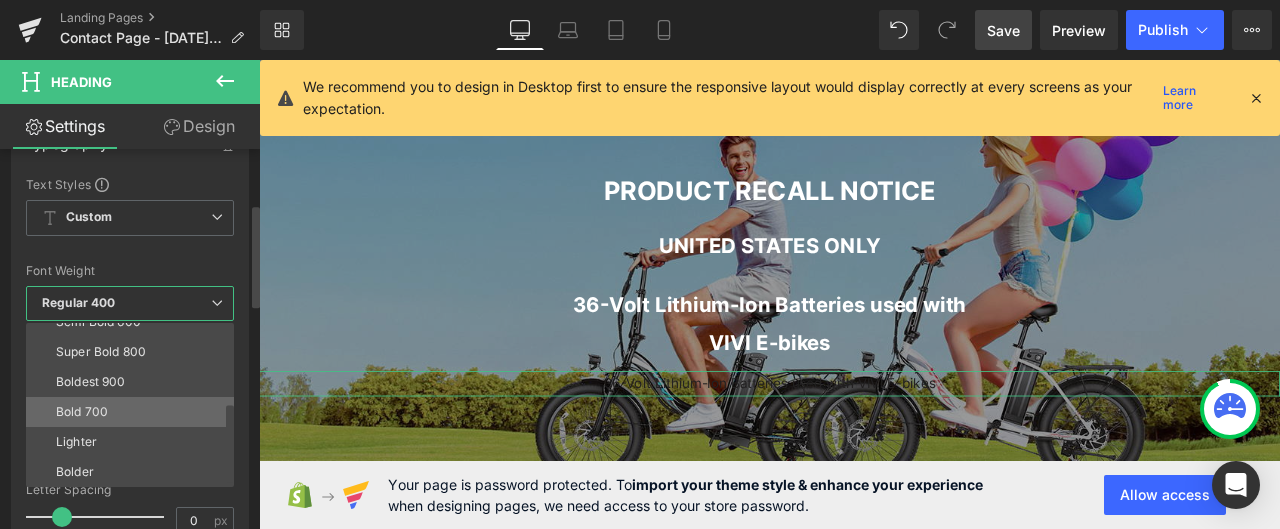 click on "Bold 700" at bounding box center [134, 412] 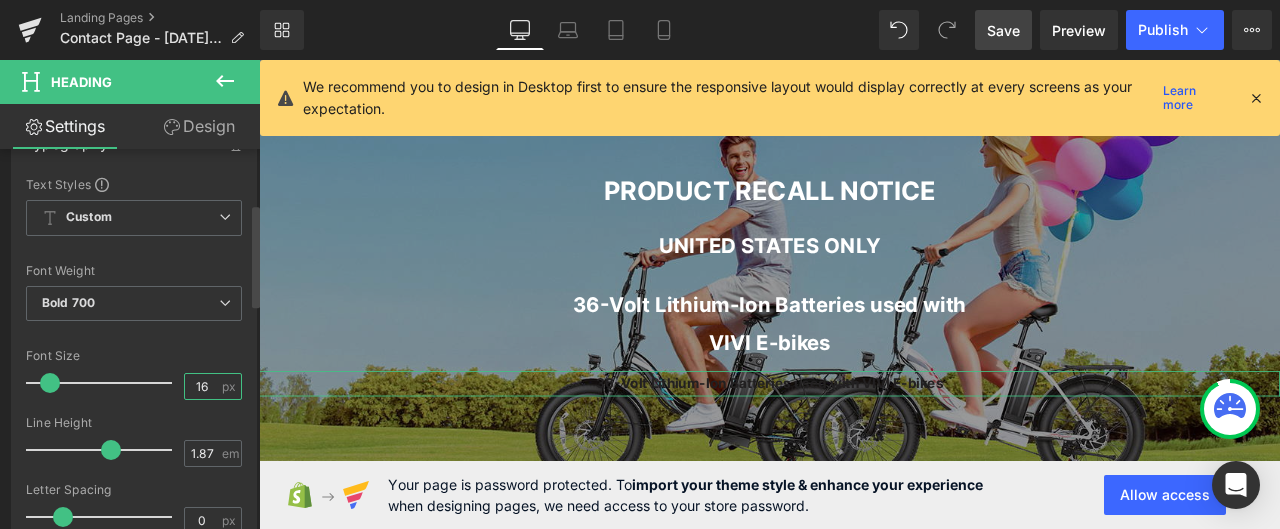 drag, startPoint x: 202, startPoint y: 379, endPoint x: 181, endPoint y: 378, distance: 21.023796 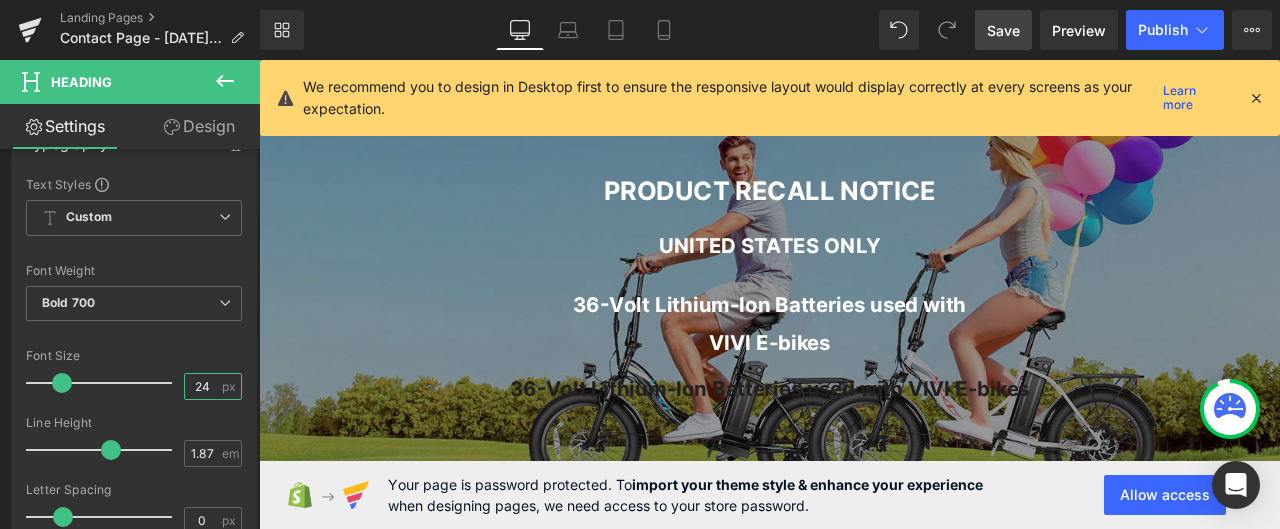 type on "24" 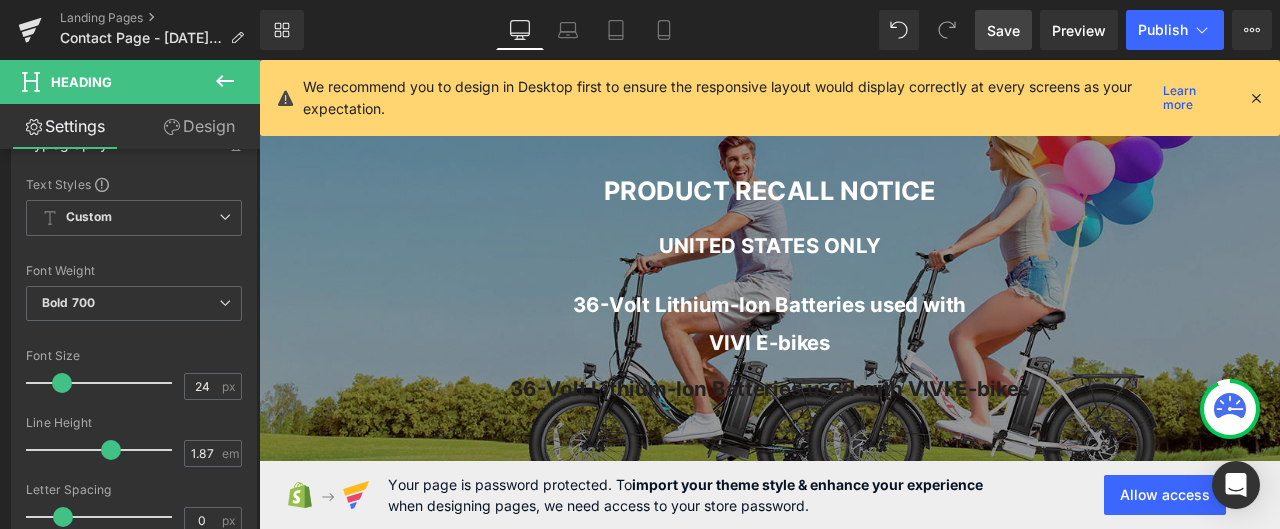 click on "Skip to content
Close
Newsletter
Subscribe to our newsletter and get $30 off your first purchase
Your email
Subscribe
UL CERTIFIED EBIKE · FREE SHIPPING · 2-7 DAYS DELIVERY
Subscribe
Electric Bikes
Equipment
Support
Community
Help Center
Dealer
Need help?
[PHONE_NUMBER]" at bounding box center (864, 1053) 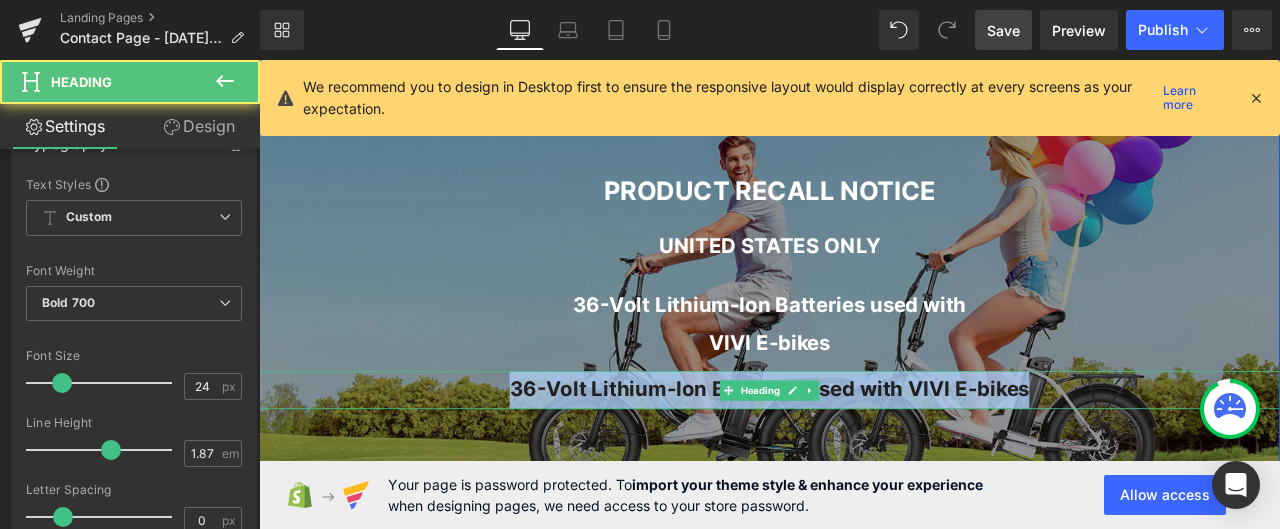 drag, startPoint x: 558, startPoint y: 448, endPoint x: 1246, endPoint y: 445, distance: 688.00653 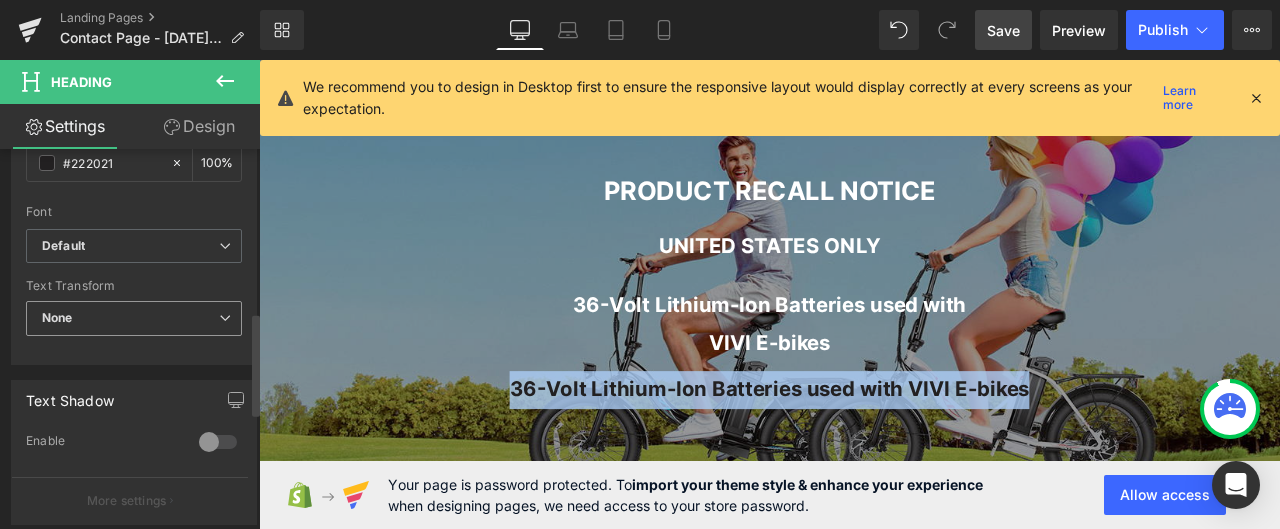 scroll, scrollTop: 600, scrollLeft: 0, axis: vertical 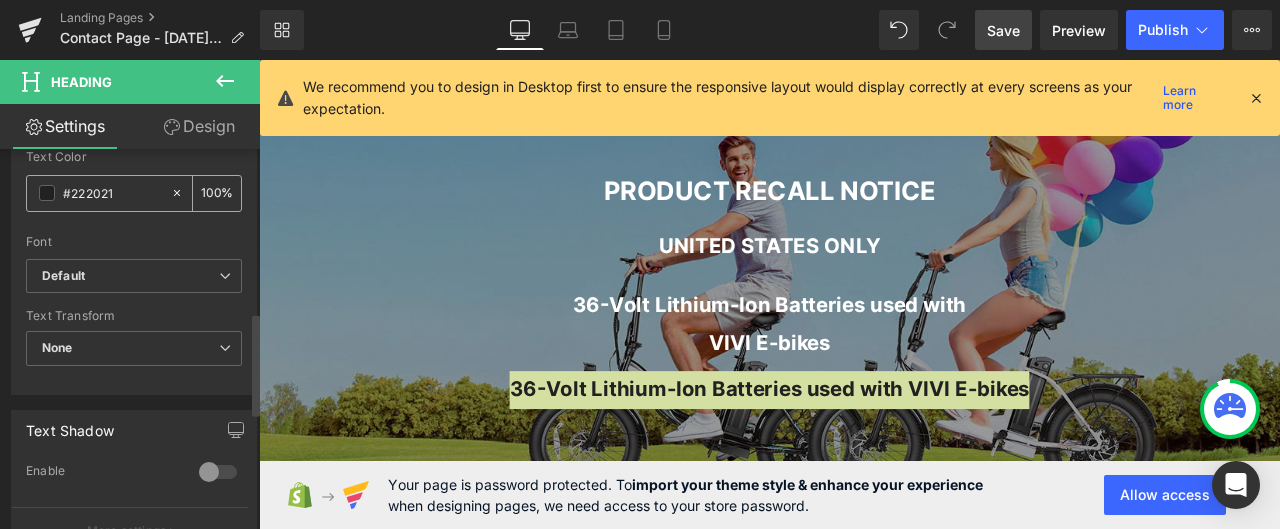 click on "#222021" at bounding box center (112, 193) 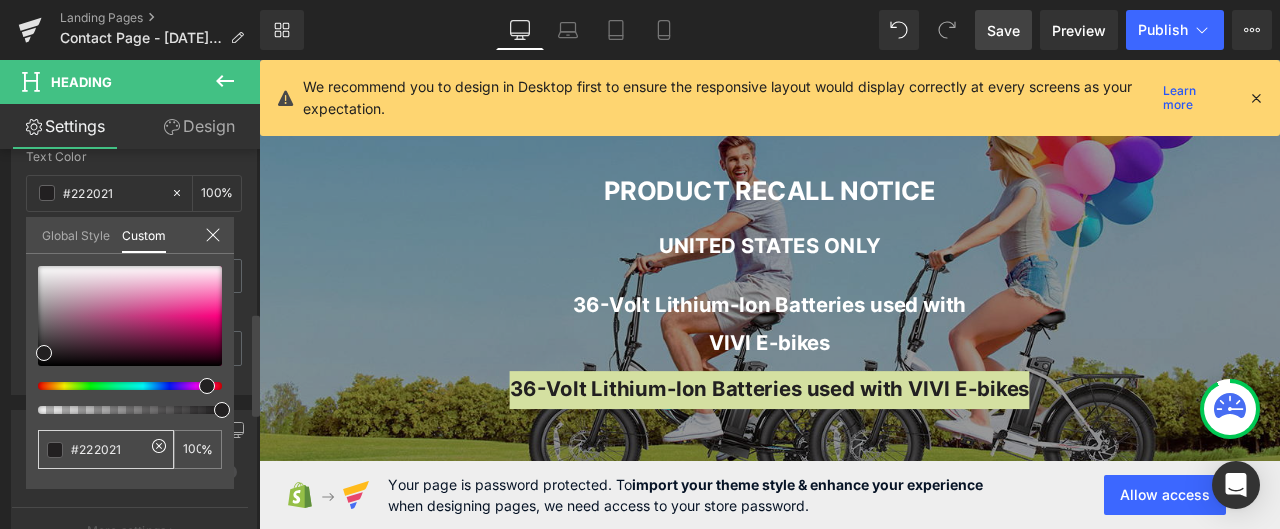 drag, startPoint x: 80, startPoint y: 450, endPoint x: 127, endPoint y: 449, distance: 47.010635 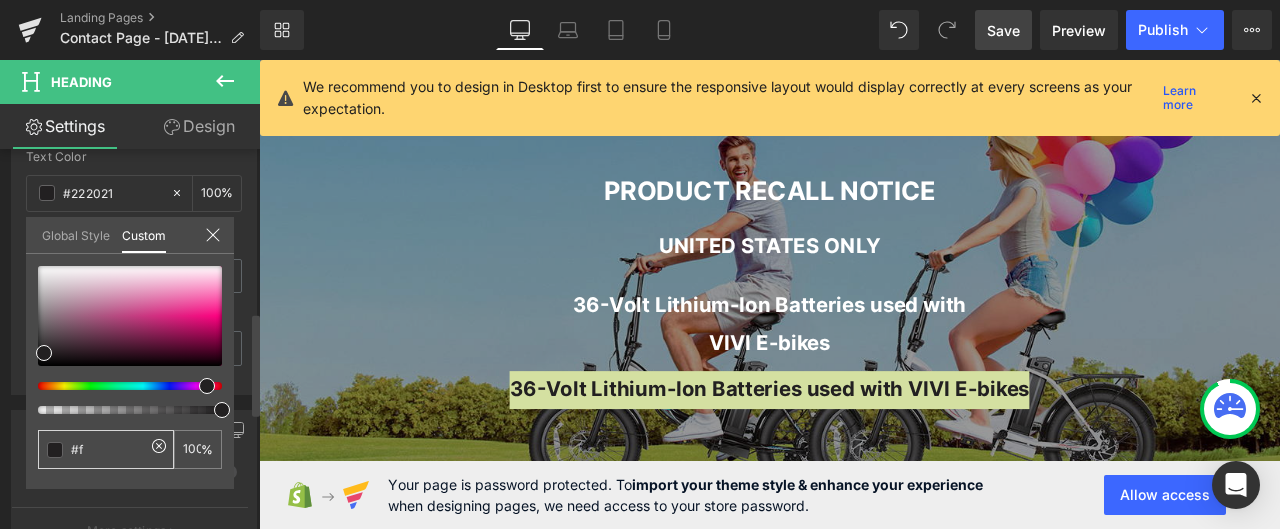 type on "#f" 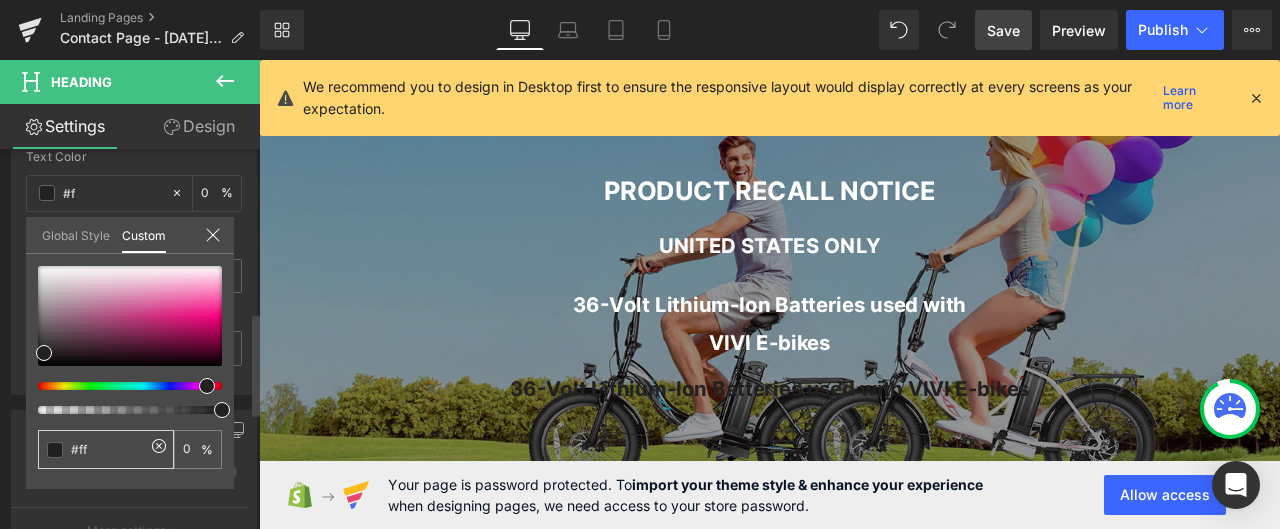 type on "#fff" 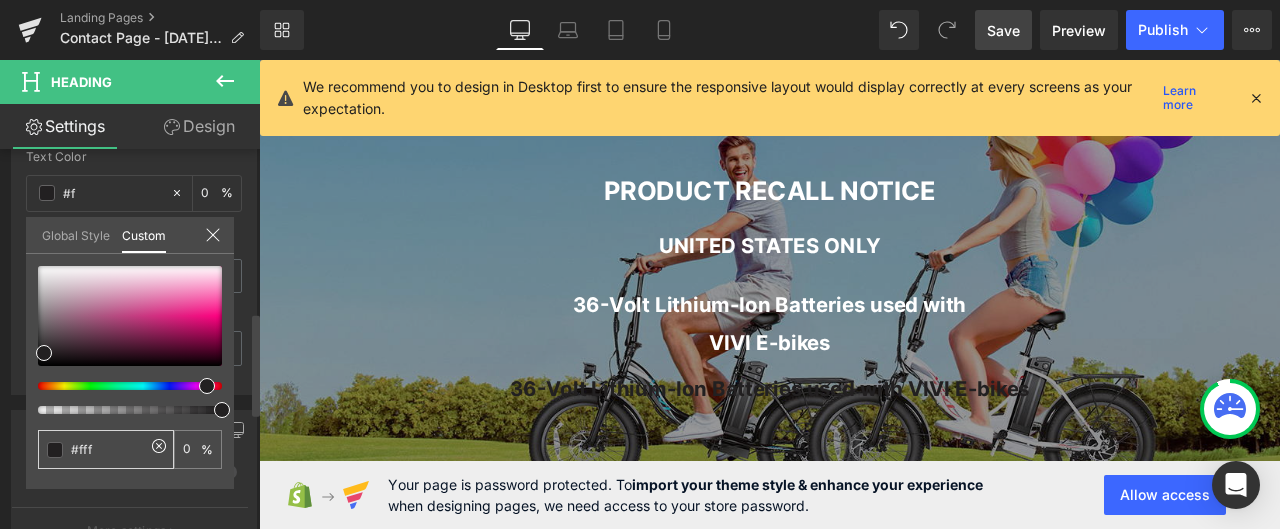 type on "#fff" 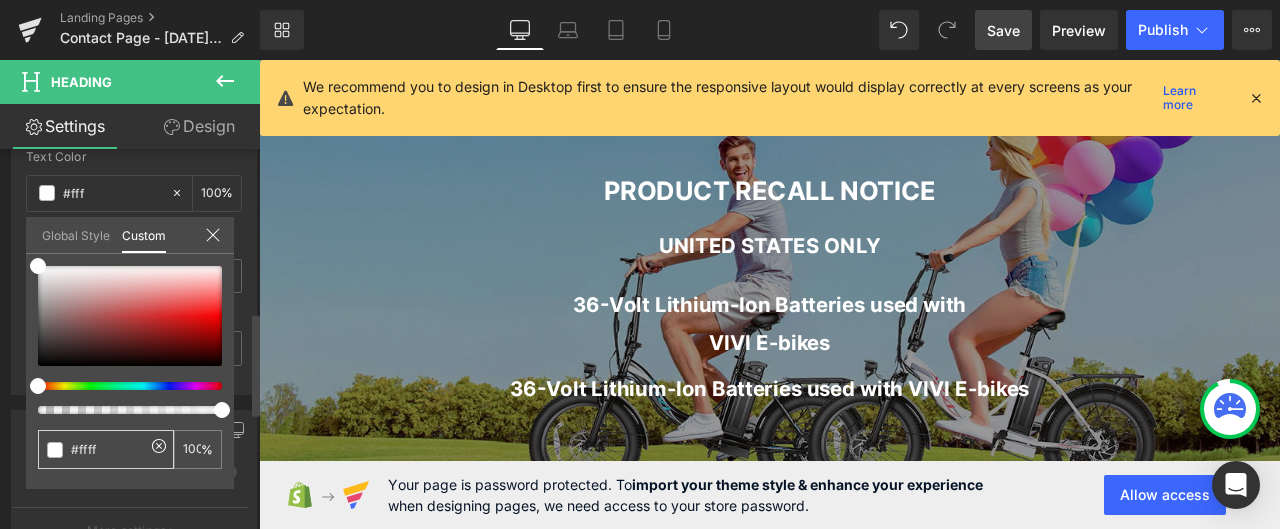 type on "#ffff" 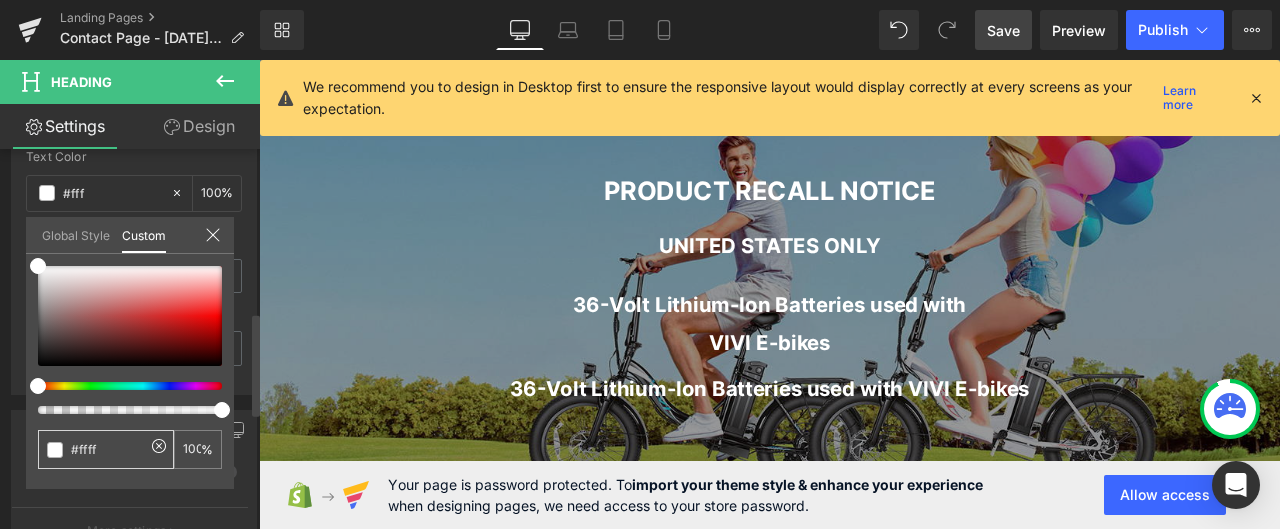 type on "#fffff" 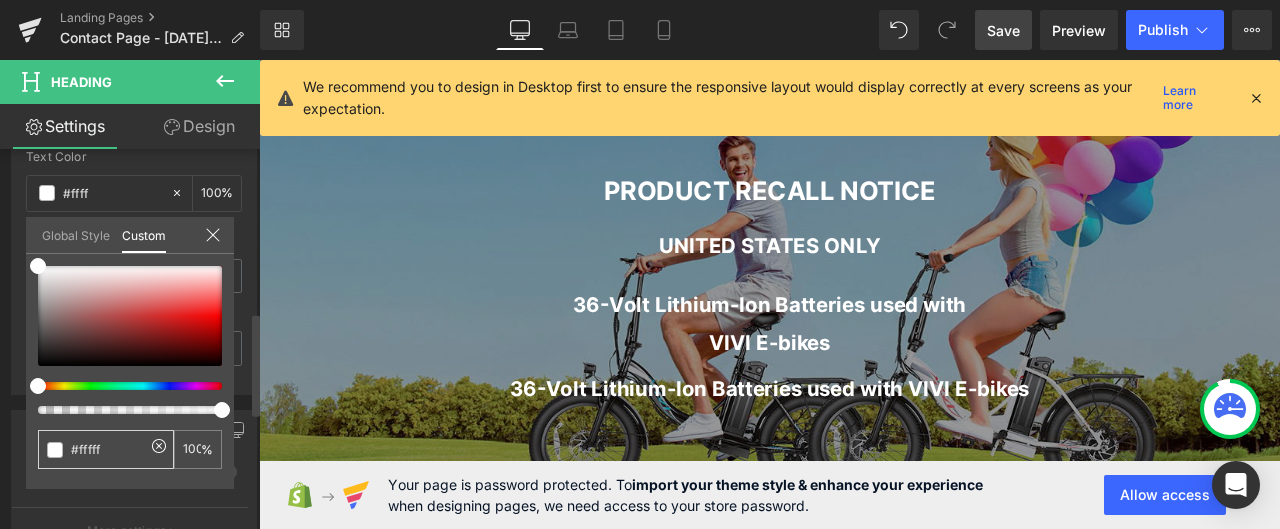 type on "#fffff" 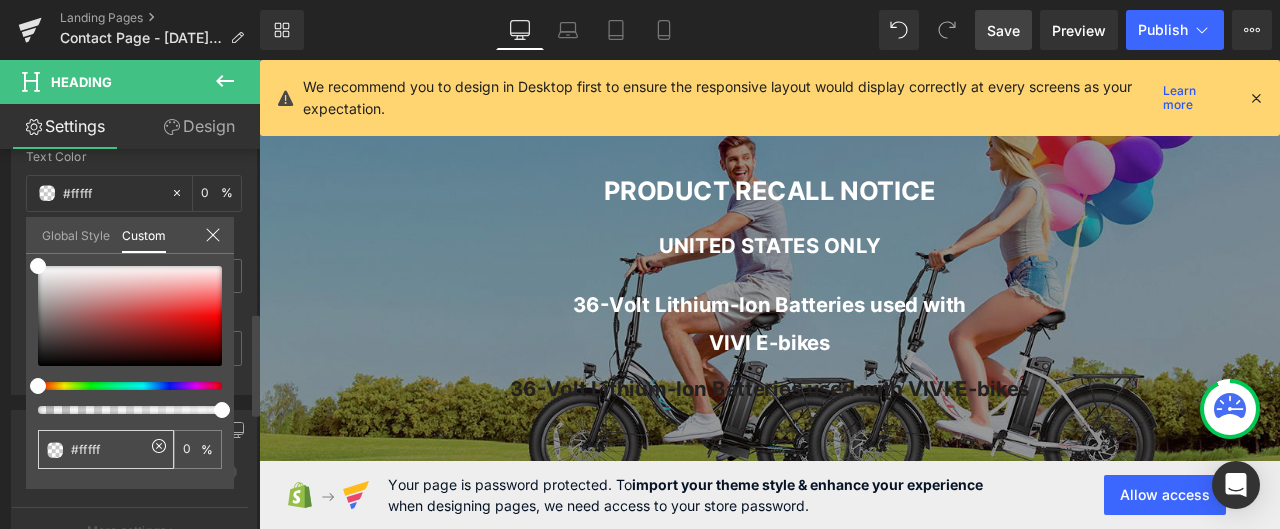 type on "#ffffff" 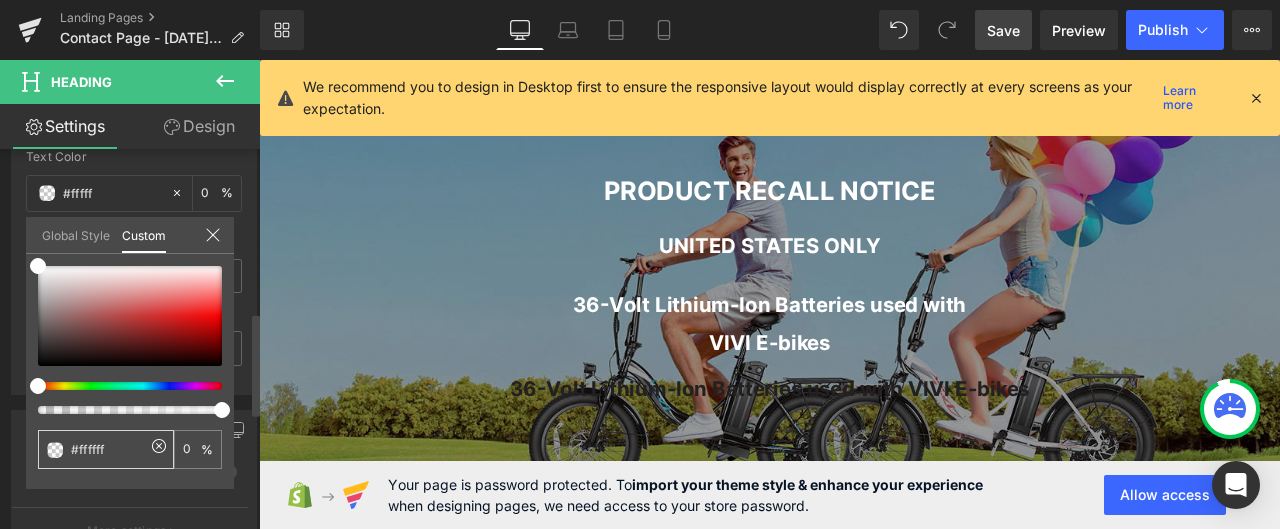 type on "#ffffff" 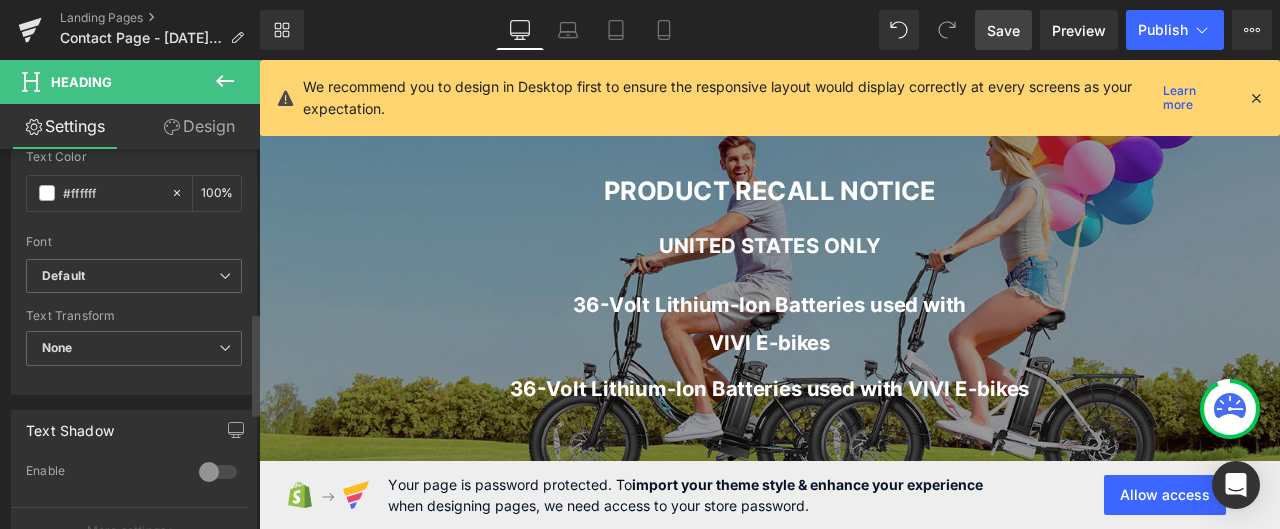 click on "Skip to content
Close
Newsletter
Subscribe to our newsletter and get $30 off your first purchase
Your email
Subscribe
UL CERTIFIED EBIKE · FREE SHIPPING · 2-7 DAYS DELIVERY
Subscribe
Electric Bikes
Equipment
Support
Community
Help Center
Dealer
Need help?
[PHONE_NUMBER]" at bounding box center [864, 1053] 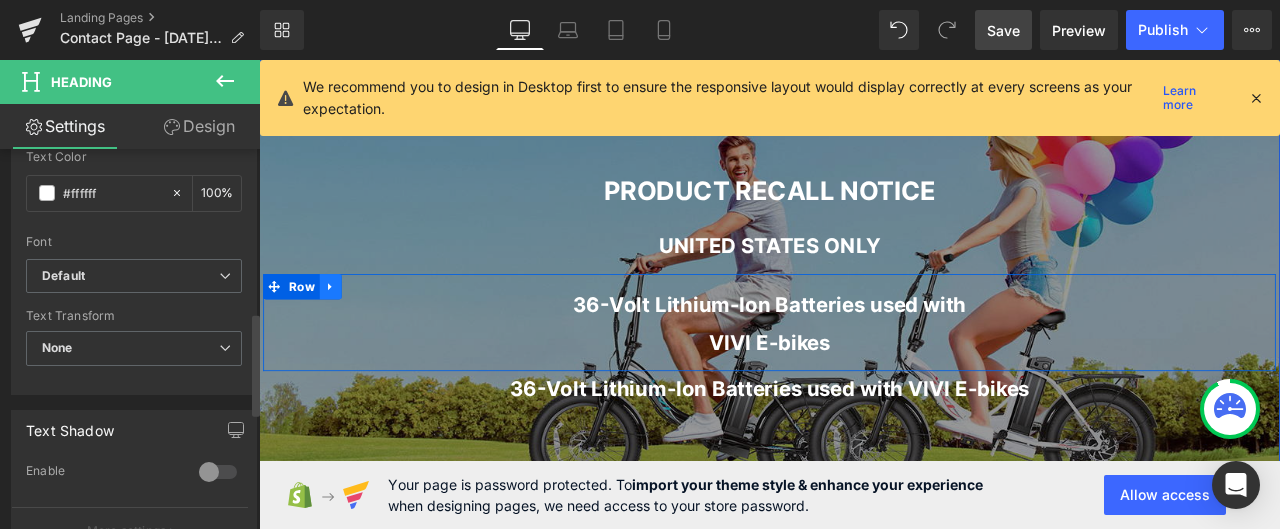 click 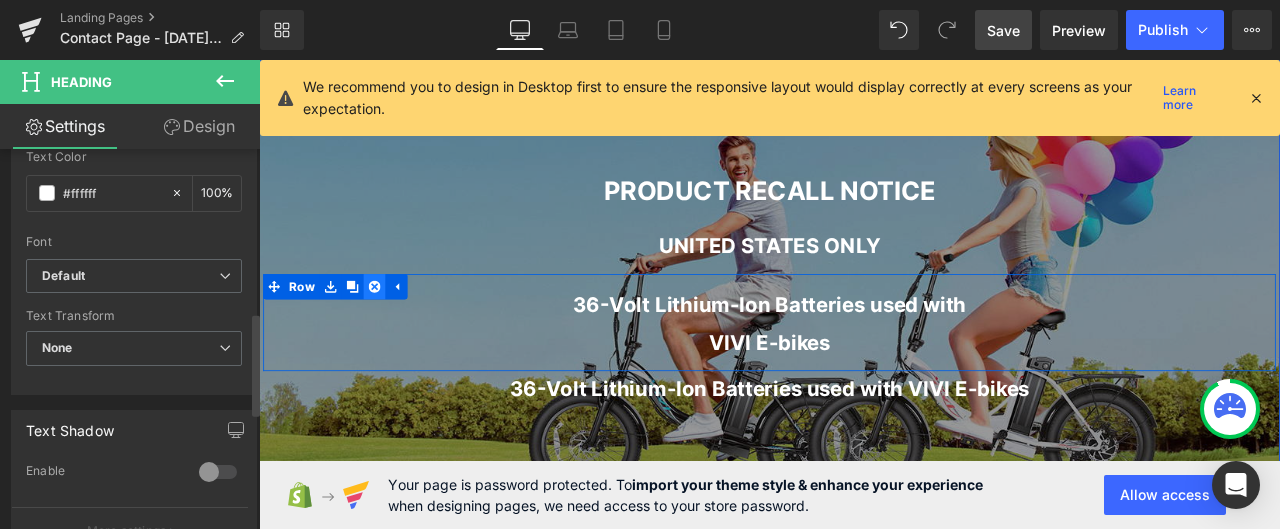 click 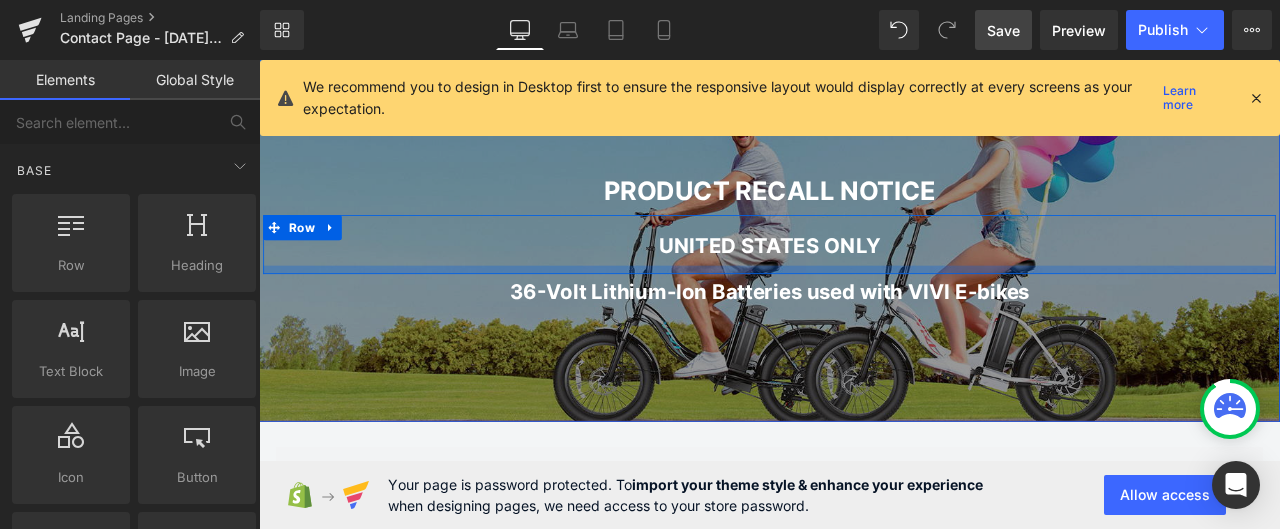 scroll, scrollTop: 100, scrollLeft: 0, axis: vertical 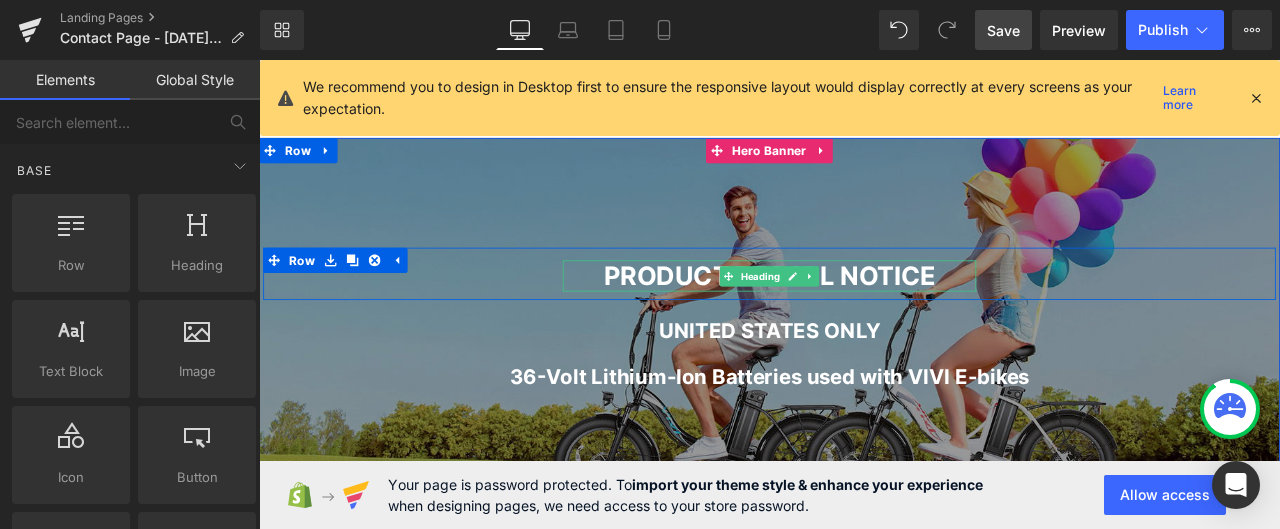 click on "PRODUCT RECALL NOTICE" at bounding box center [864, 315] 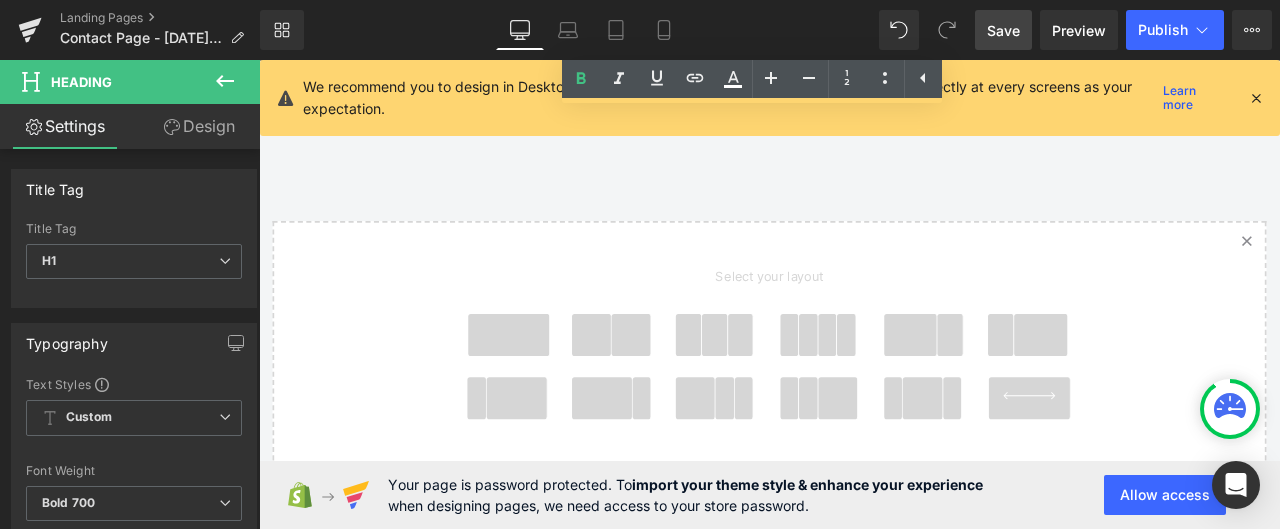 scroll, scrollTop: 500, scrollLeft: 0, axis: vertical 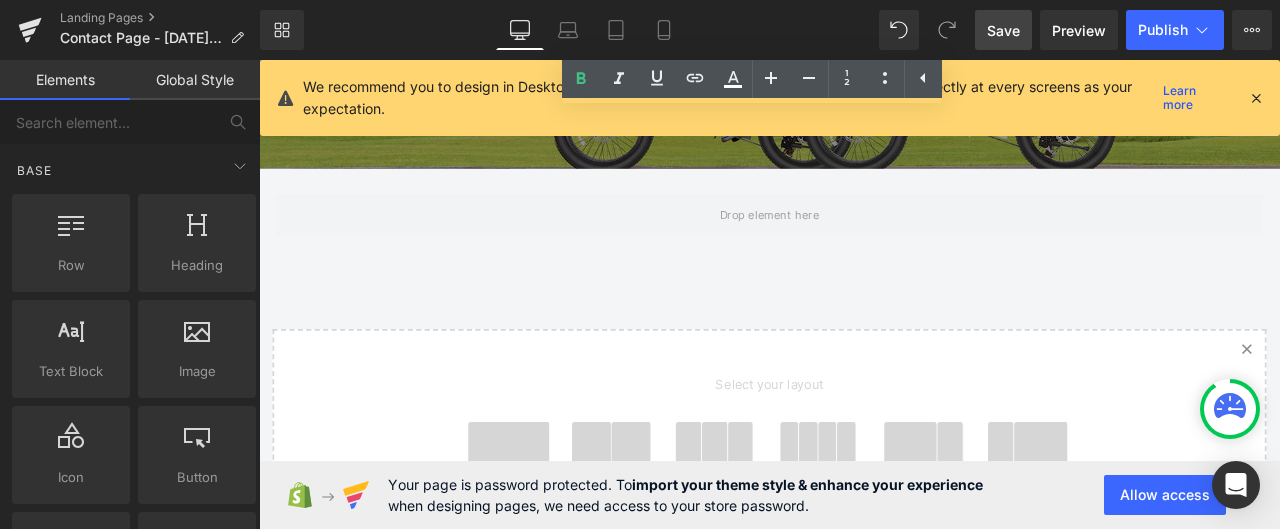 click at bounding box center [555, 514] 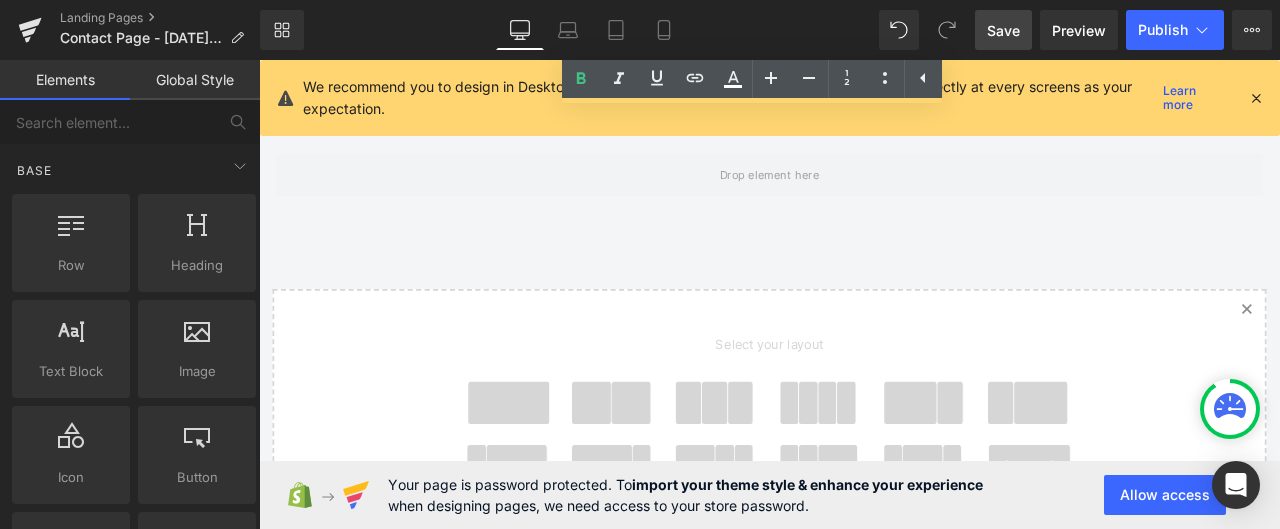 scroll, scrollTop: 638, scrollLeft: 0, axis: vertical 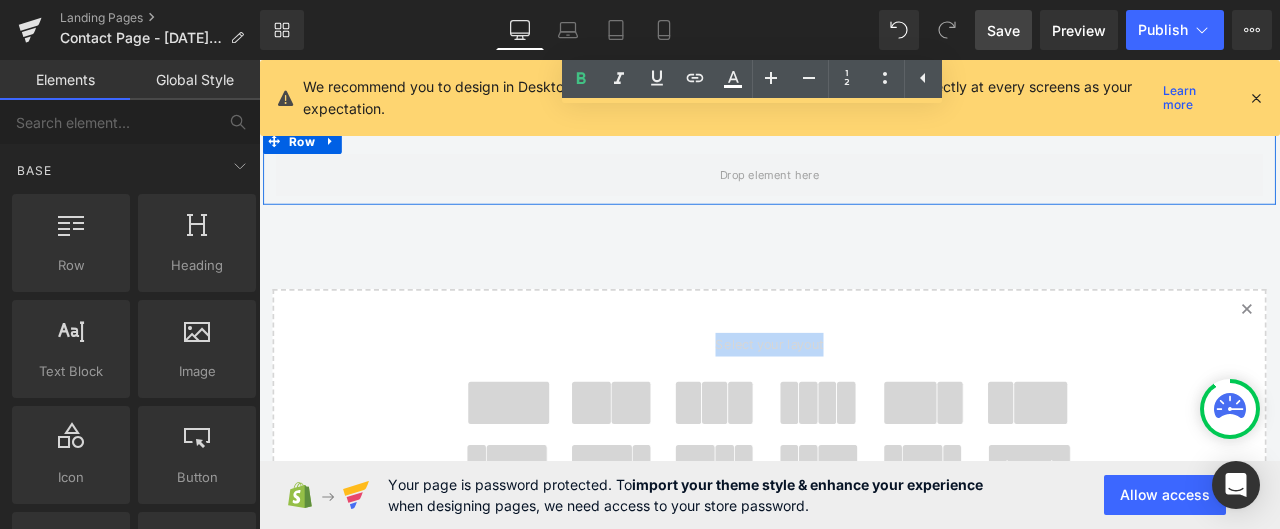 drag, startPoint x: 565, startPoint y: 446, endPoint x: 652, endPoint y: 223, distance: 239.37001 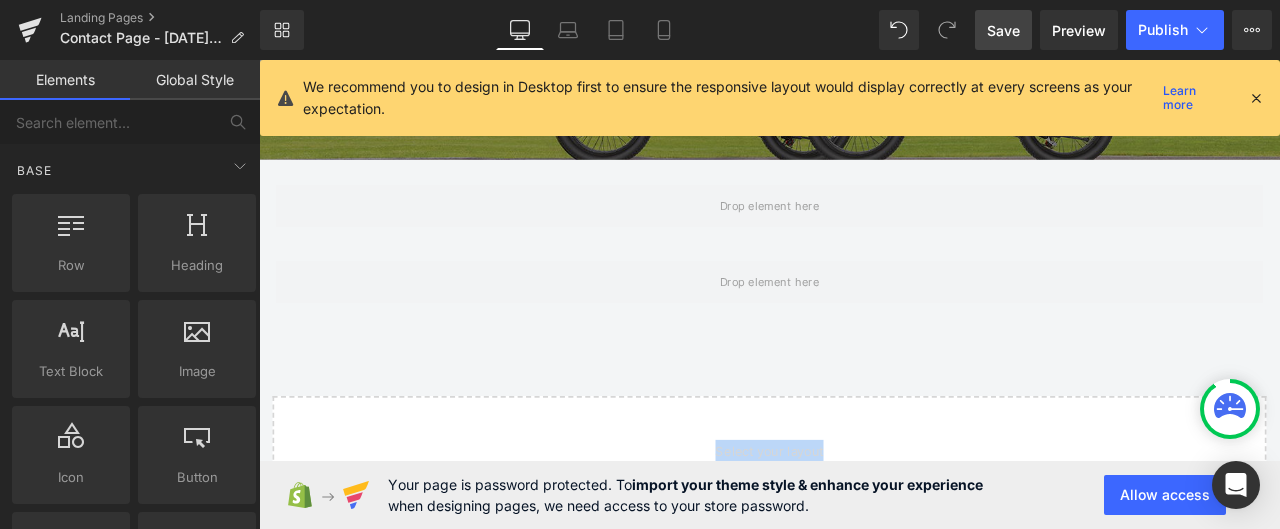 scroll, scrollTop: 538, scrollLeft: 0, axis: vertical 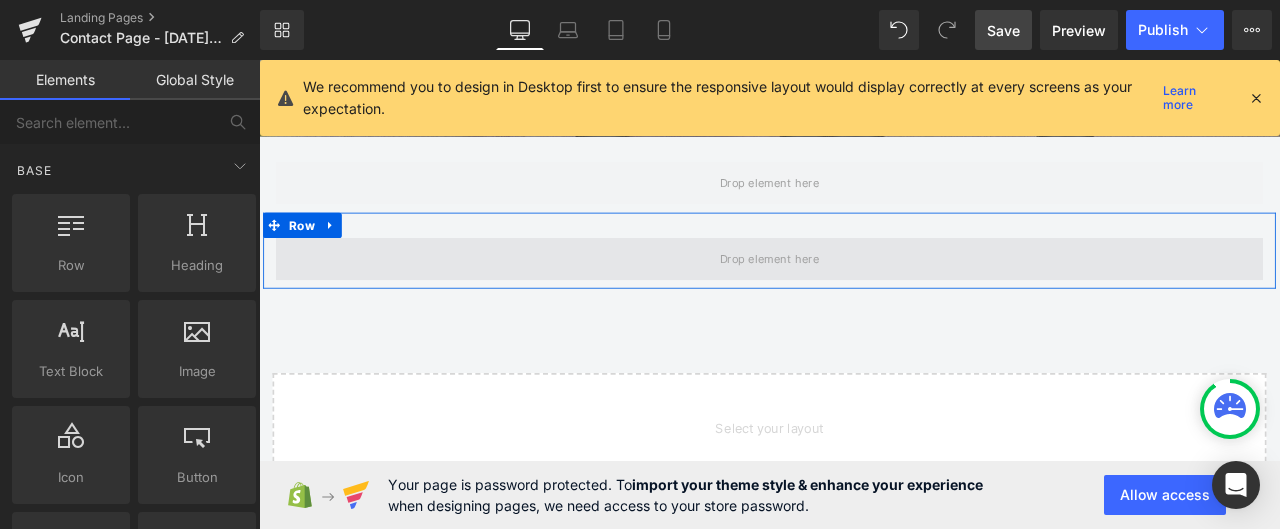 click at bounding box center (864, 296) 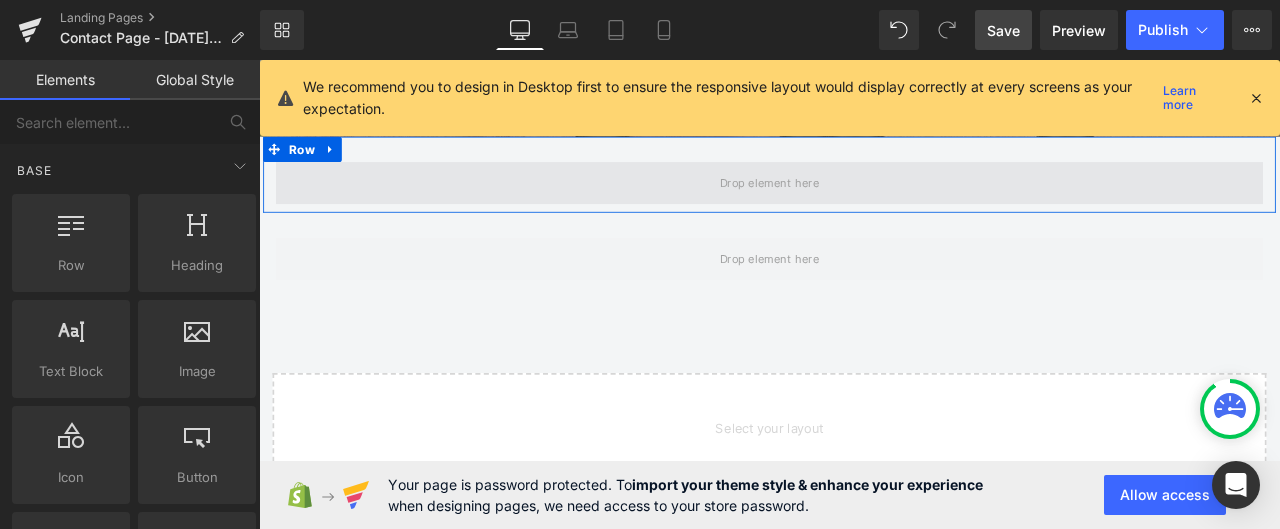 click at bounding box center (864, 206) 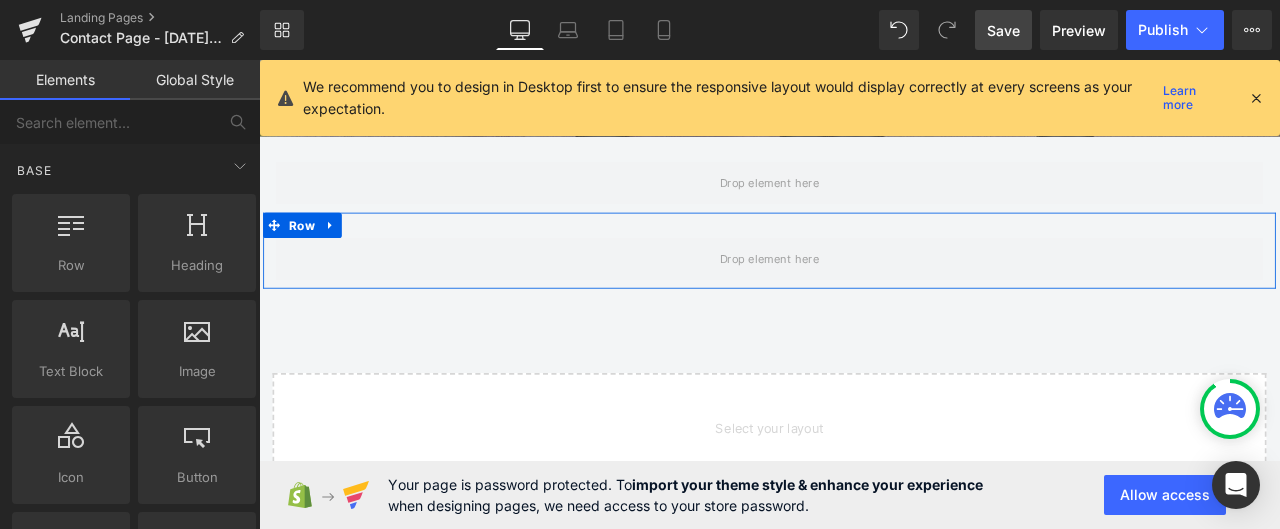 click on "Row" at bounding box center (864, 286) 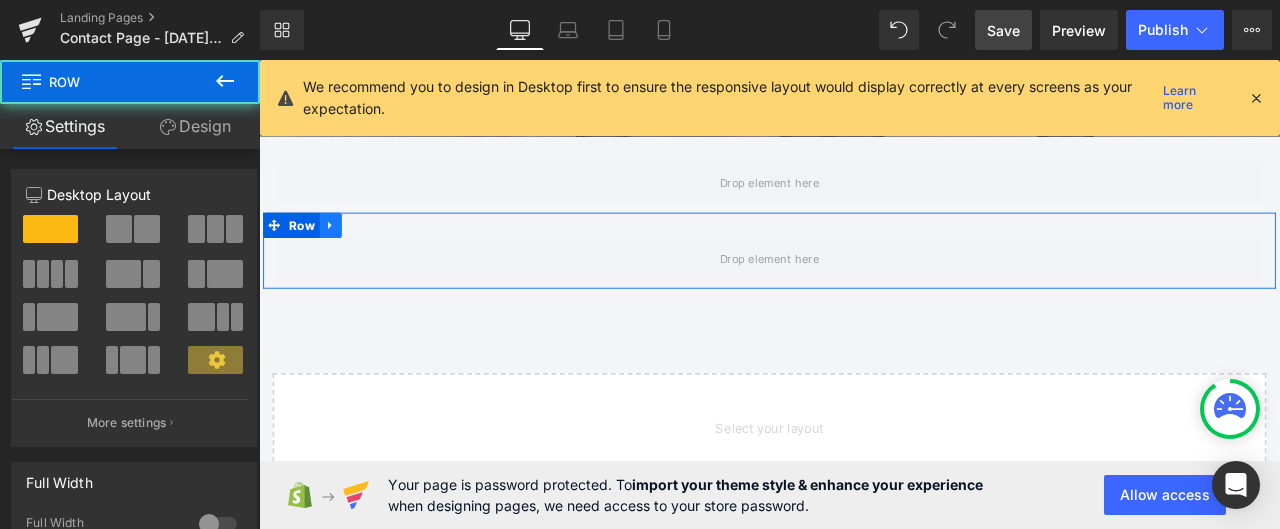click 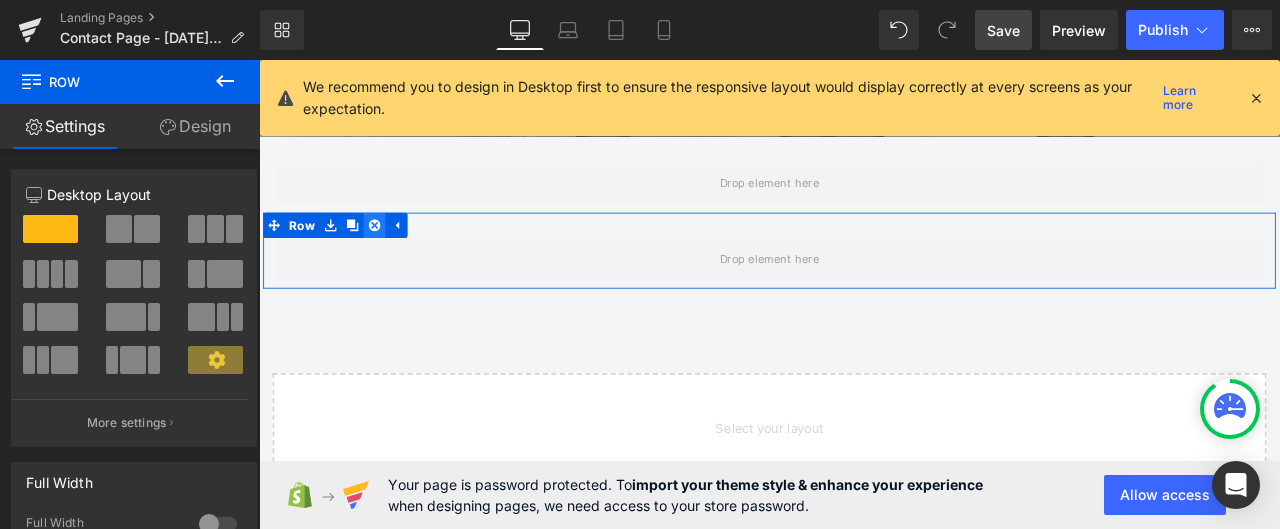 click 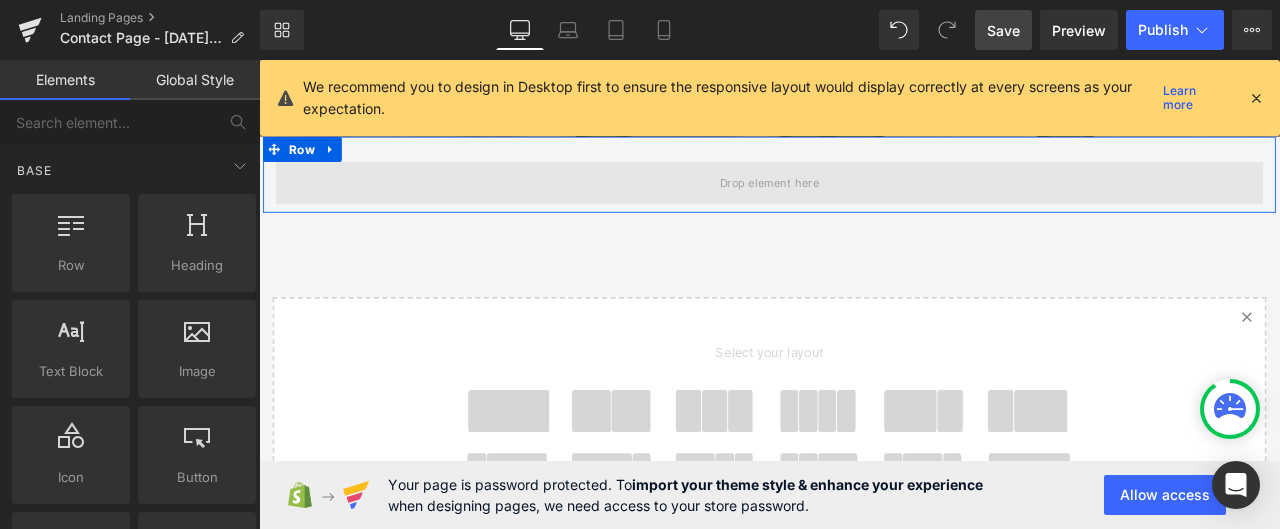 click at bounding box center [864, 206] 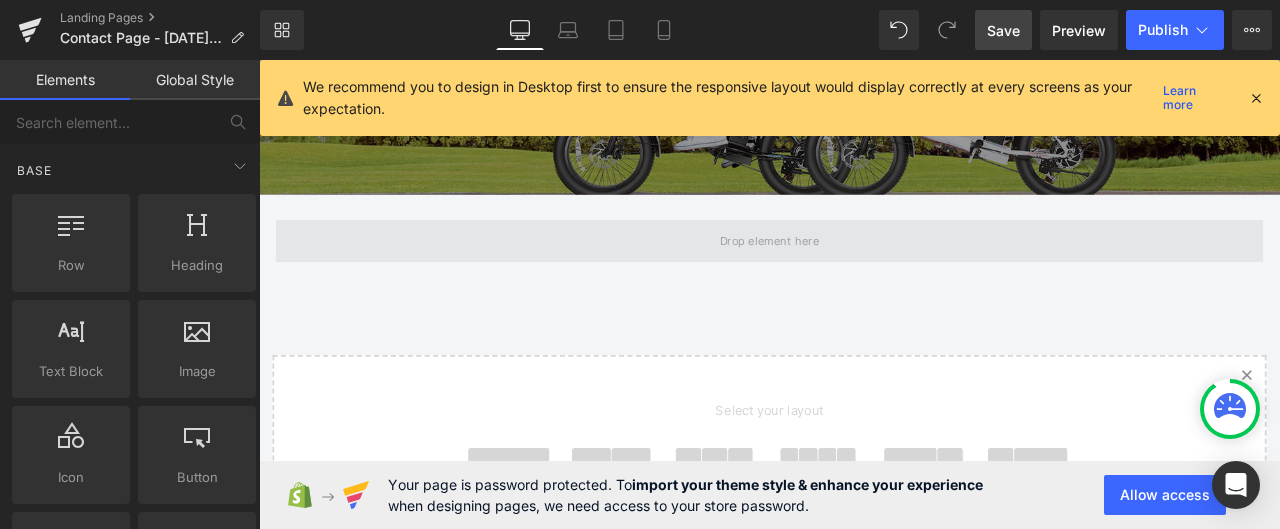 scroll, scrollTop: 438, scrollLeft: 0, axis: vertical 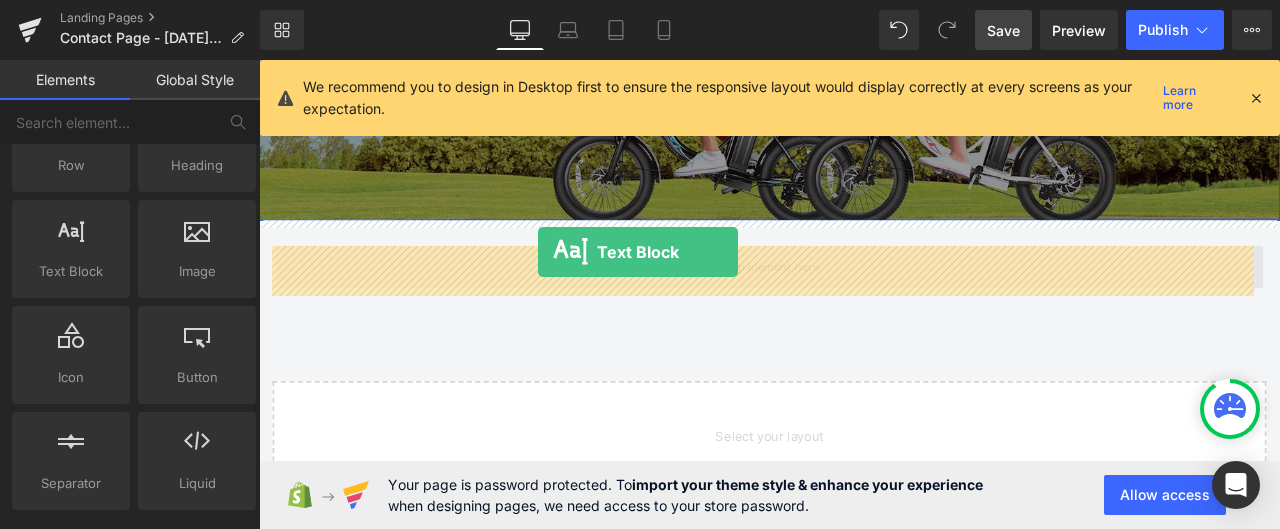 drag, startPoint x: 356, startPoint y: 312, endPoint x: 591, endPoint y: 287, distance: 236.32605 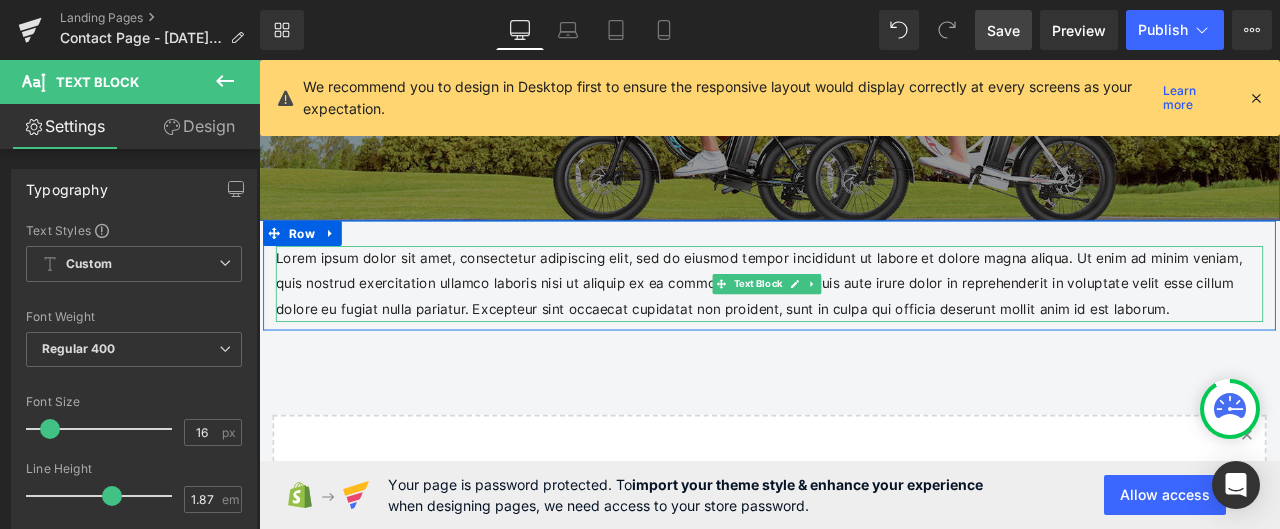 click on "Lorem ipsum dolor sit amet, consectetur adipiscing elit, sed do eiusmod tempor incididunt ut labore et dolore magna aliqua. Ut enim ad minim veniam, quis nostrud exercitation ullamco laboris nisi ut aliquip ex ea commodo consequat. Duis aute irure dolor in reprehenderit in voluptate velit esse cillum dolore eu fugiat nulla pariatur. Excepteur sint occaecat cupidatat non proident, sunt in culpa qui officia deserunt mollit anim id est laborum." at bounding box center (864, 326) 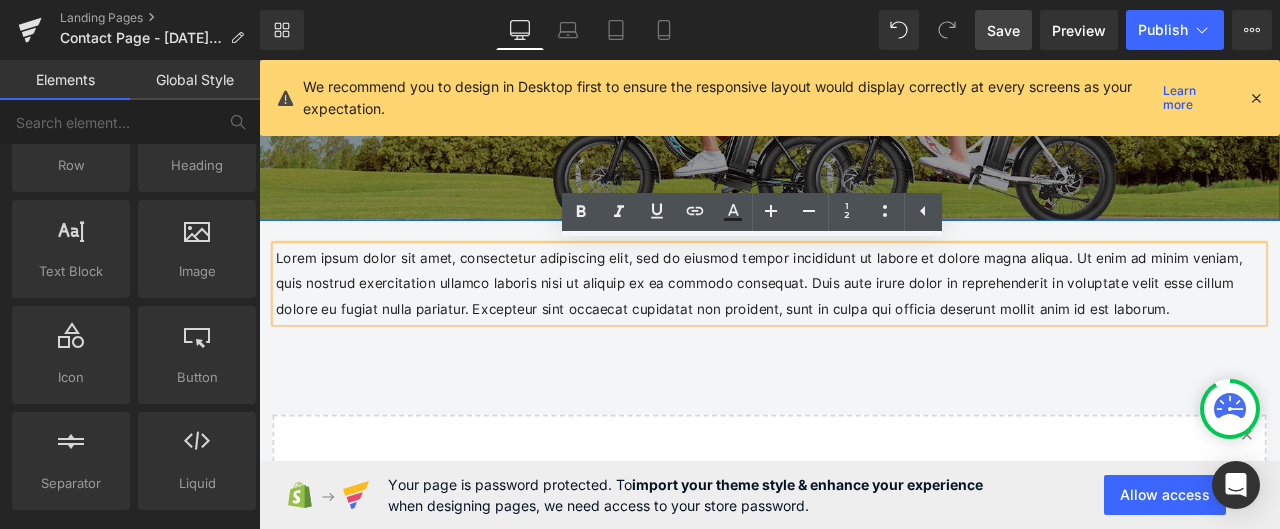 click on "PRODUCT RECALL NOTICE
Heading
Row         [GEOGRAPHIC_DATA] ONLY Heading         Row
36-Volt Lithium-Ion Batteries used with VIVI E-bikes
Heading
Hero Banner         Row
Lorem ipsum dolor sit amet, consectetur adipiscing elit, sed do eiusmod tempor incididunt ut labore et dolore magna aliqua. Ut enim ad minim veniam, quis nostrud exercitation ullamco laboris nisi ut aliquip ex ea commodo consequat. Duis aute irure dolor in reprehenderit in voluptate velit esse cillum dolore eu fugiat nulla pariatur. Excepteur sint occaecat cupidatat non proident, sunt in culpa qui officia deserunt mollit anim id est laborum.
Text Block
Row
Select your layout" at bounding box center (864, 383) 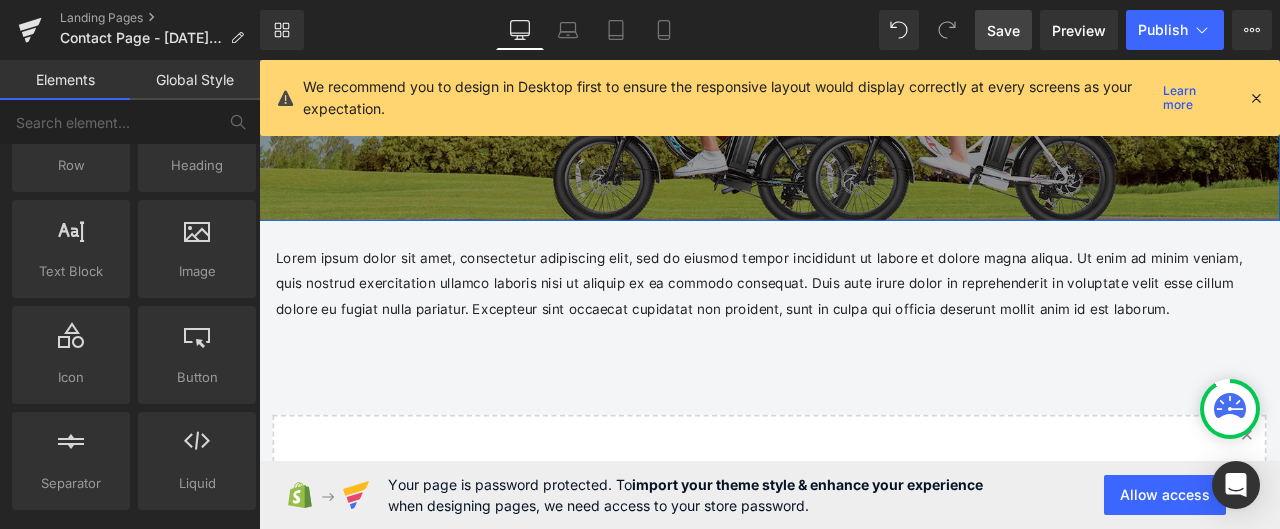 click on "PRODUCT RECALL NOTICE
Heading
Row         [GEOGRAPHIC_DATA] ONLY Heading         Row
36-Volt Lithium-Ion Batteries used with VIVI E-bikes
Heading
Hero Banner         Row
Lorem ipsum dolor sit amet, consectetur adipiscing elit, sed do eiusmod tempor incididunt ut labore et dolore magna aliqua. Ut enim ad minim veniam, quis nostrud exercitation ullamco laboris nisi ut aliquip ex ea commodo consequat. Duis aute irure dolor in reprehenderit in voluptate velit esse cillum dolore eu fugiat nulla pariatur. Excepteur sint occaecat cupidatat non proident, sunt in culpa qui officia deserunt mollit anim id est laborum.
Text Block
Row
Select your layout" at bounding box center [864, 383] 